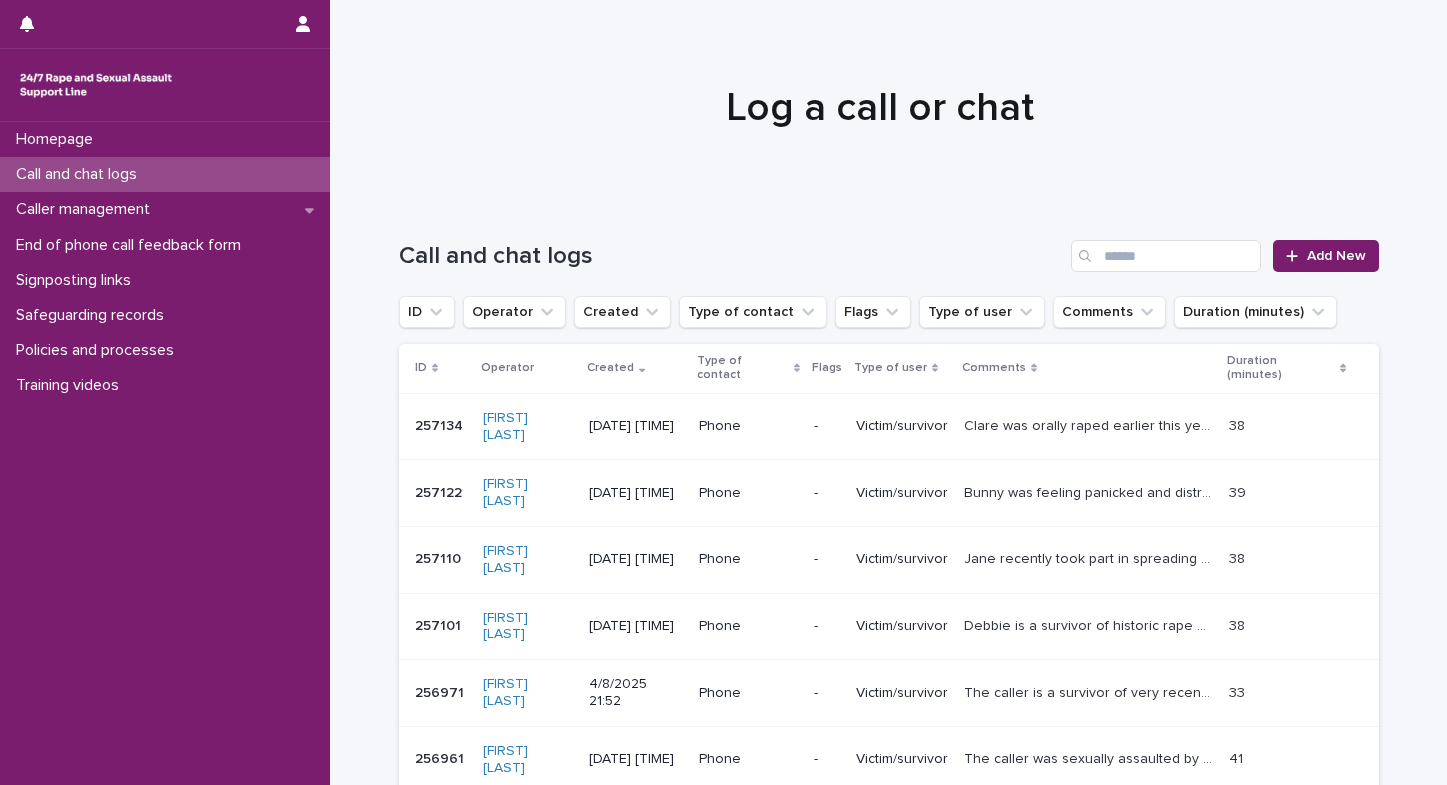 scroll, scrollTop: 0, scrollLeft: 0, axis: both 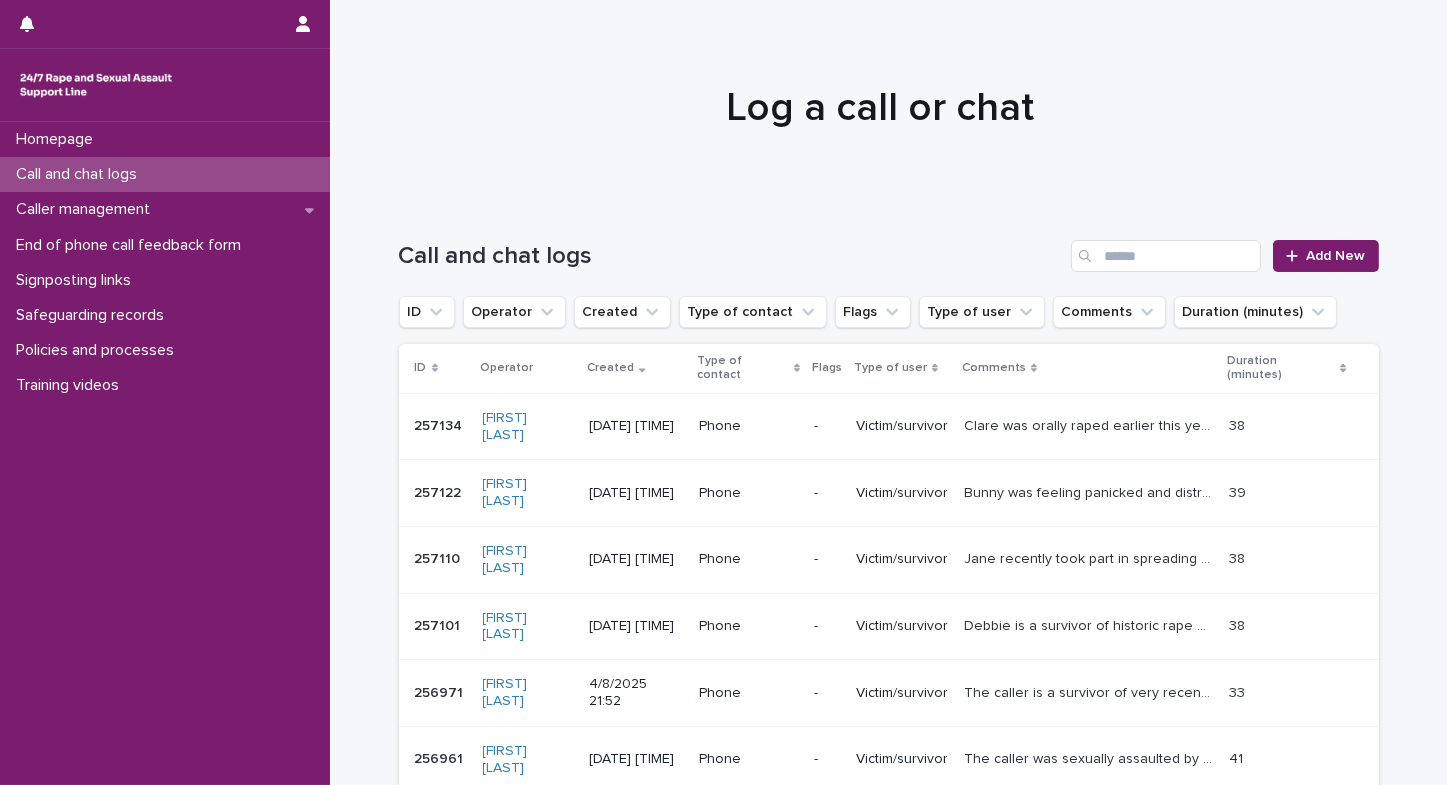 click on "Homepage Call and chat logs Caller management End of phone call feedback form Signposting links Safeguarding records Policies and processes Training videos" at bounding box center [165, 453] 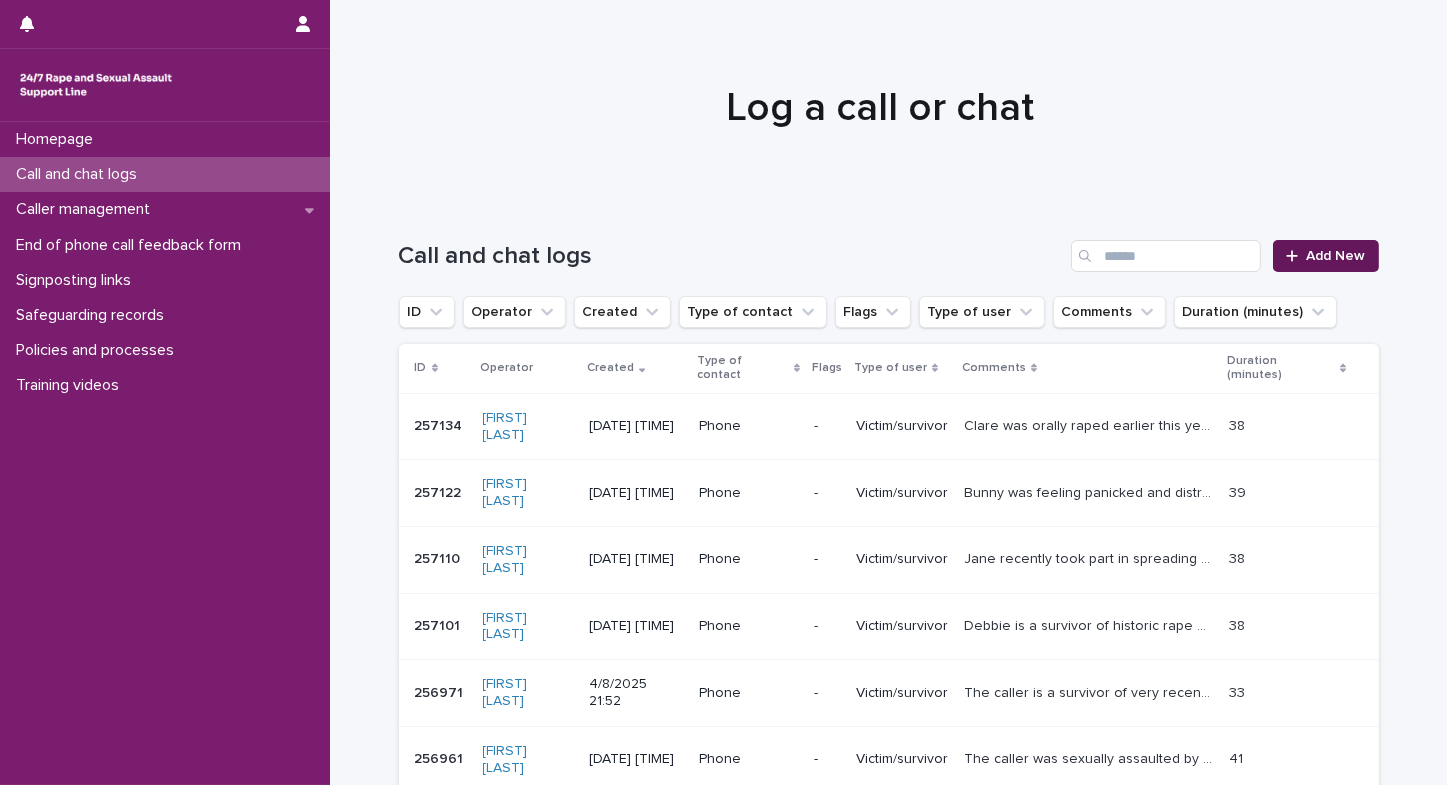 click on "Add New" at bounding box center [1336, 256] 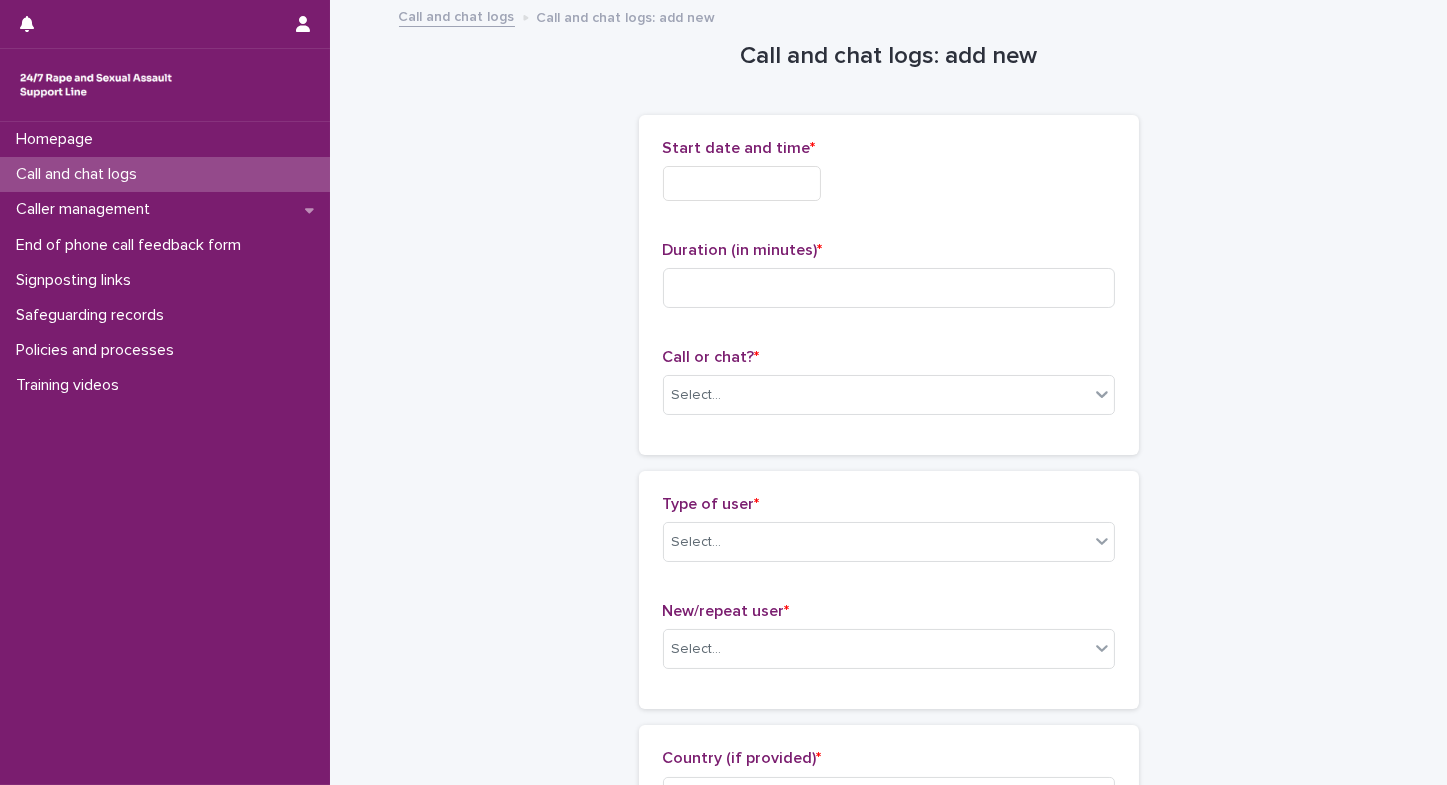 click at bounding box center [742, 183] 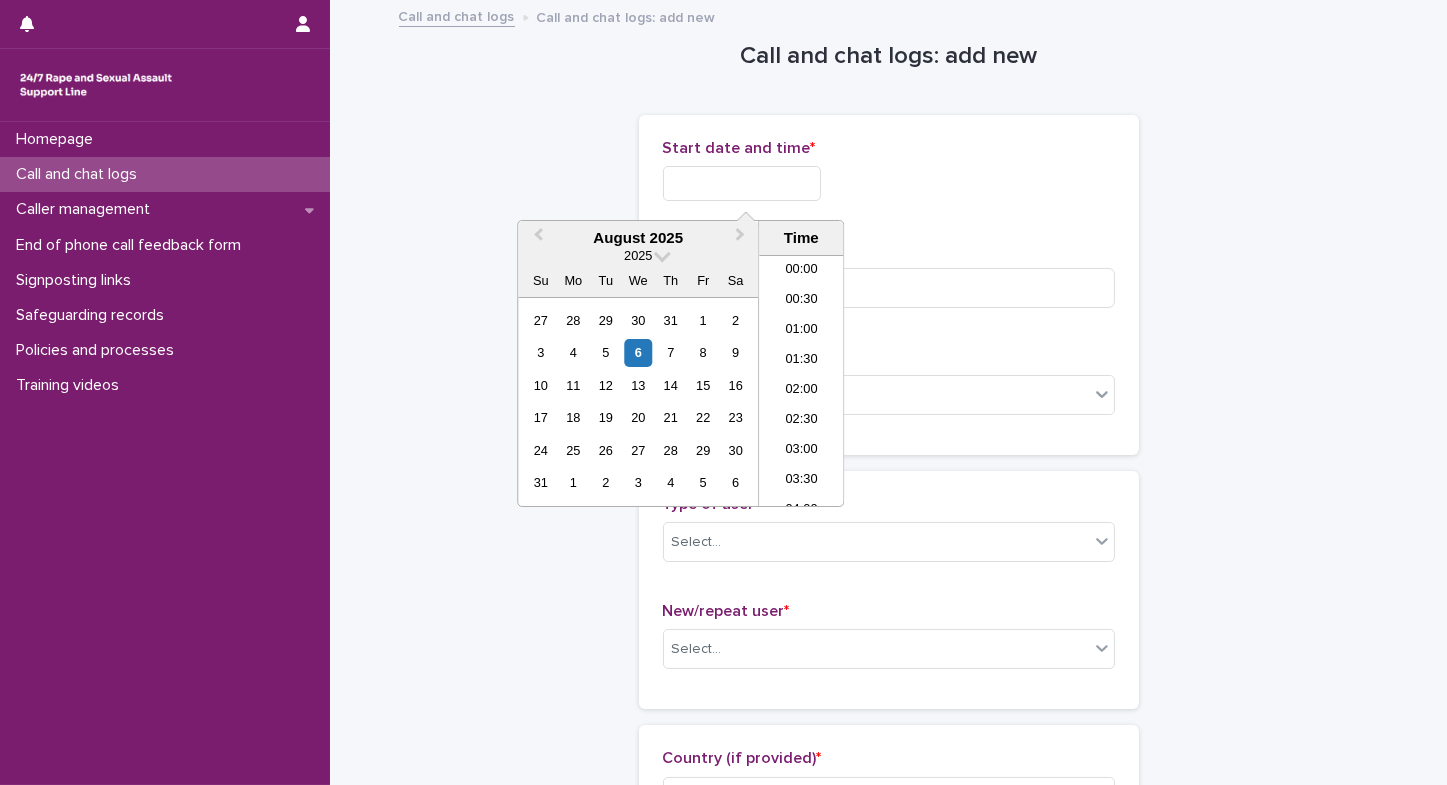 scroll, scrollTop: 489, scrollLeft: 0, axis: vertical 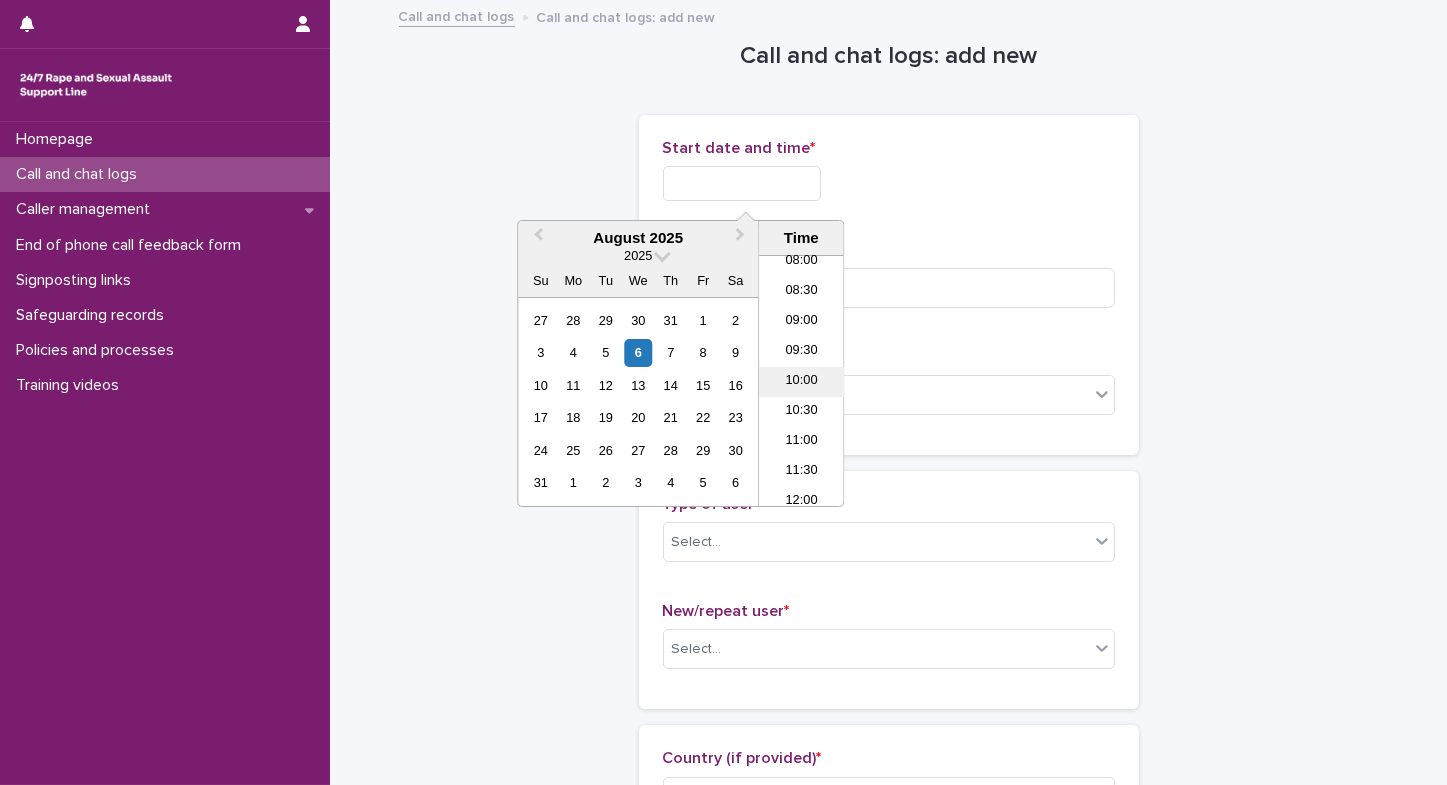 click on "10:00" at bounding box center [801, 382] 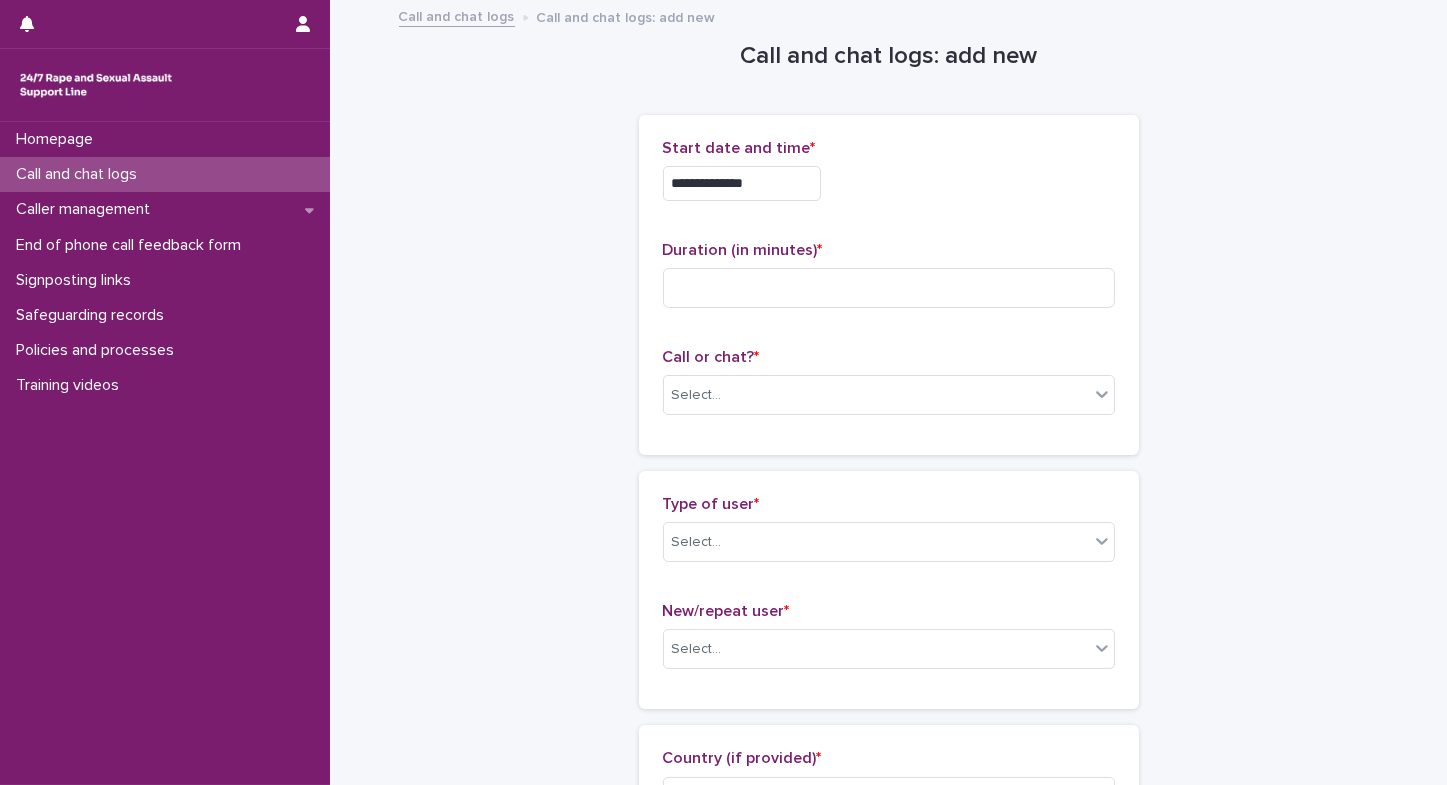 click on "**********" at bounding box center (742, 183) 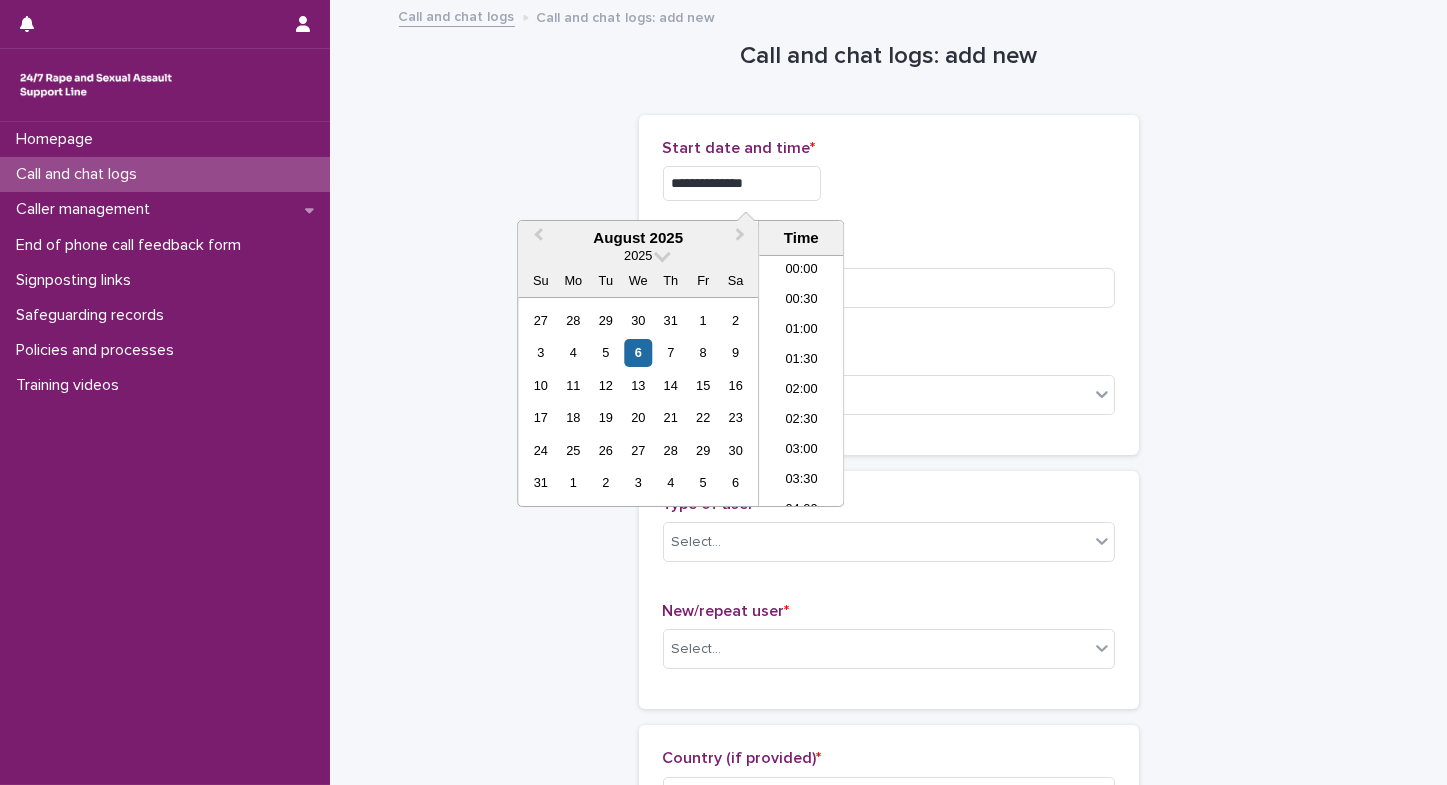 scroll, scrollTop: 489, scrollLeft: 0, axis: vertical 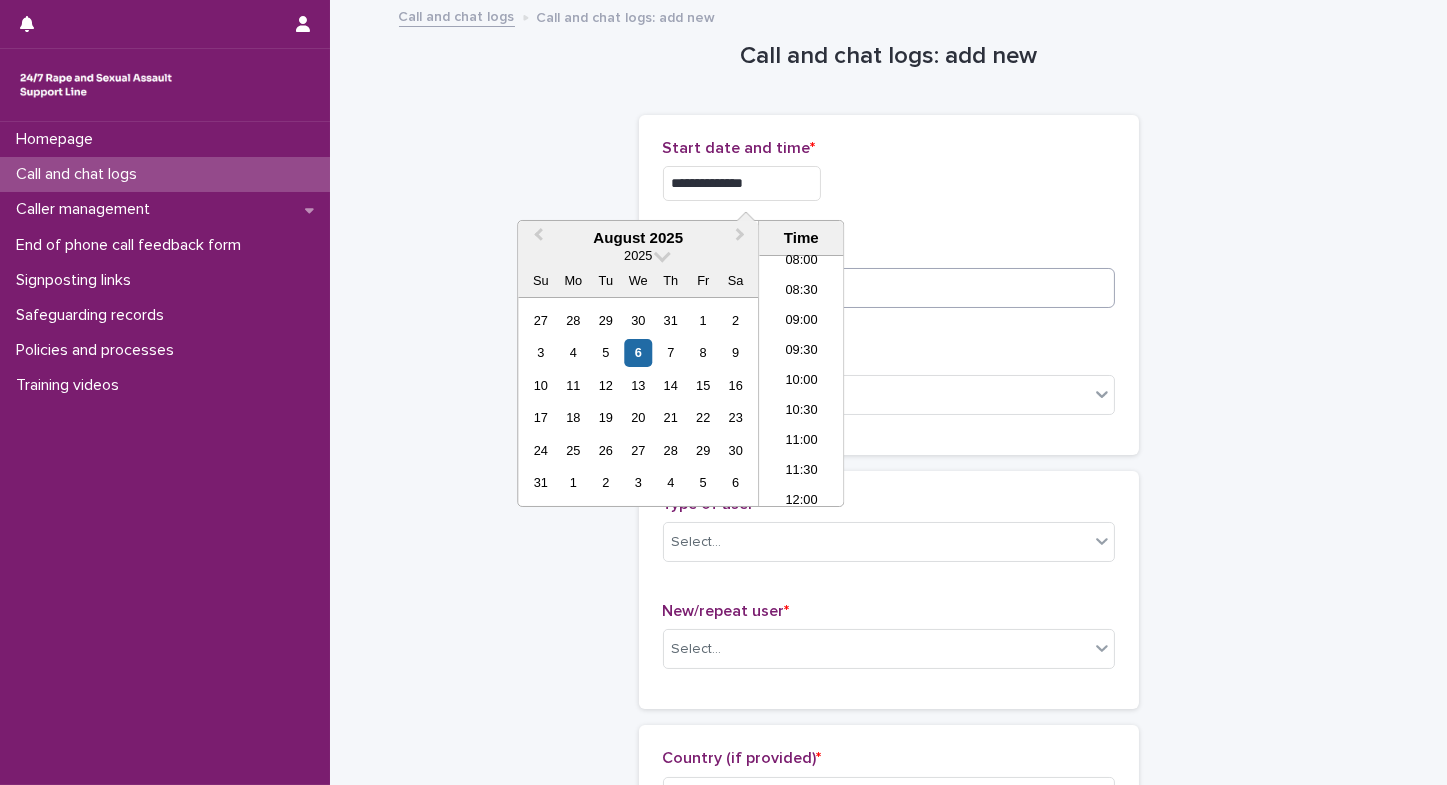 type on "**********" 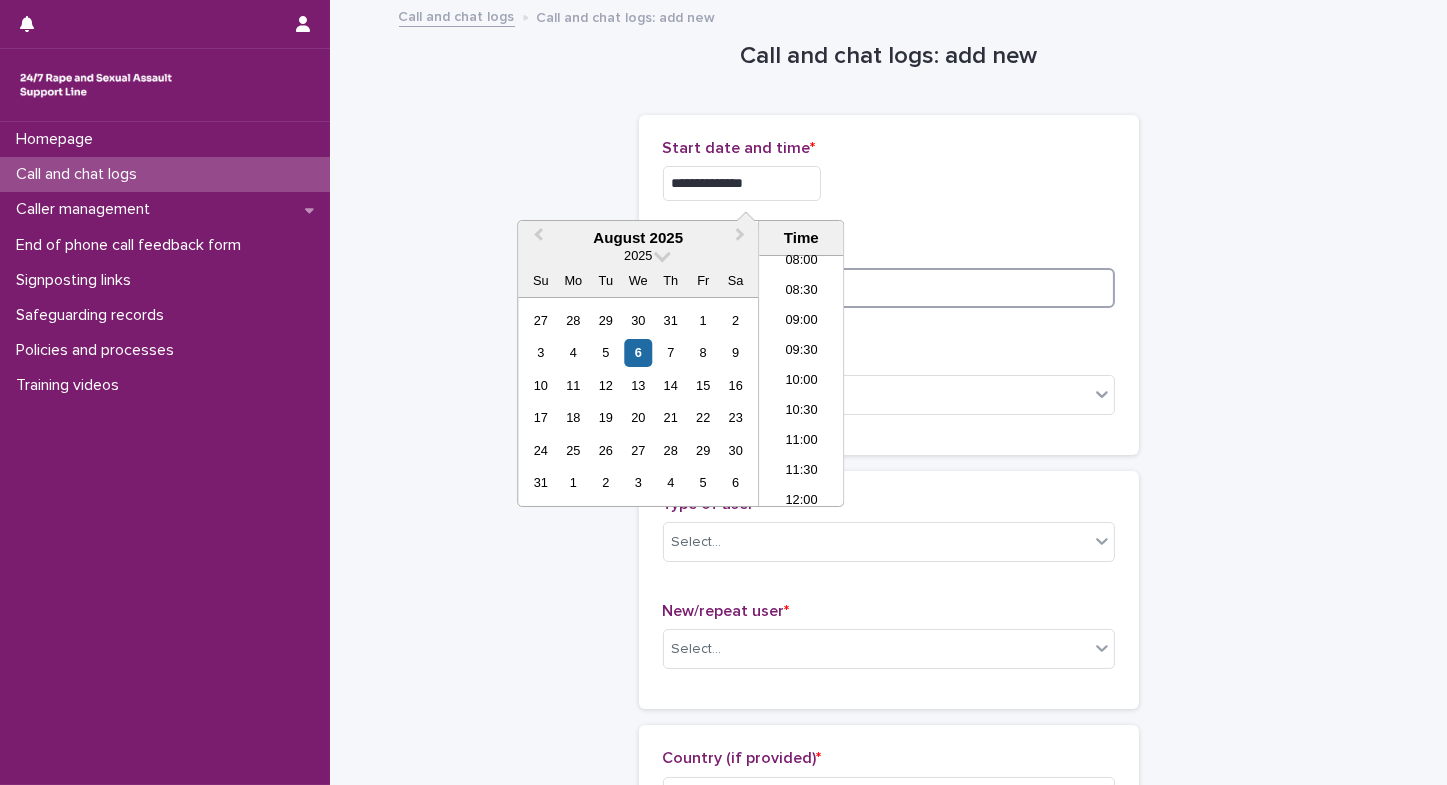 click at bounding box center [889, 288] 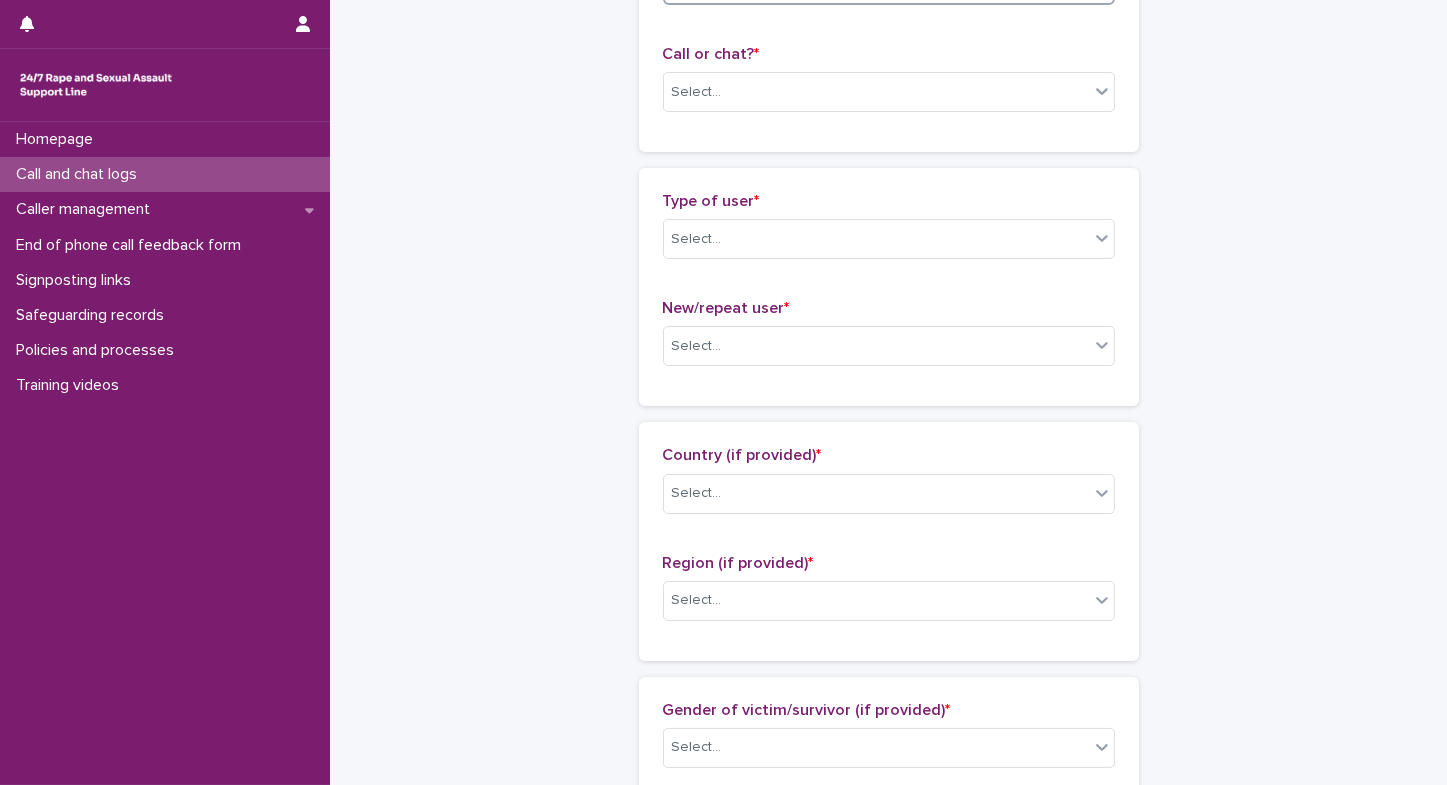 scroll, scrollTop: 311, scrollLeft: 0, axis: vertical 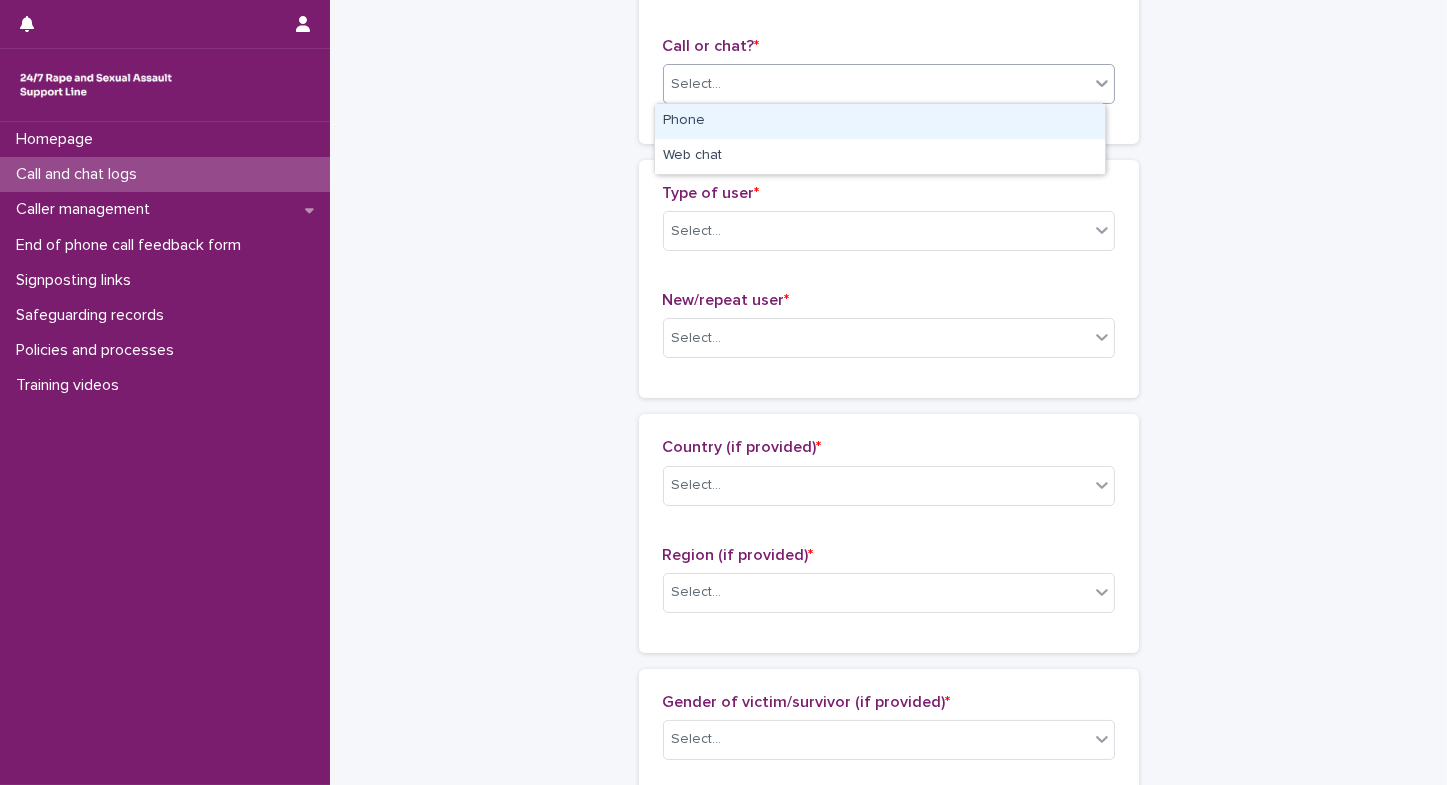 click on "Select..." at bounding box center (876, 84) 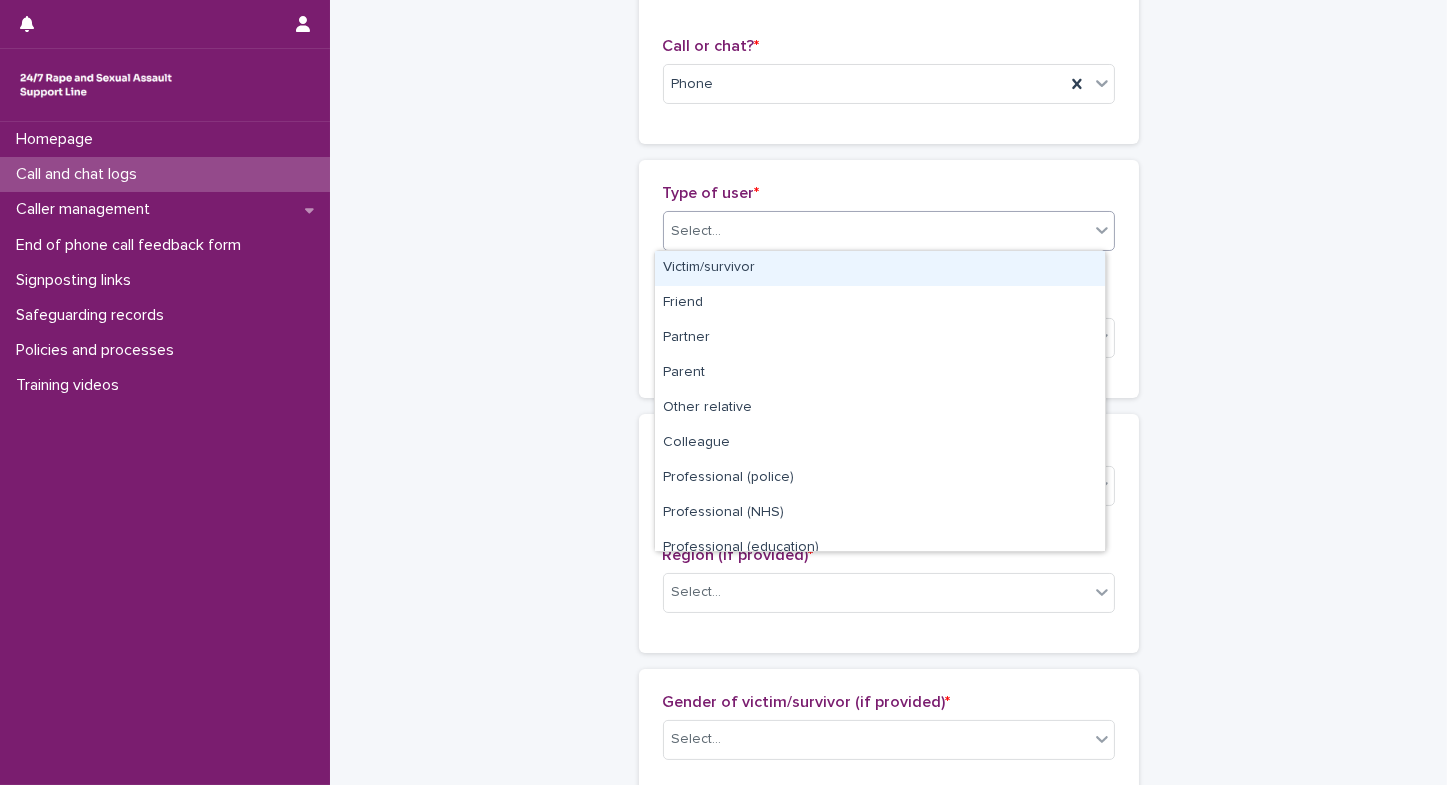 click on "Select..." at bounding box center [876, 231] 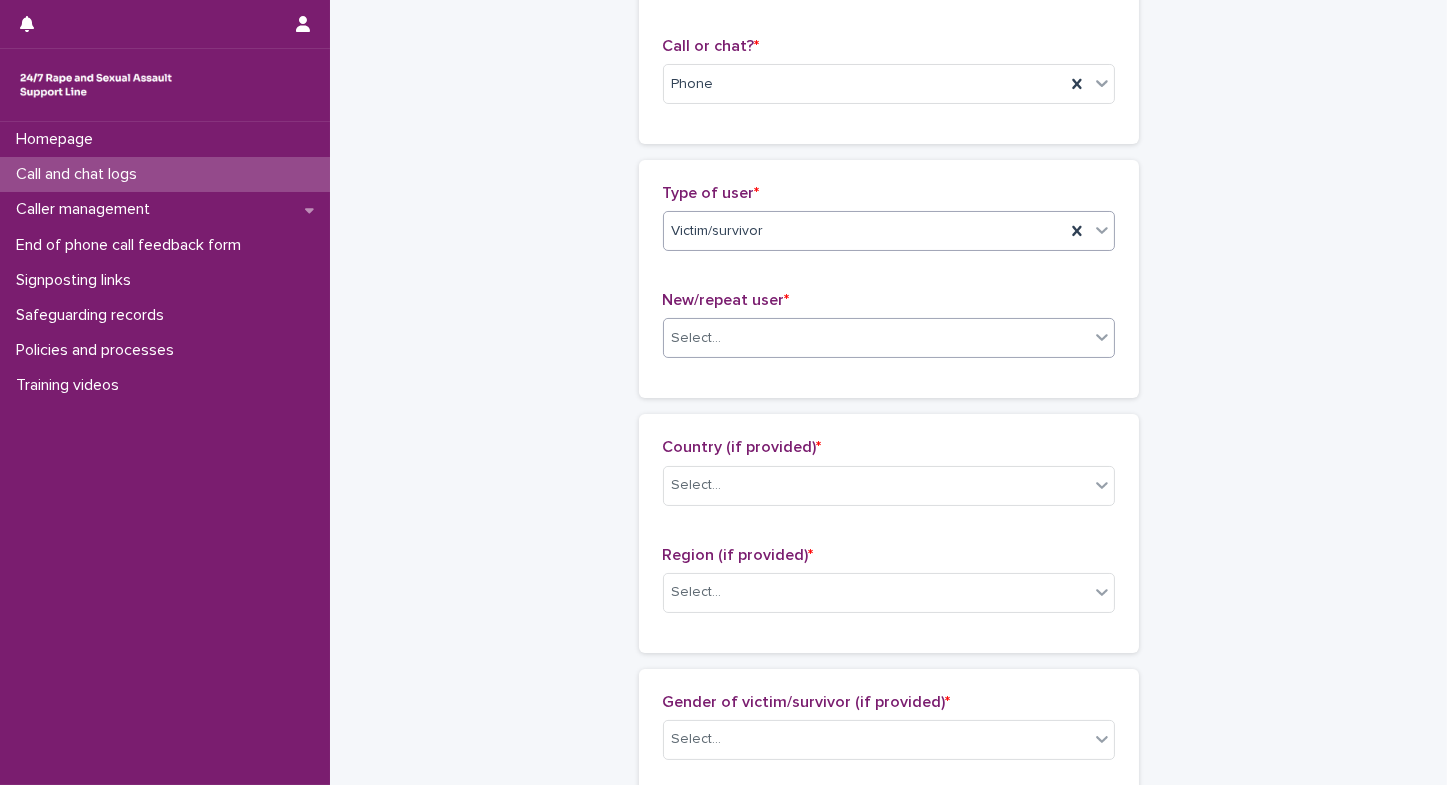 click on "Select..." at bounding box center (876, 338) 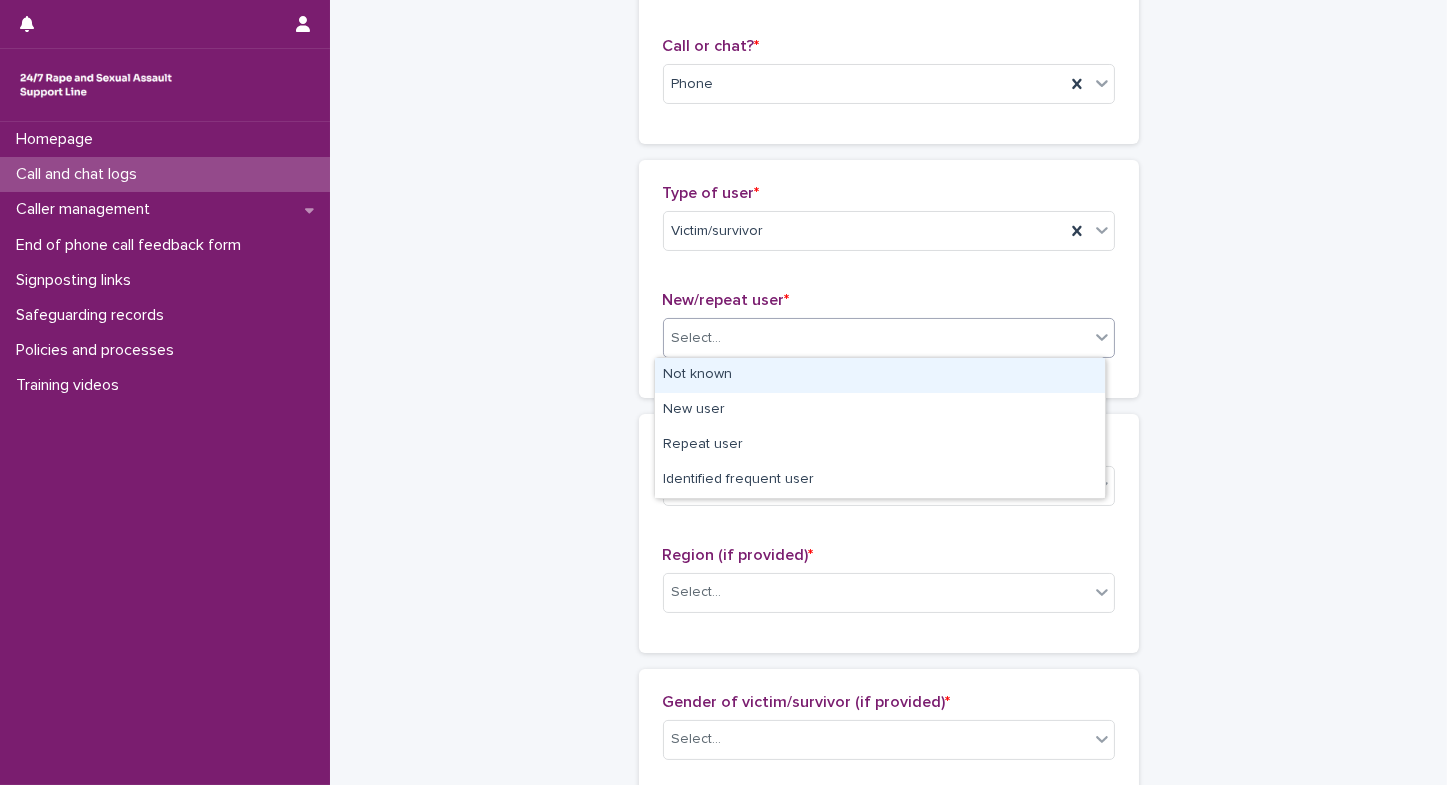 click on "Select..." at bounding box center (876, 338) 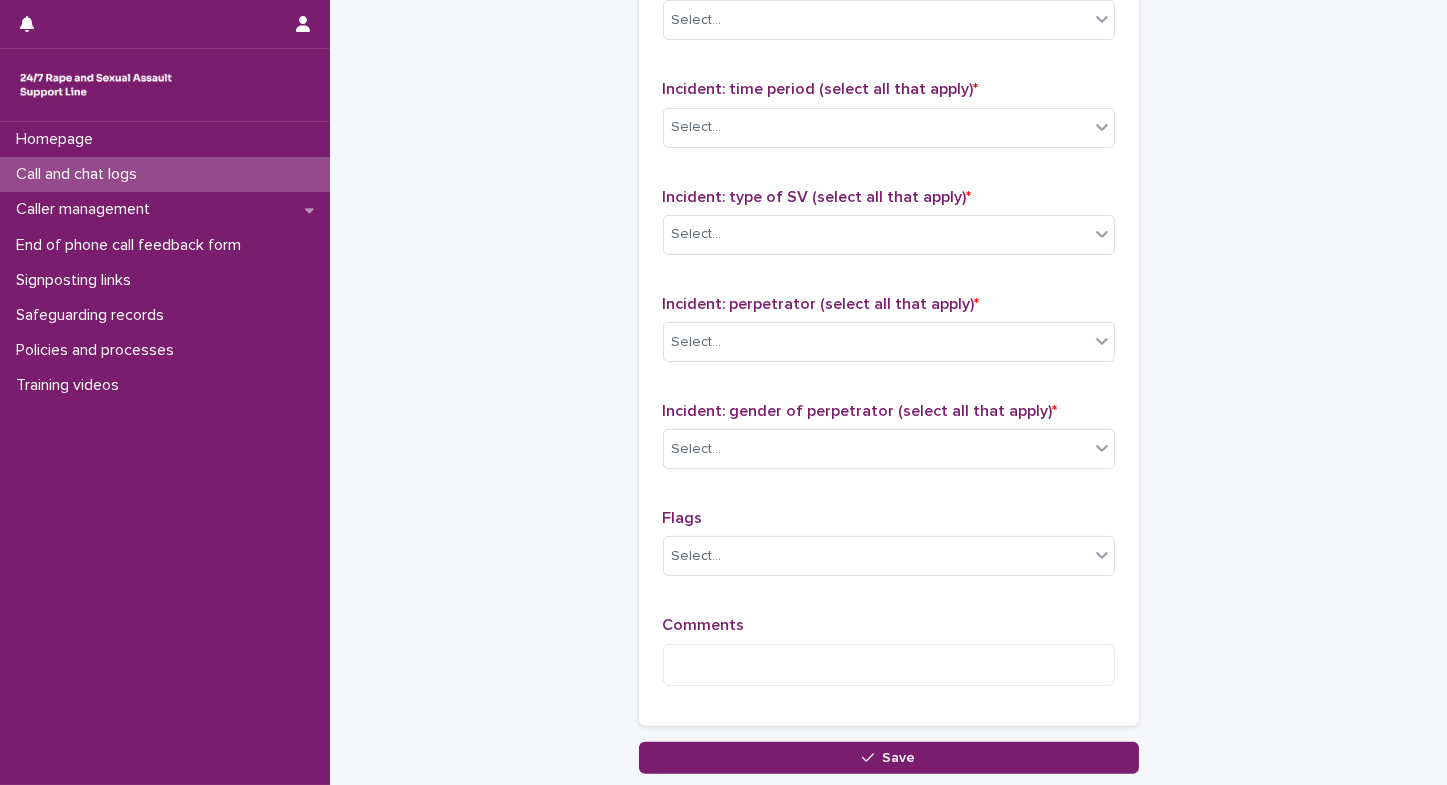 scroll, scrollTop: 1429, scrollLeft: 0, axis: vertical 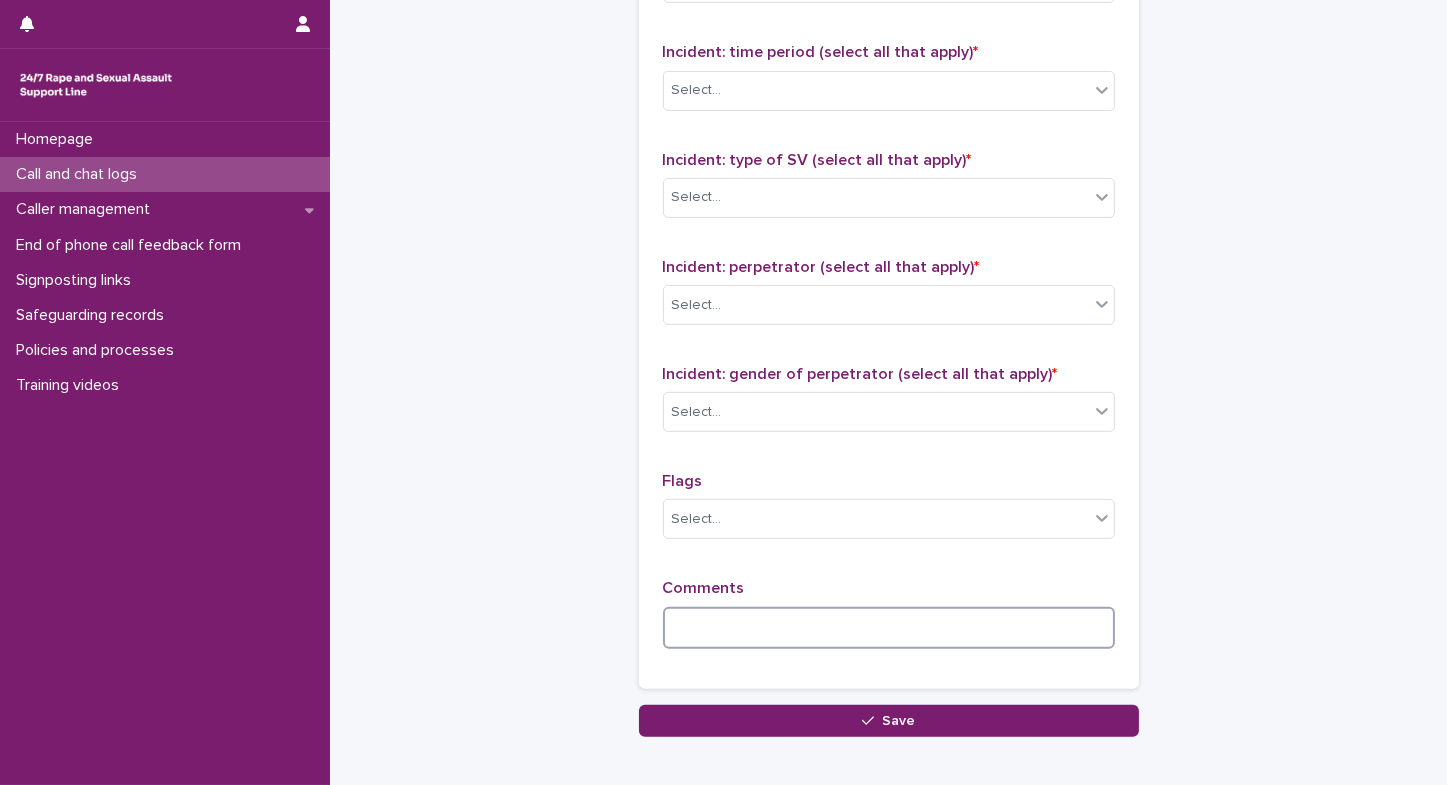 click at bounding box center (889, 628) 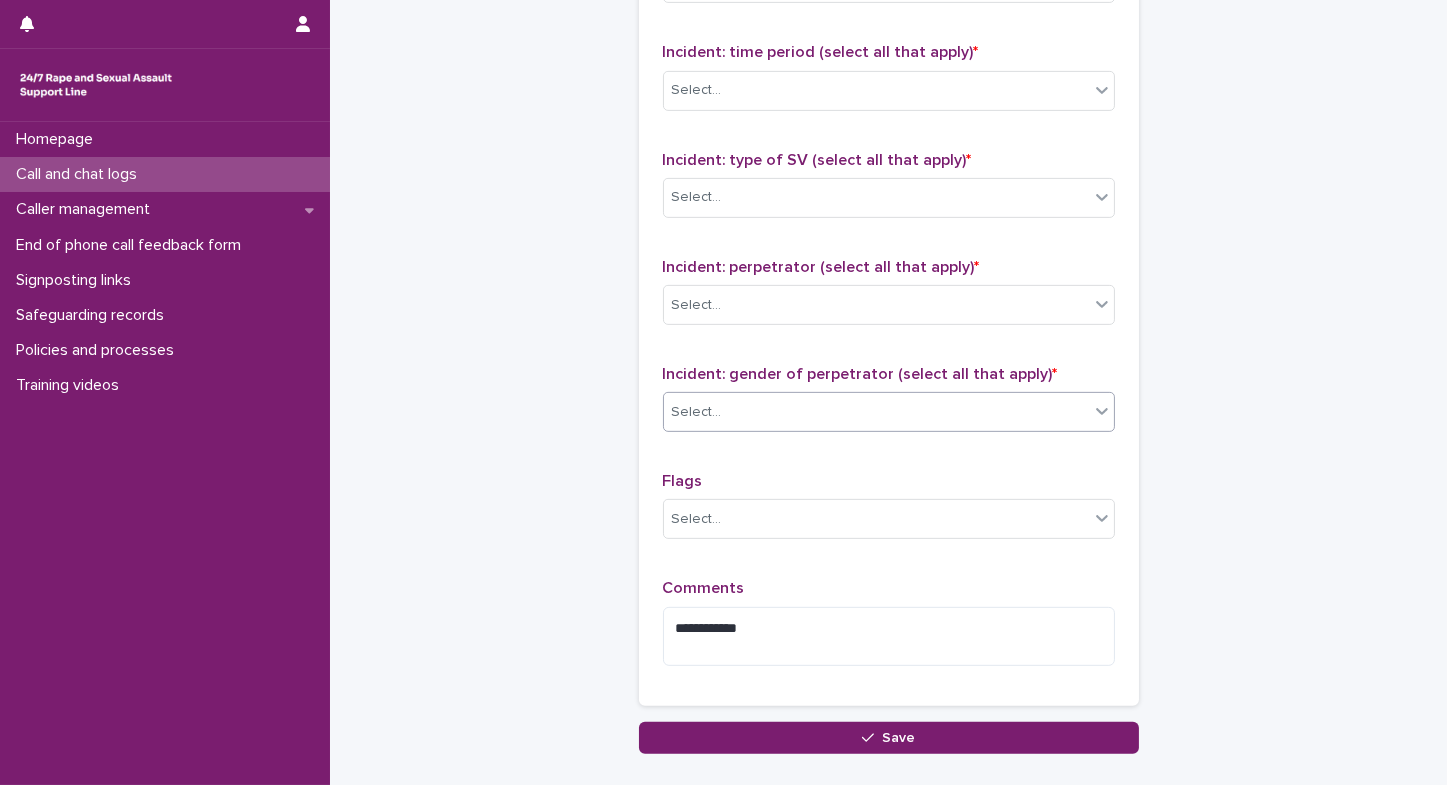 click on "Select..." at bounding box center (876, 412) 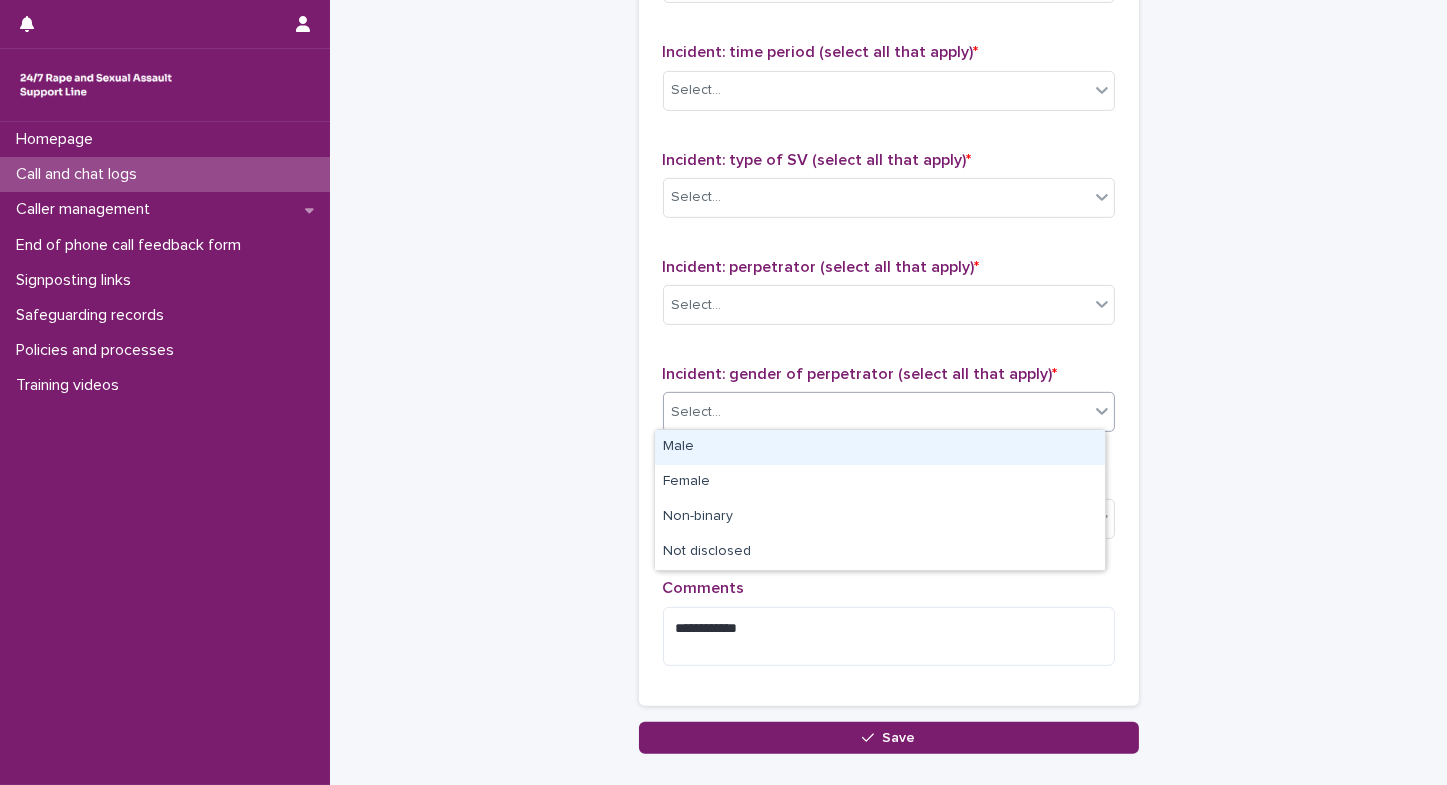 click on "Male" at bounding box center (880, 447) 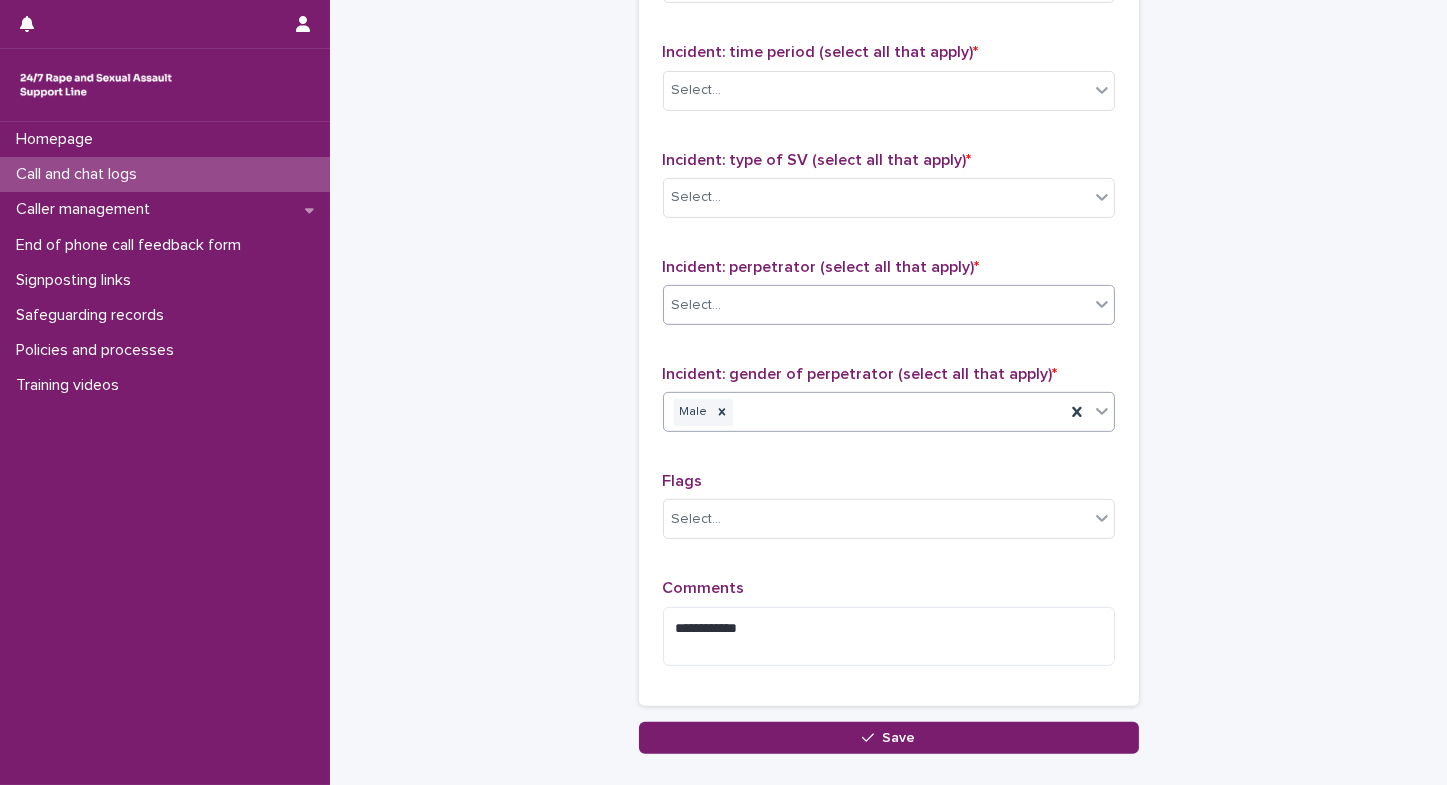 click on "Select..." at bounding box center (876, 305) 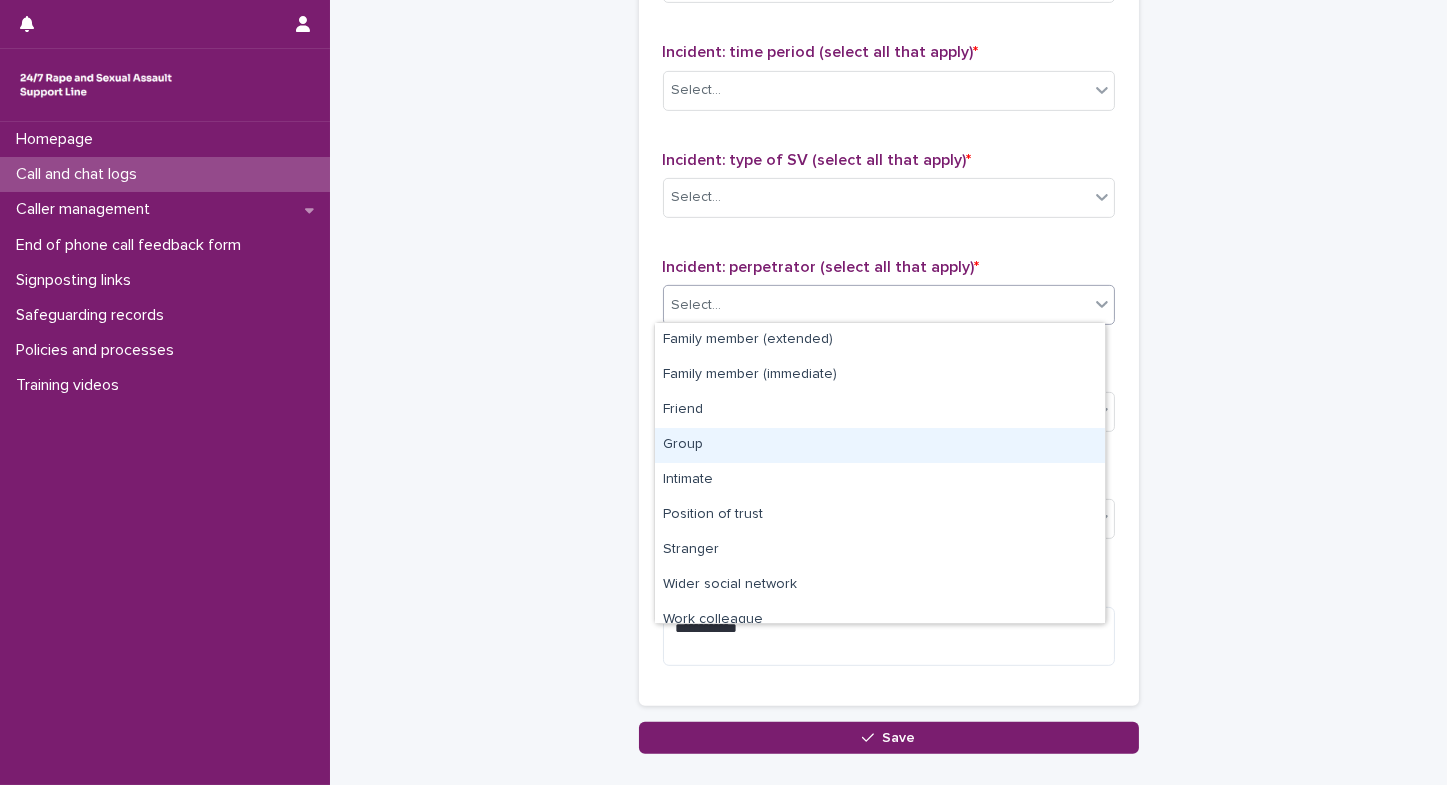 click on "Group" at bounding box center [880, 445] 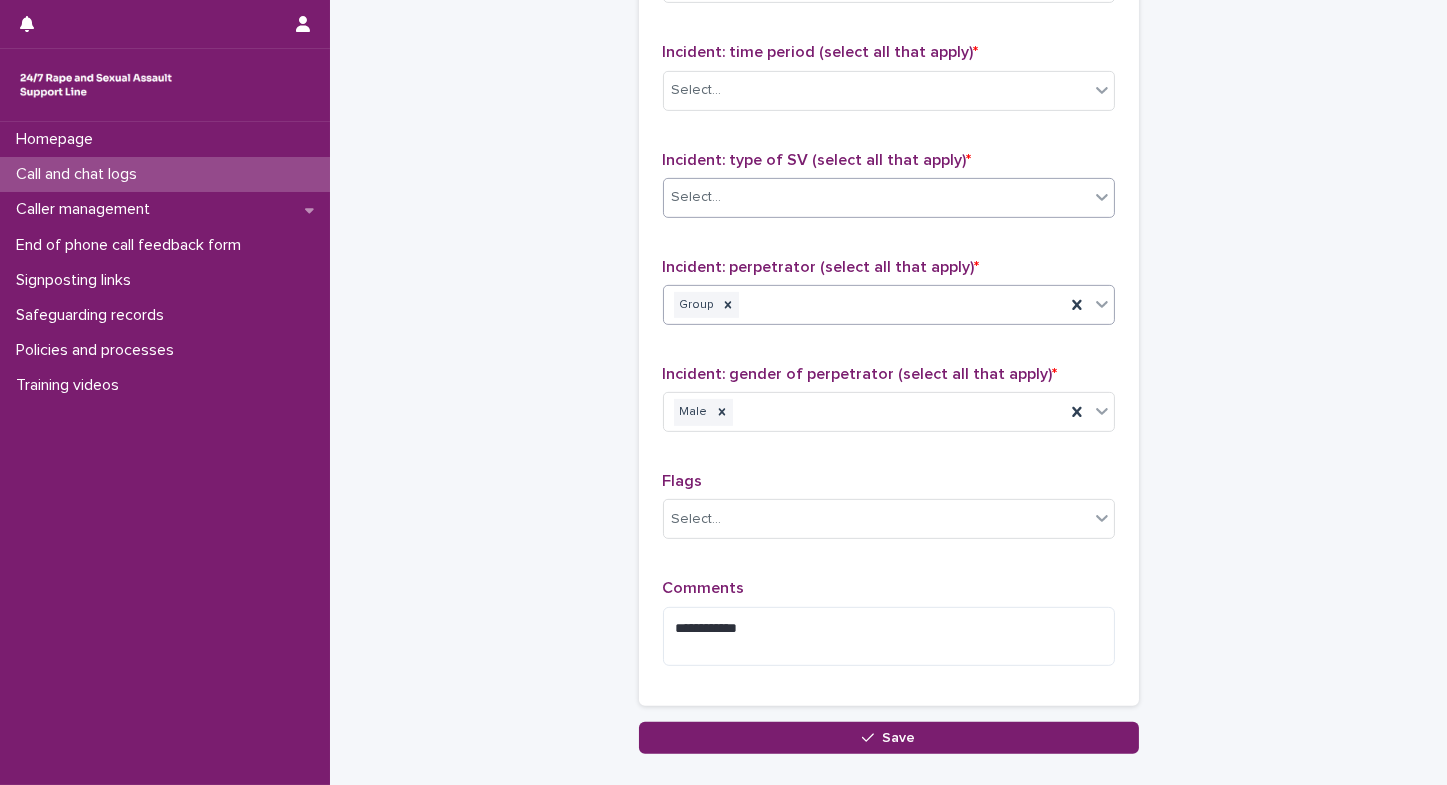 click on "Select..." at bounding box center (697, 197) 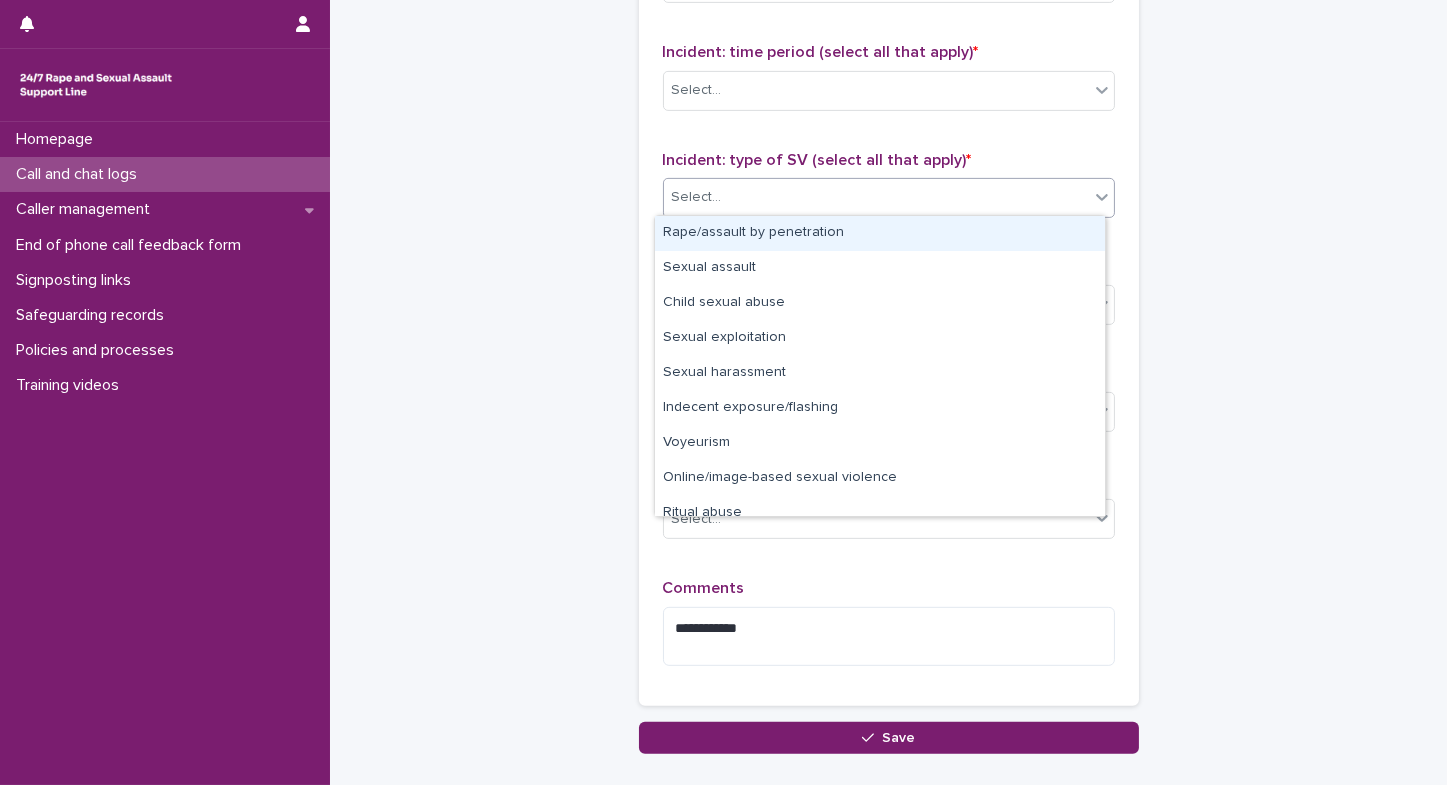 click on "Rape/assault by penetration" at bounding box center [880, 233] 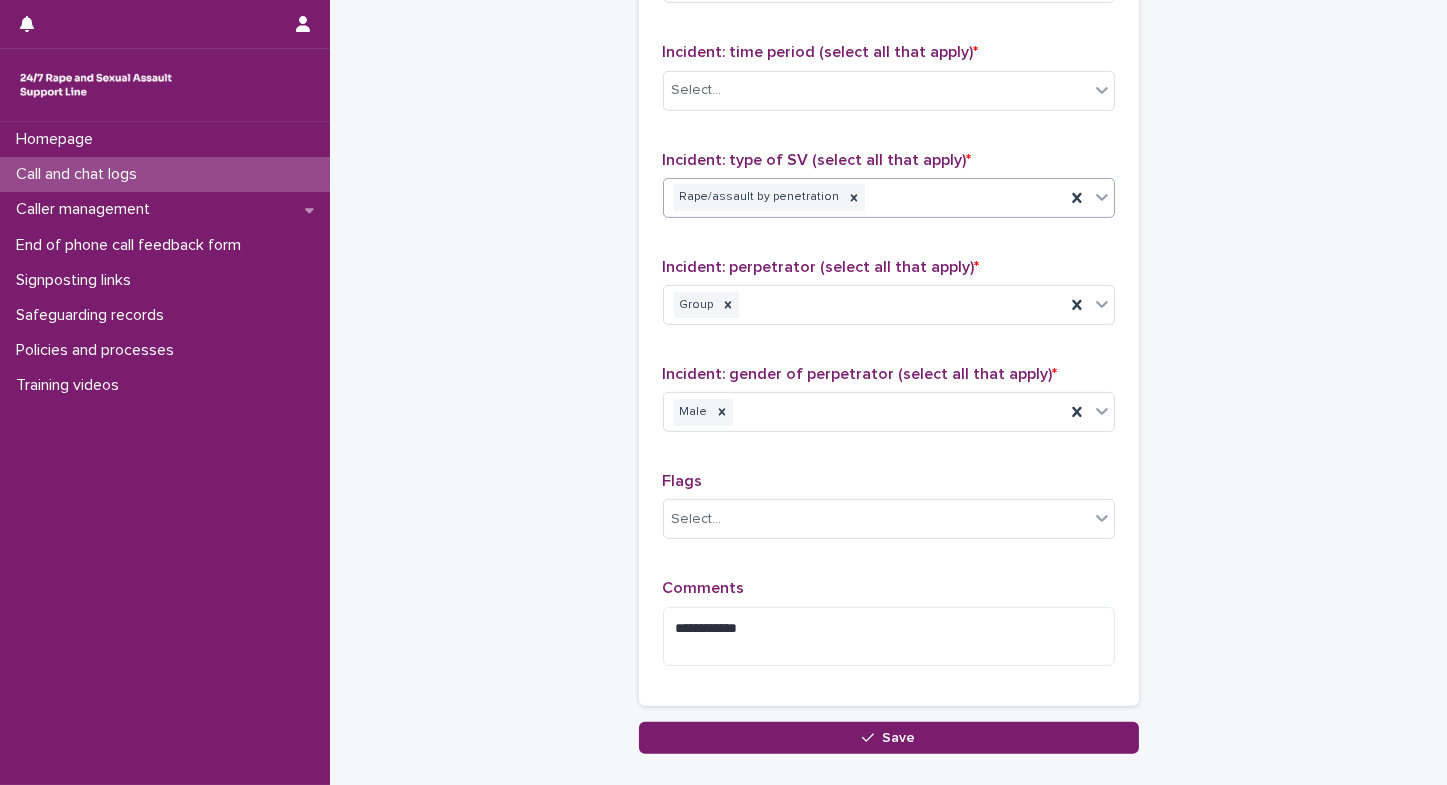 click 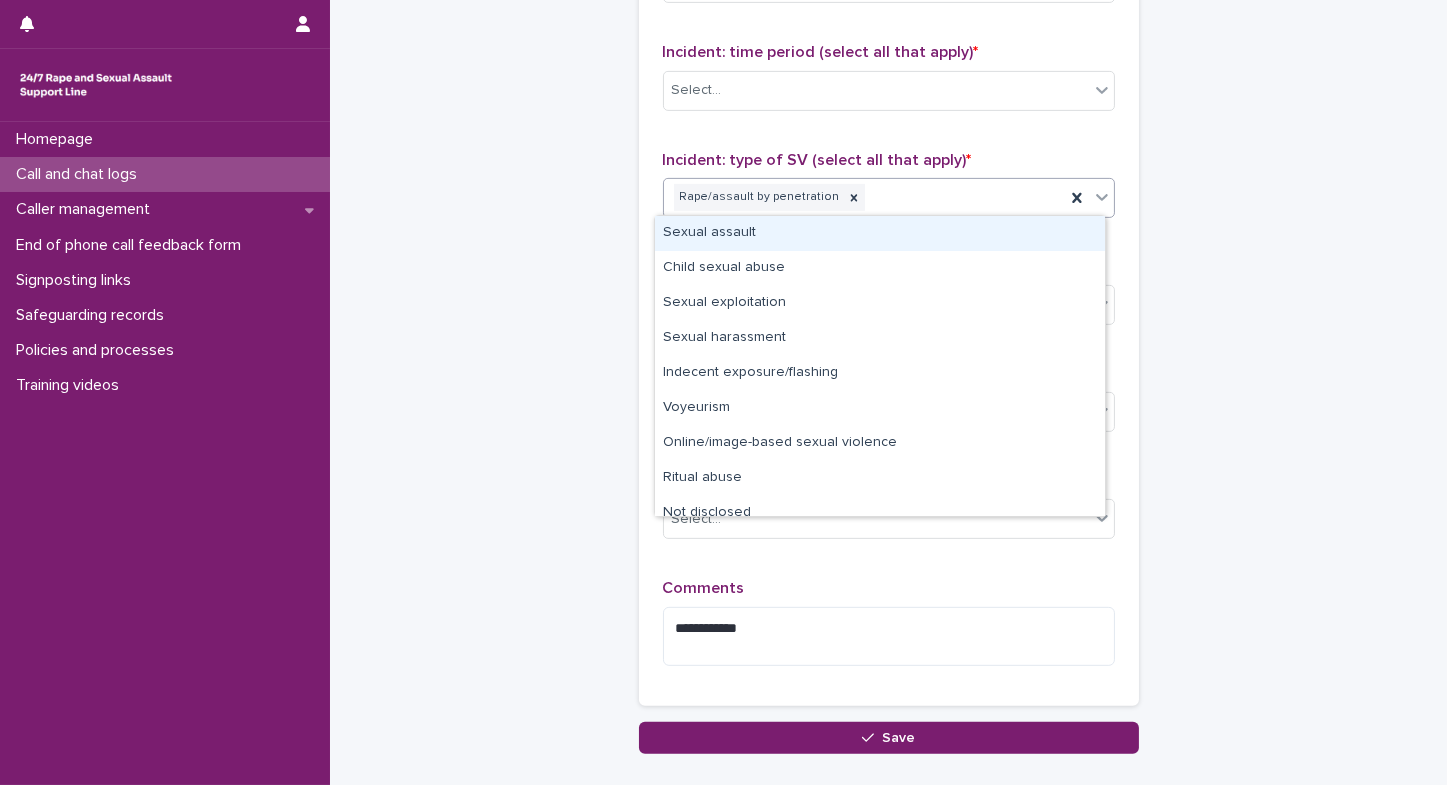 click on "Sexual assault" at bounding box center (880, 233) 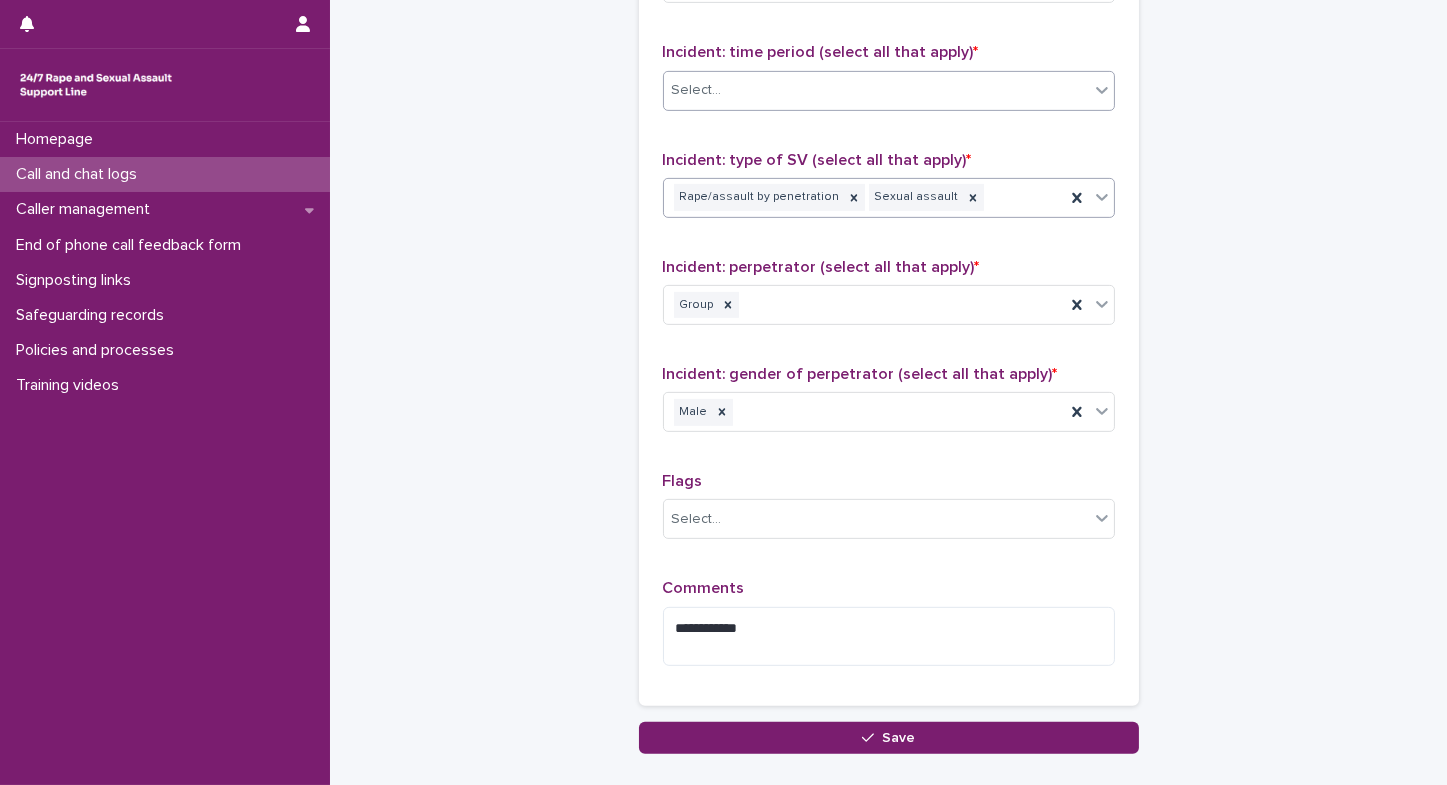 click on "Select..." at bounding box center [876, 90] 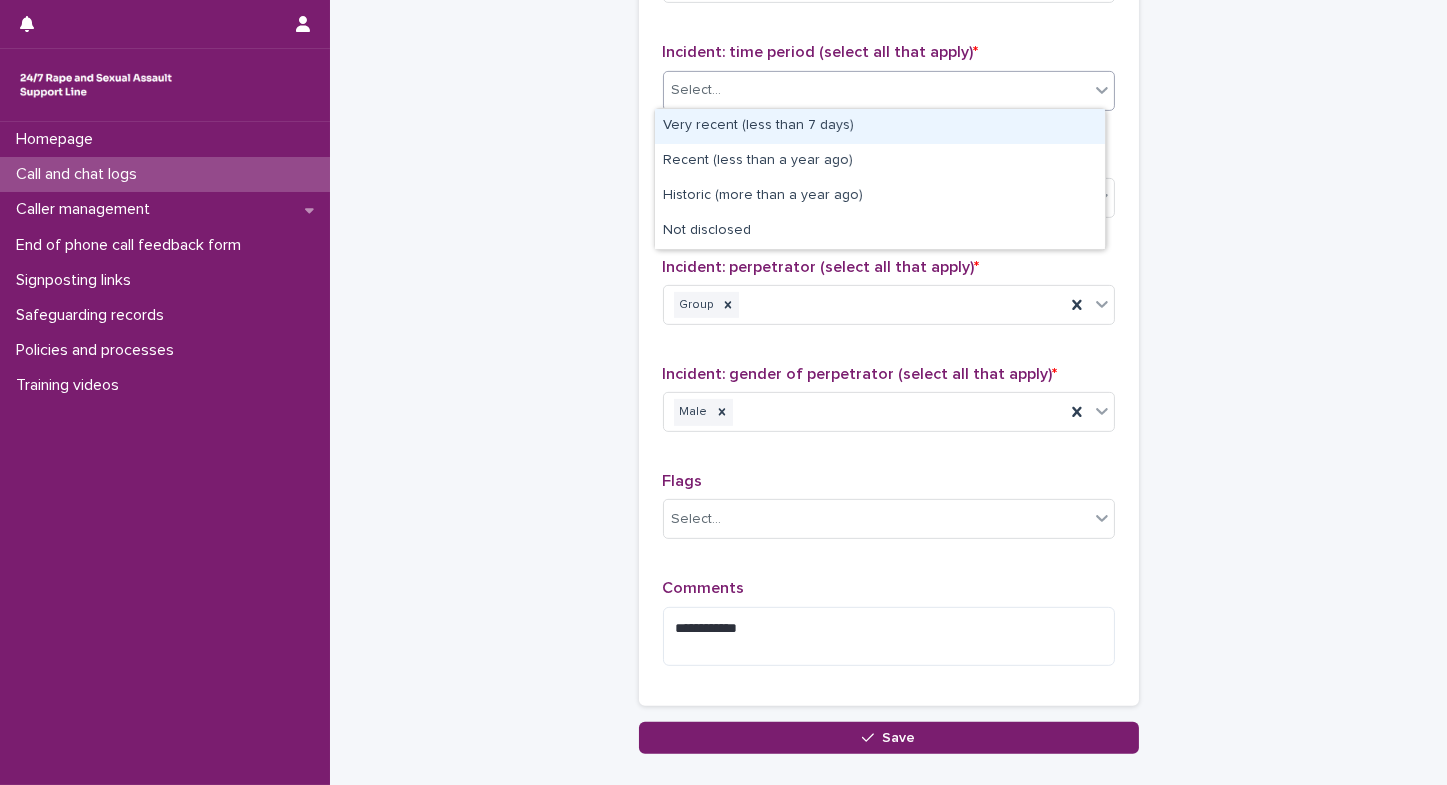 click on "**********" at bounding box center [889, -336] 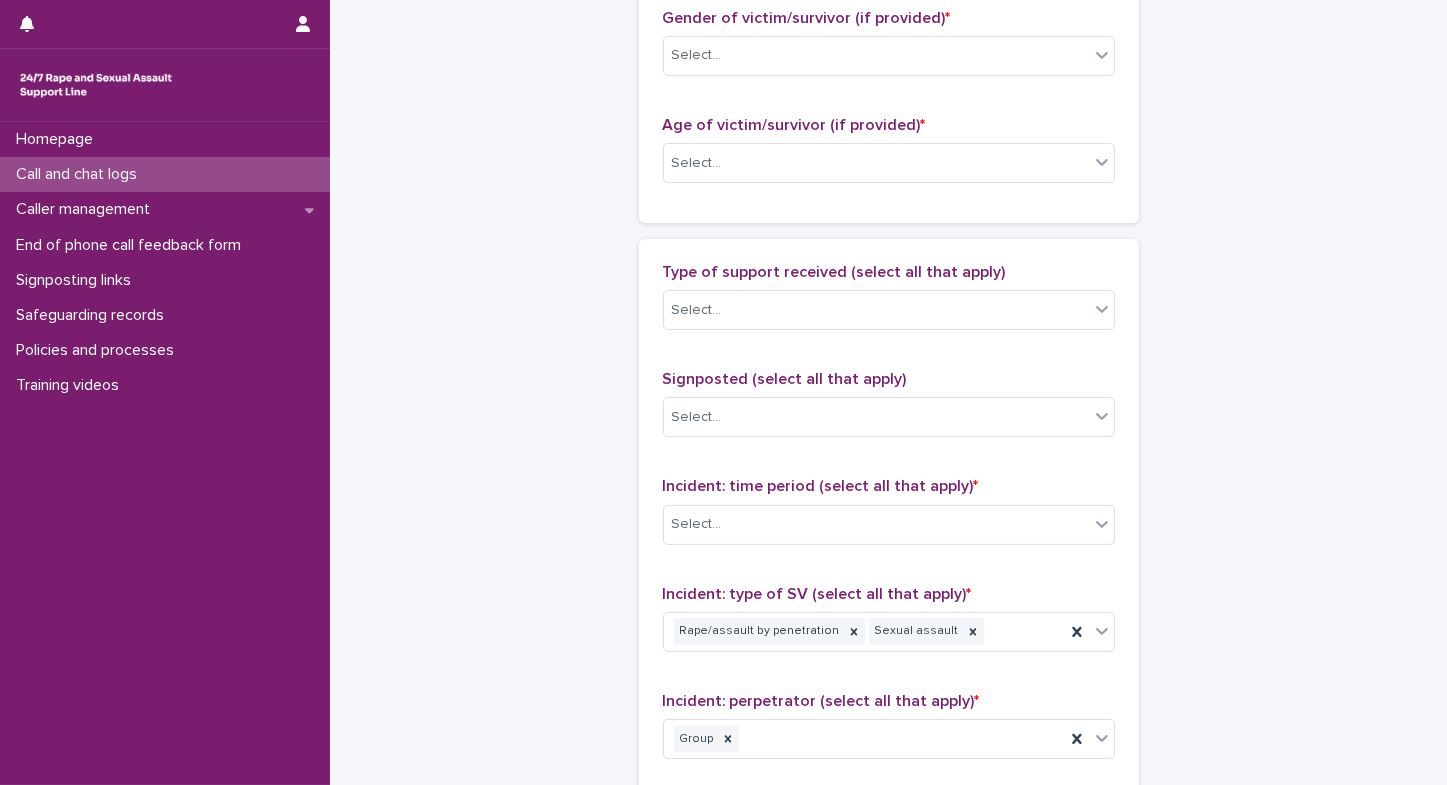 scroll, scrollTop: 984, scrollLeft: 0, axis: vertical 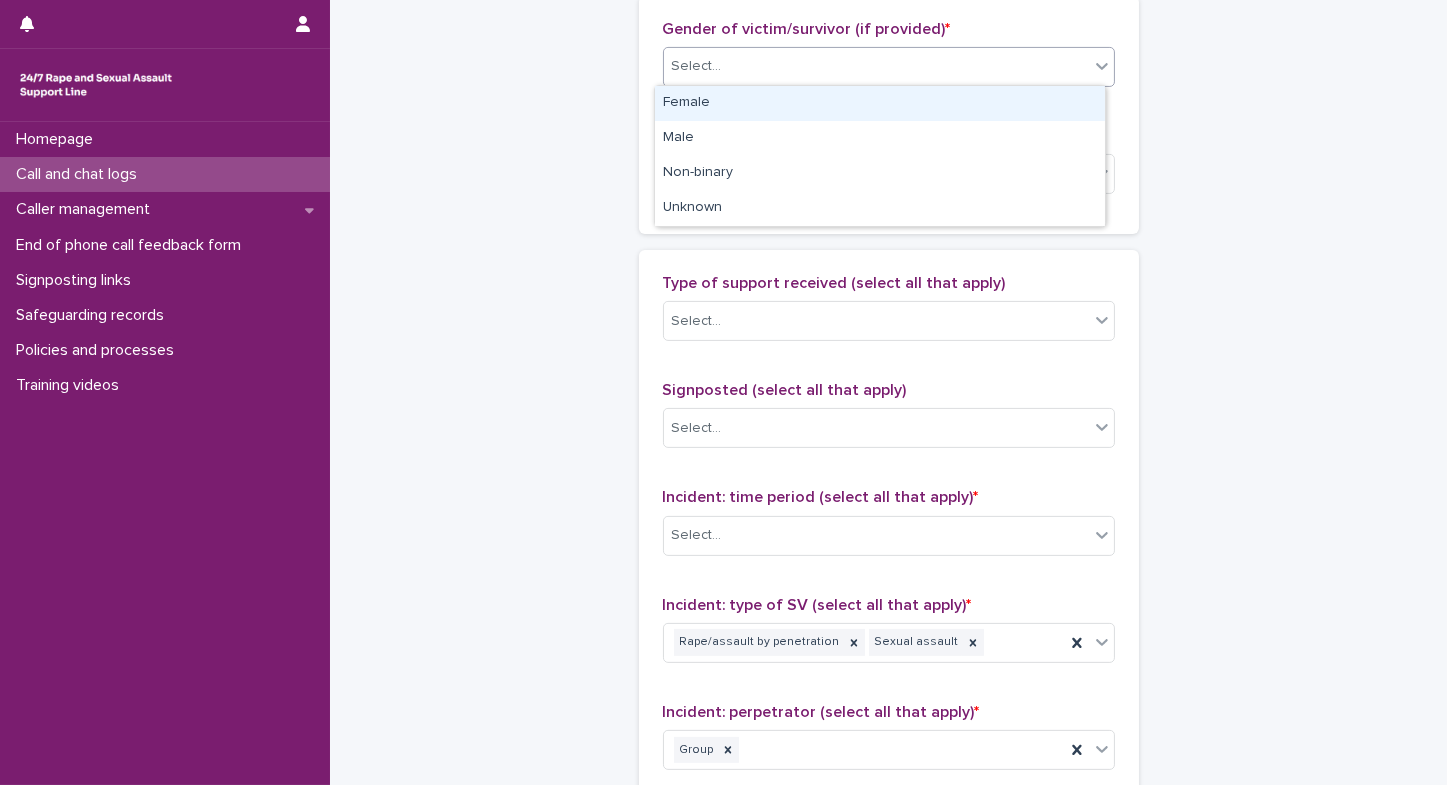 click on "Select..." at bounding box center [876, 66] 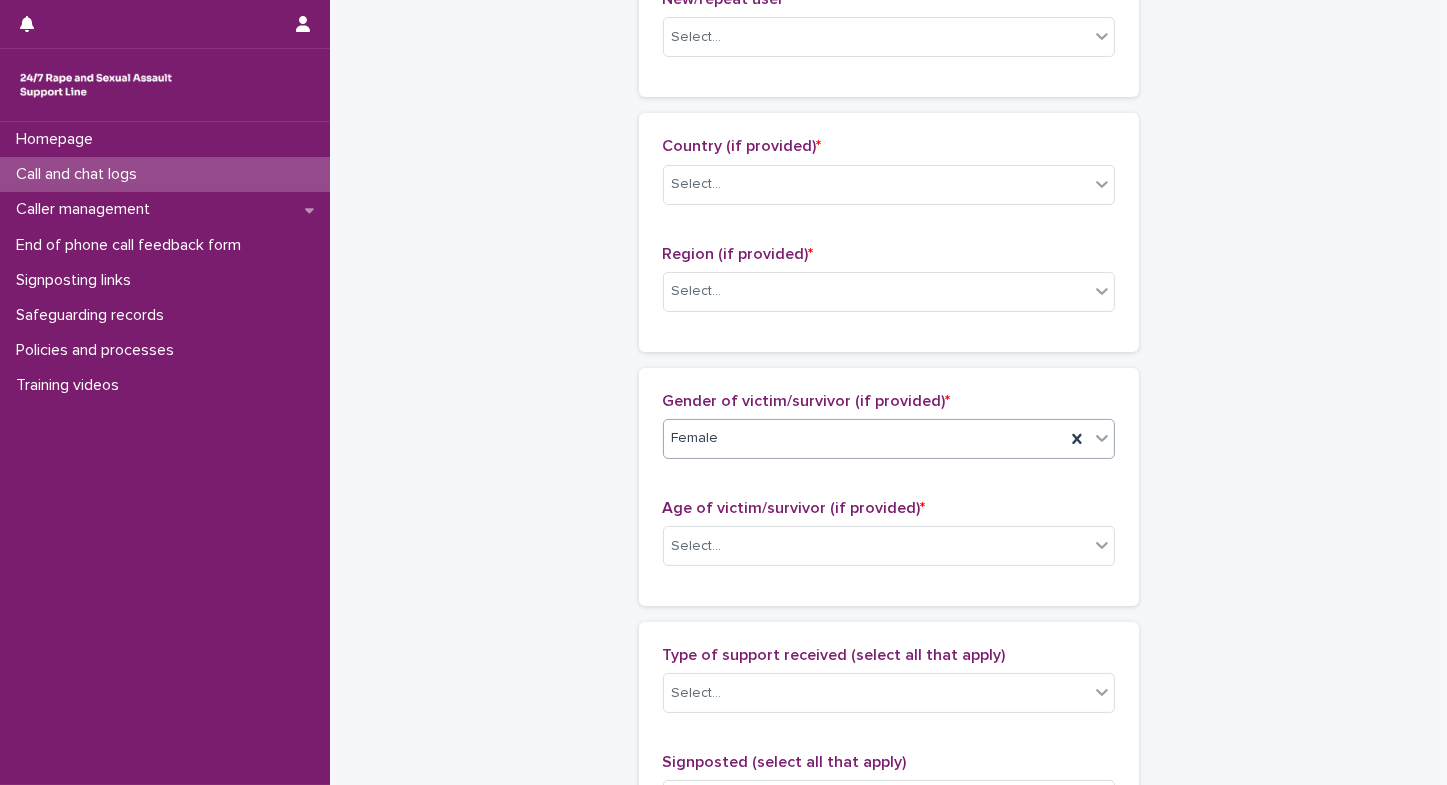 scroll, scrollTop: 576, scrollLeft: 0, axis: vertical 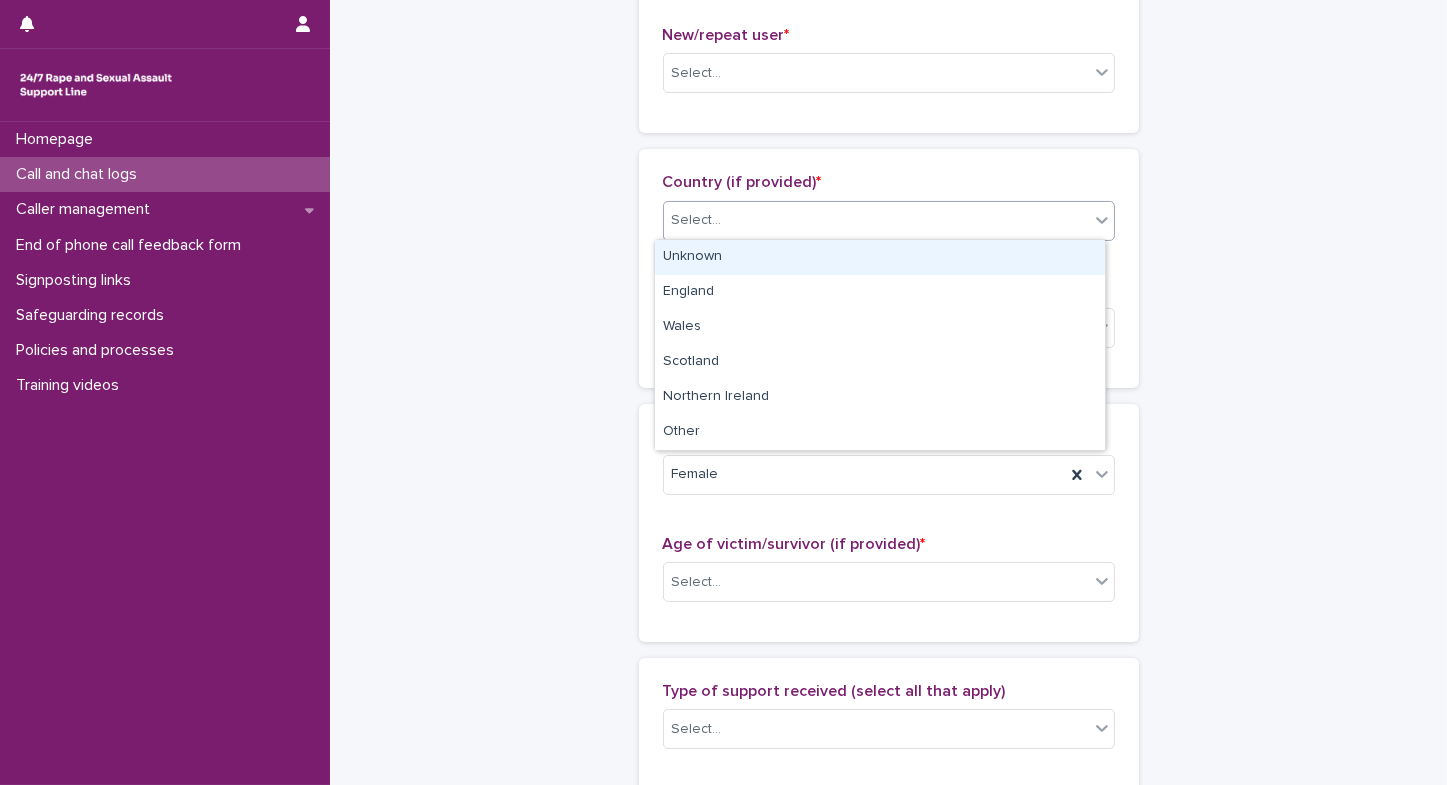 click on "Select..." at bounding box center [876, 220] 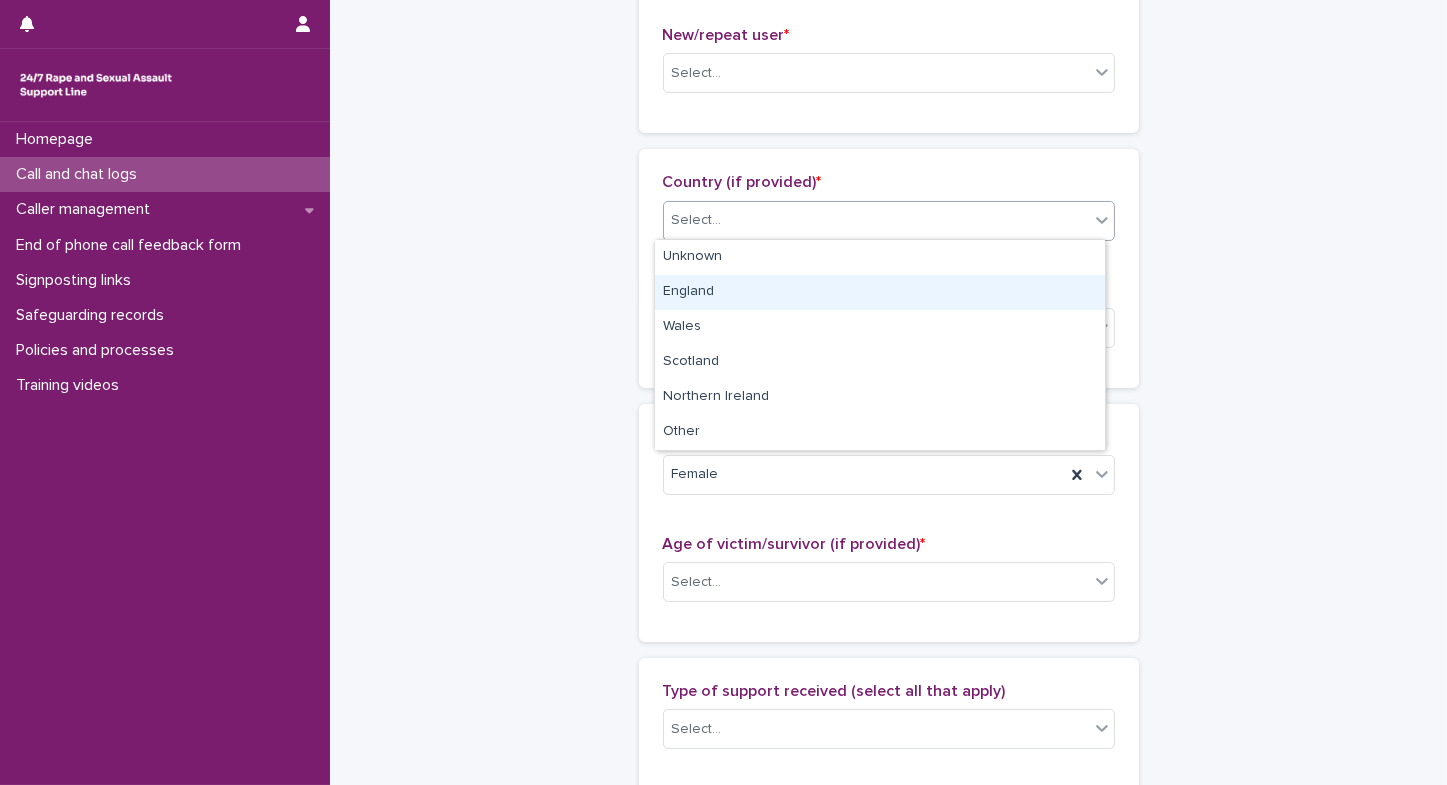 click on "England" at bounding box center [880, 292] 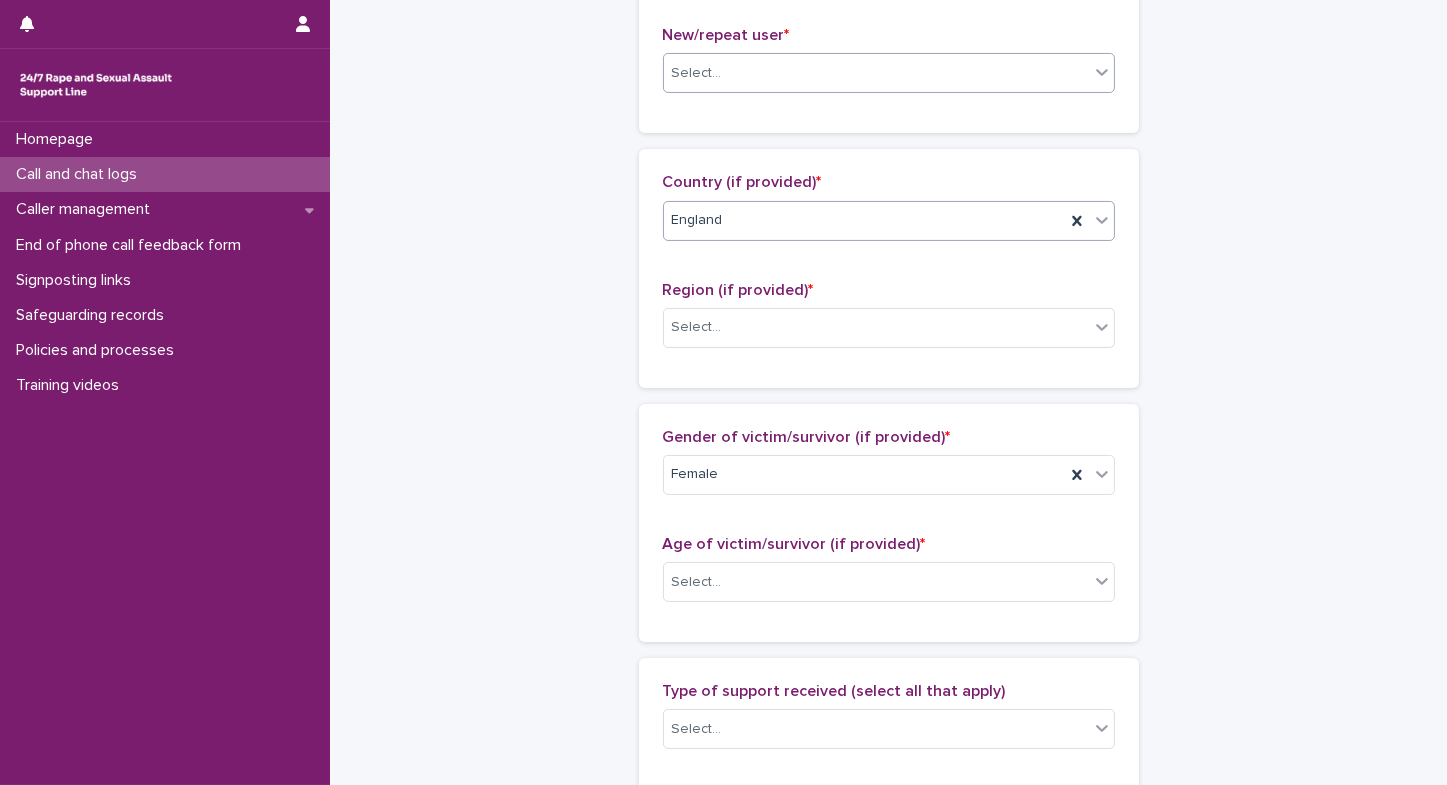 click on "Select..." at bounding box center [876, 73] 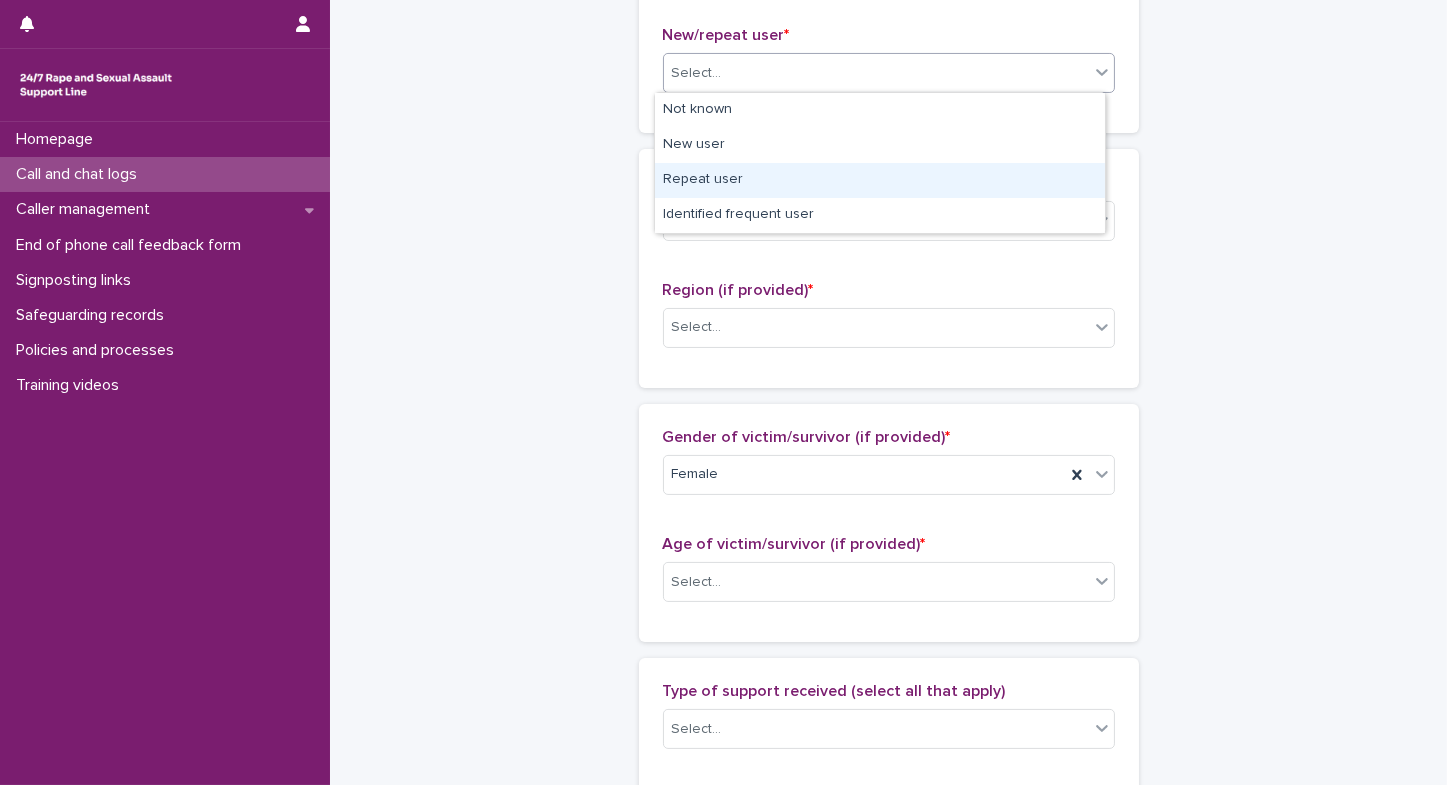 click on "Repeat user" at bounding box center (880, 180) 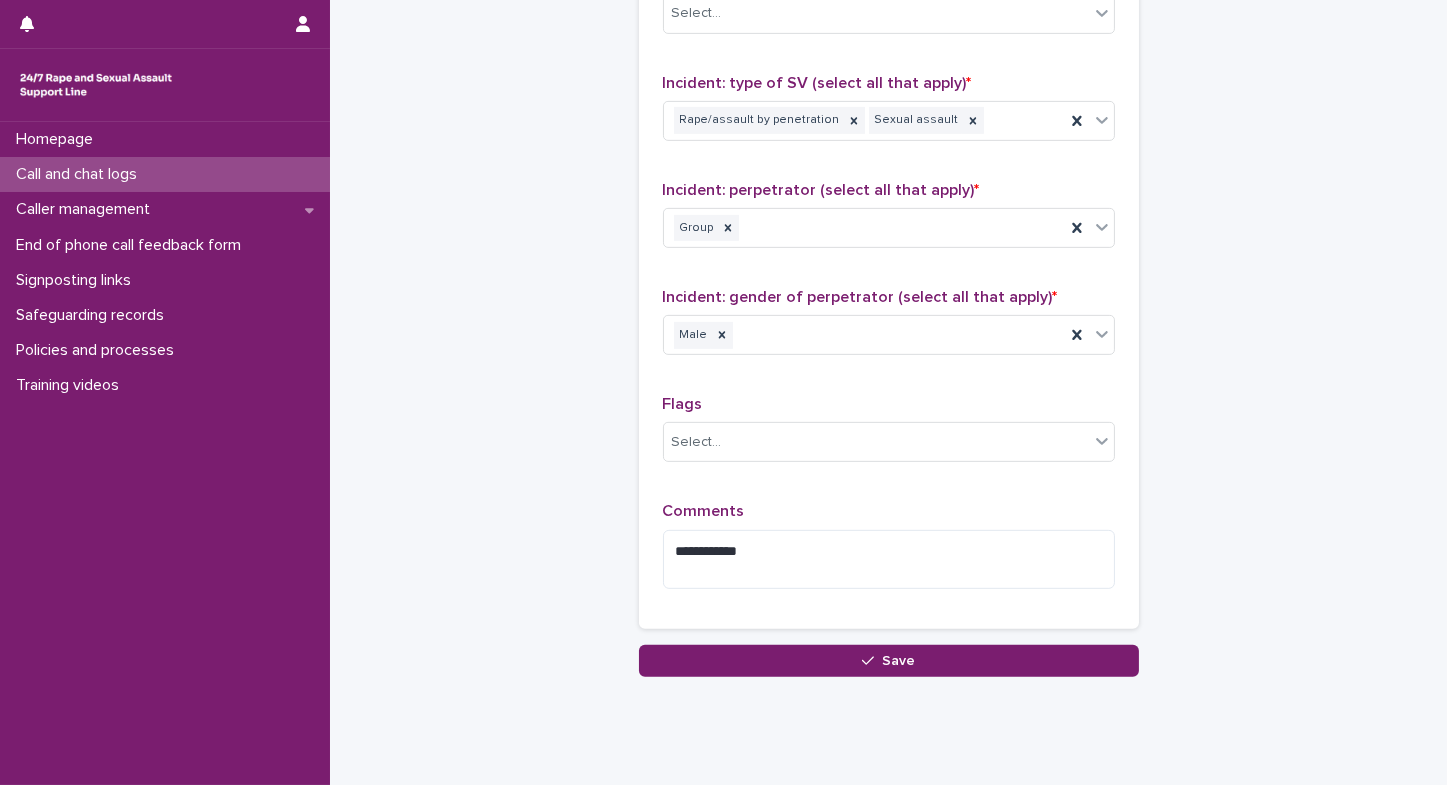 scroll, scrollTop: 1552, scrollLeft: 0, axis: vertical 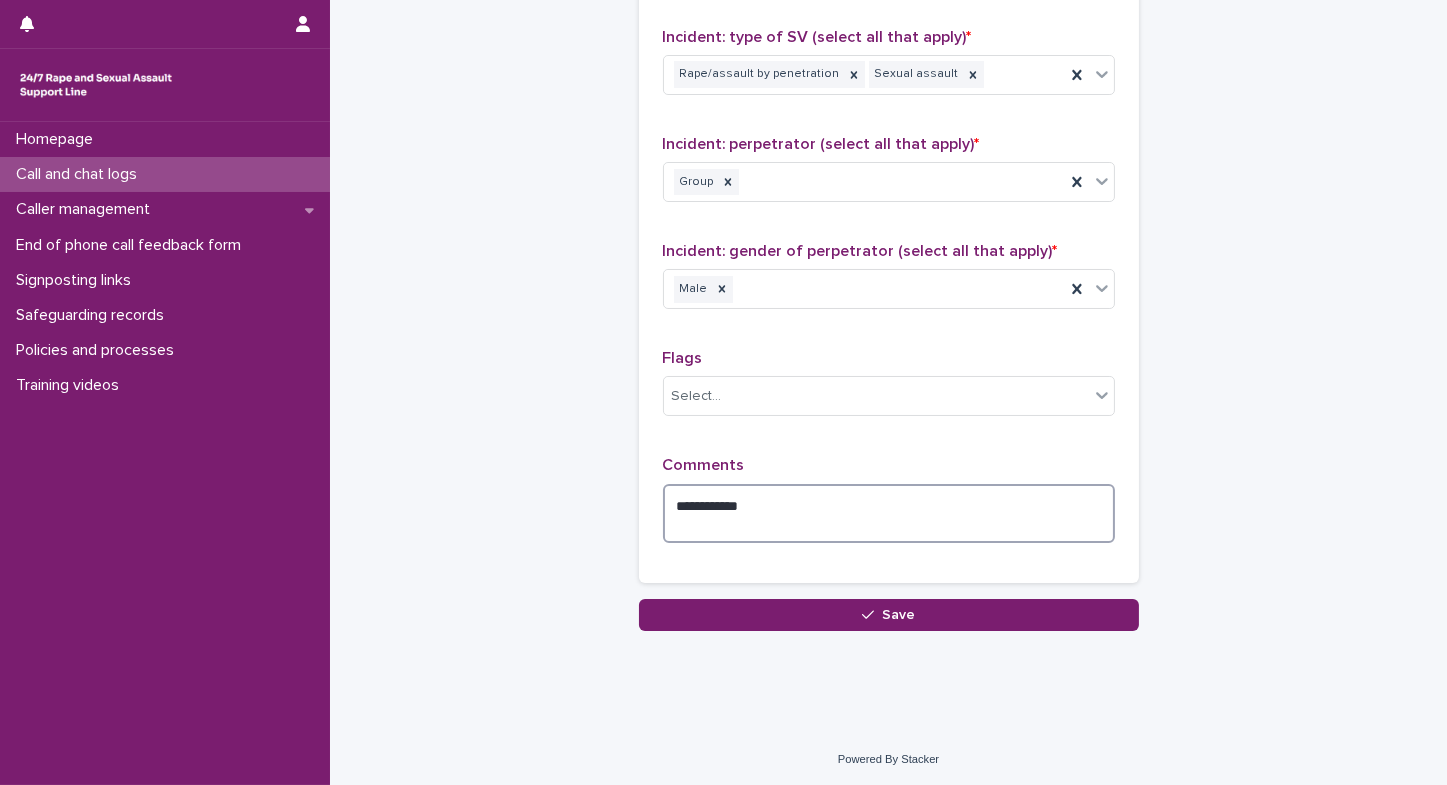 click on "**********" at bounding box center (889, 514) 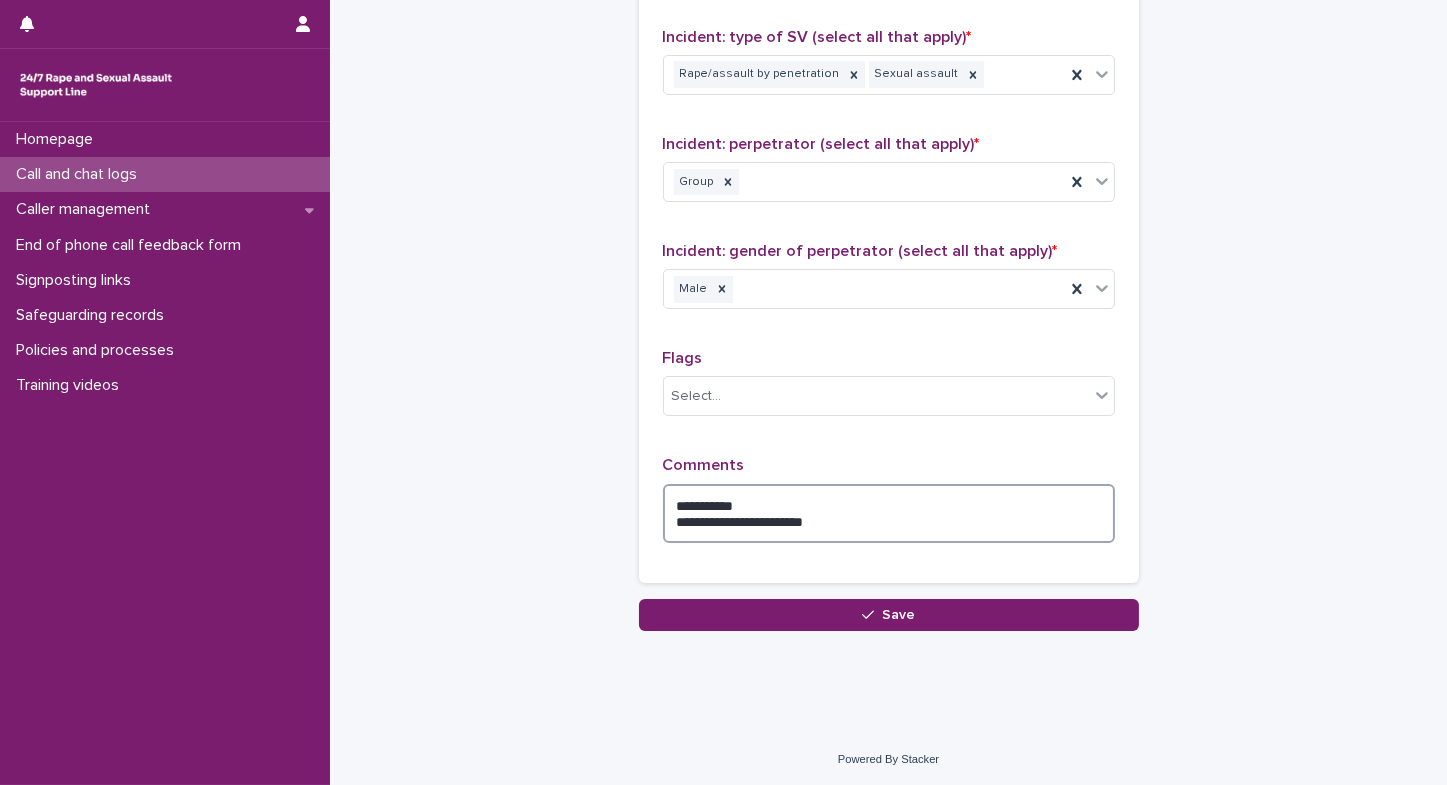 click on "**********" at bounding box center [889, 514] 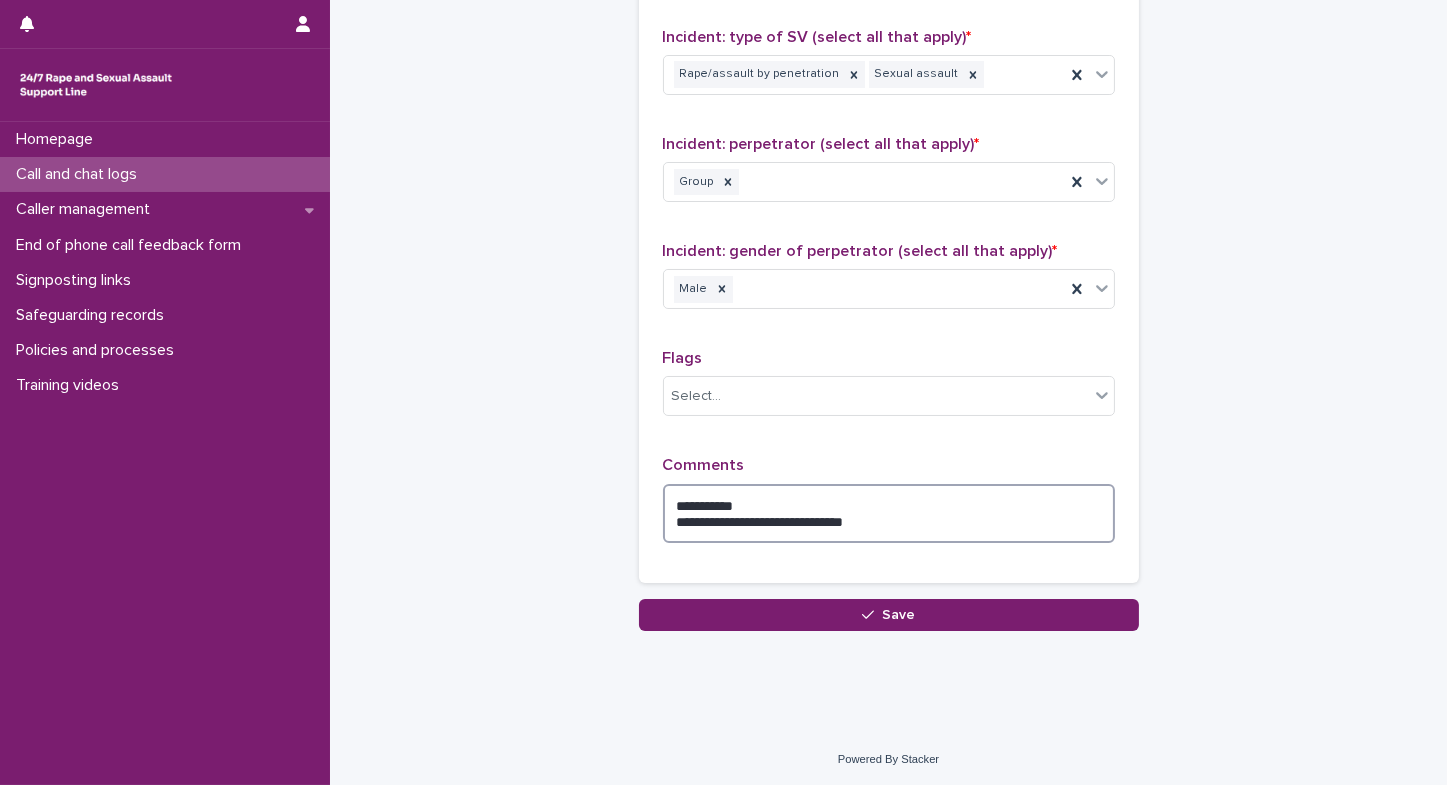 click on "**********" at bounding box center (889, 514) 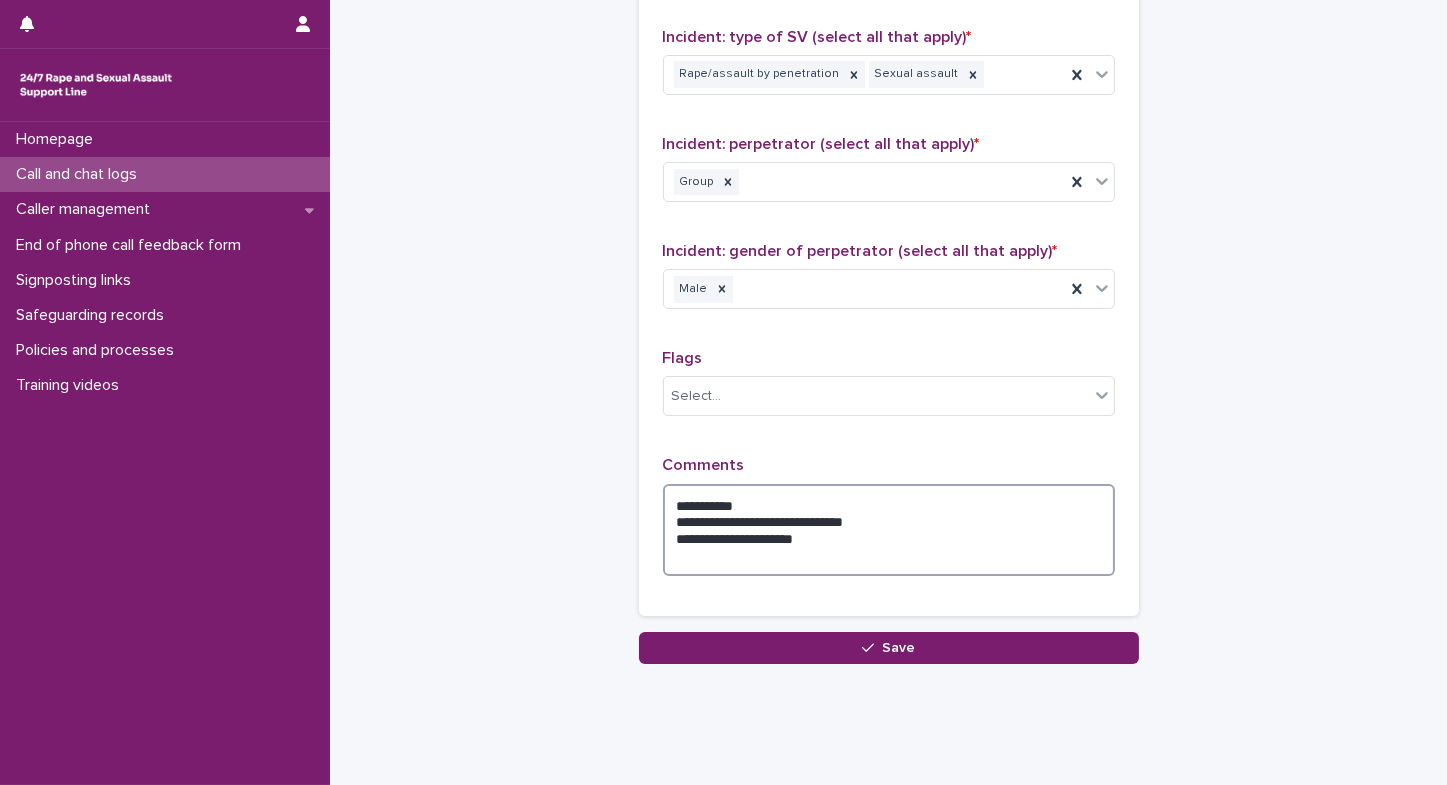 click on "**********" at bounding box center (889, 530) 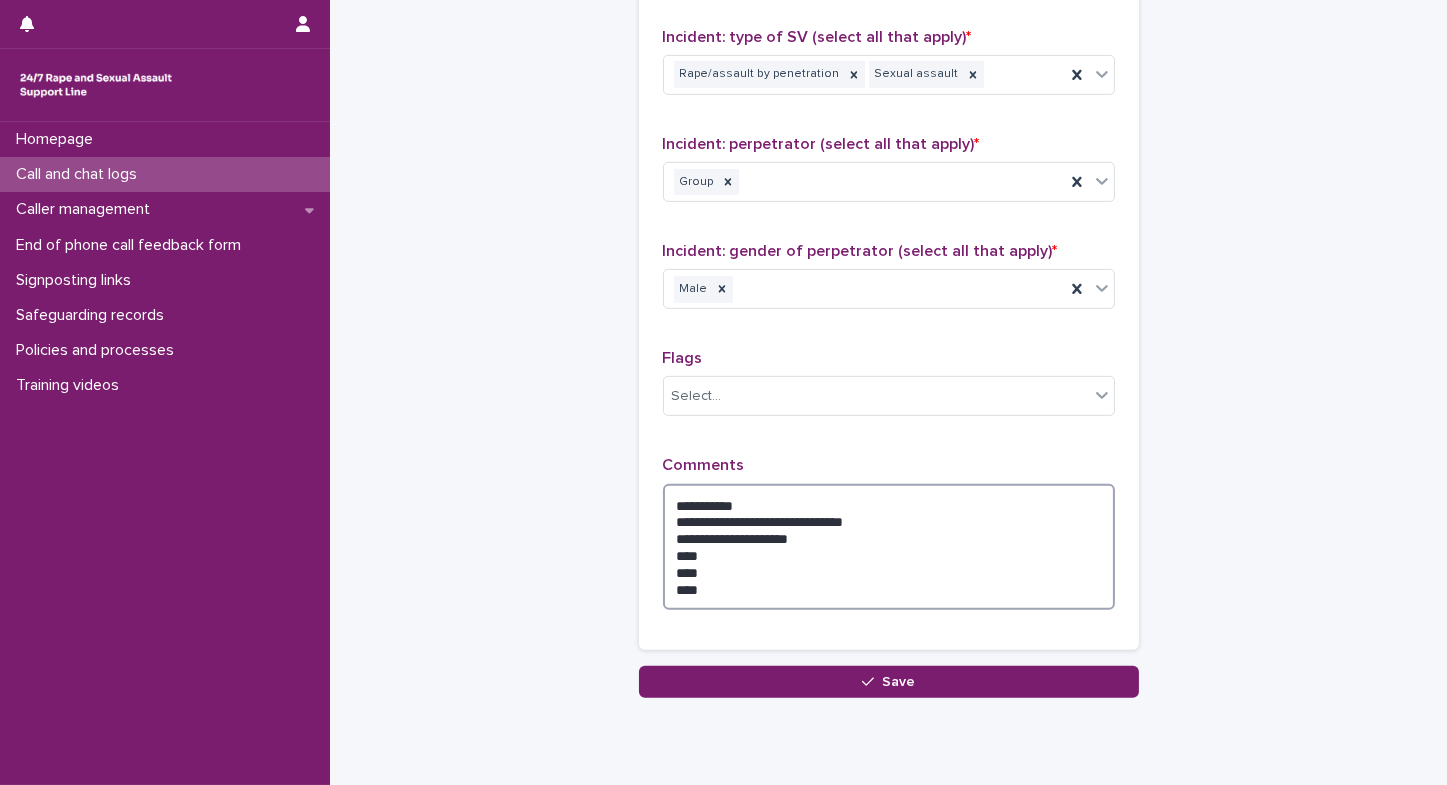 type on "**********" 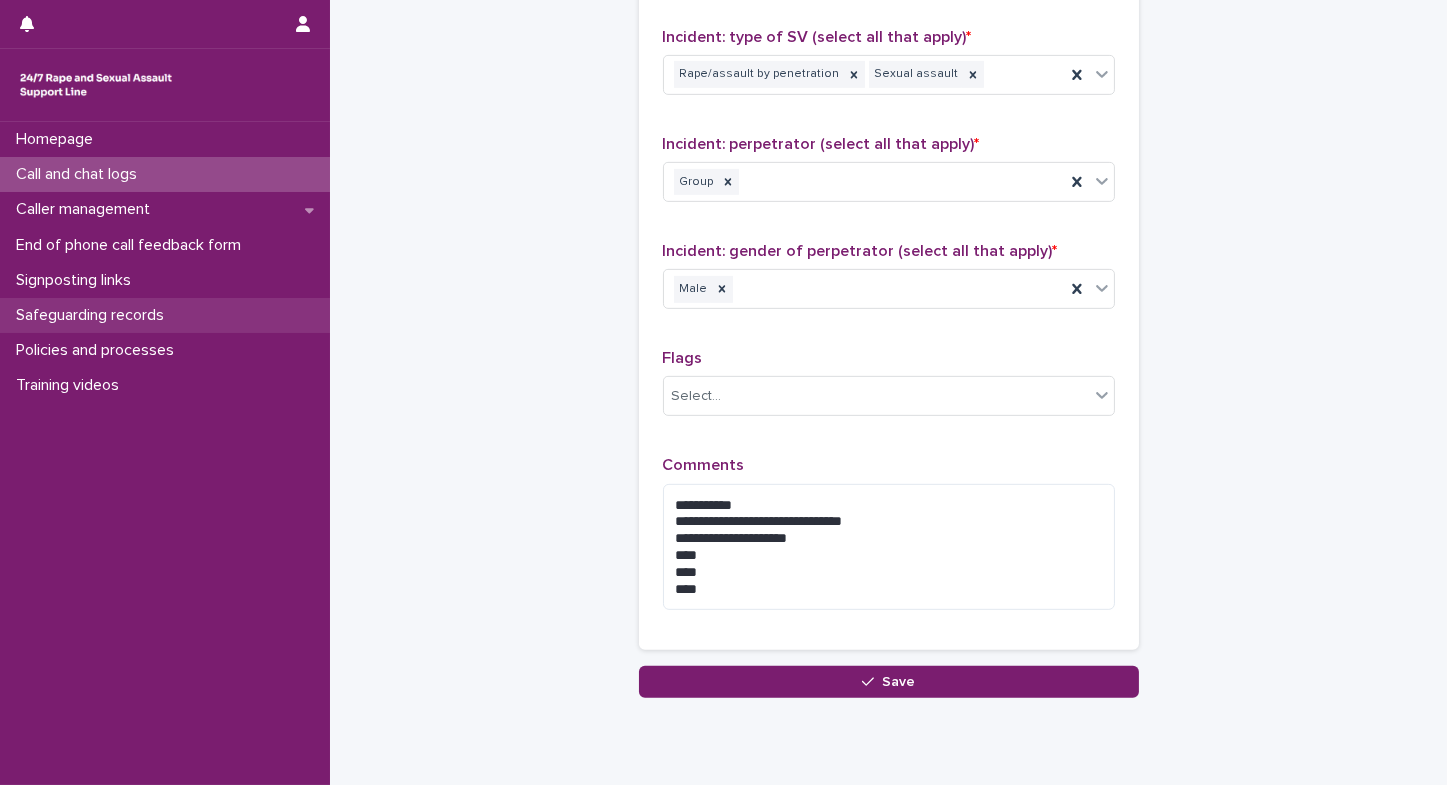 click on "Safeguarding records" at bounding box center [165, 315] 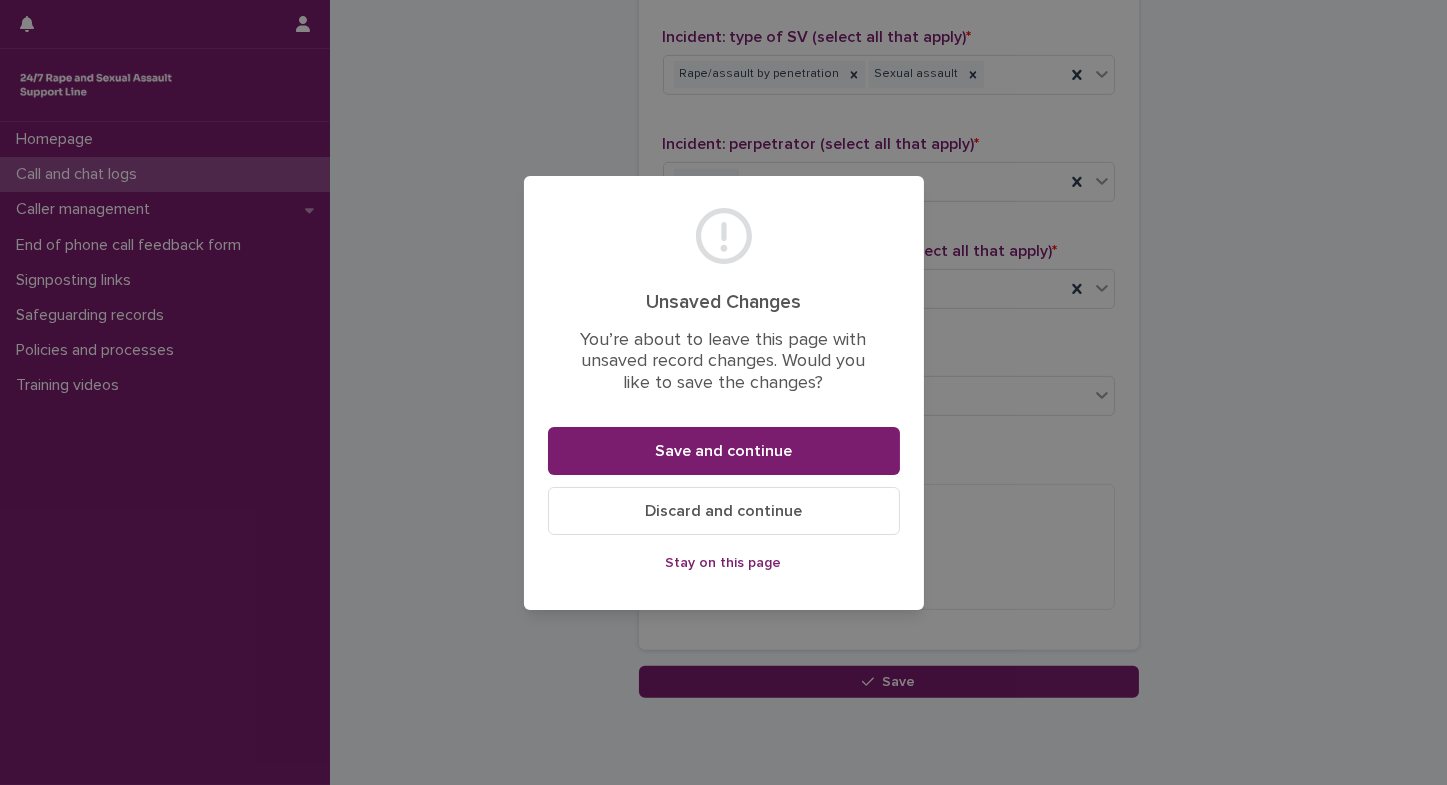 click on "Stay on this page" at bounding box center [724, 563] 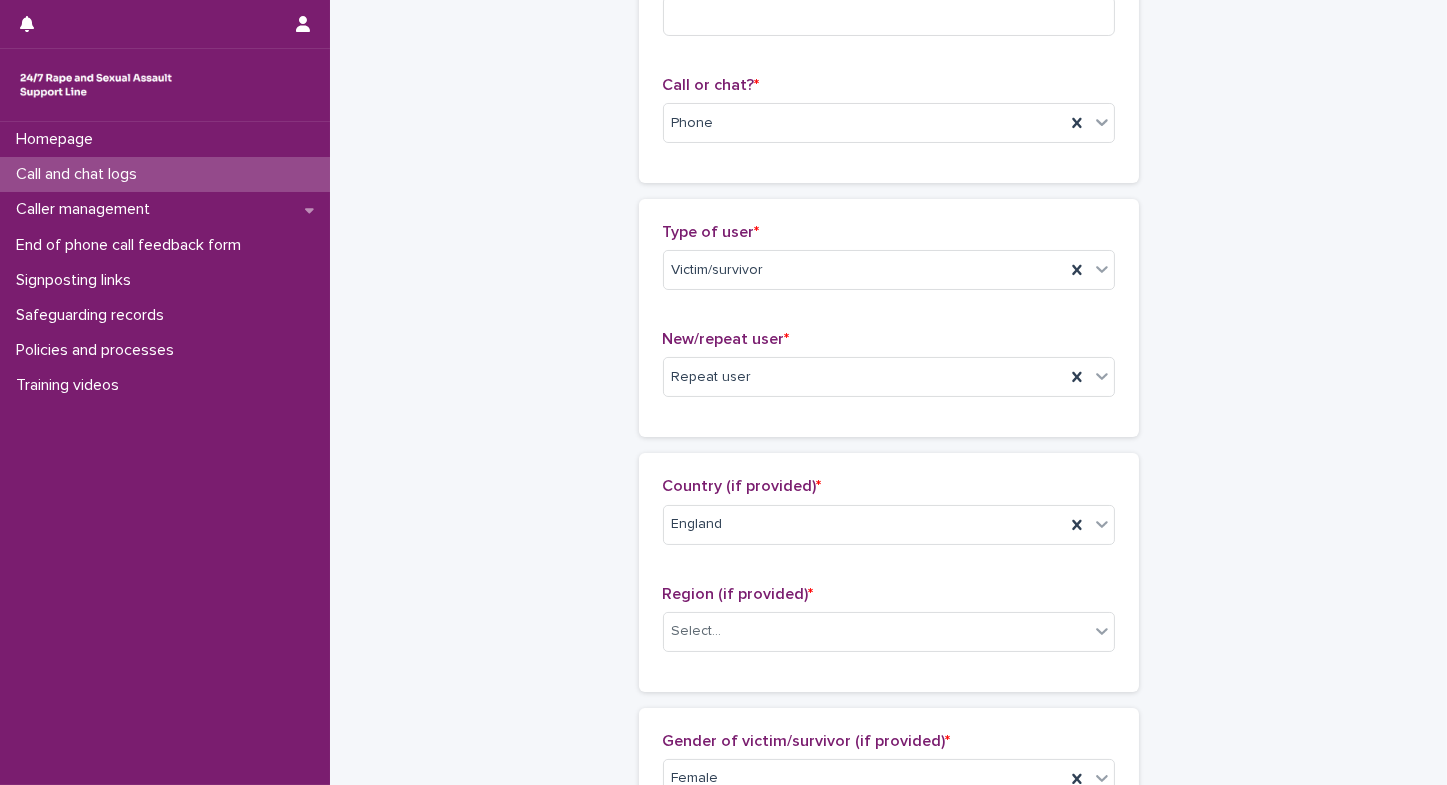 scroll, scrollTop: 0, scrollLeft: 0, axis: both 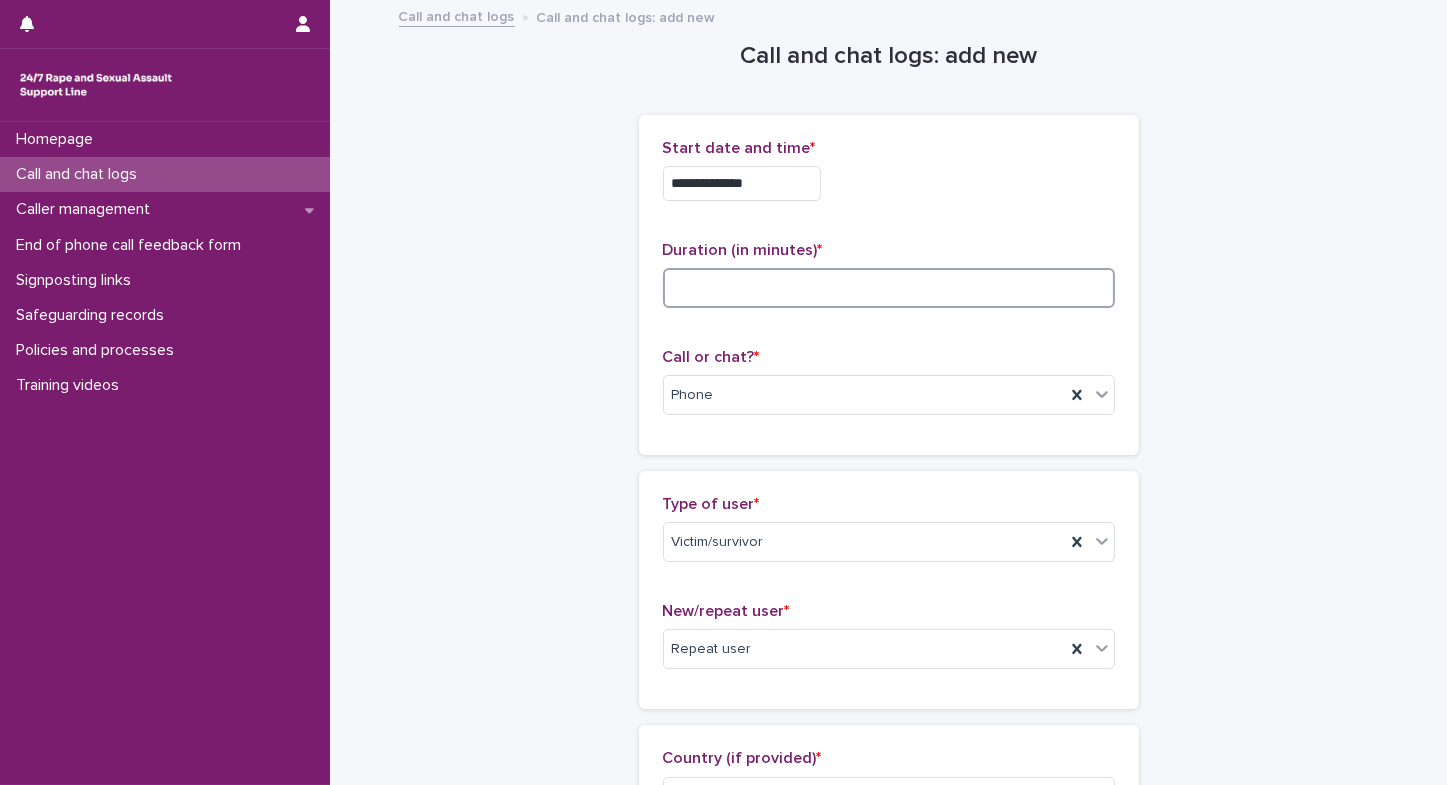 click at bounding box center [889, 288] 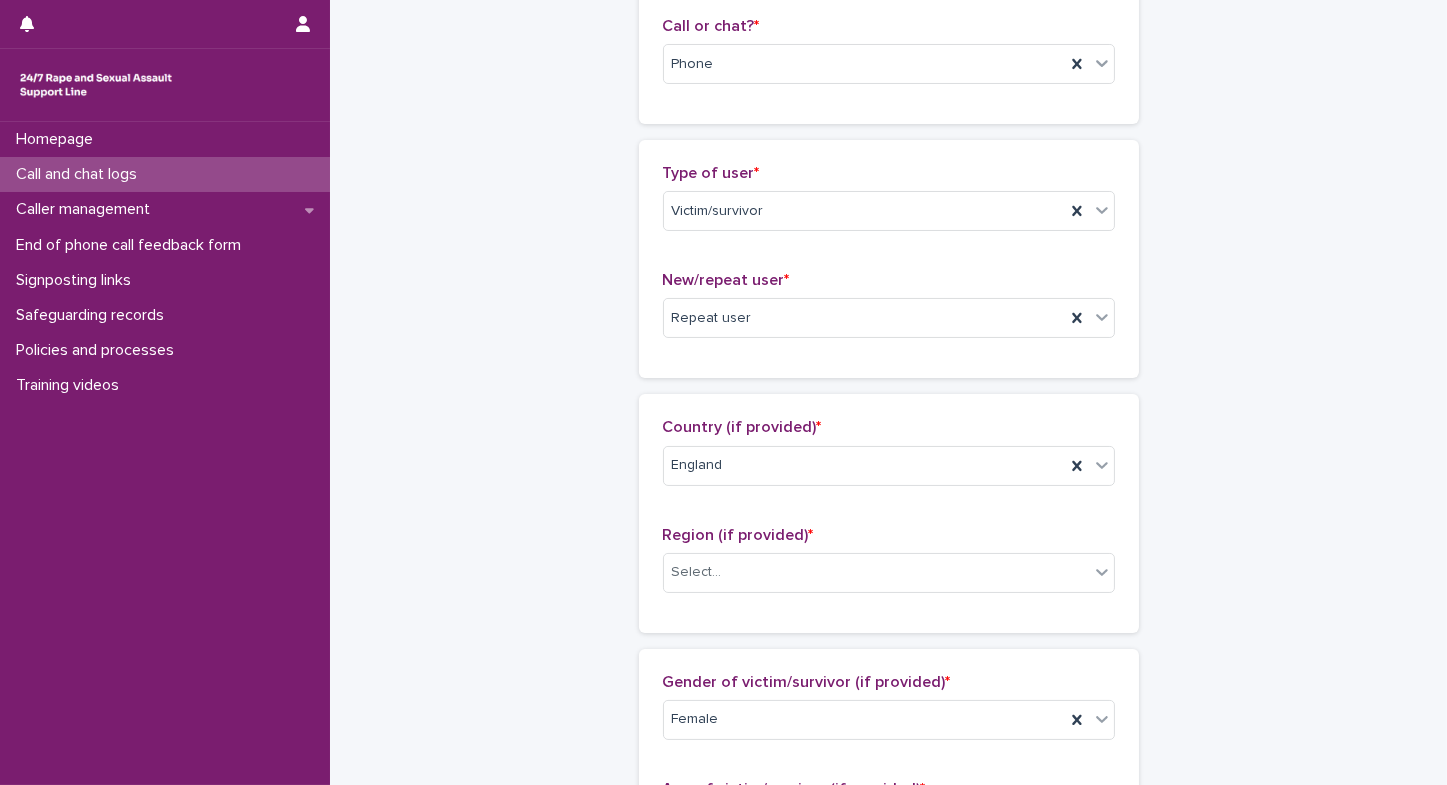 scroll, scrollTop: 576, scrollLeft: 0, axis: vertical 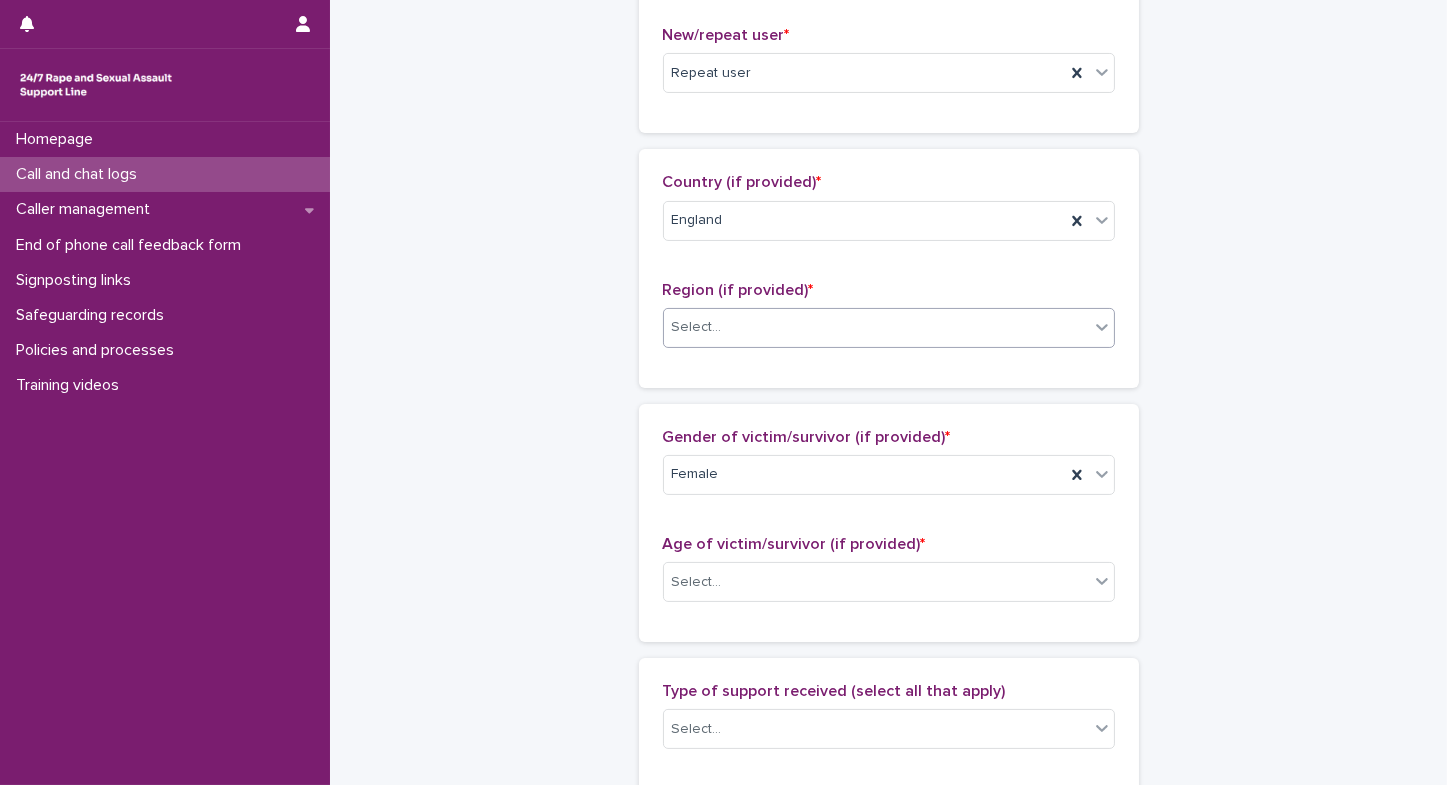 type on "**" 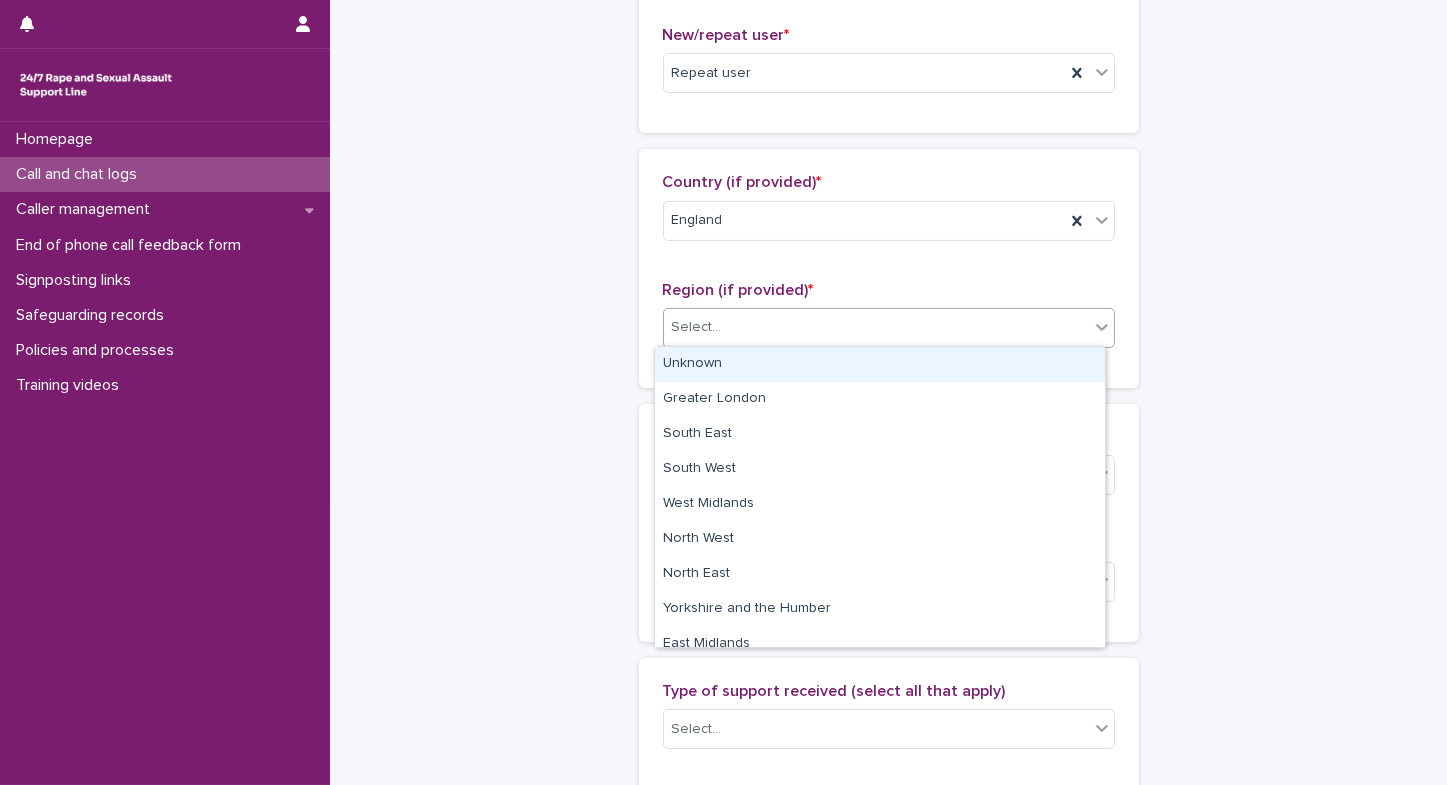 click on "Select..." at bounding box center [876, 327] 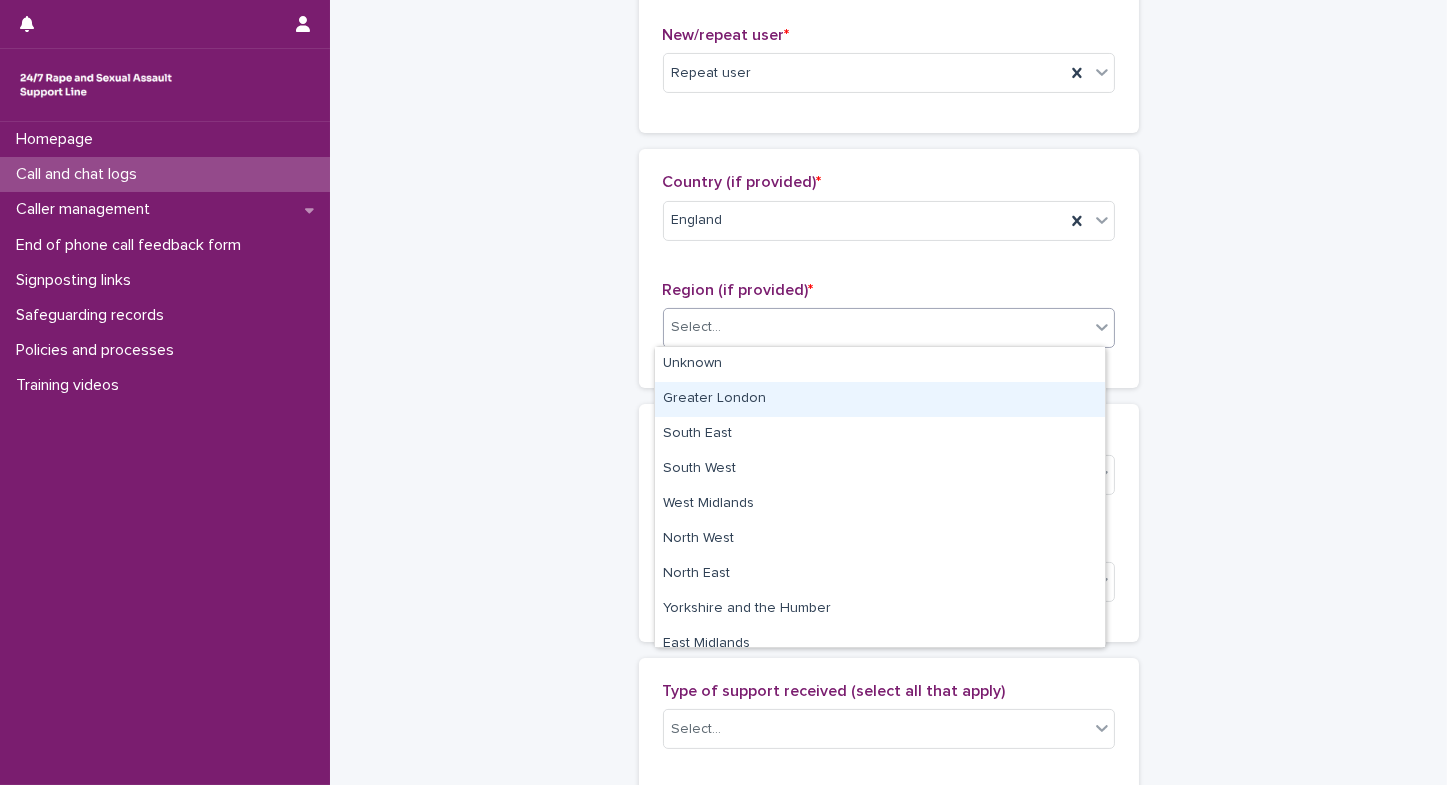 click on "Greater London" at bounding box center (880, 399) 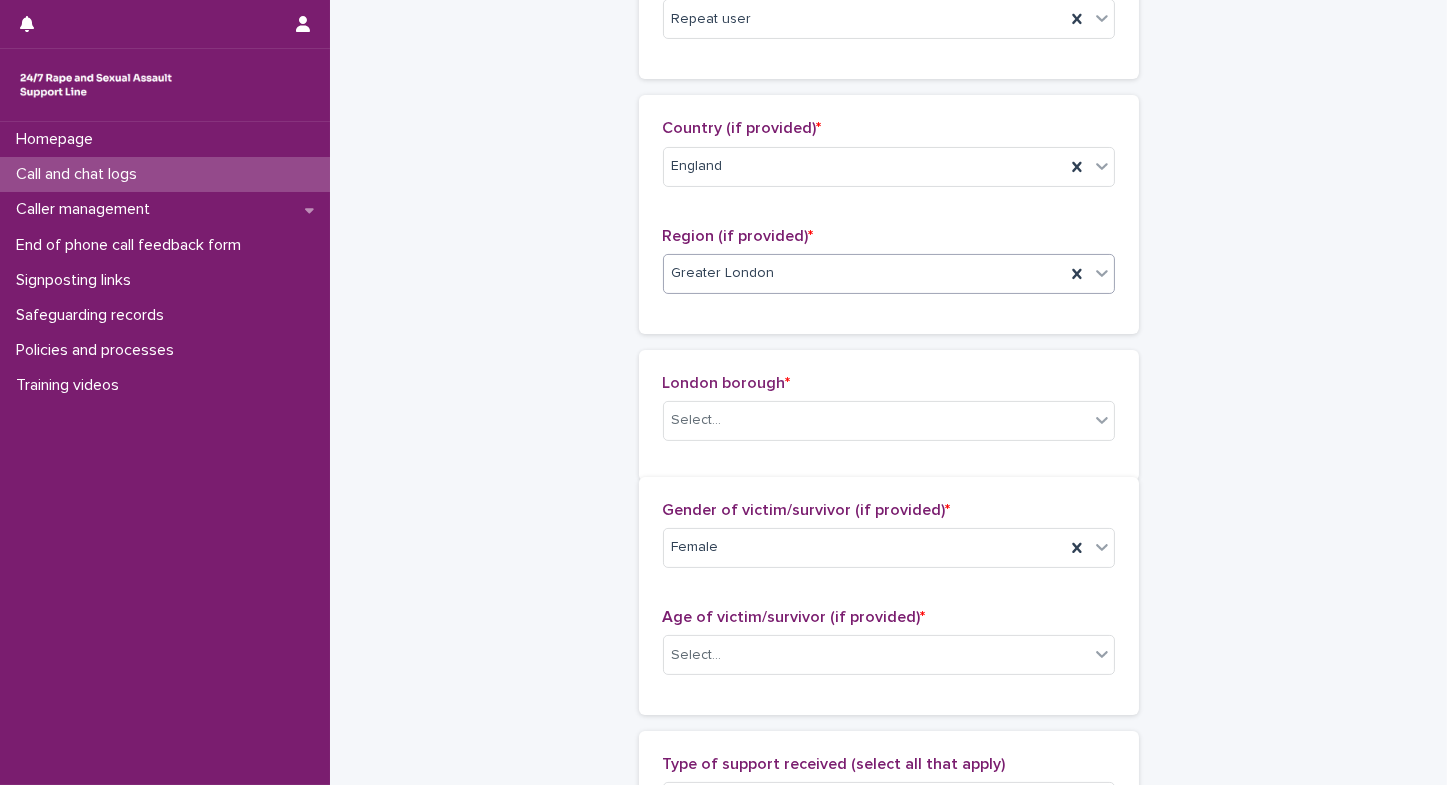 scroll, scrollTop: 649, scrollLeft: 0, axis: vertical 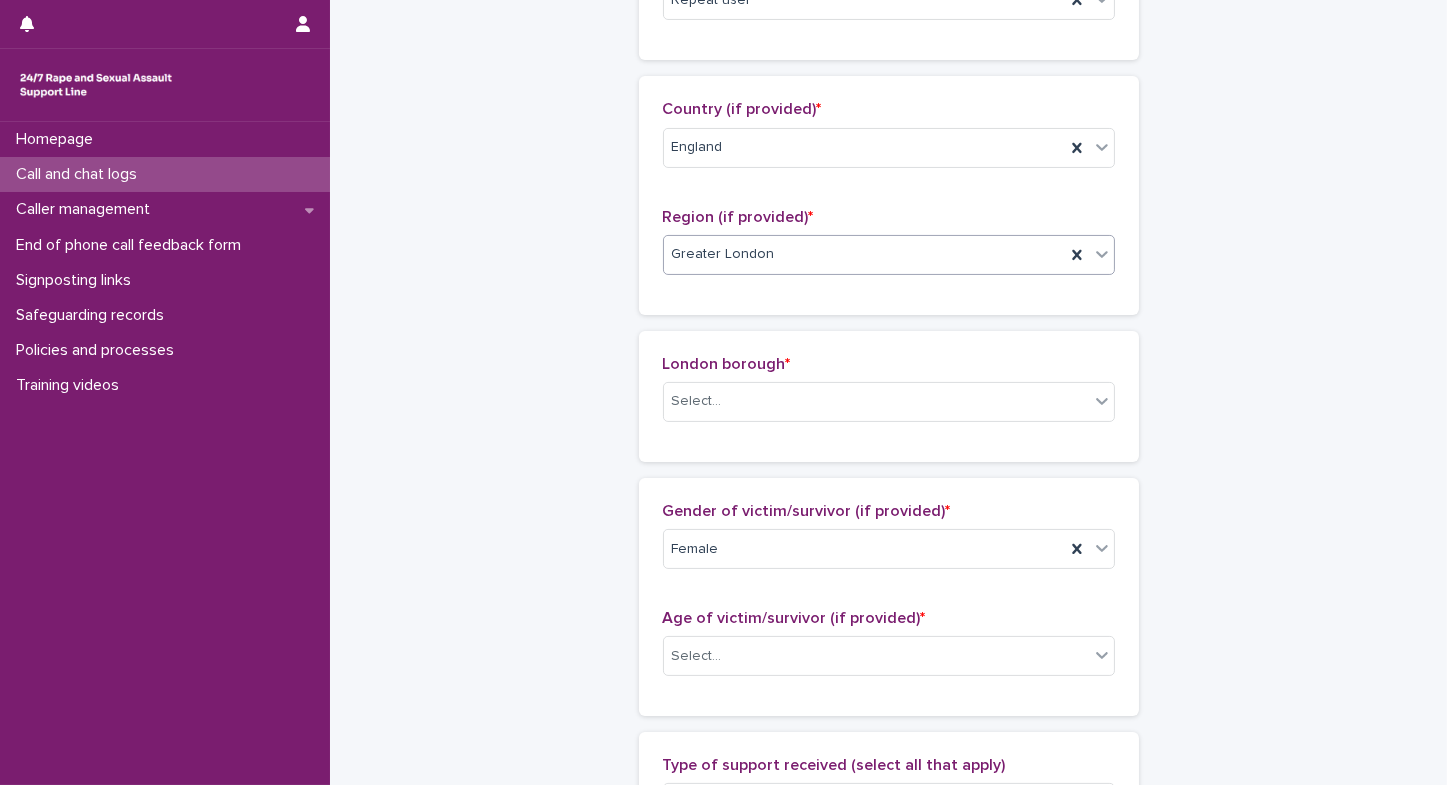 click on "Select..." at bounding box center (876, 401) 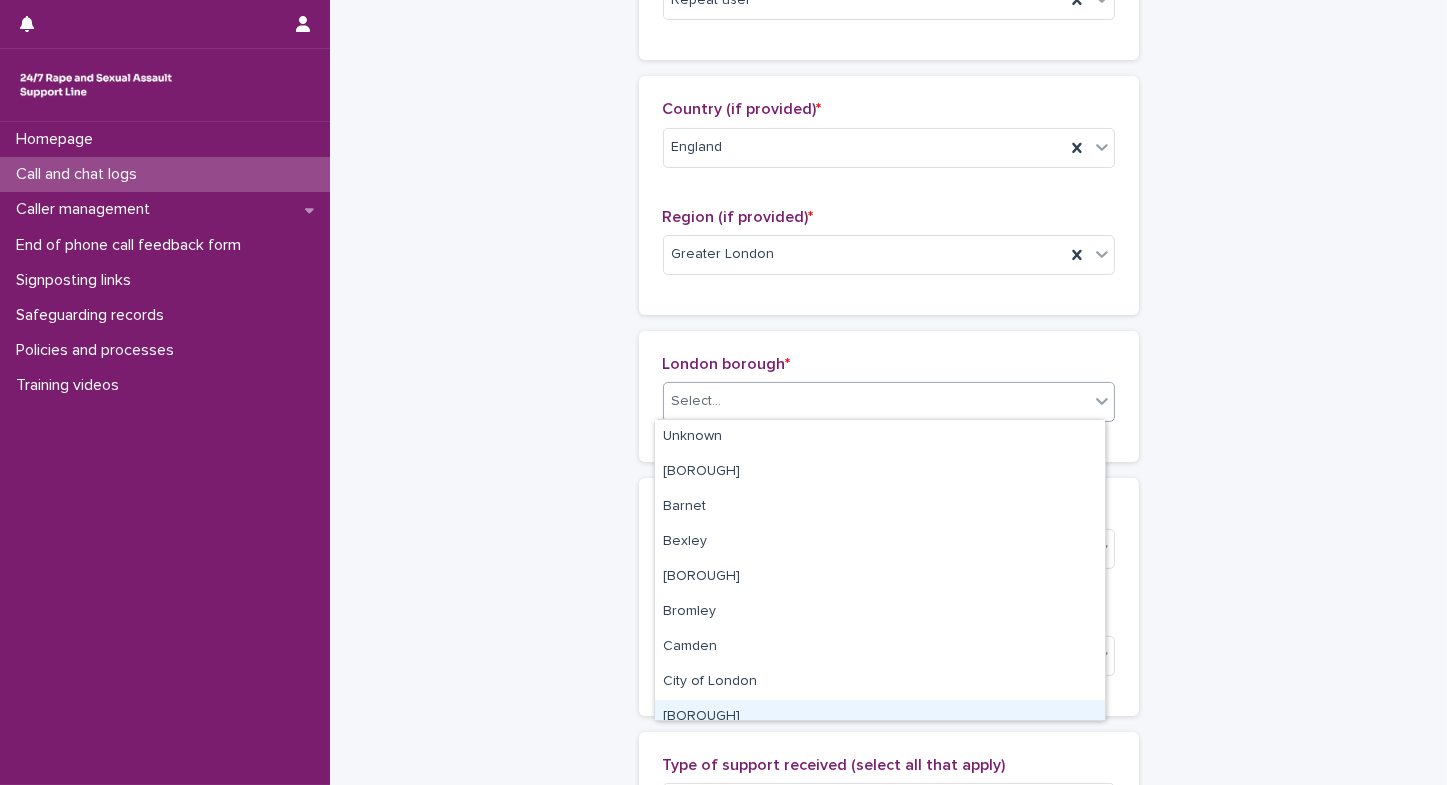 click on "Croydon" at bounding box center (880, 717) 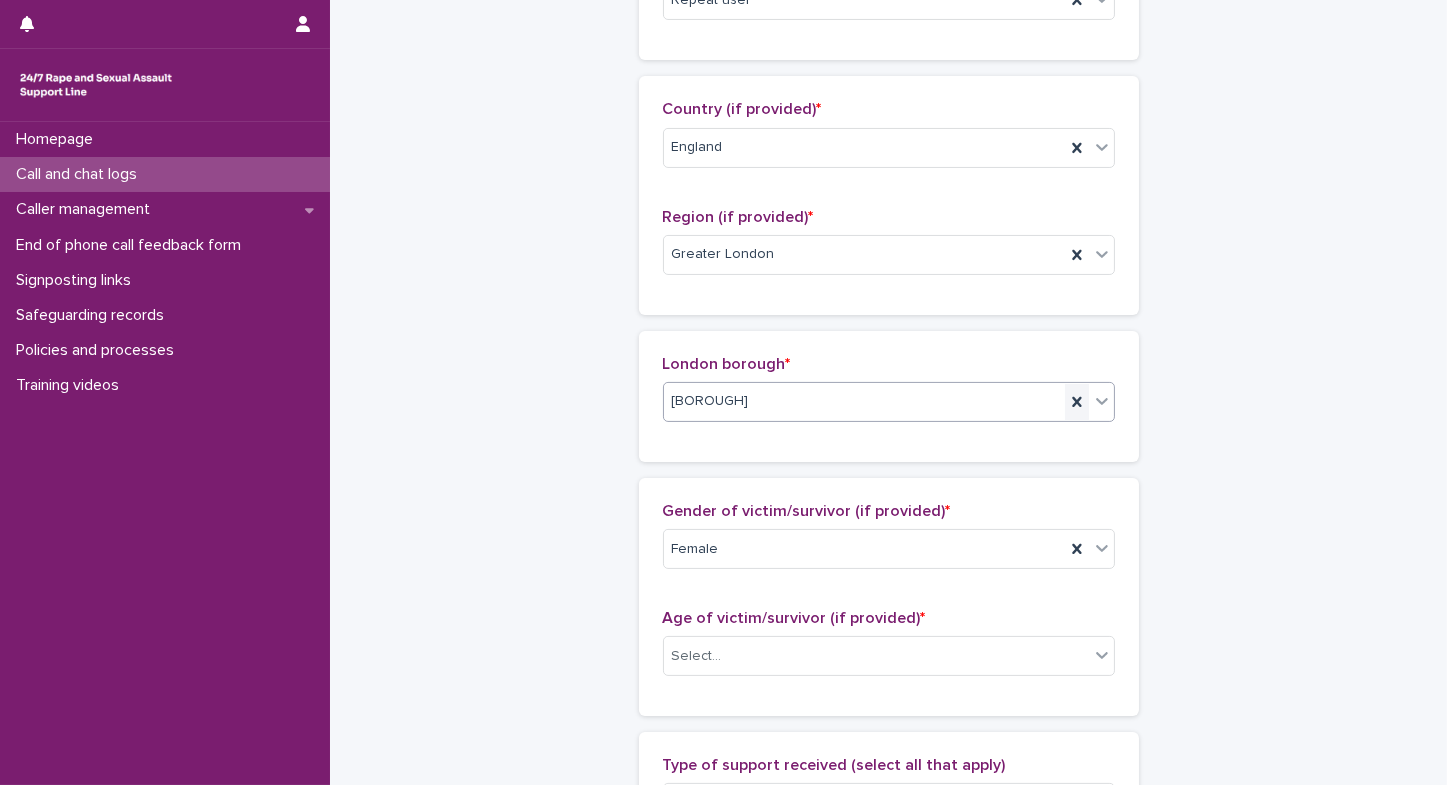 click 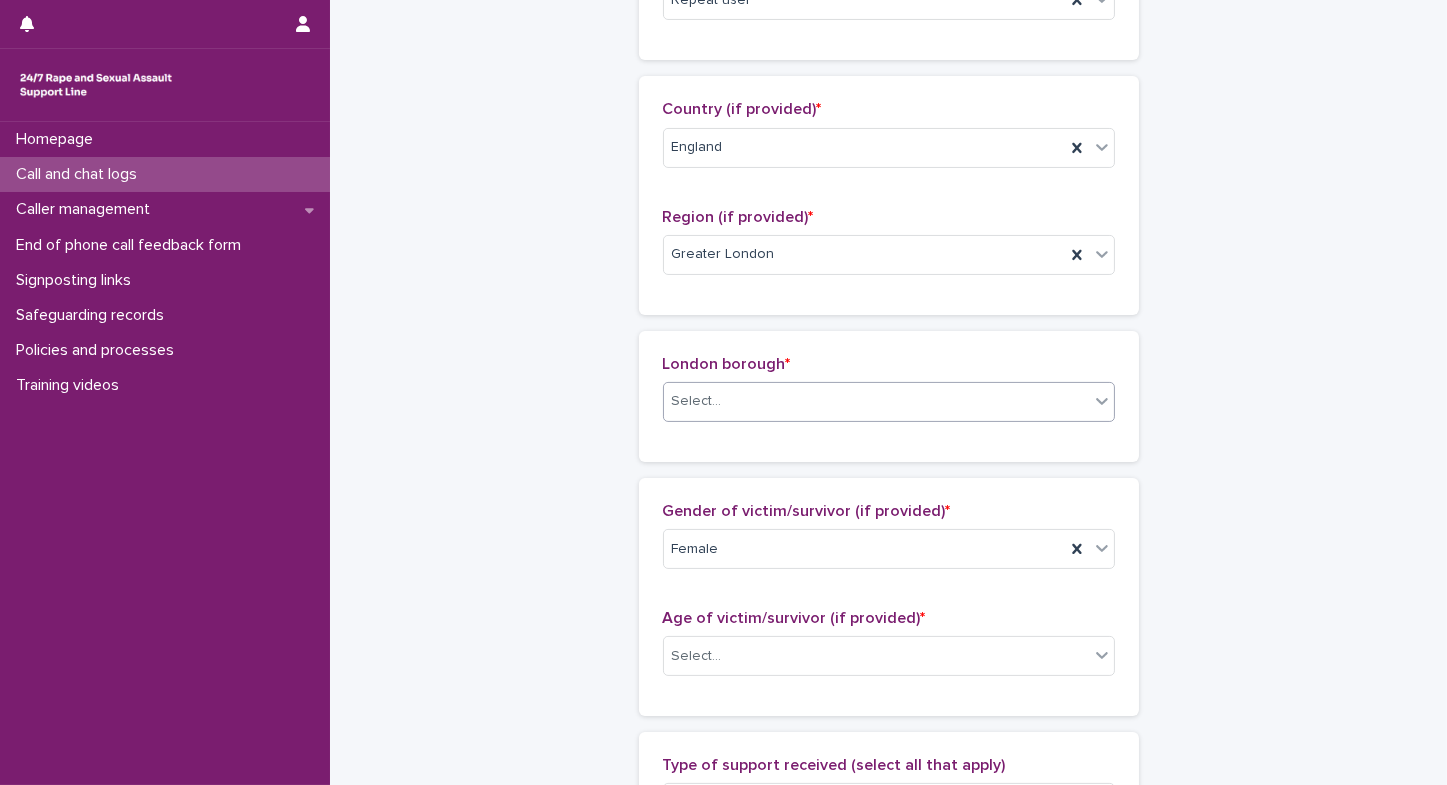 click 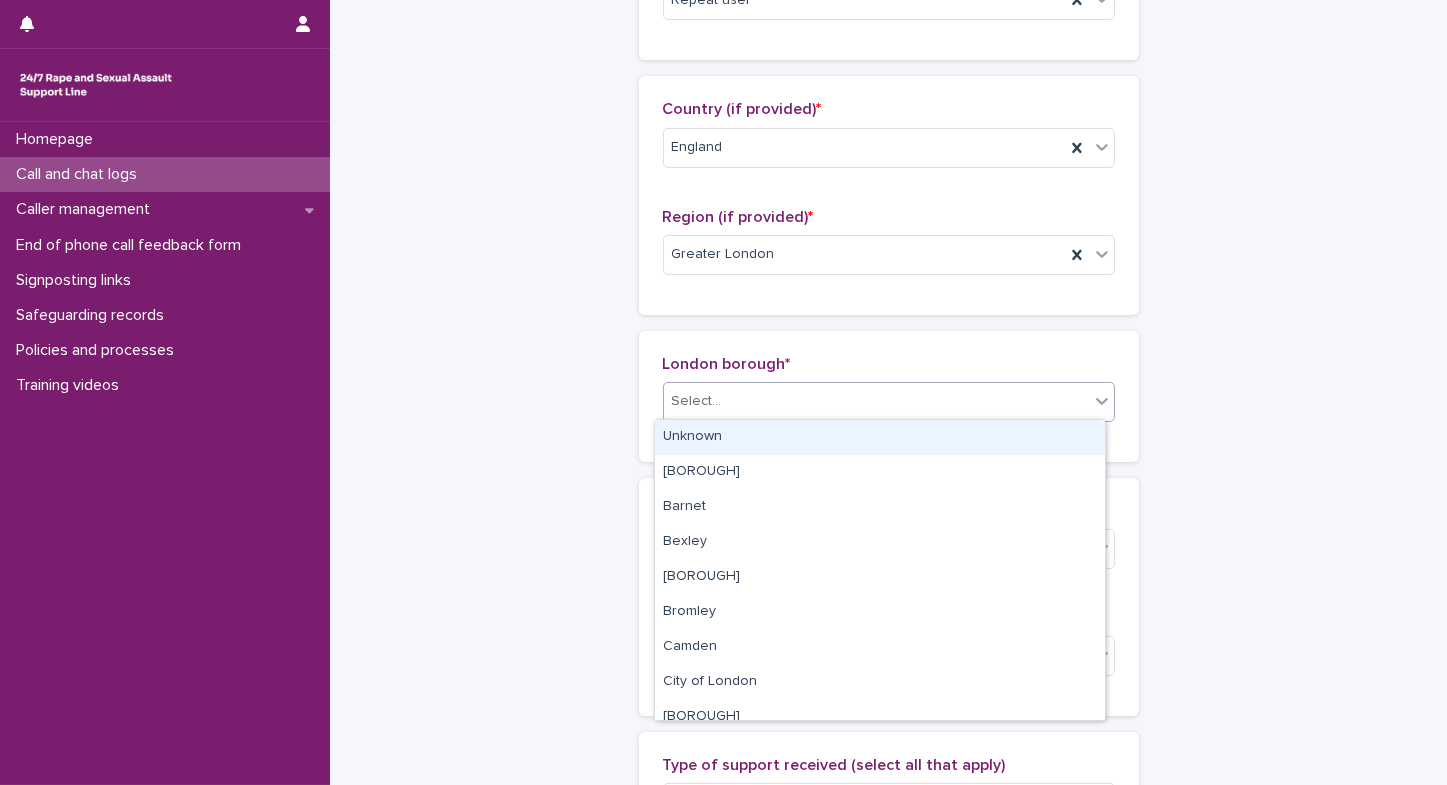 click on "Unknown" at bounding box center (880, 437) 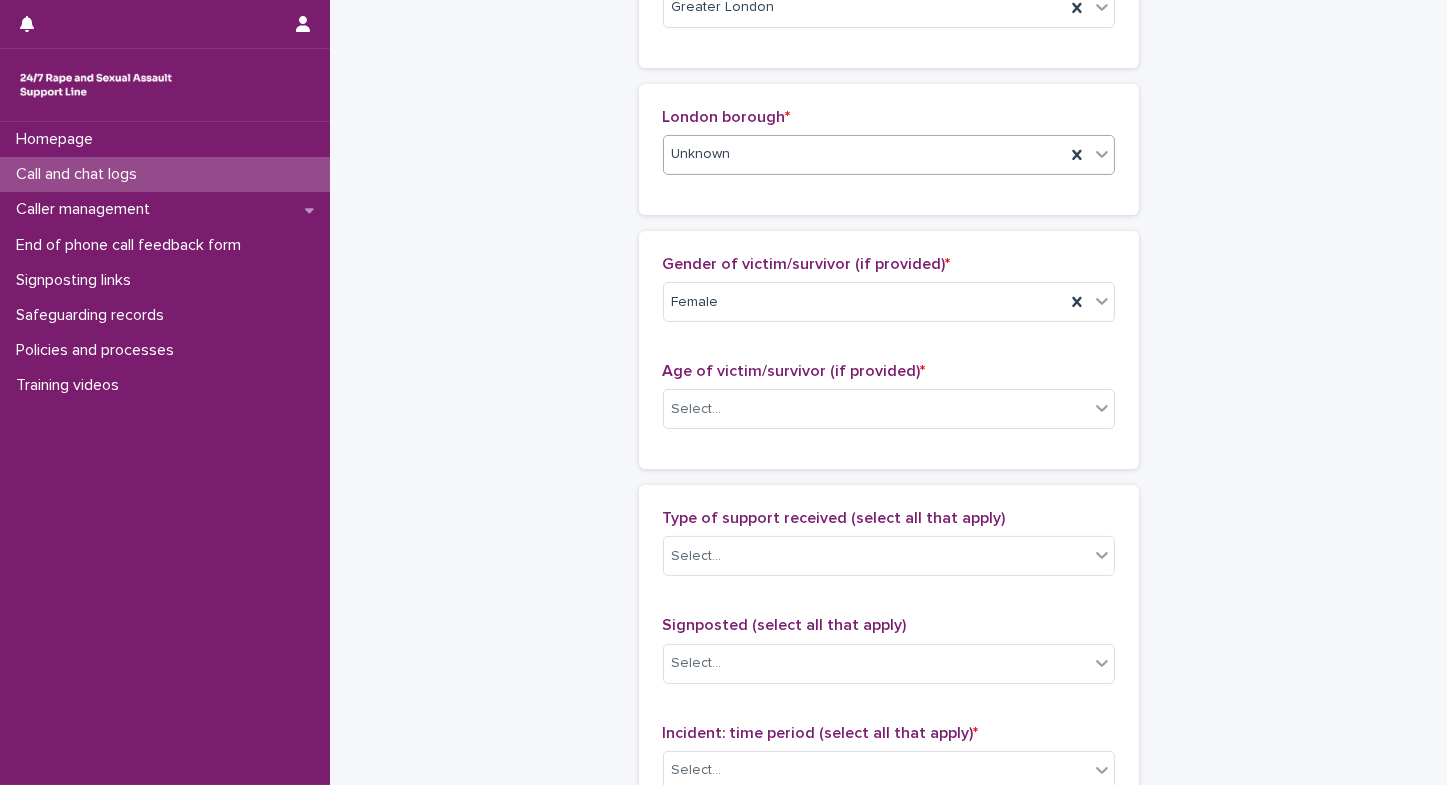 scroll, scrollTop: 970, scrollLeft: 0, axis: vertical 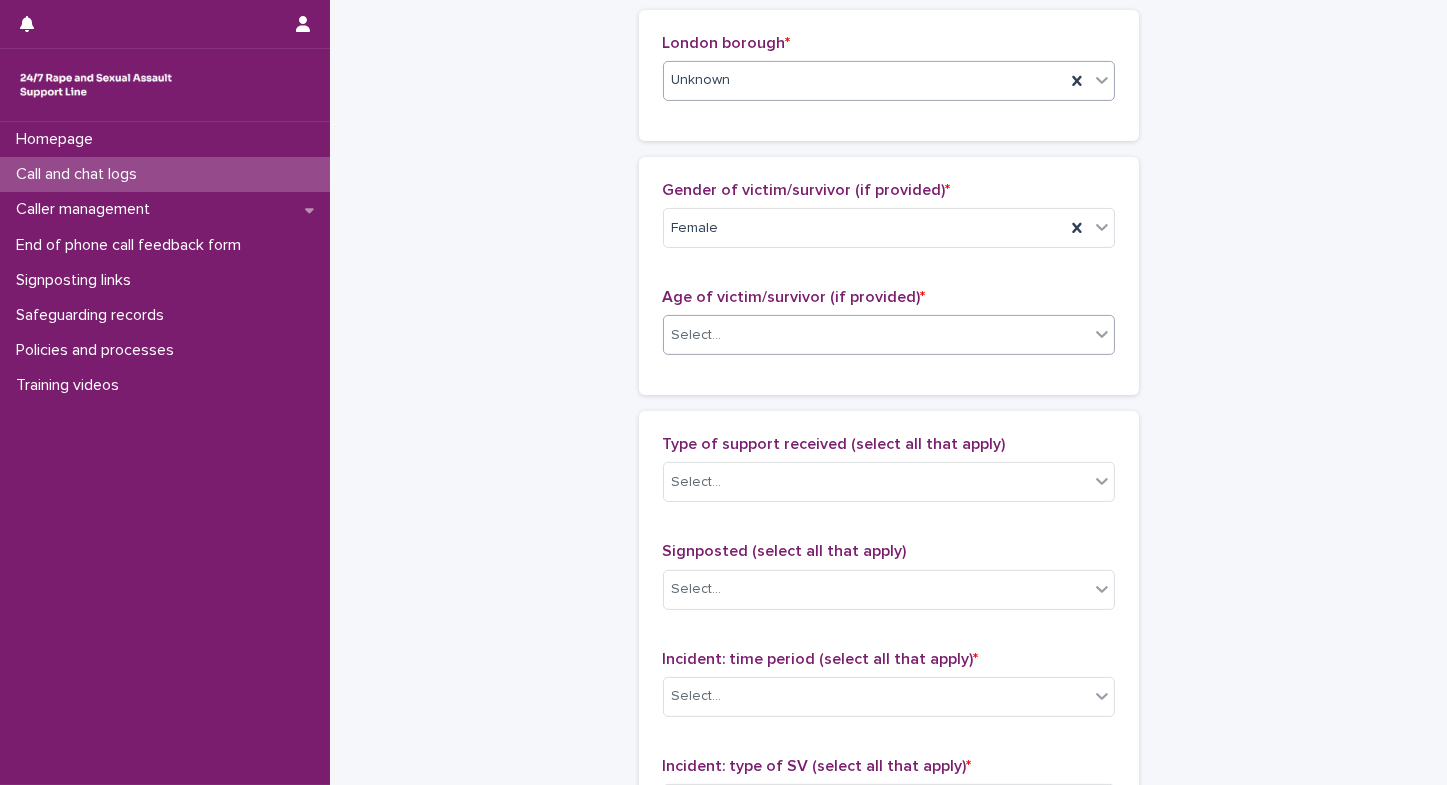 click on "Select..." at bounding box center (876, 335) 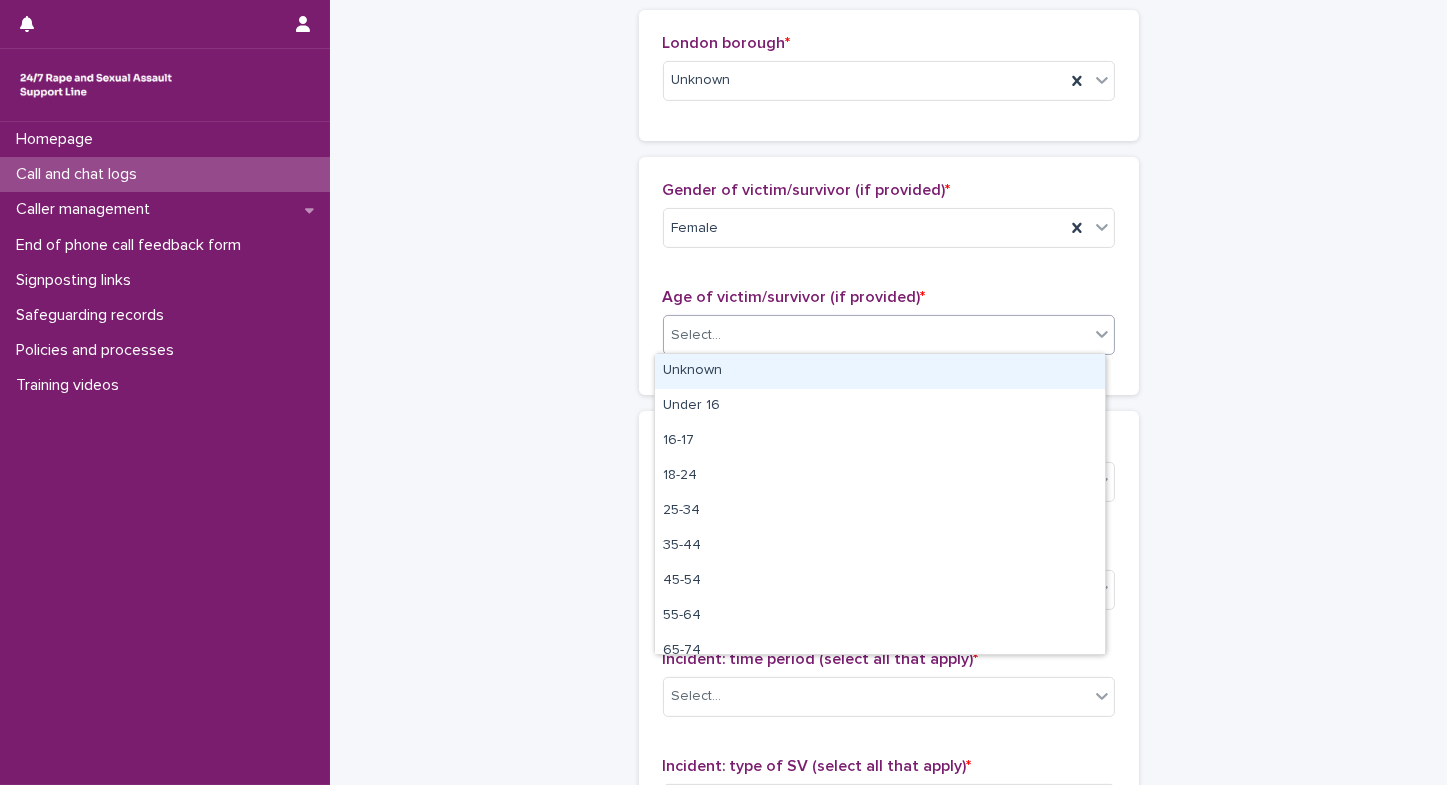 click on "Unknown" at bounding box center [880, 371] 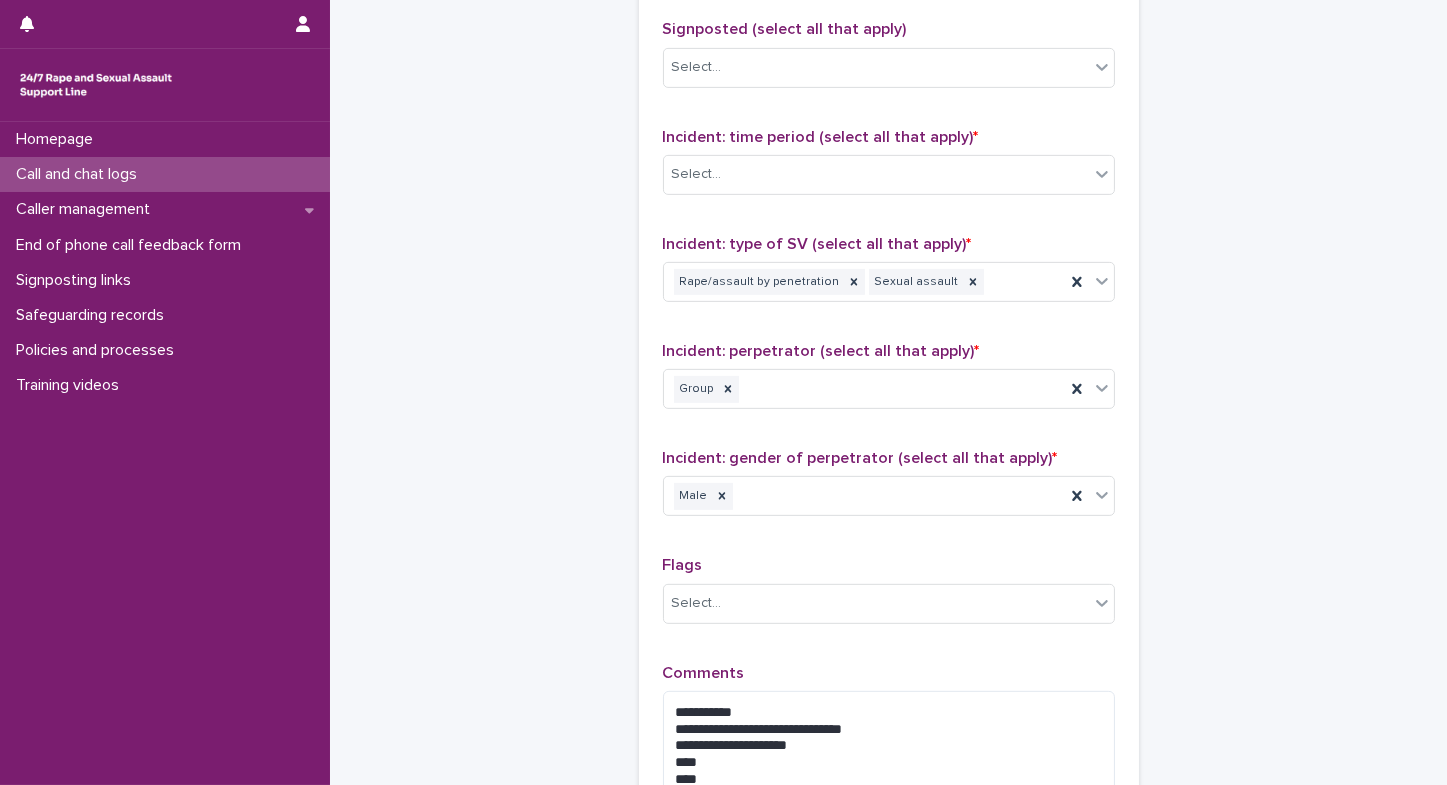 scroll, scrollTop: 1766, scrollLeft: 0, axis: vertical 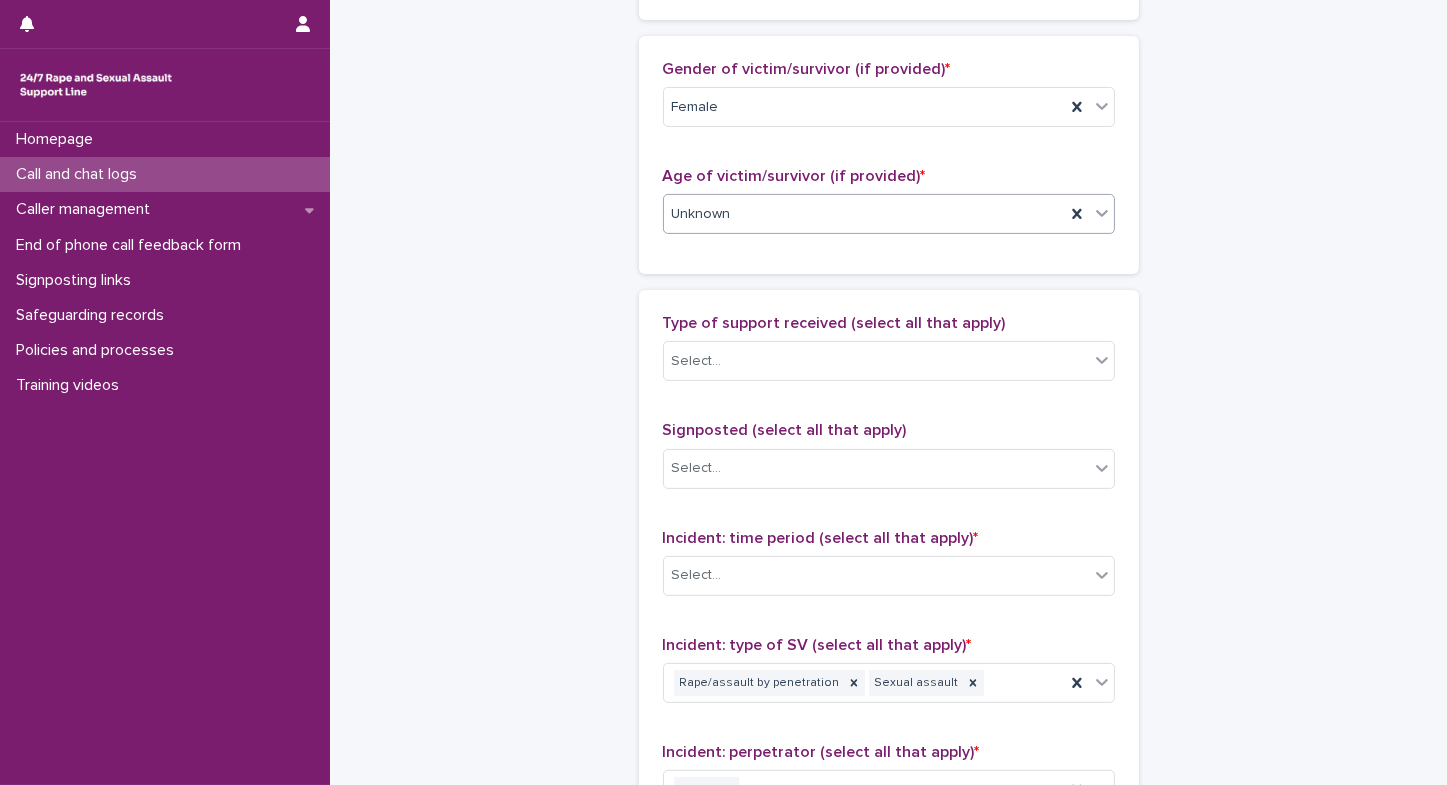 click on "Unknown" at bounding box center (864, 214) 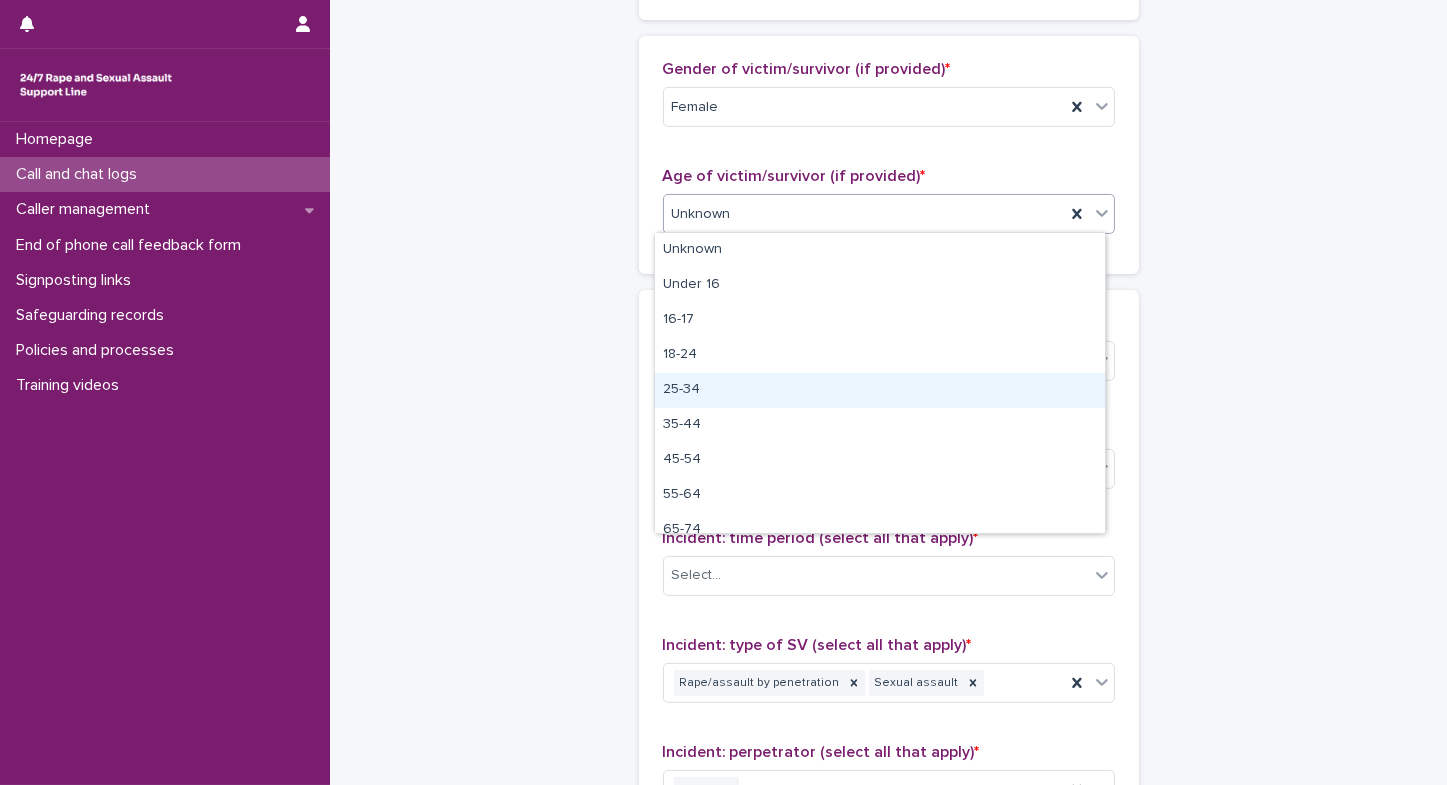click on "25-34" at bounding box center [880, 390] 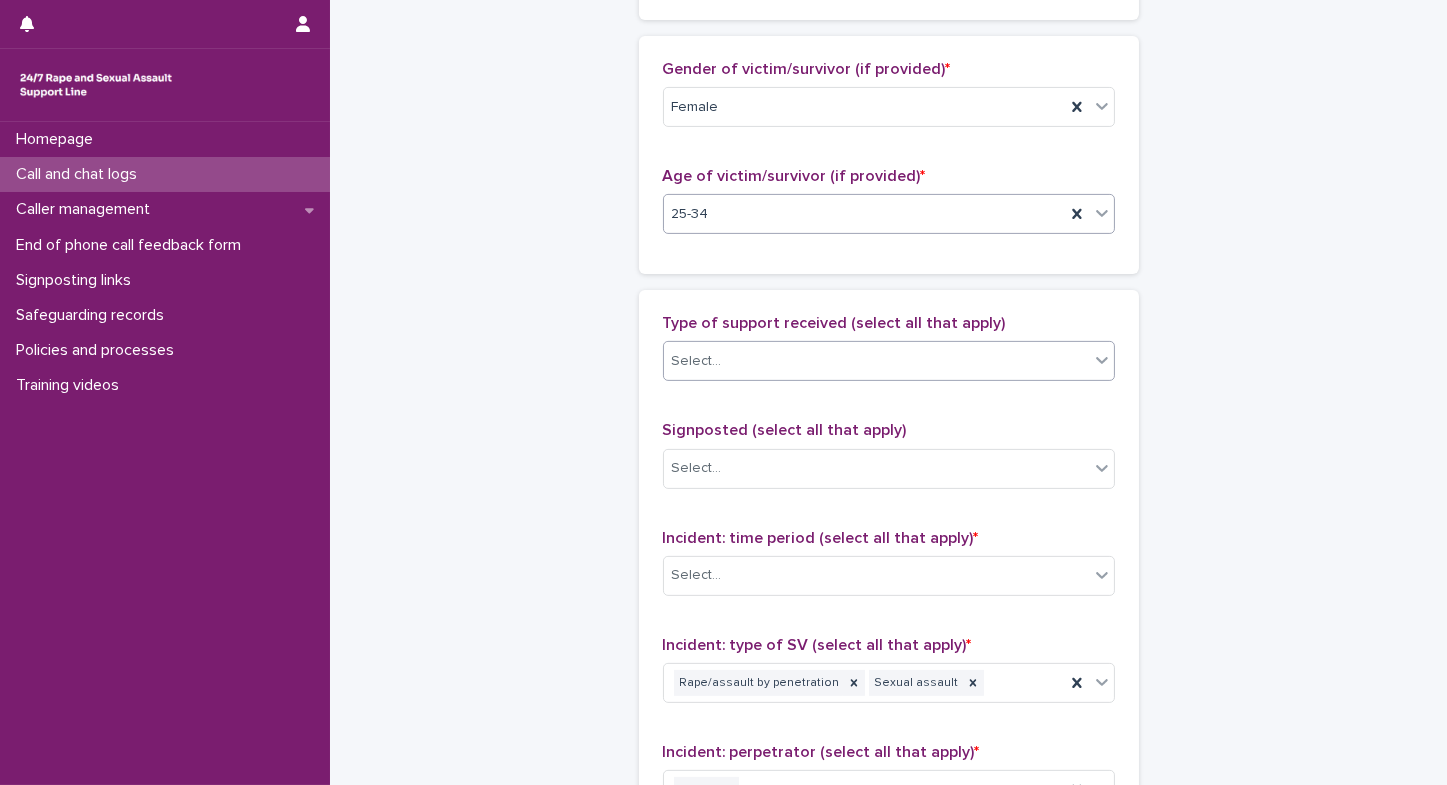 click on "Select..." at bounding box center (876, 361) 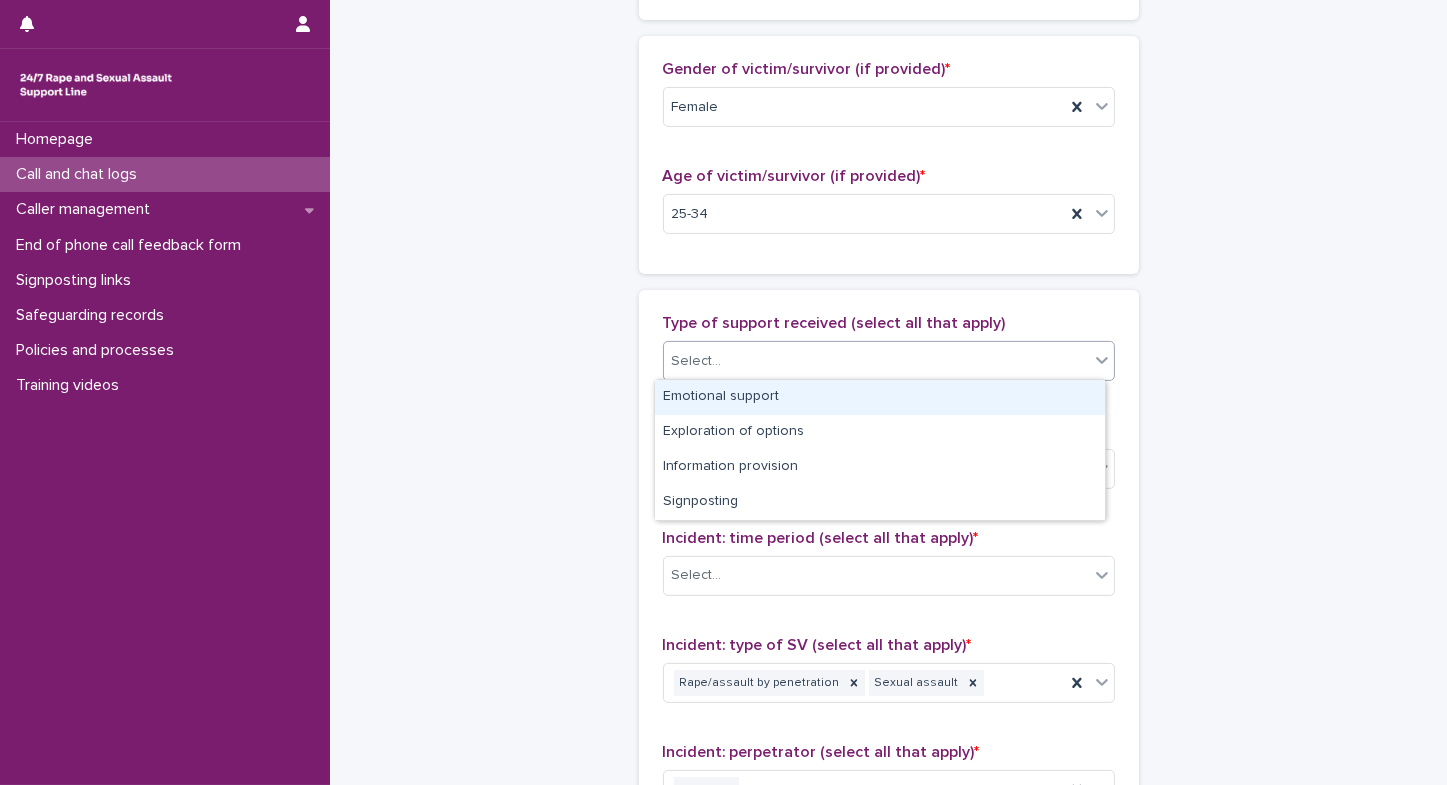 click on "Emotional support" at bounding box center [880, 397] 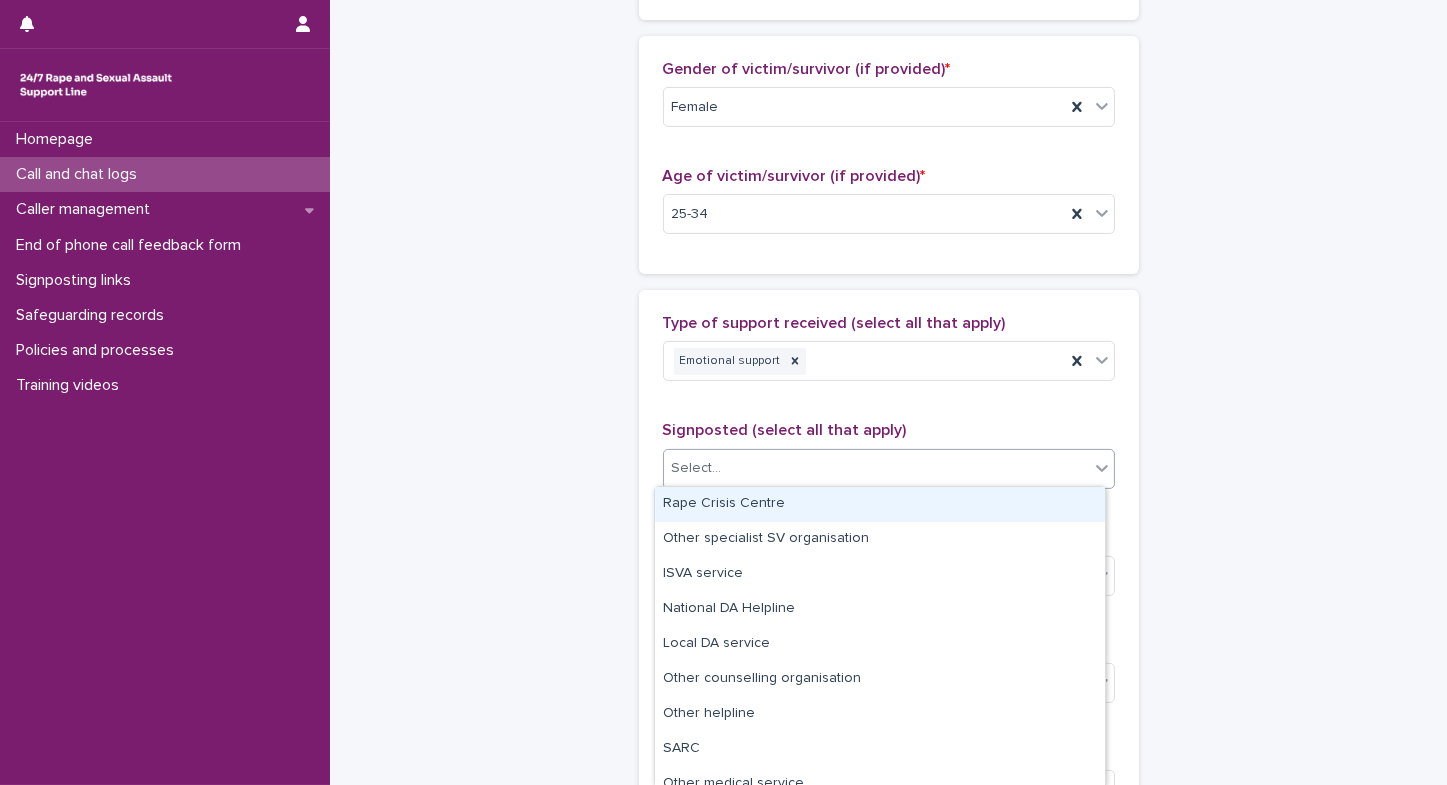 click on "Select..." at bounding box center (876, 468) 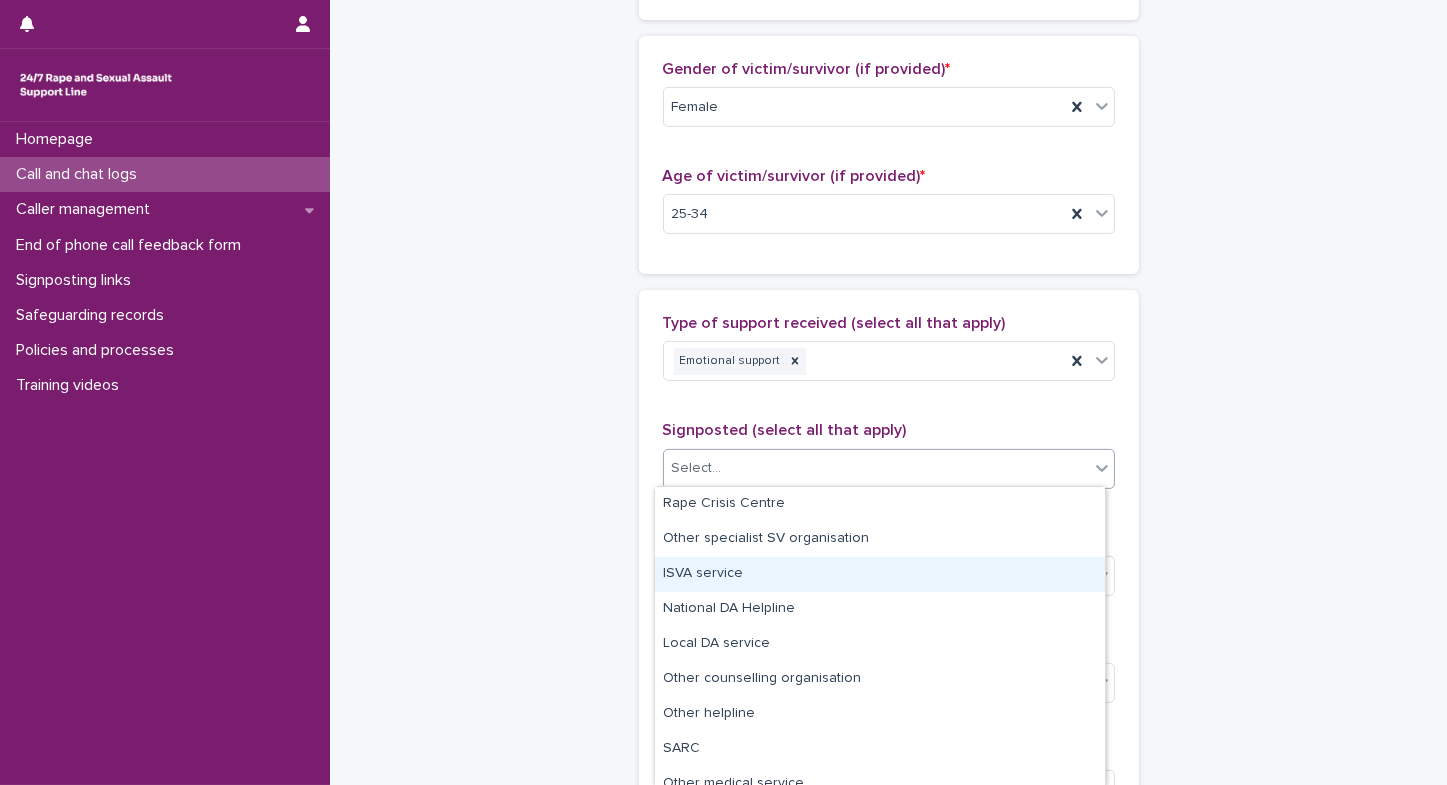 click on "ISVA service" at bounding box center [880, 574] 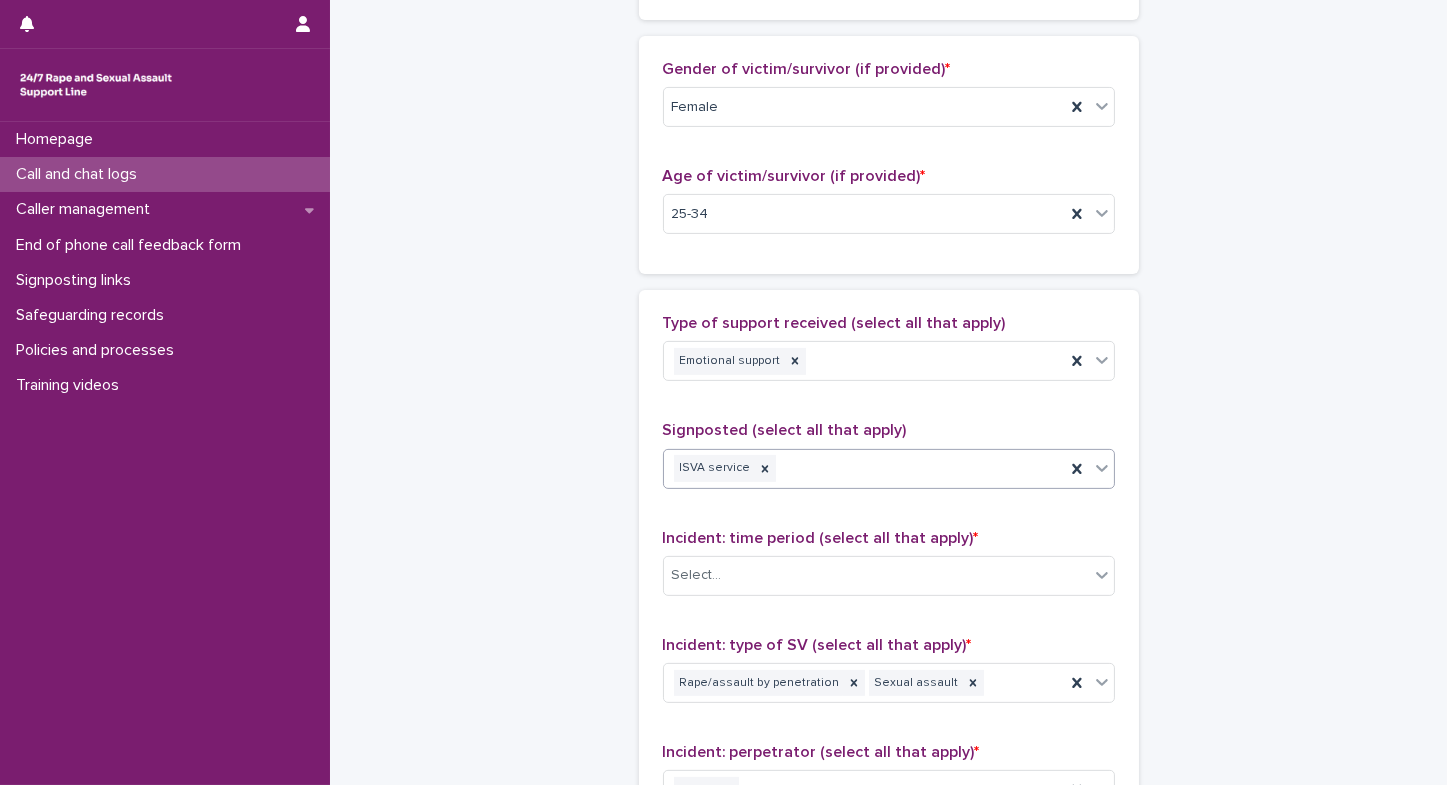 click 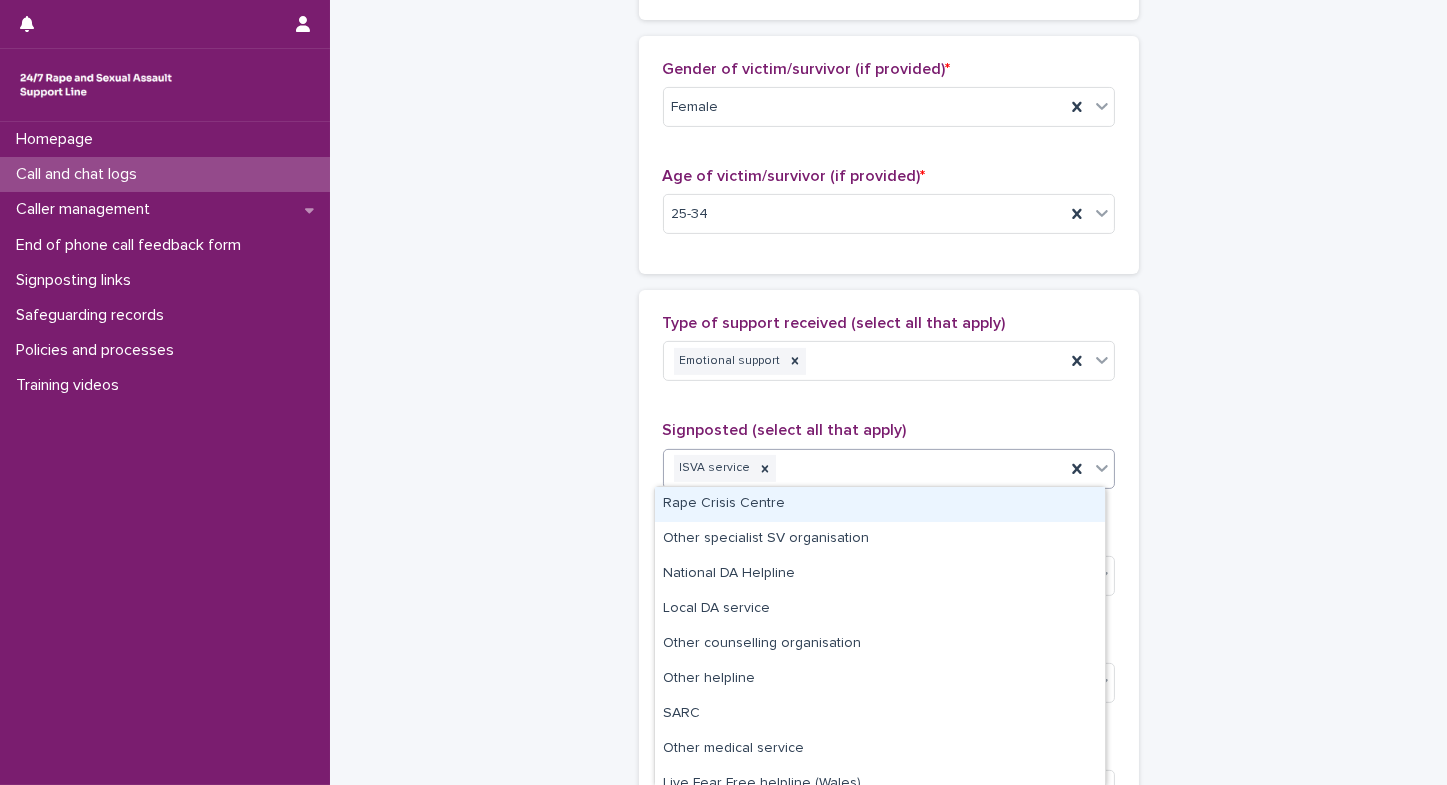 scroll, scrollTop: 85, scrollLeft: 0, axis: vertical 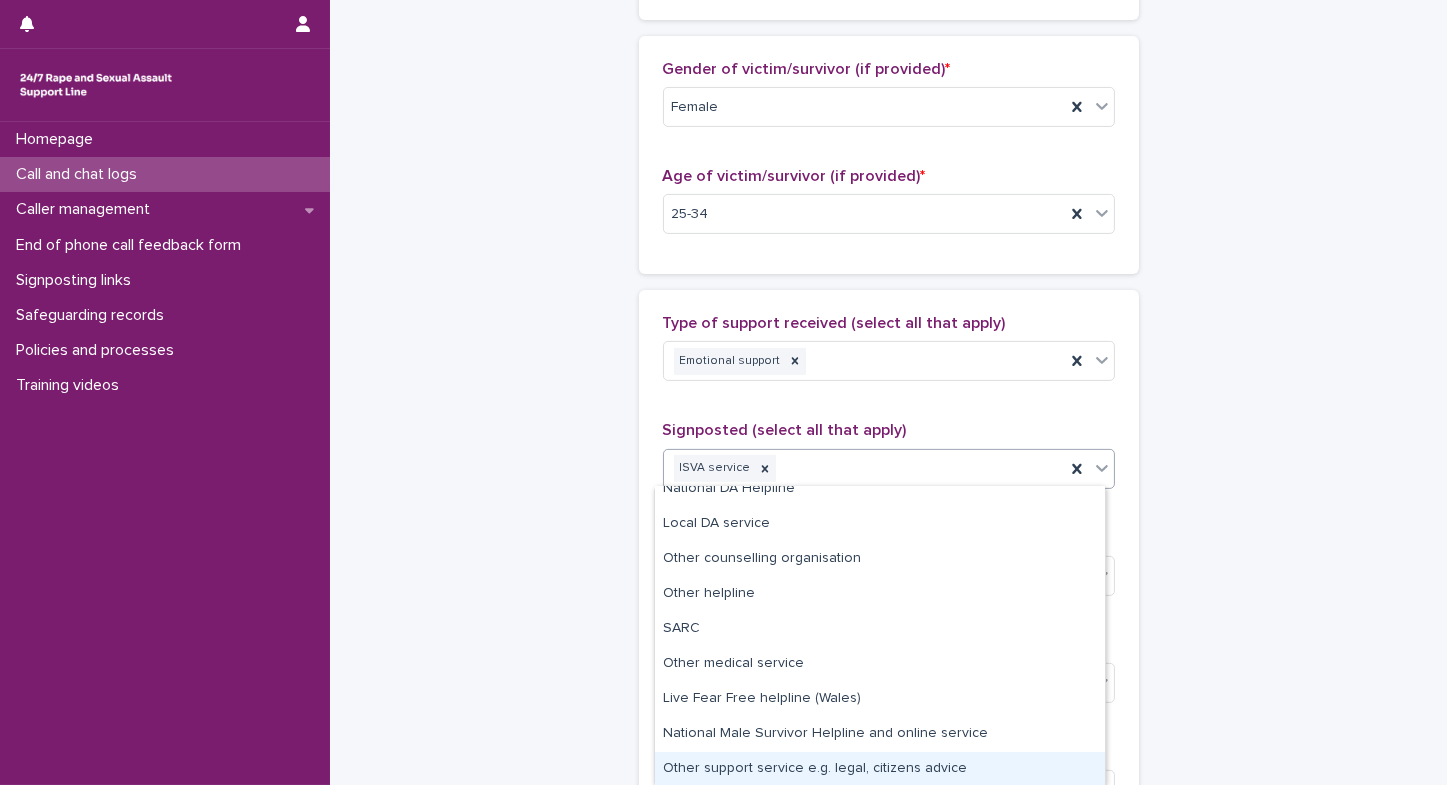 click on "Other support service e.g. legal, citizens advice" at bounding box center [880, 769] 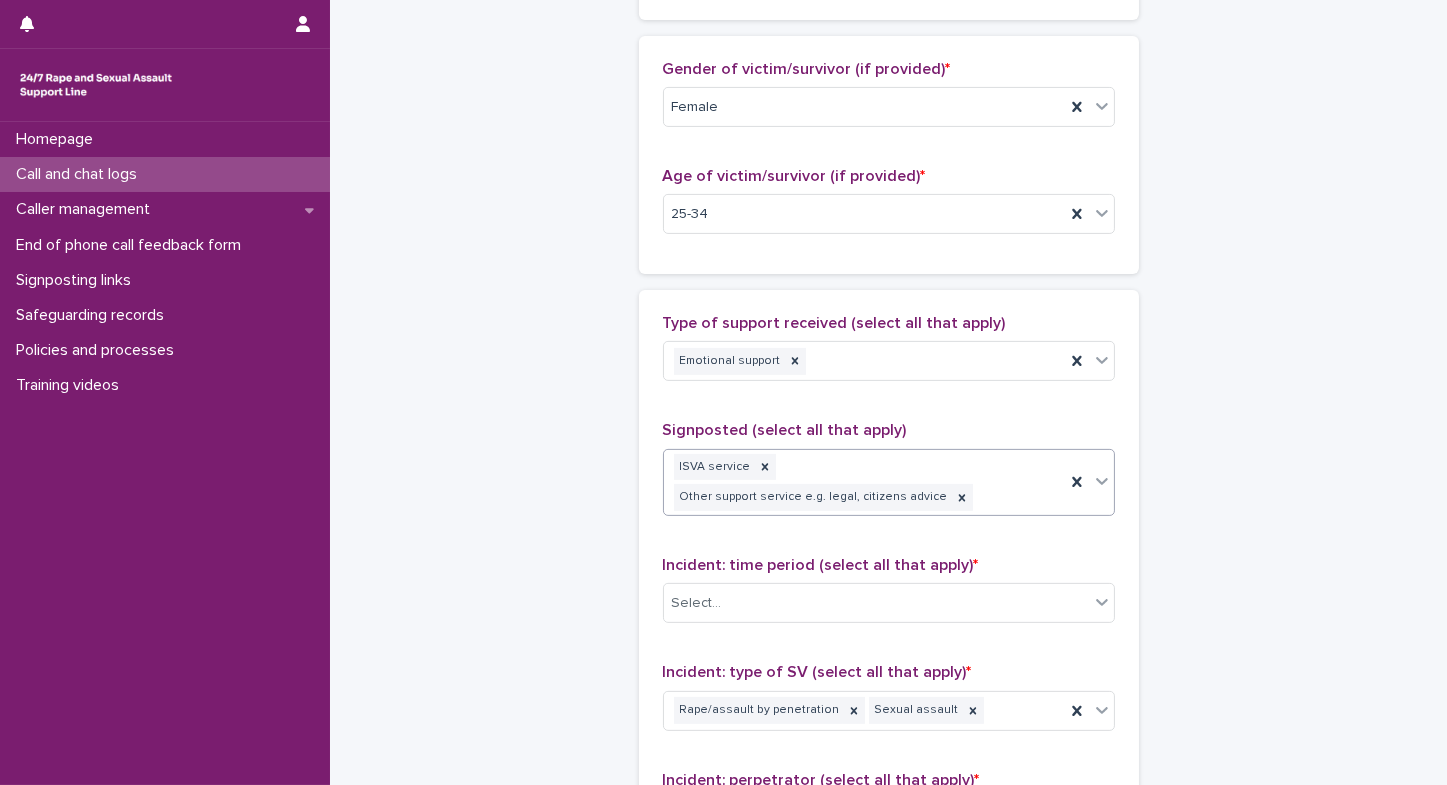 scroll, scrollTop: 1104, scrollLeft: 0, axis: vertical 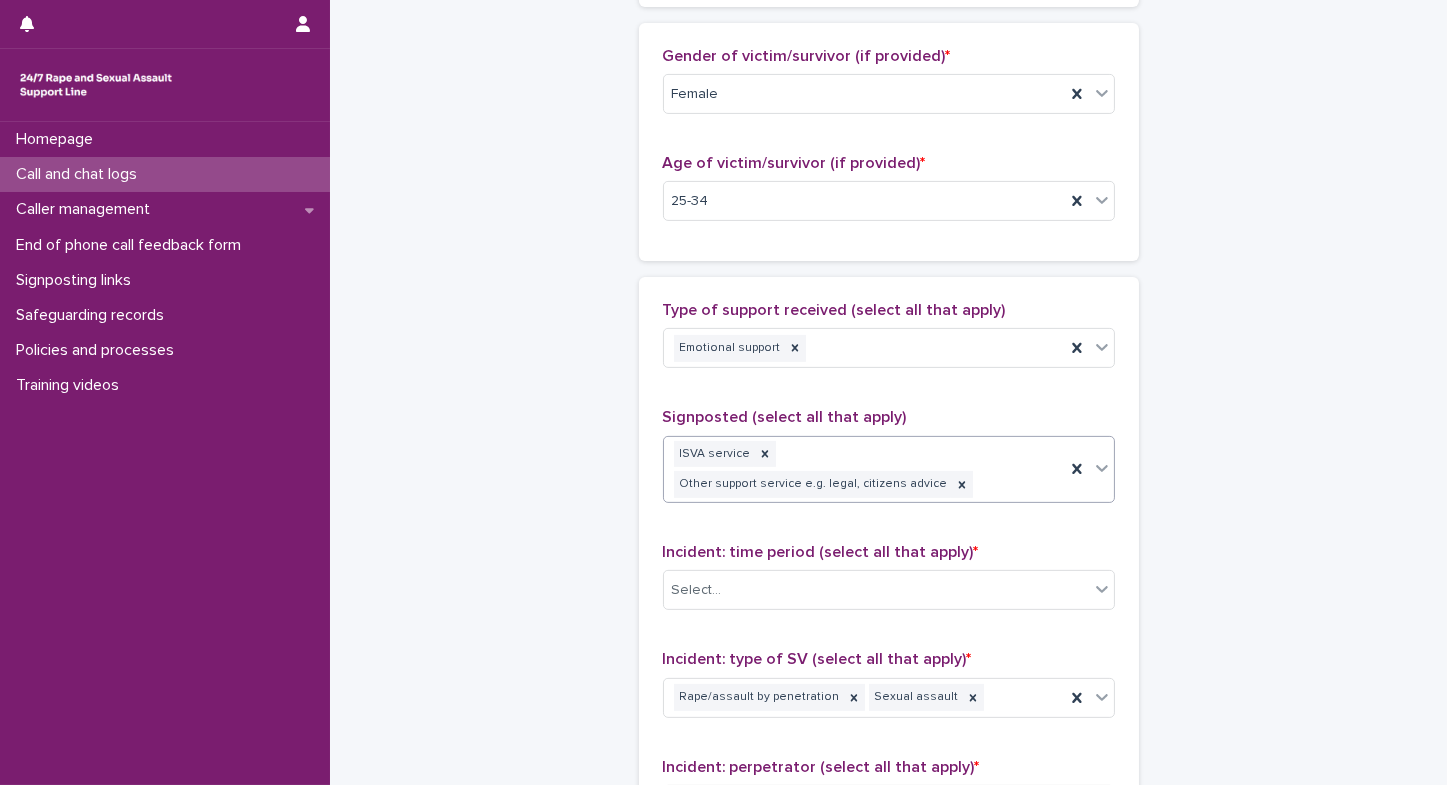 click 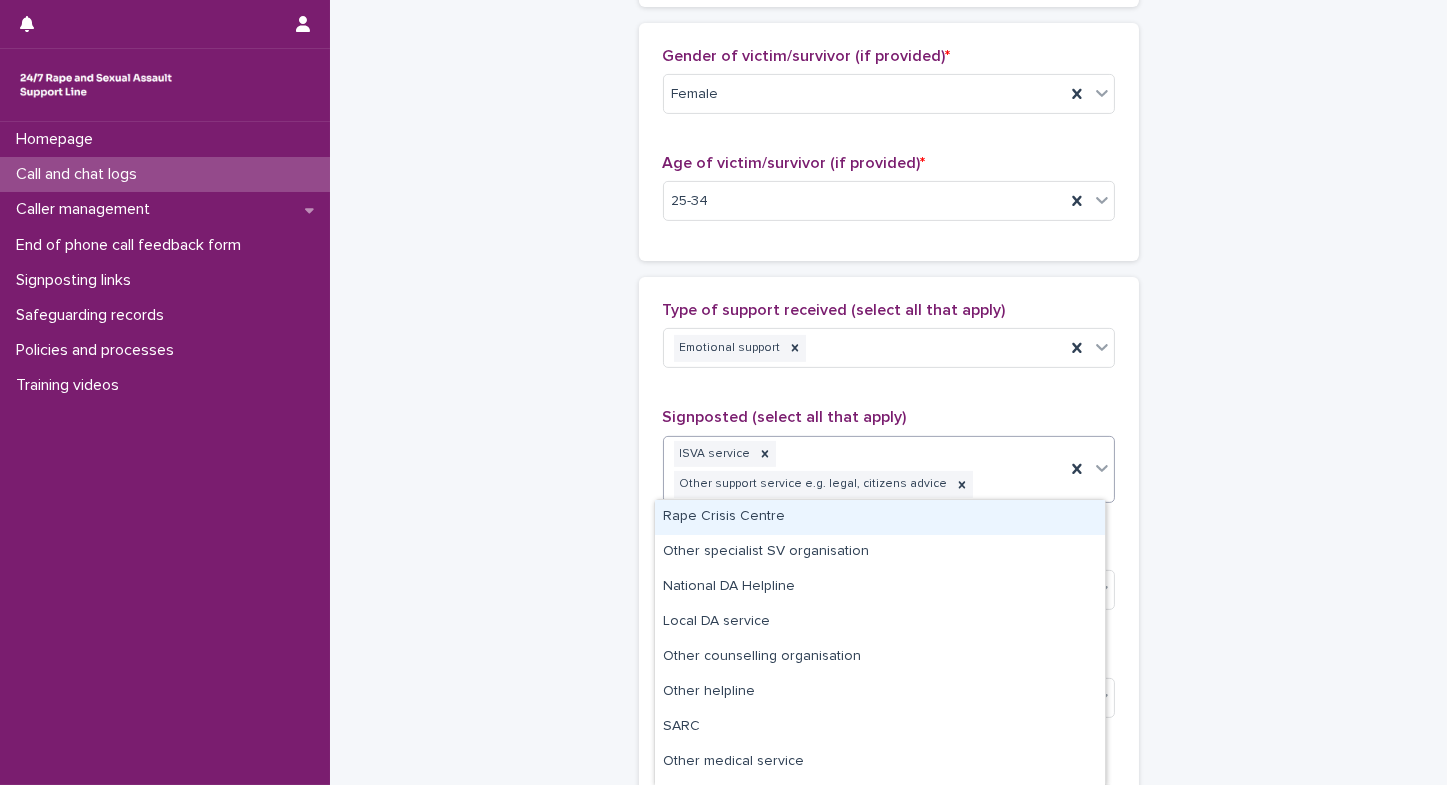 click on "Rape Crisis Centre" at bounding box center [880, 517] 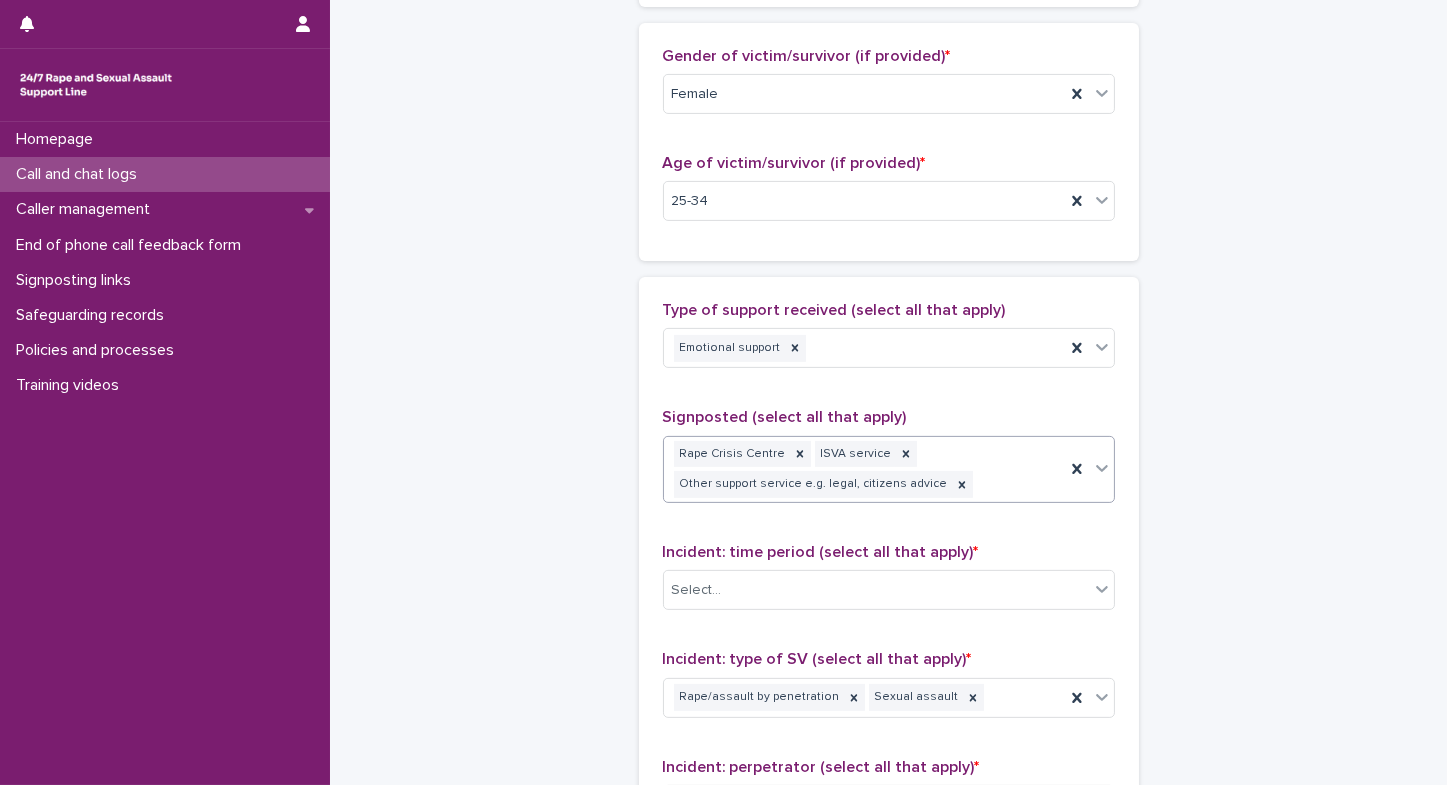 scroll, scrollTop: 1104, scrollLeft: 0, axis: vertical 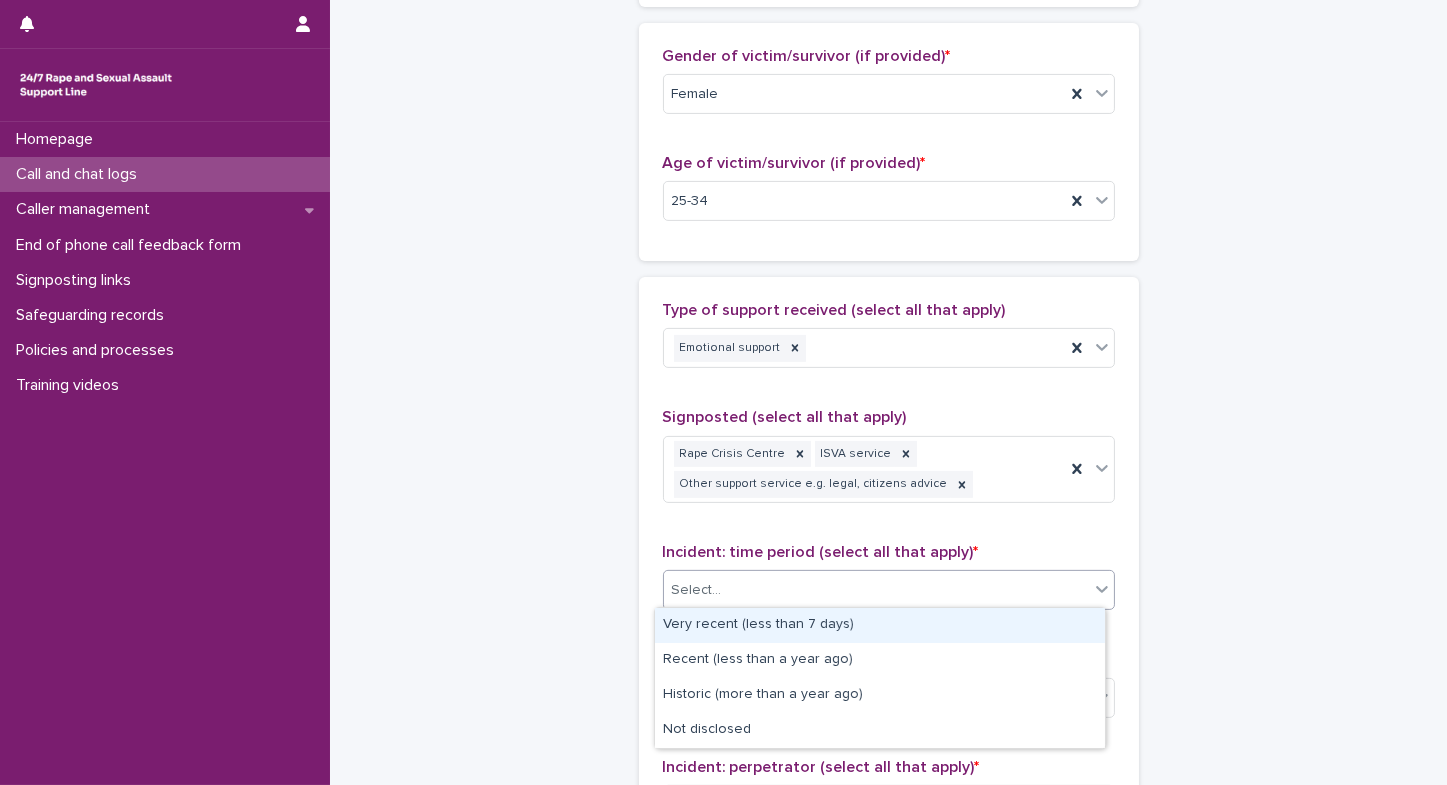 click on "Select..." at bounding box center (876, 590) 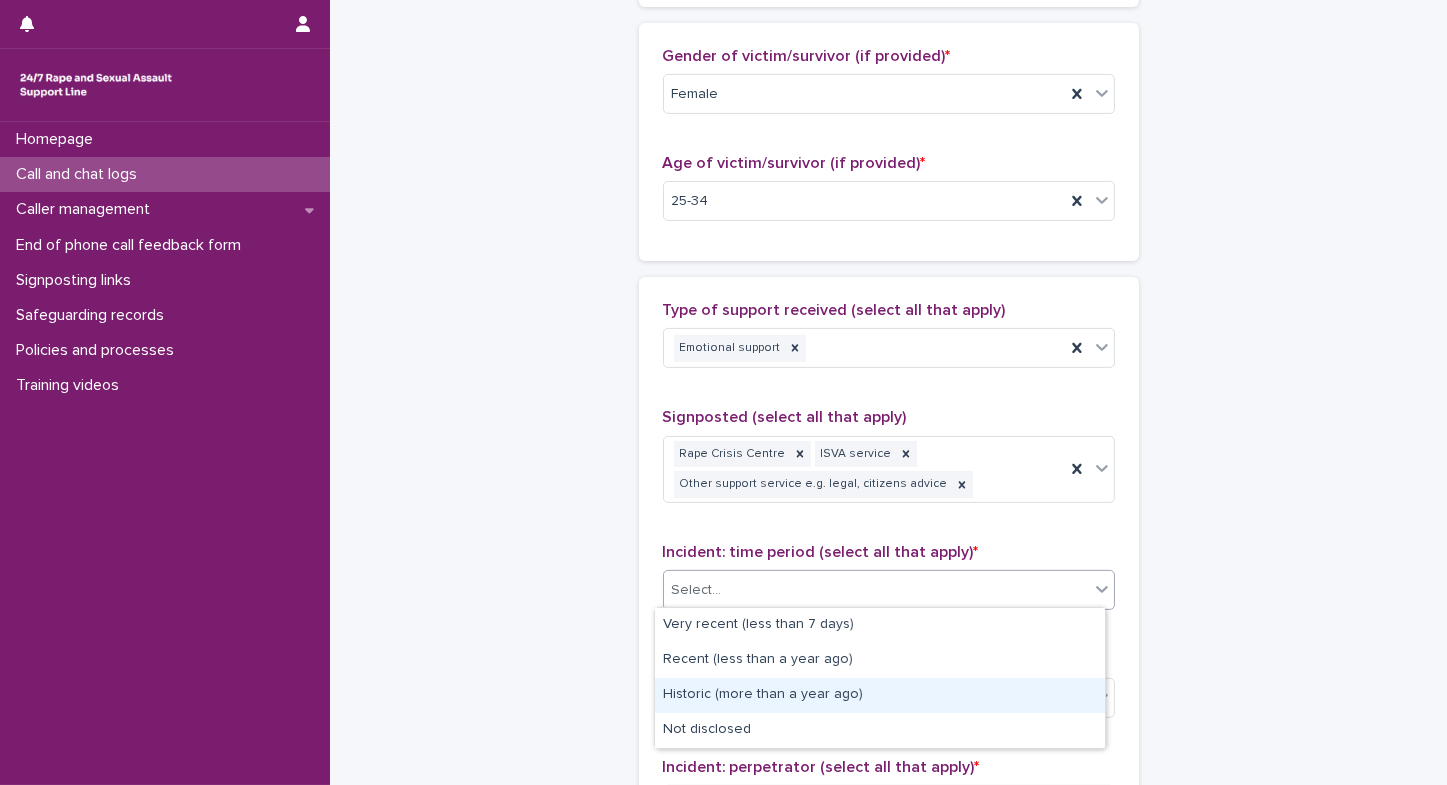 click on "Historic (more than a year ago)" at bounding box center (880, 695) 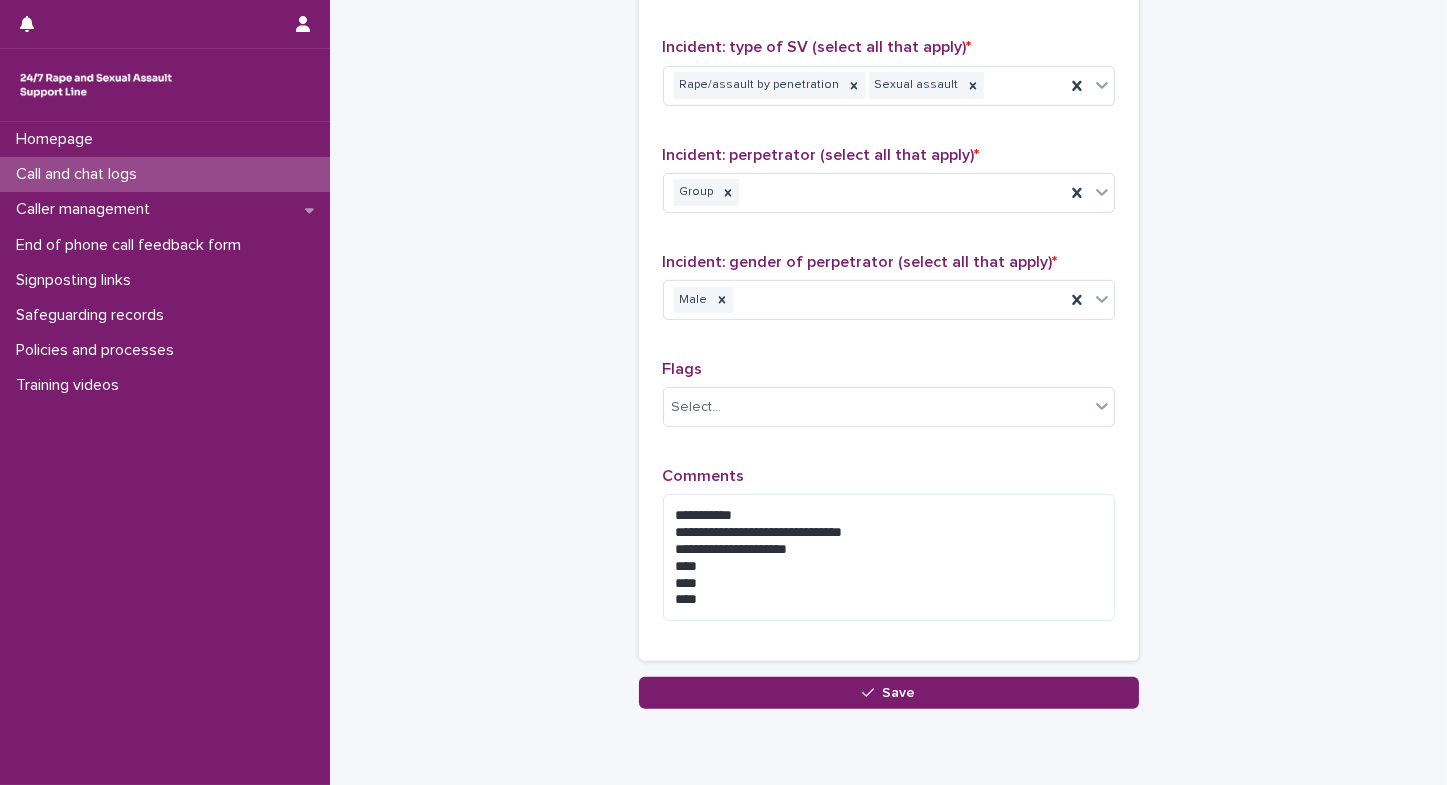scroll, scrollTop: 1784, scrollLeft: 0, axis: vertical 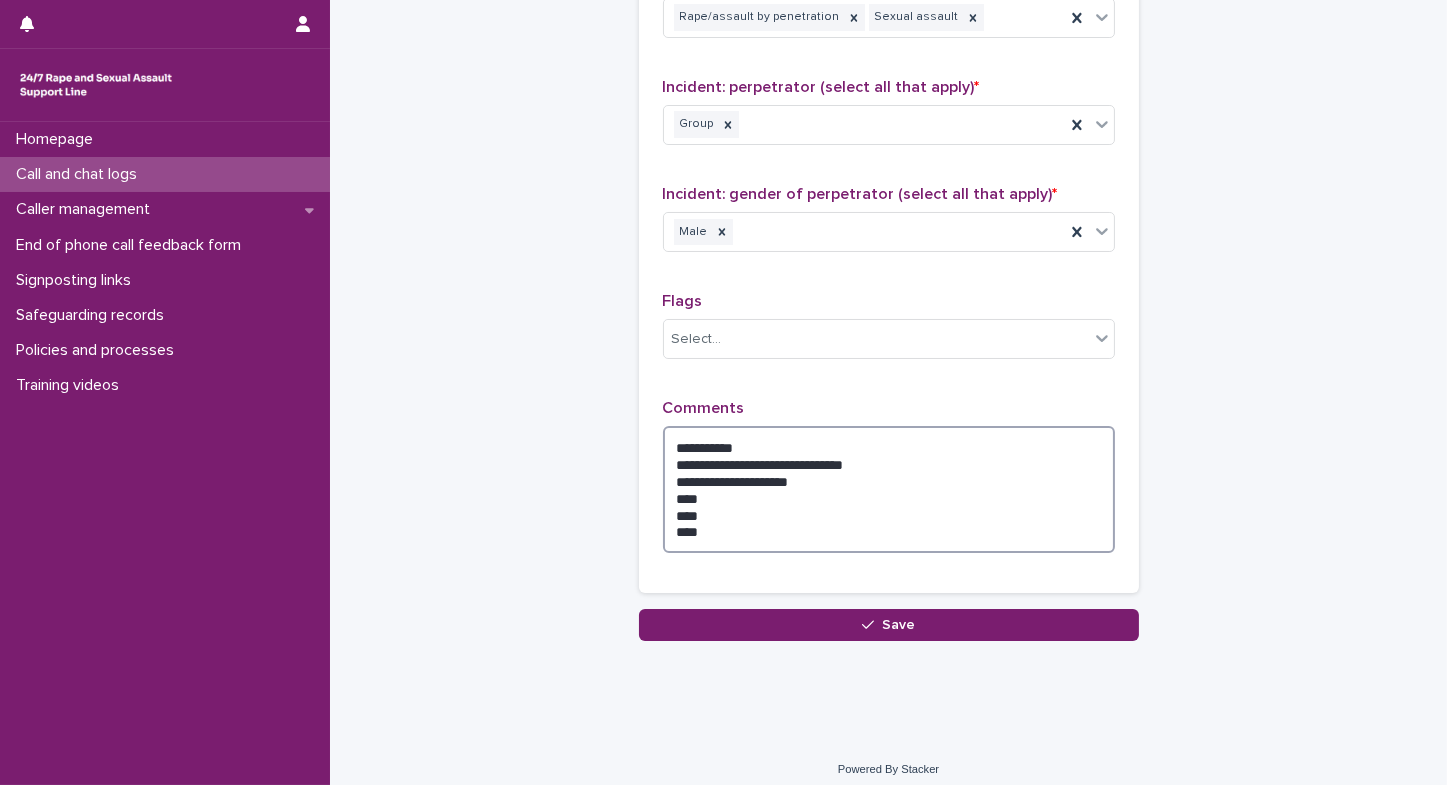 click on "**********" at bounding box center (889, 489) 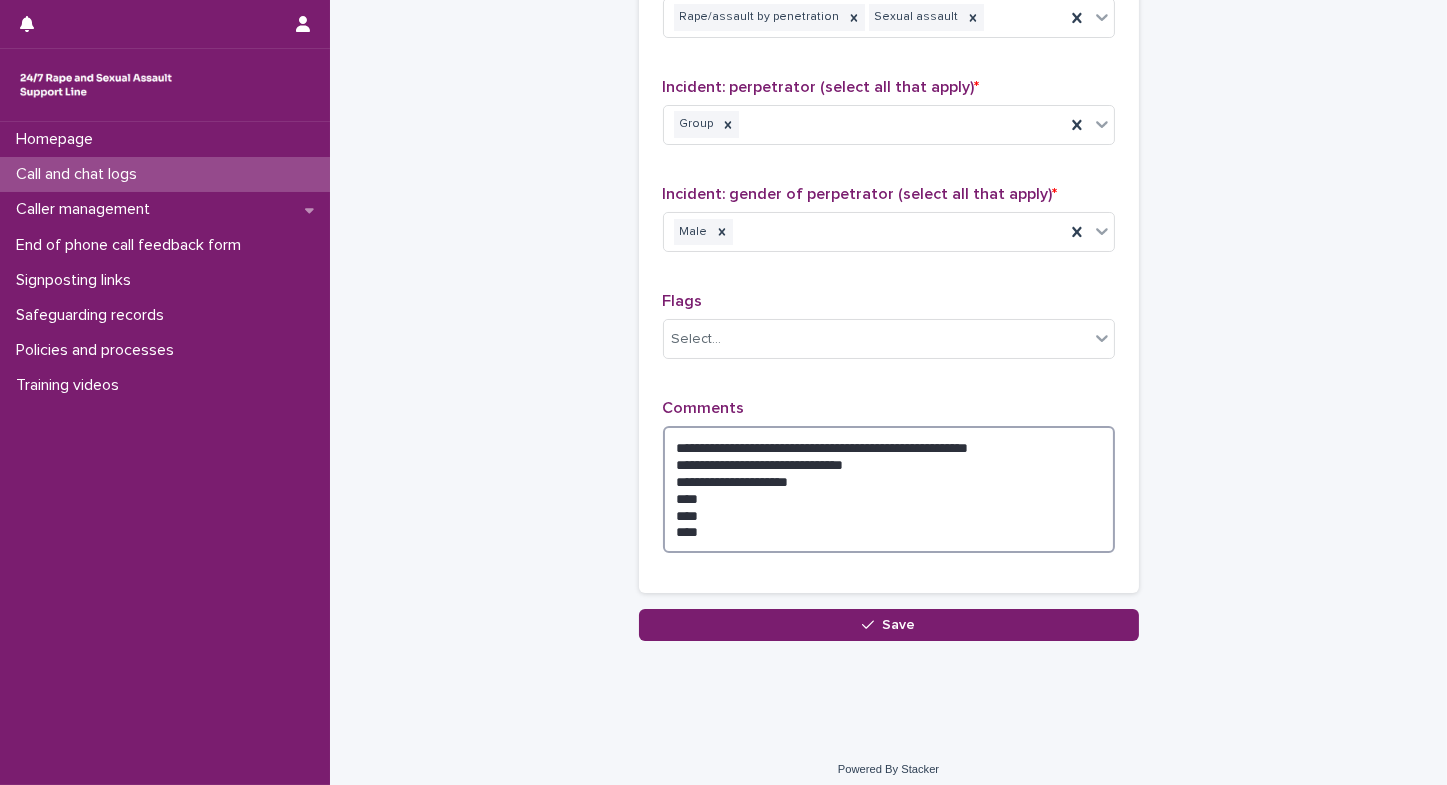 click on "**********" at bounding box center [889, 489] 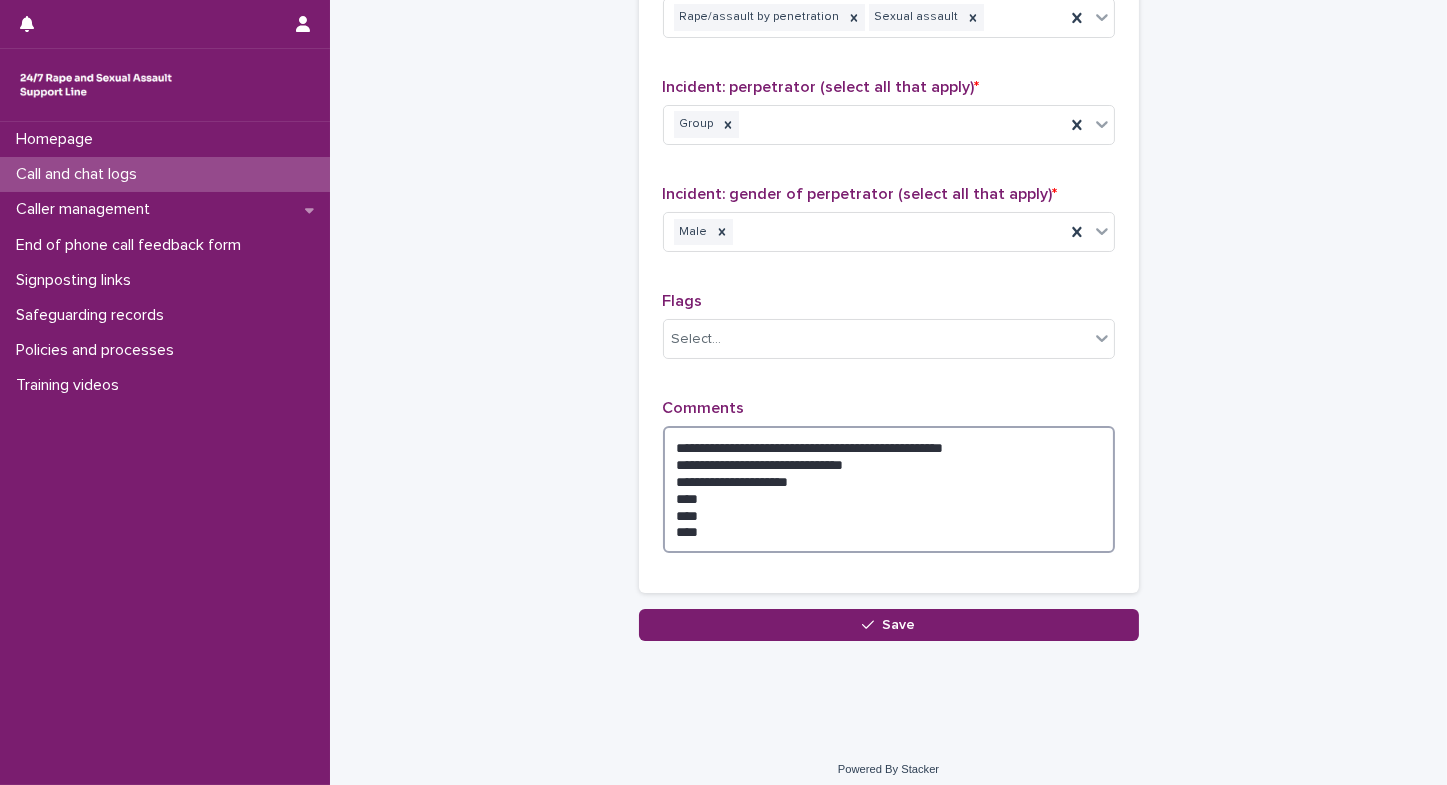 drag, startPoint x: 937, startPoint y: 444, endPoint x: 809, endPoint y: 444, distance: 128 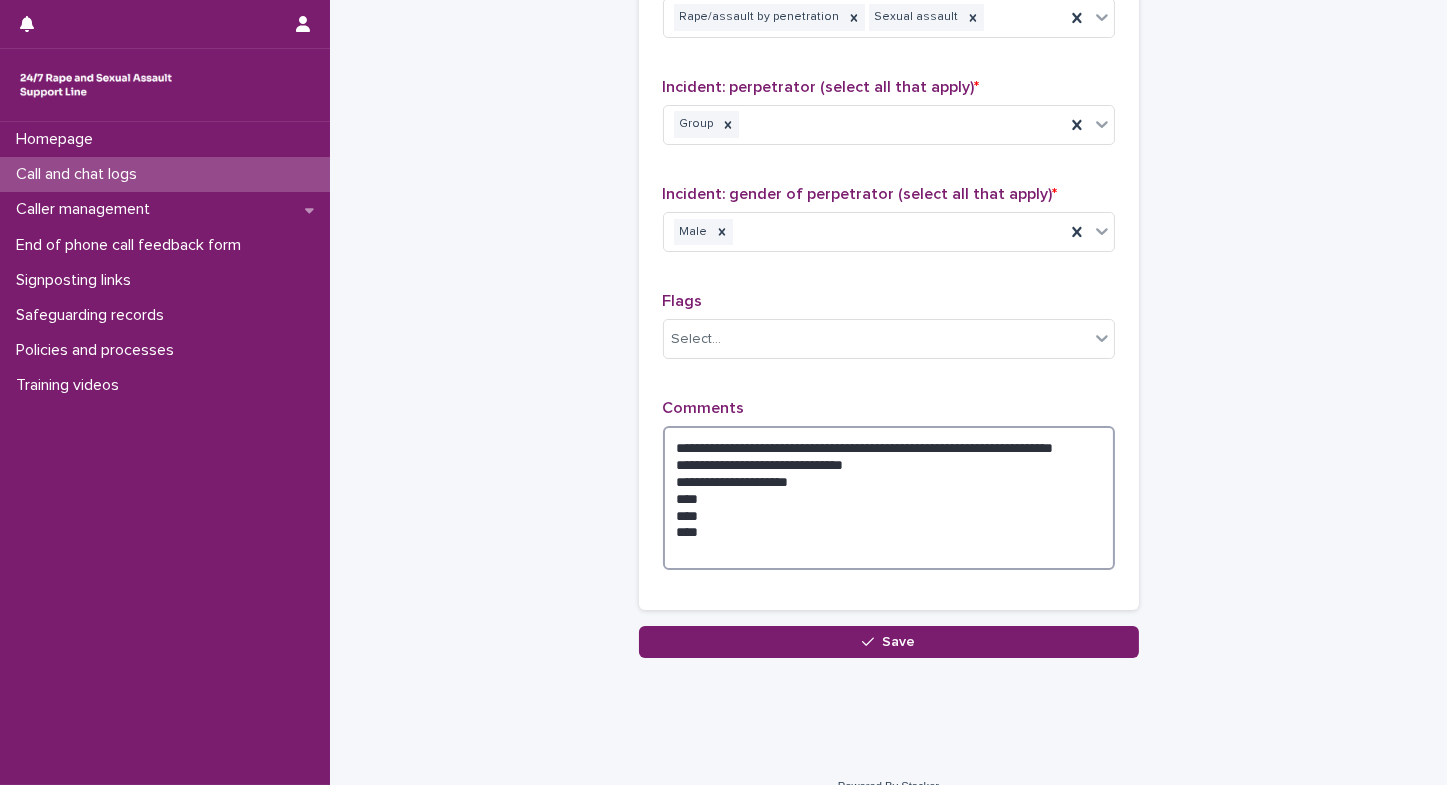 click on "**********" at bounding box center [889, 498] 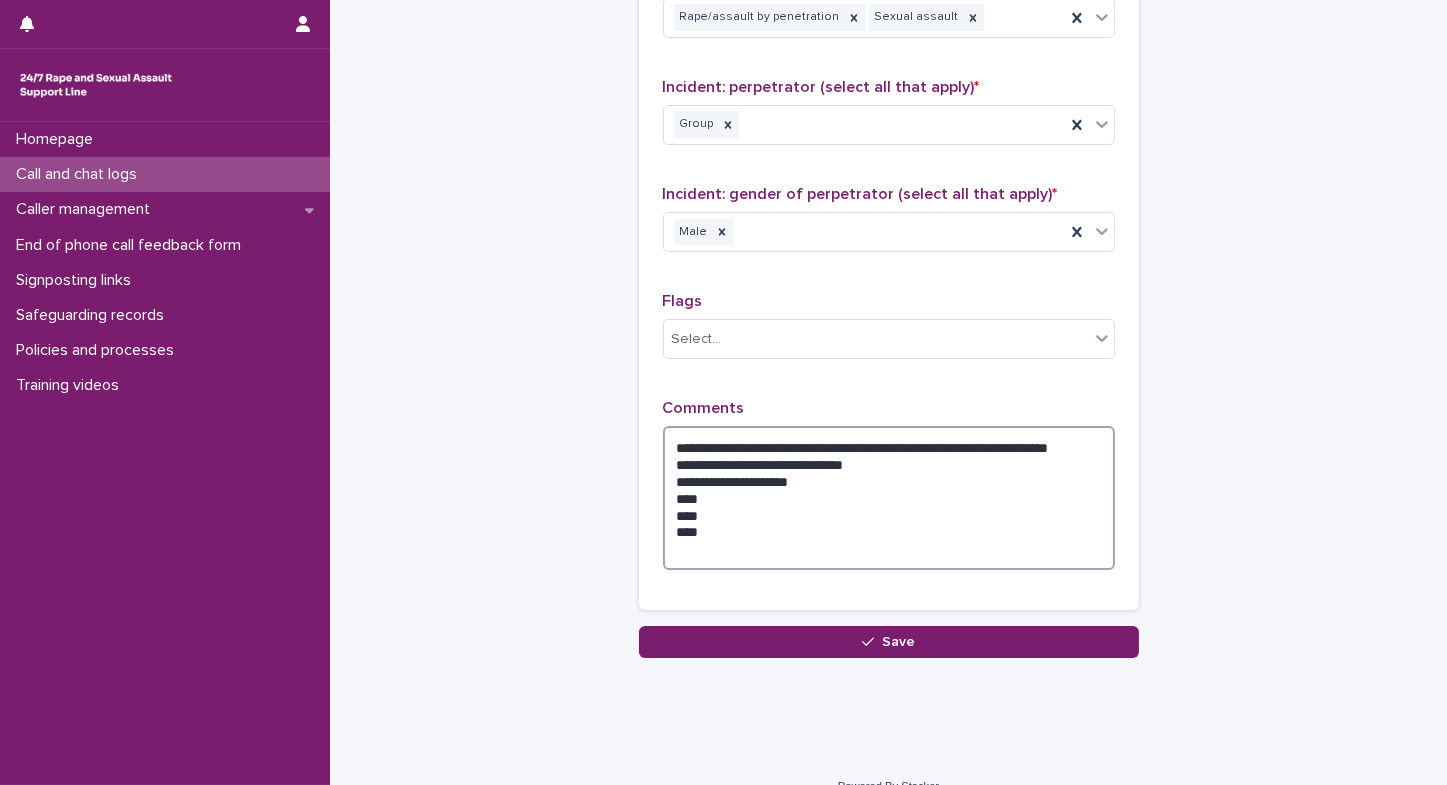 click on "**********" at bounding box center [889, 498] 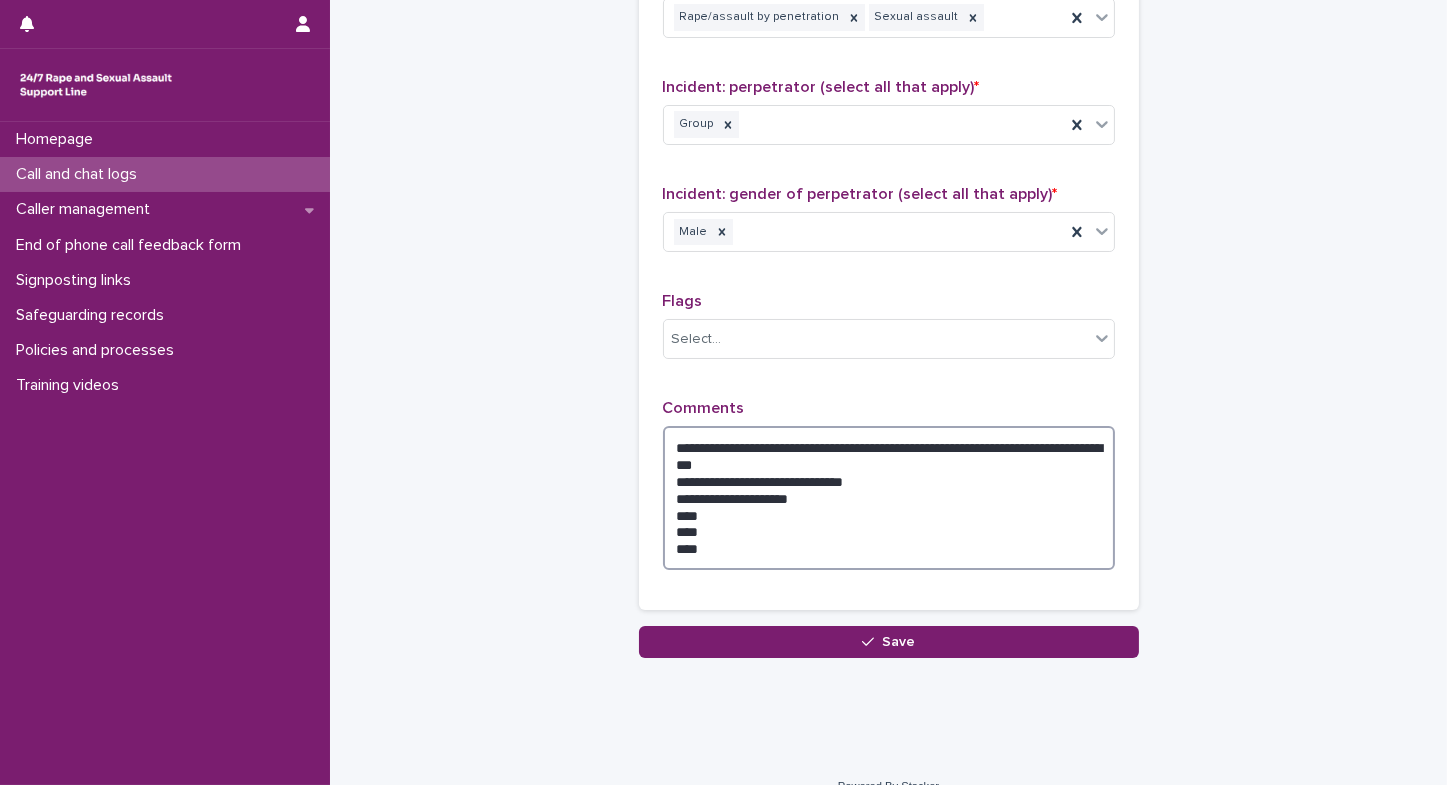 click on "**********" at bounding box center [889, 498] 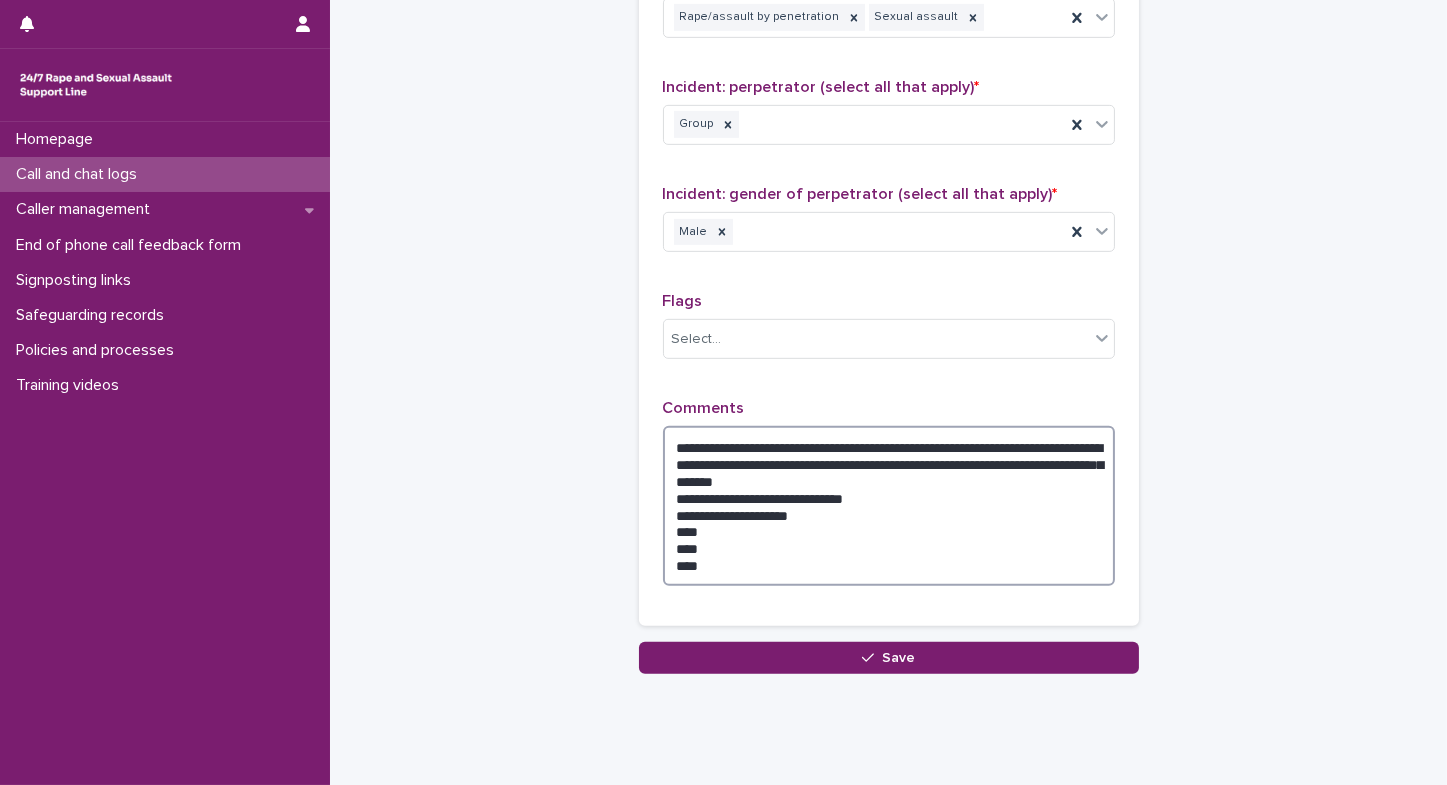 drag, startPoint x: 952, startPoint y: 488, endPoint x: 782, endPoint y: 468, distance: 171.17242 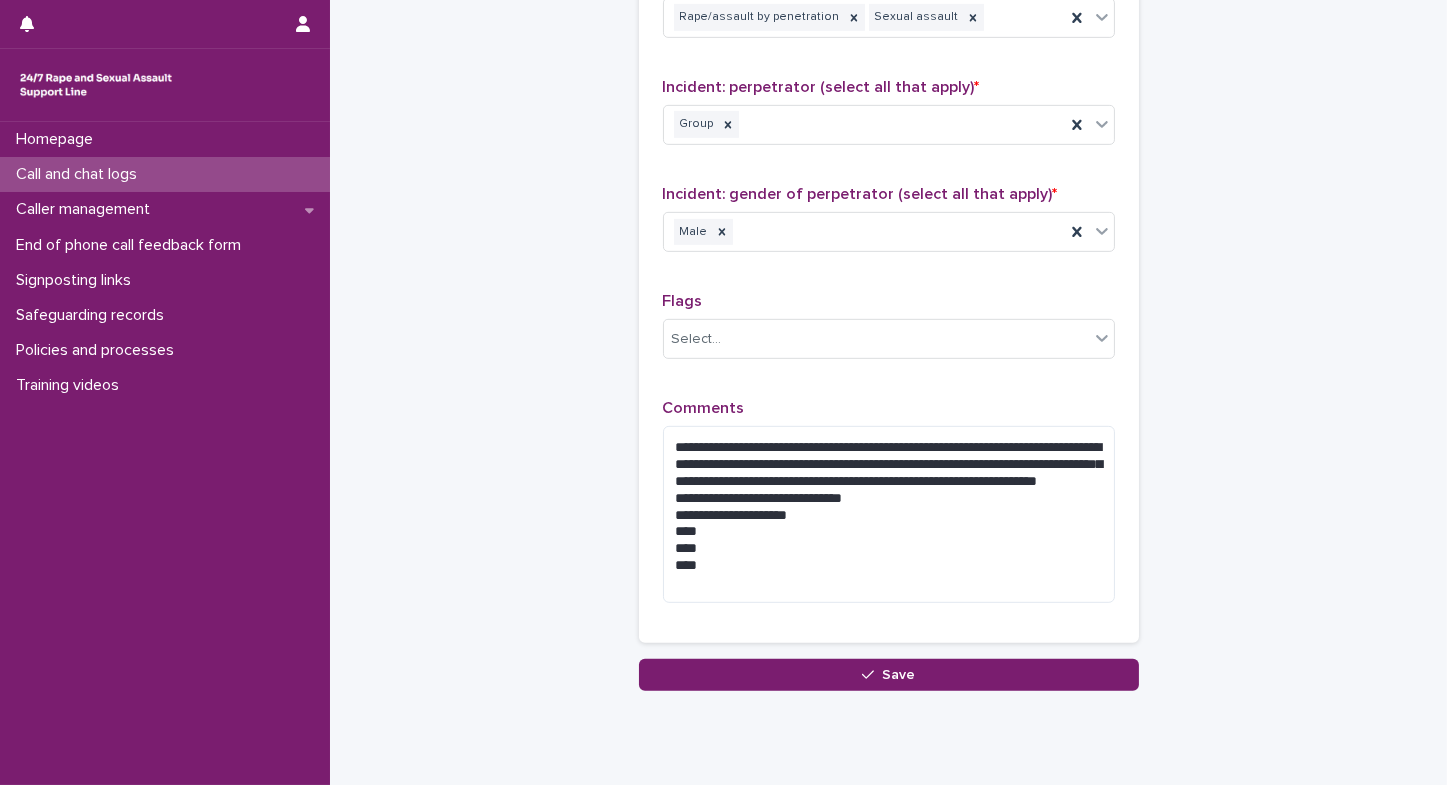 drag, startPoint x: 723, startPoint y: 599, endPoint x: 652, endPoint y: 550, distance: 86.26703 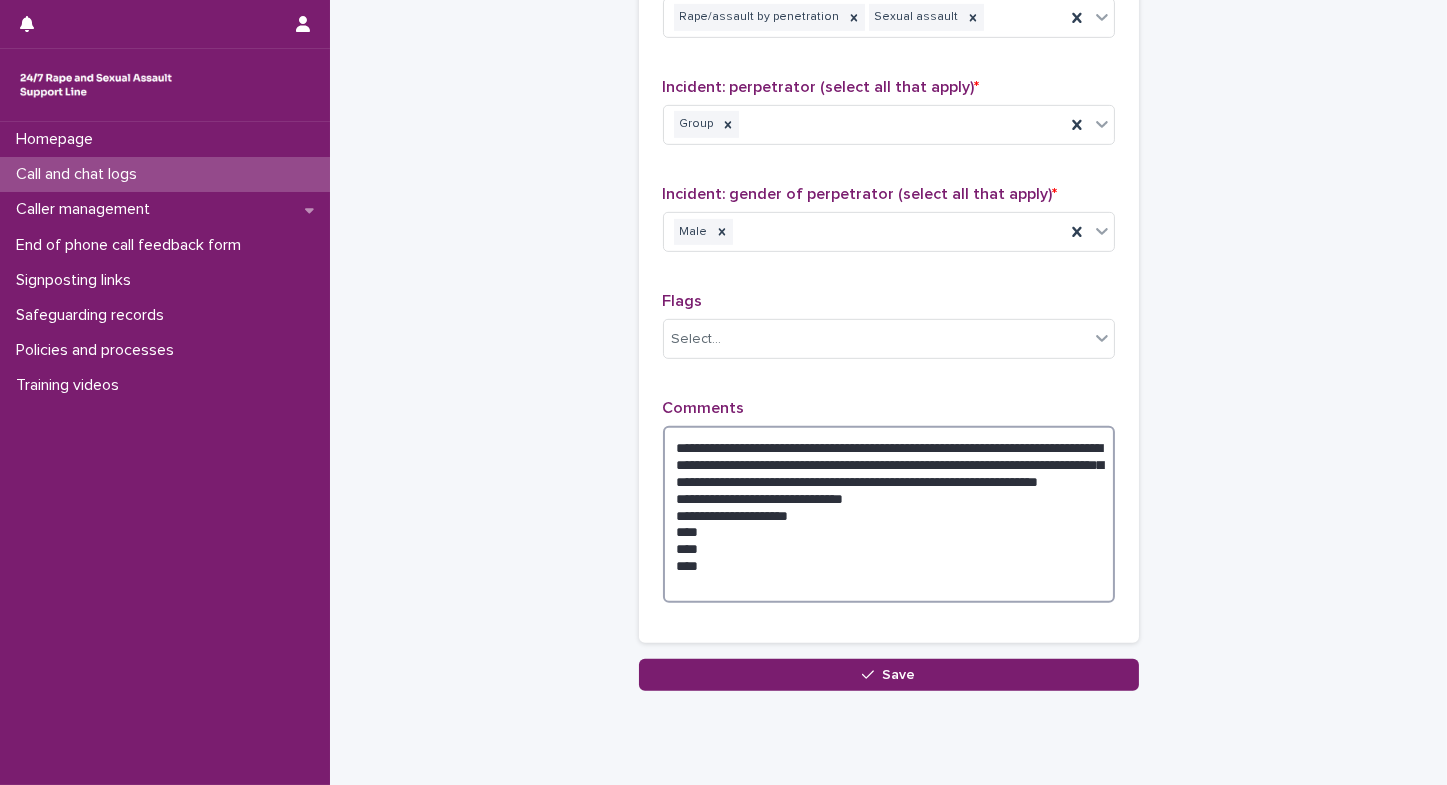 drag, startPoint x: 703, startPoint y: 576, endPoint x: 657, endPoint y: 529, distance: 65.76473 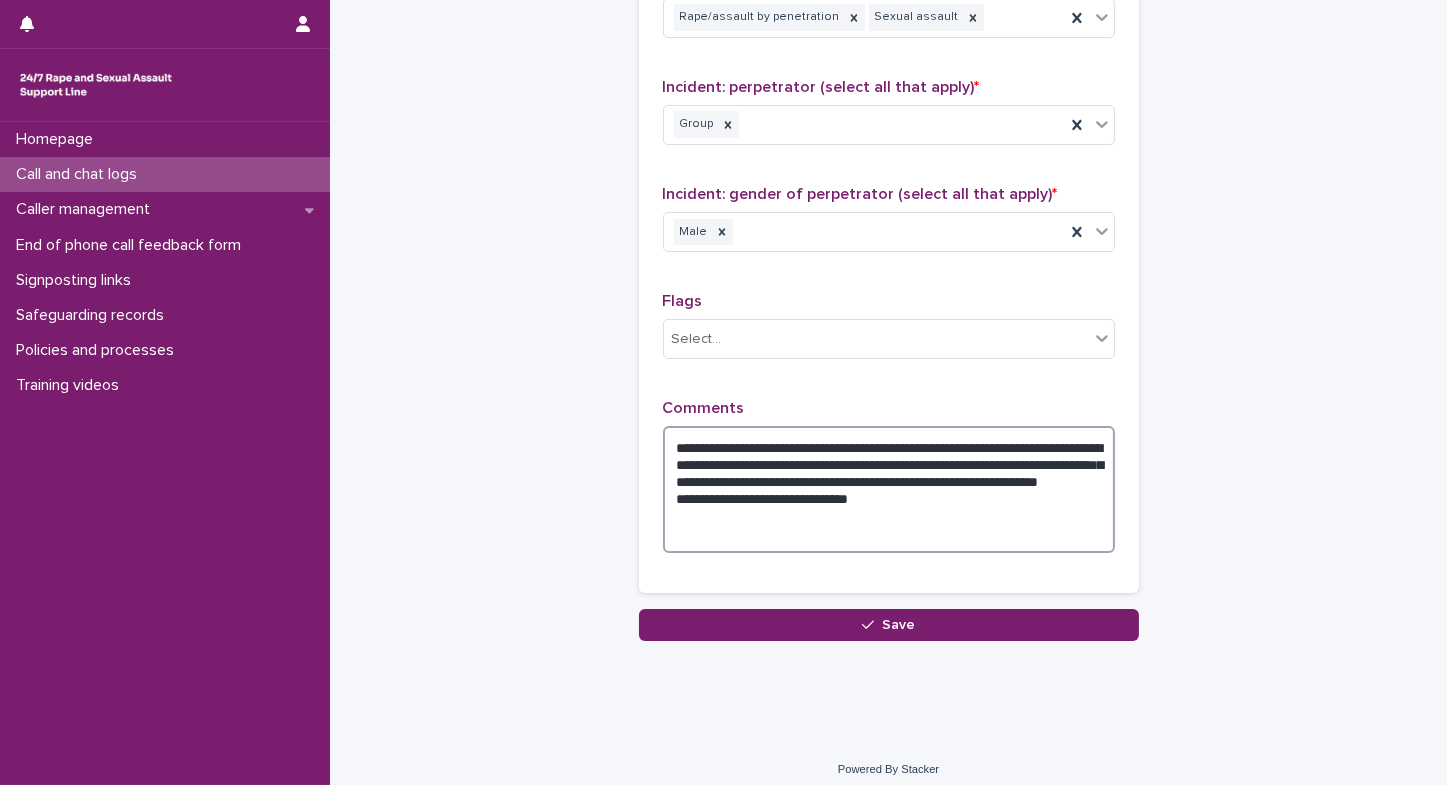 click on "**********" at bounding box center (889, 489) 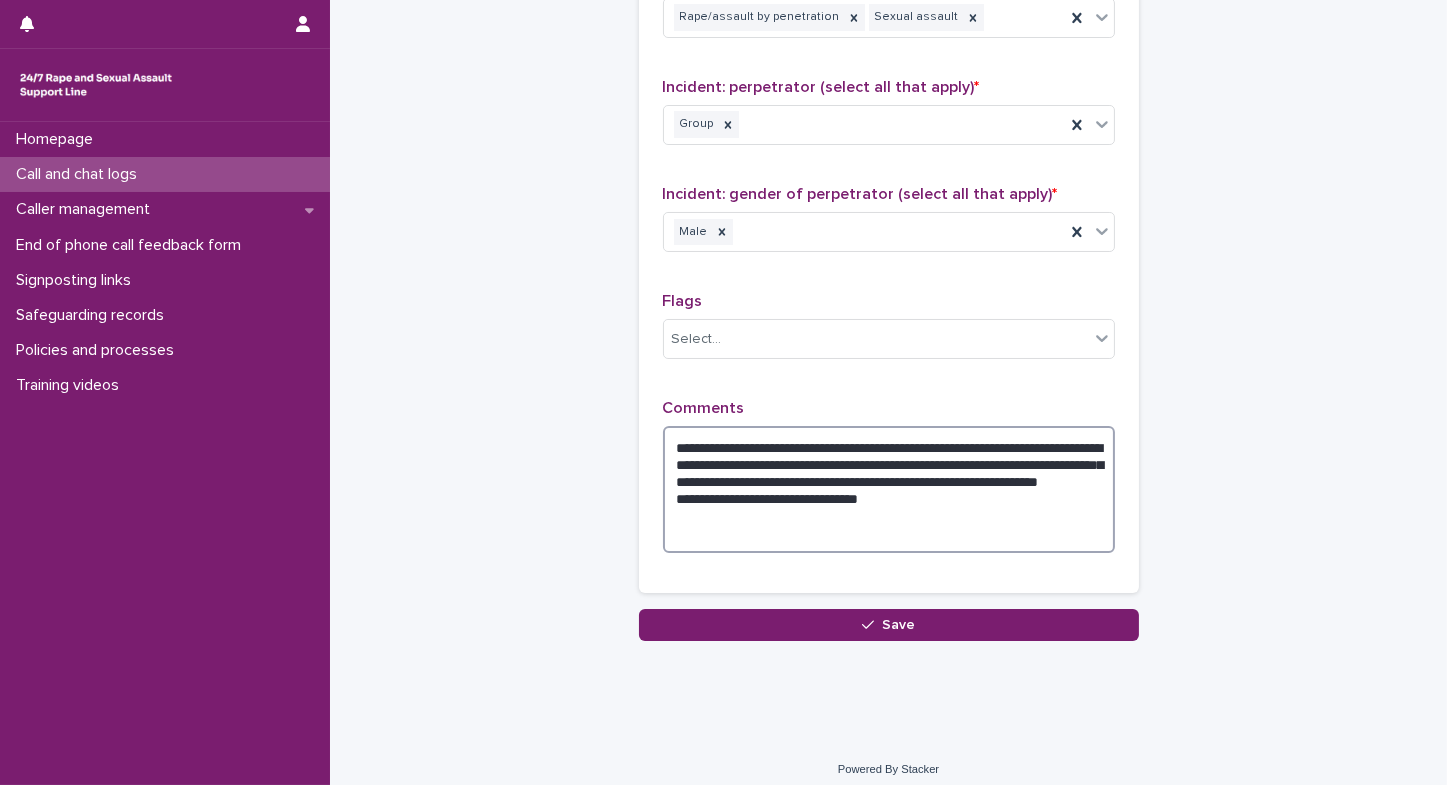 click on "**********" at bounding box center [889, 489] 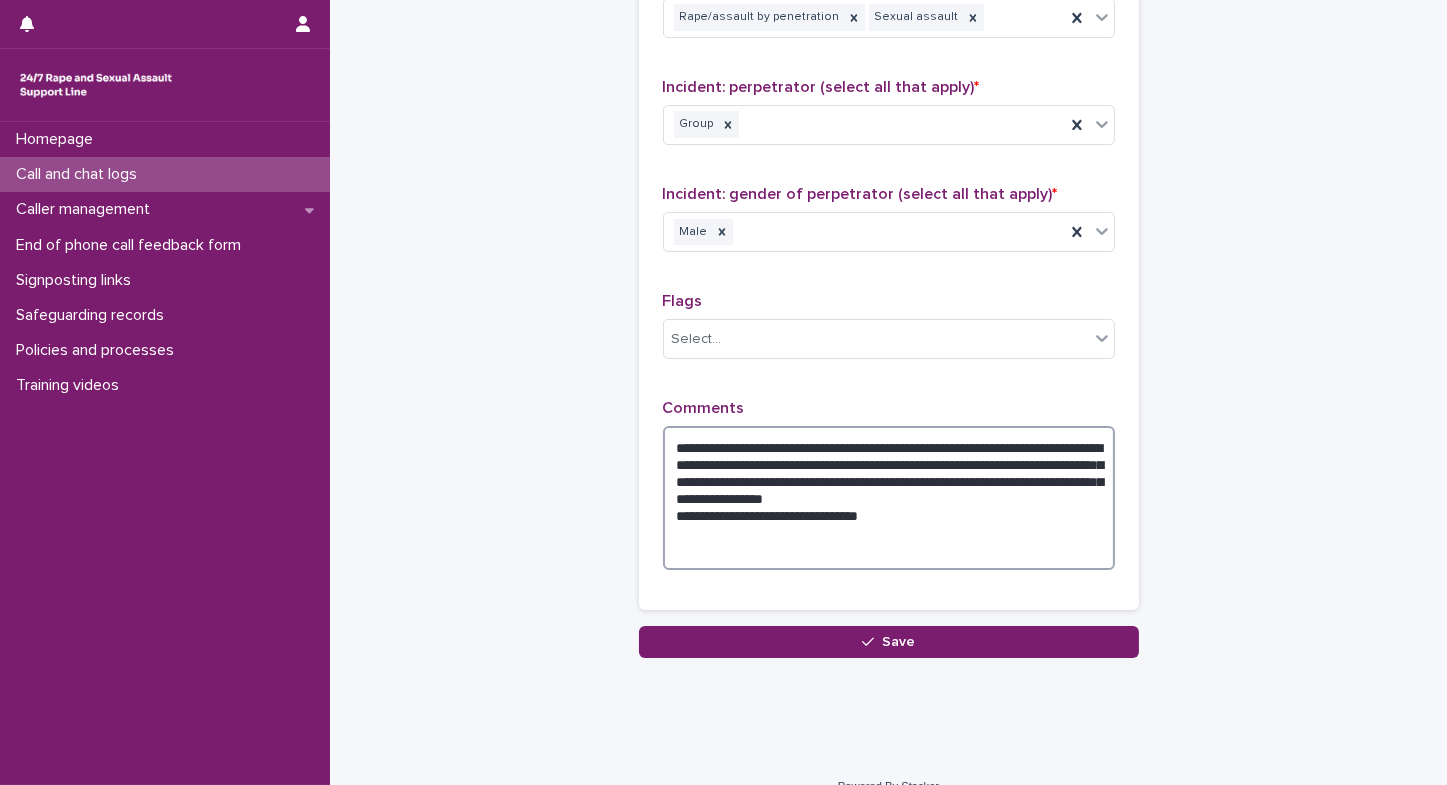 drag, startPoint x: 901, startPoint y: 527, endPoint x: 626, endPoint y: 536, distance: 275.14725 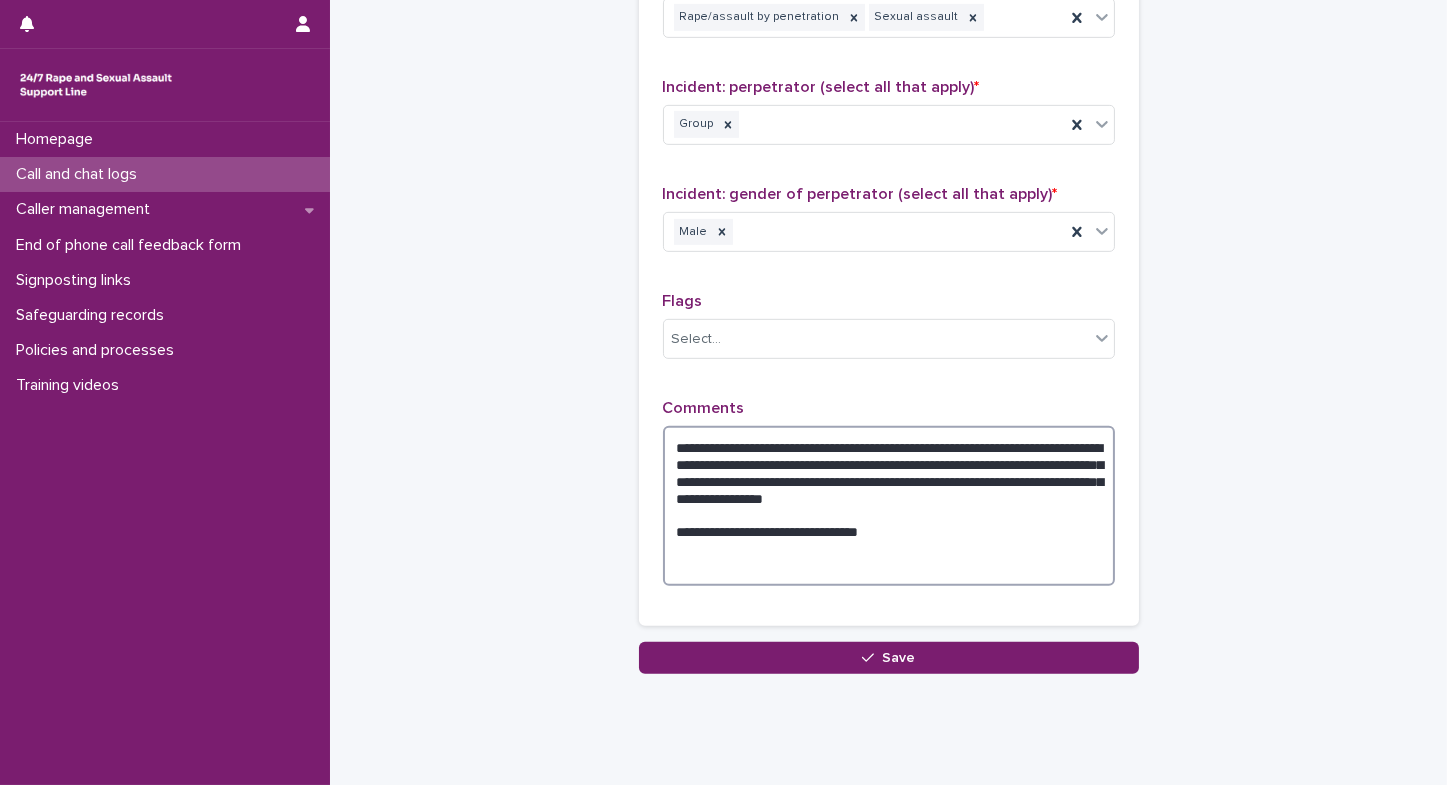 click on "**********" at bounding box center (889, 506) 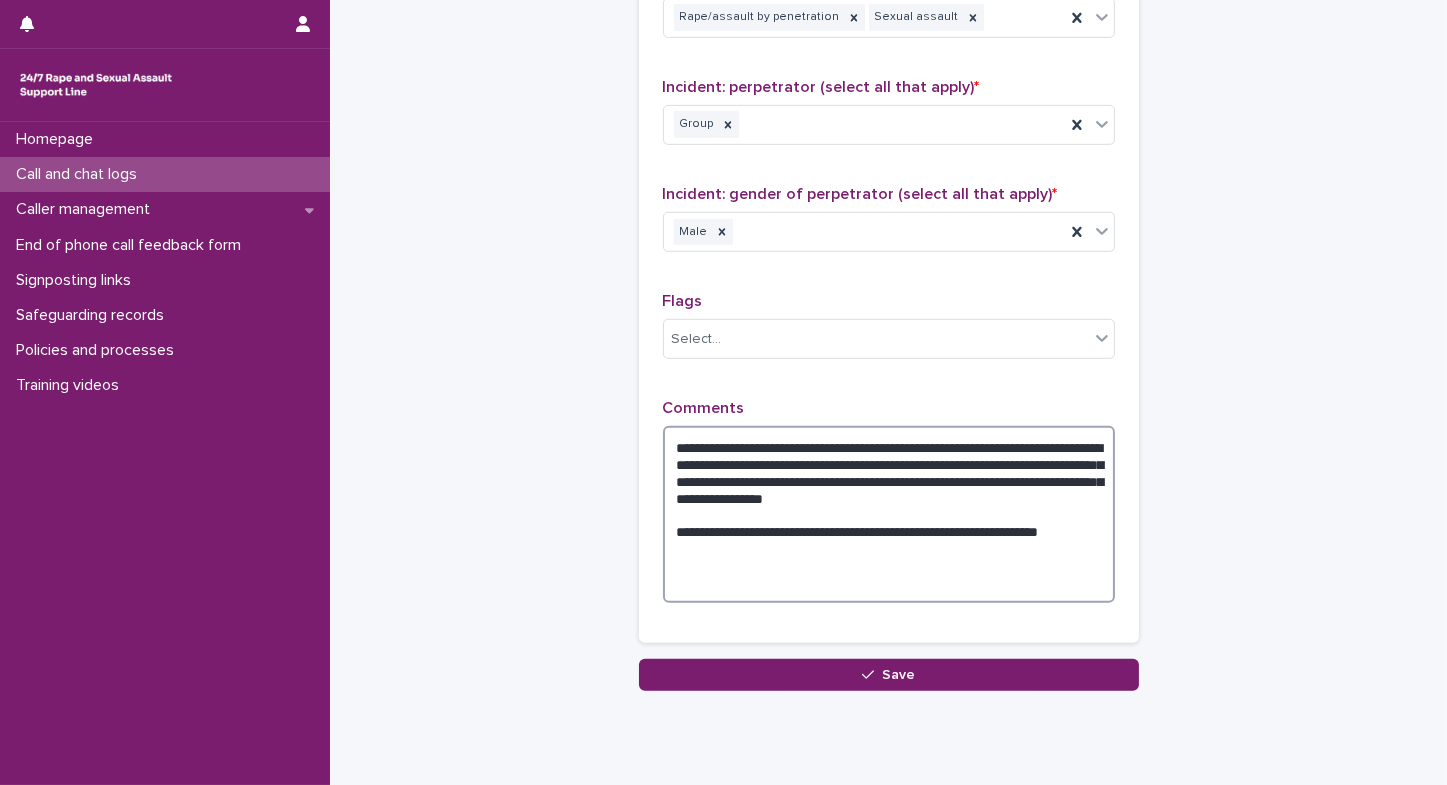 click on "**********" at bounding box center (889, 514) 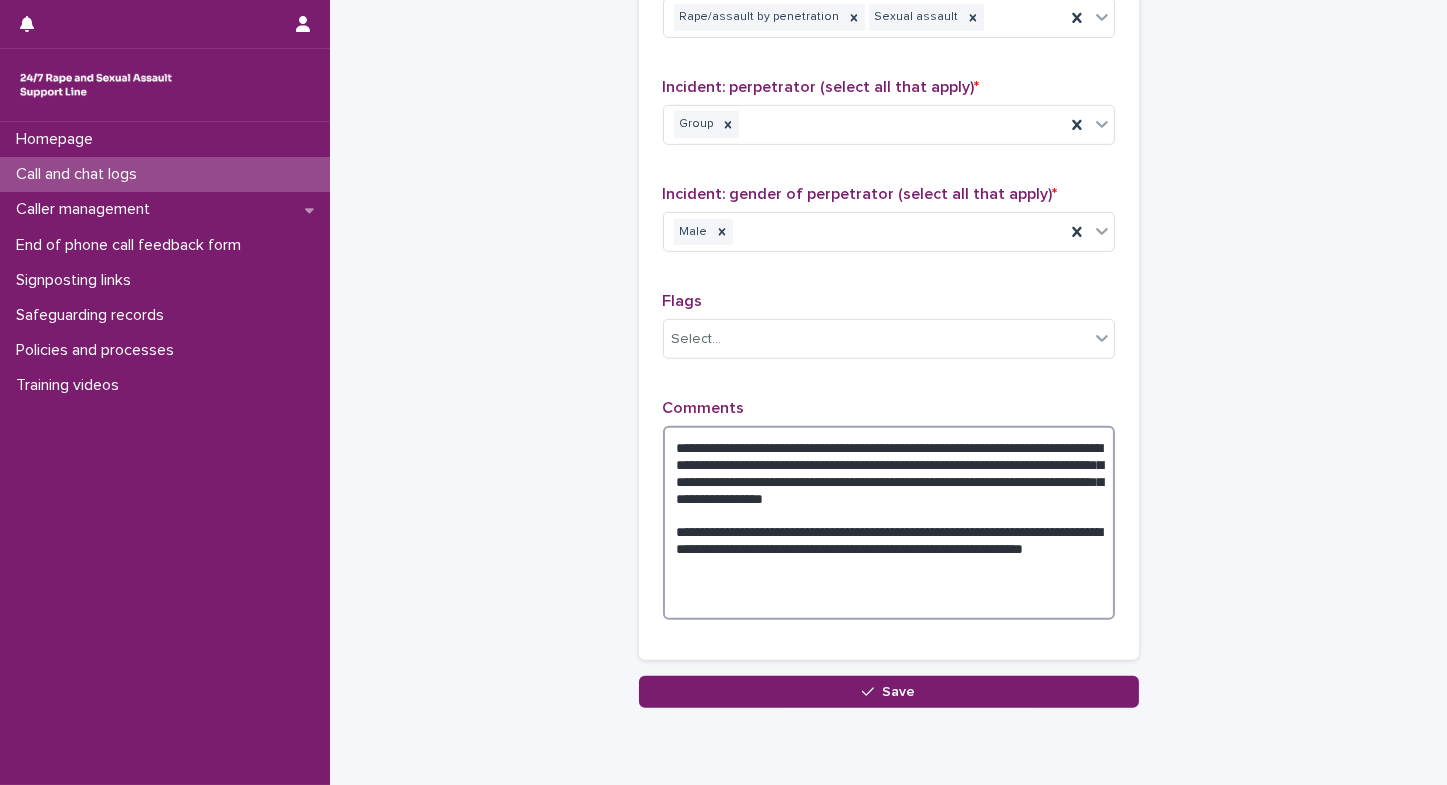 click on "**********" at bounding box center (889, 523) 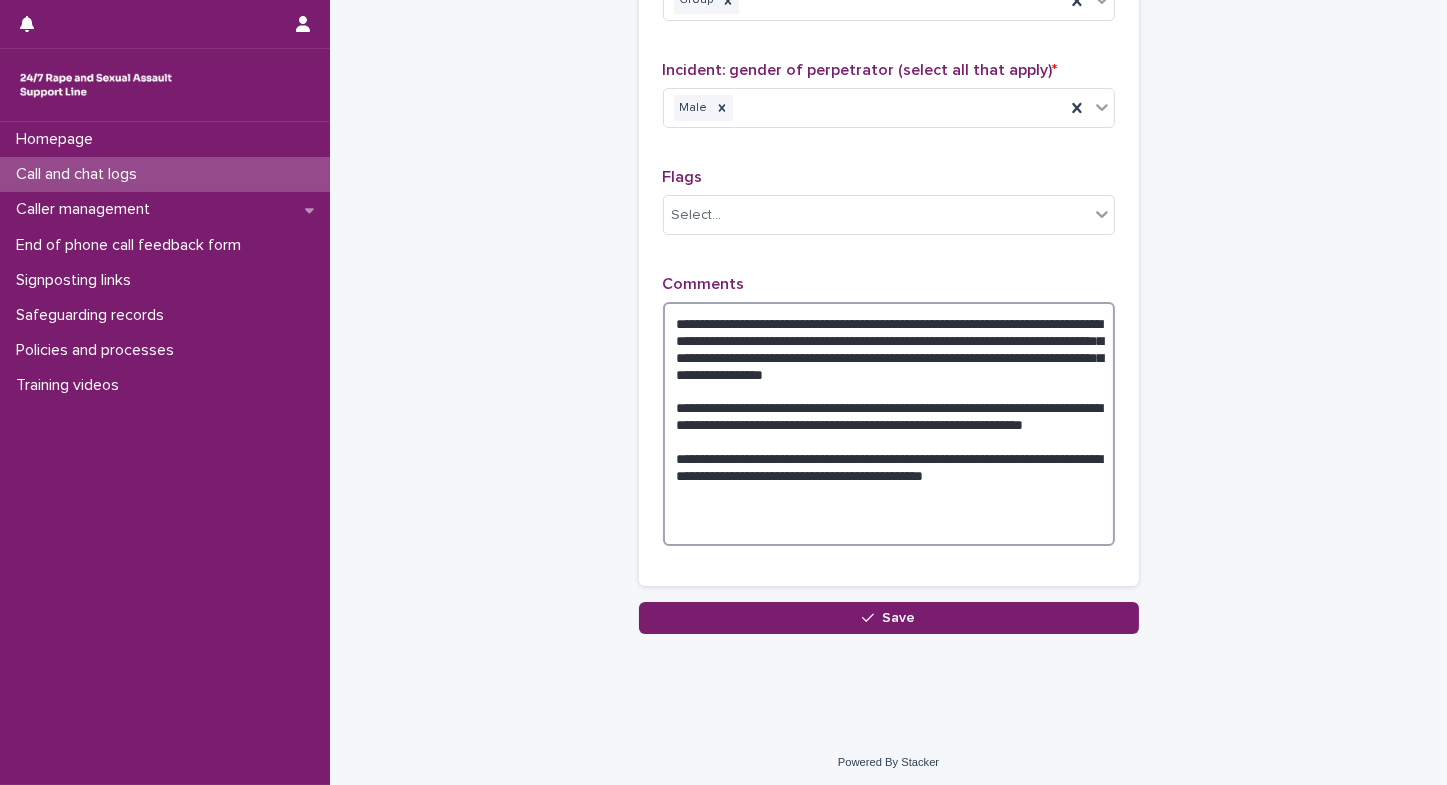 scroll, scrollTop: 1910, scrollLeft: 0, axis: vertical 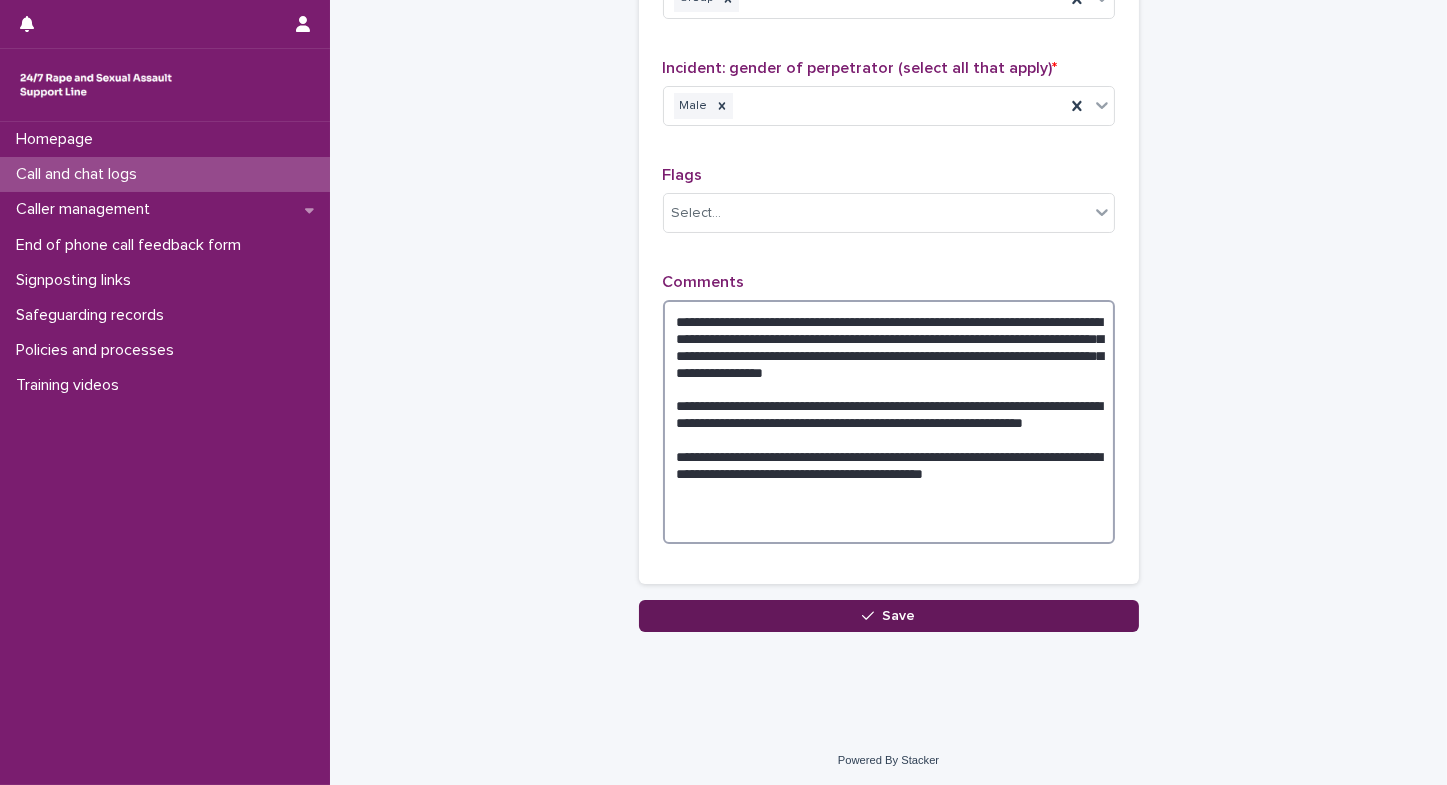 type on "**********" 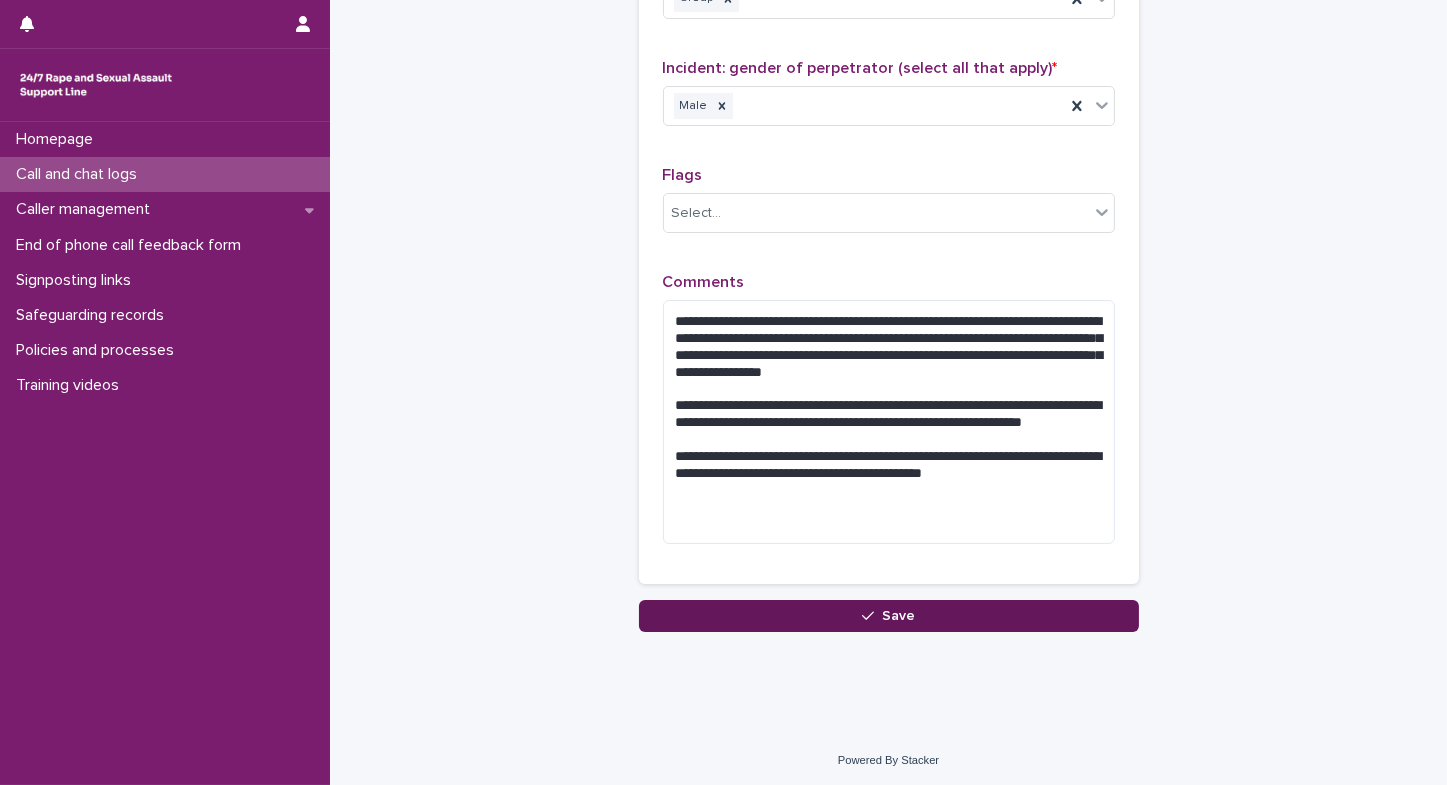 click on "Save" at bounding box center [889, 616] 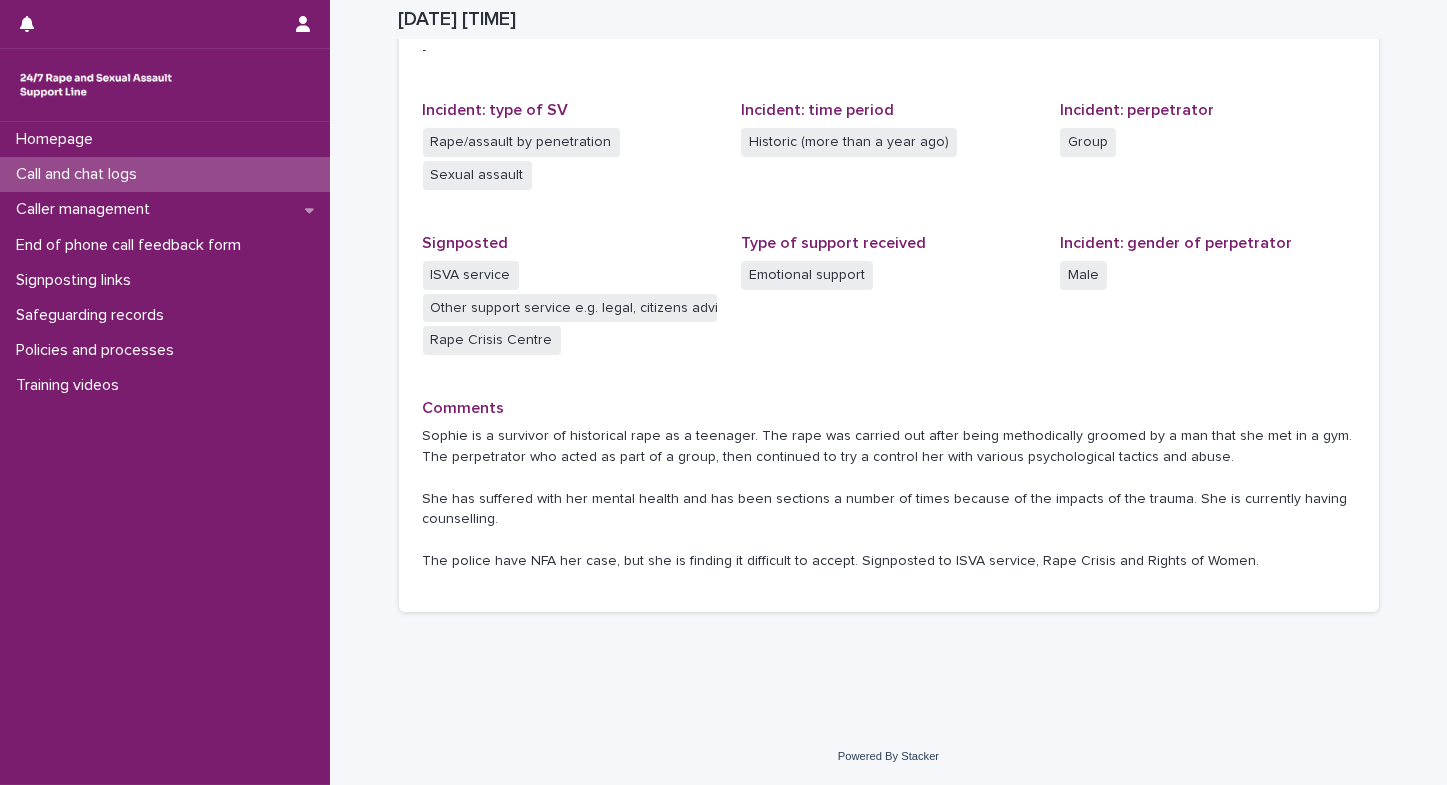 scroll, scrollTop: 500, scrollLeft: 0, axis: vertical 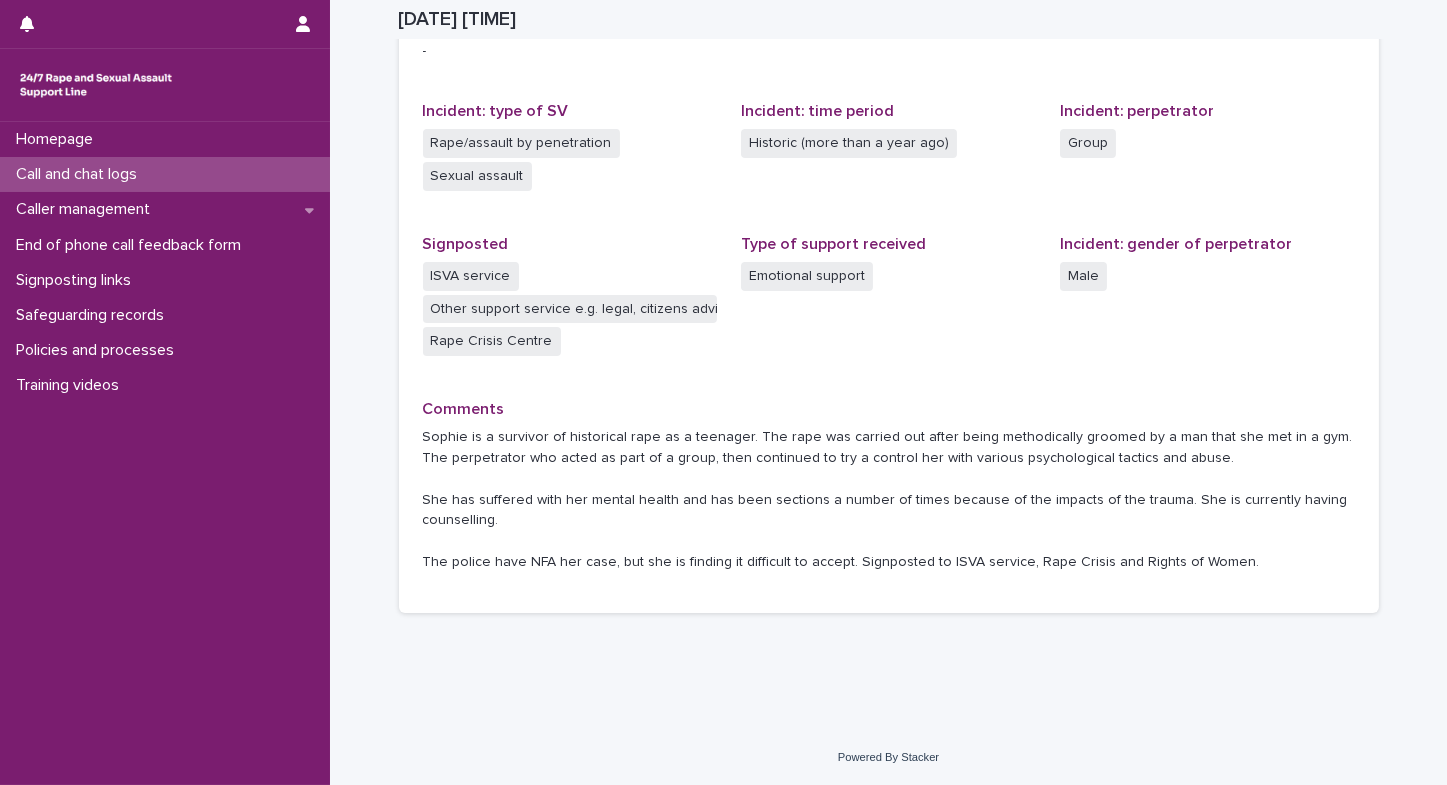 click on "Call and chat logs" at bounding box center (80, 174) 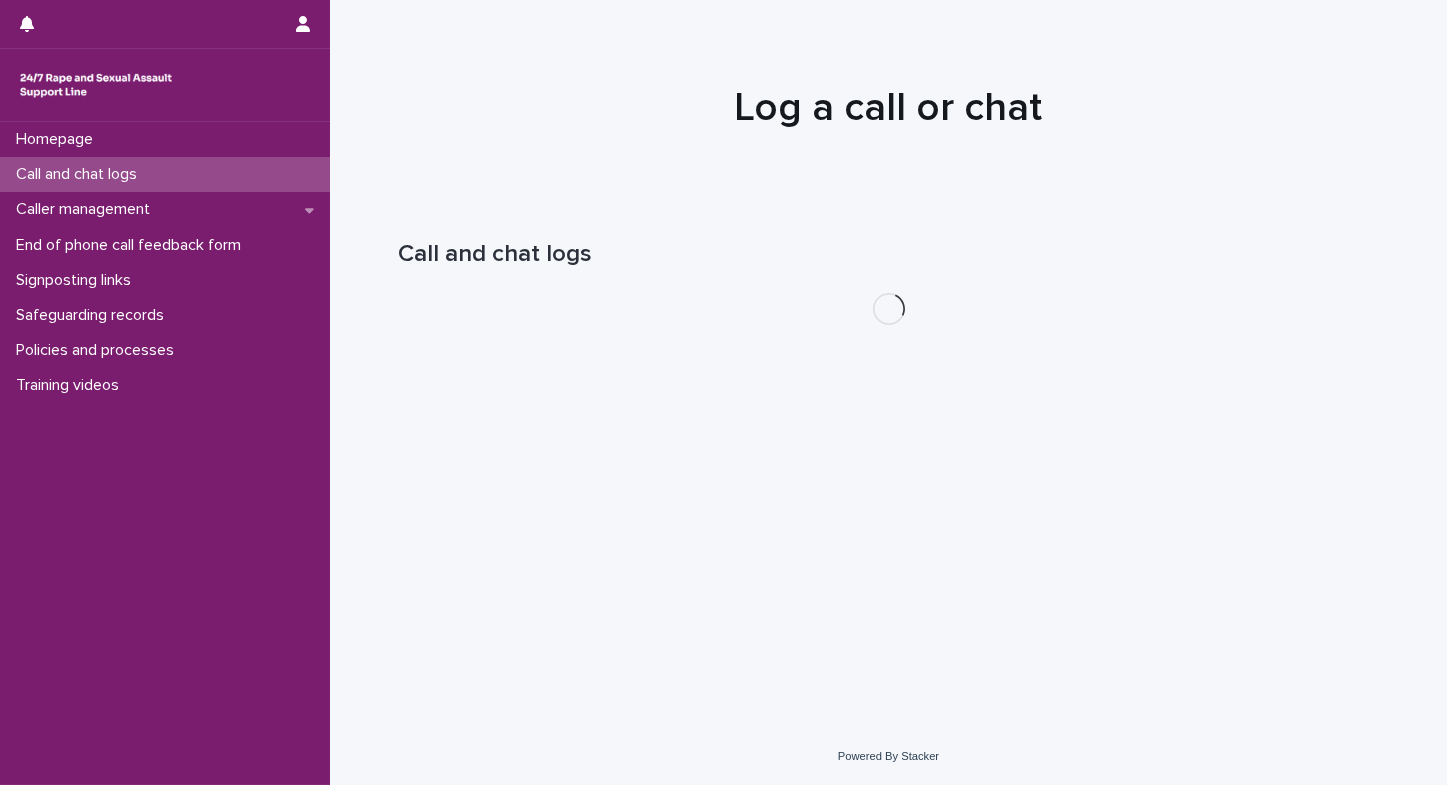 scroll, scrollTop: 0, scrollLeft: 0, axis: both 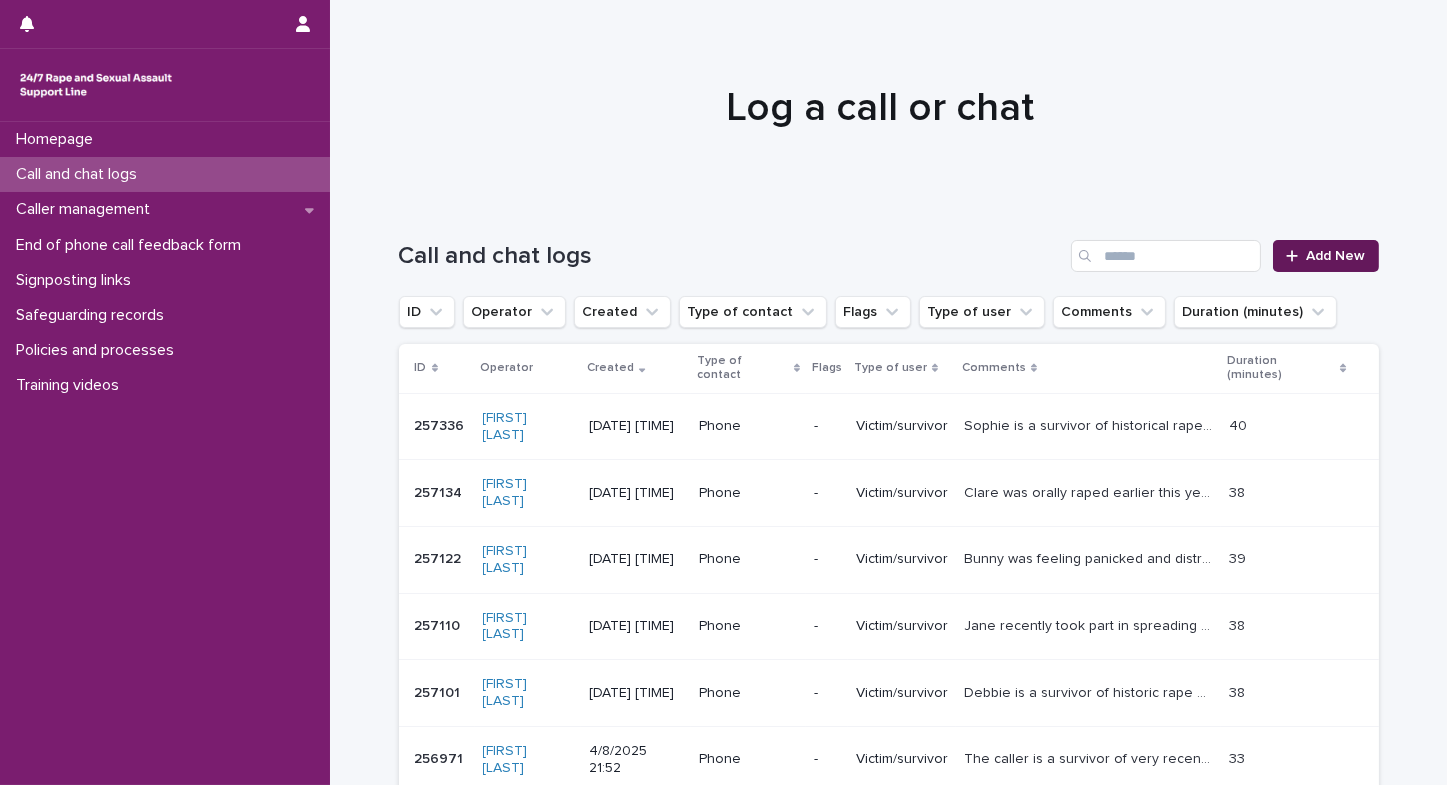 click on "Add New" at bounding box center [1325, 256] 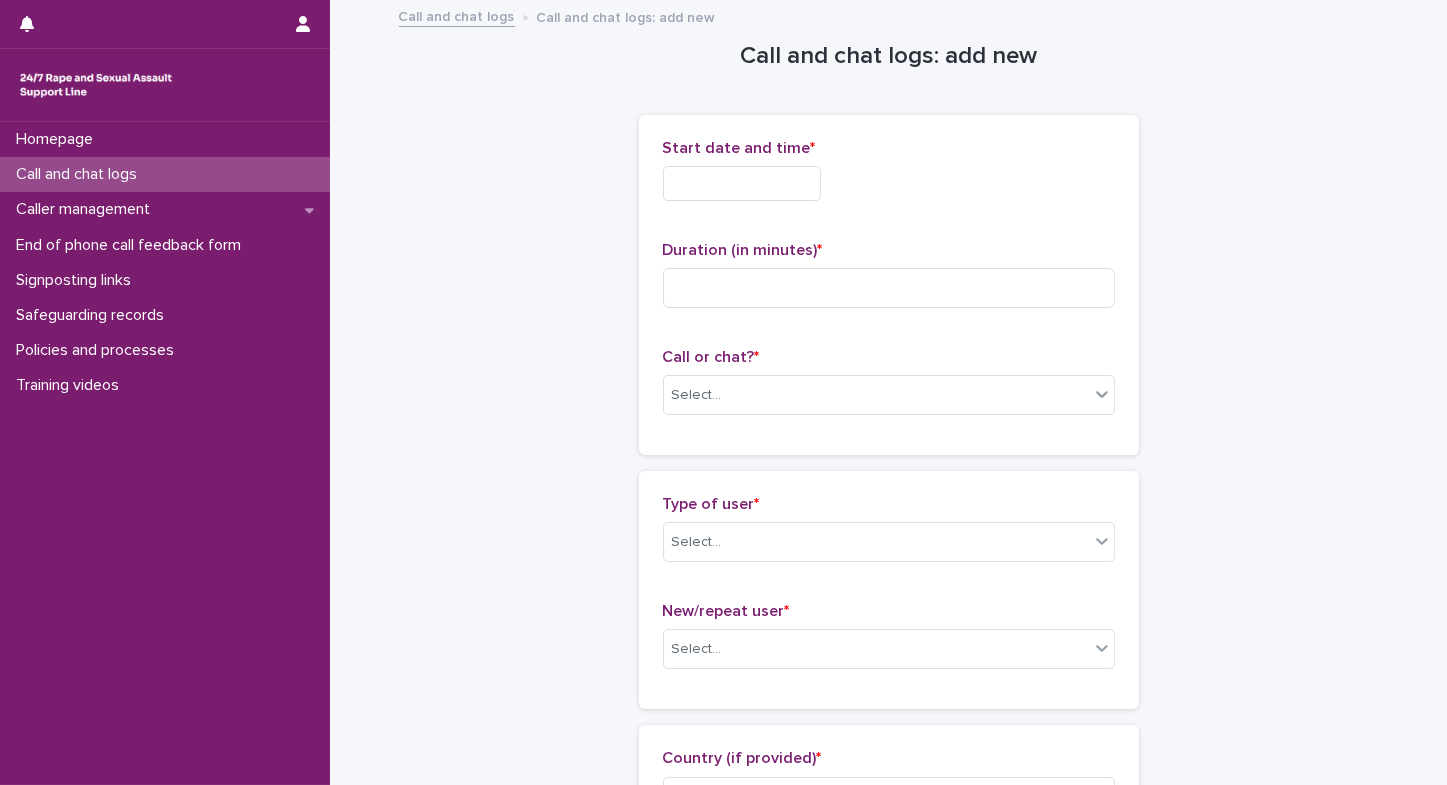 click at bounding box center (742, 183) 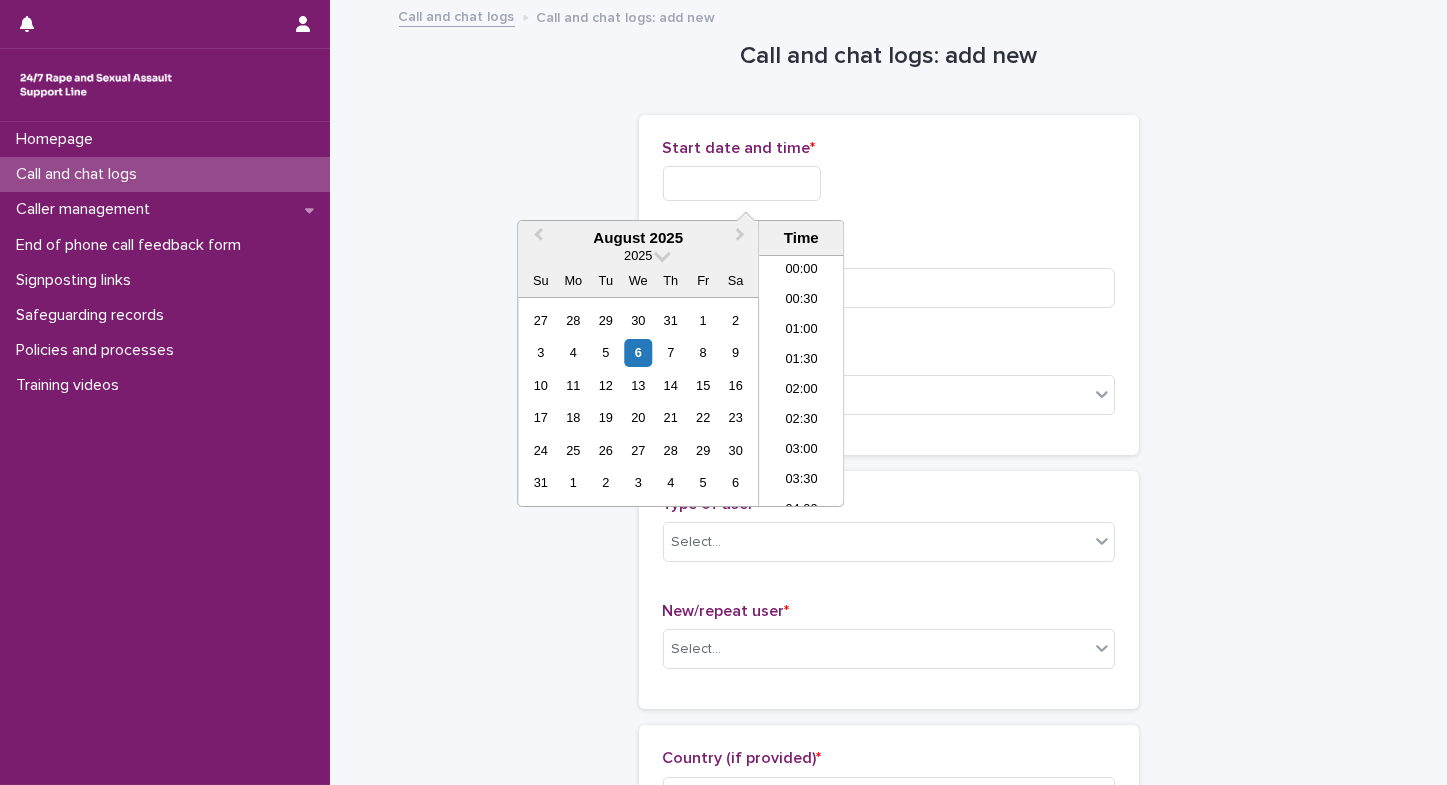 scroll, scrollTop: 550, scrollLeft: 0, axis: vertical 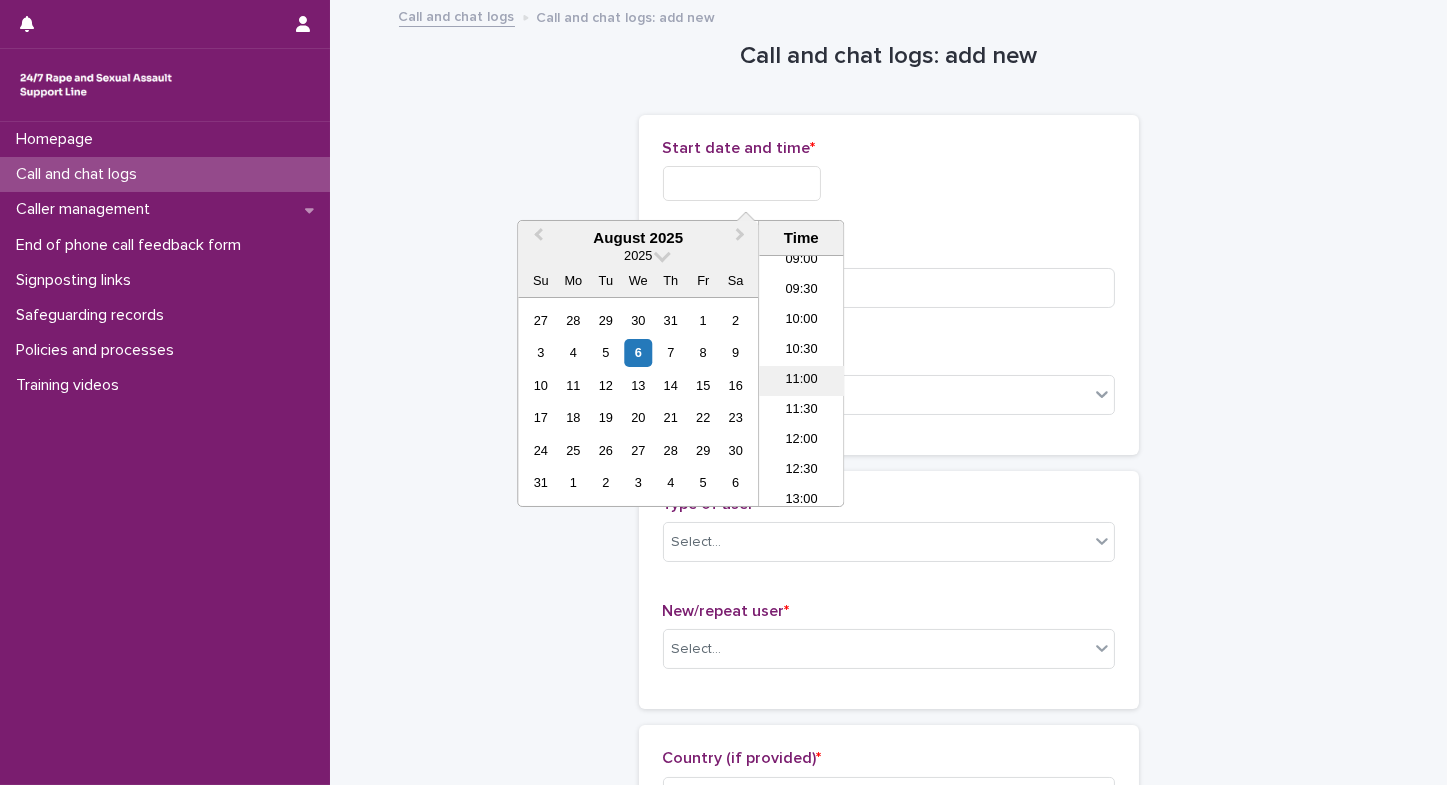 click on "11:00" at bounding box center (801, 381) 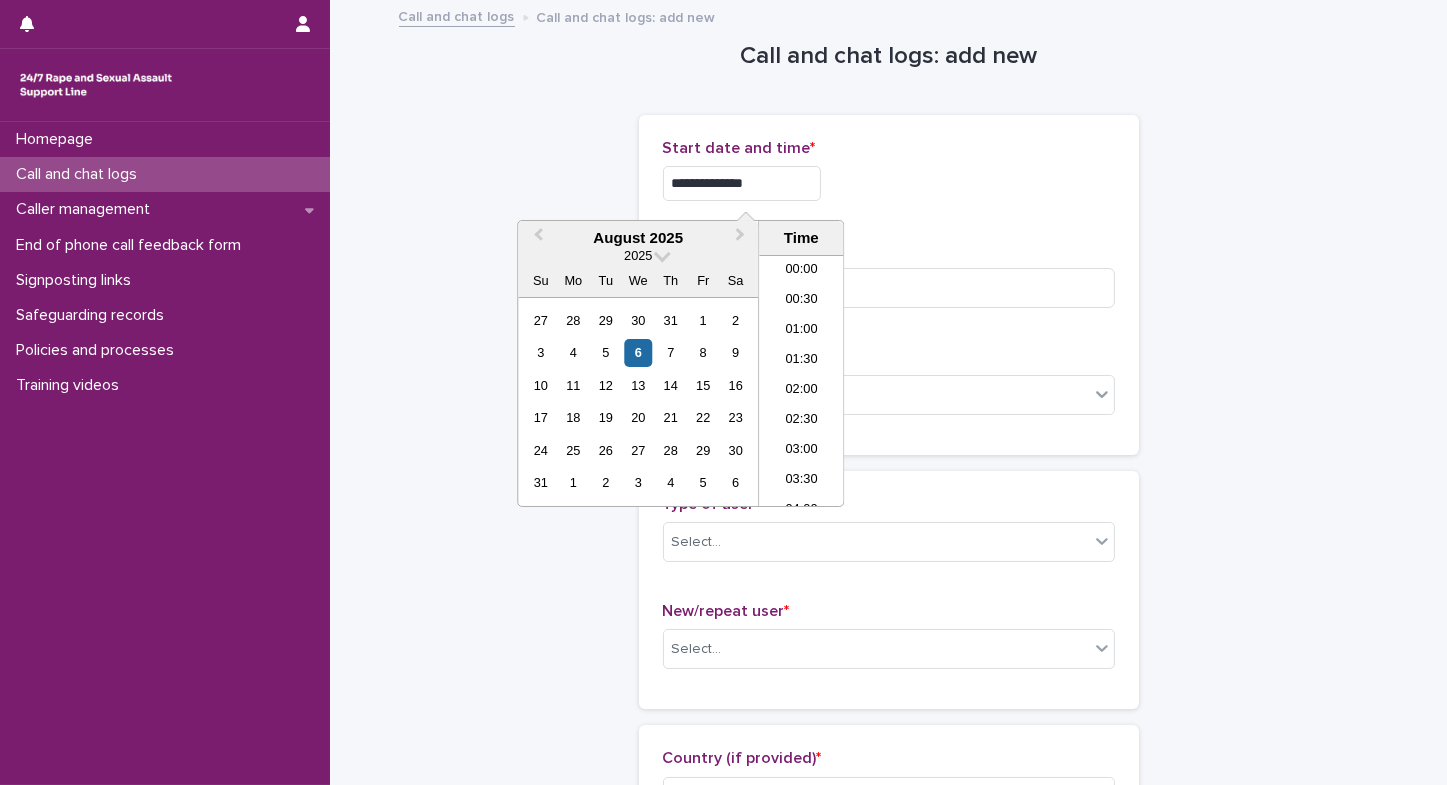 click on "**********" at bounding box center (742, 183) 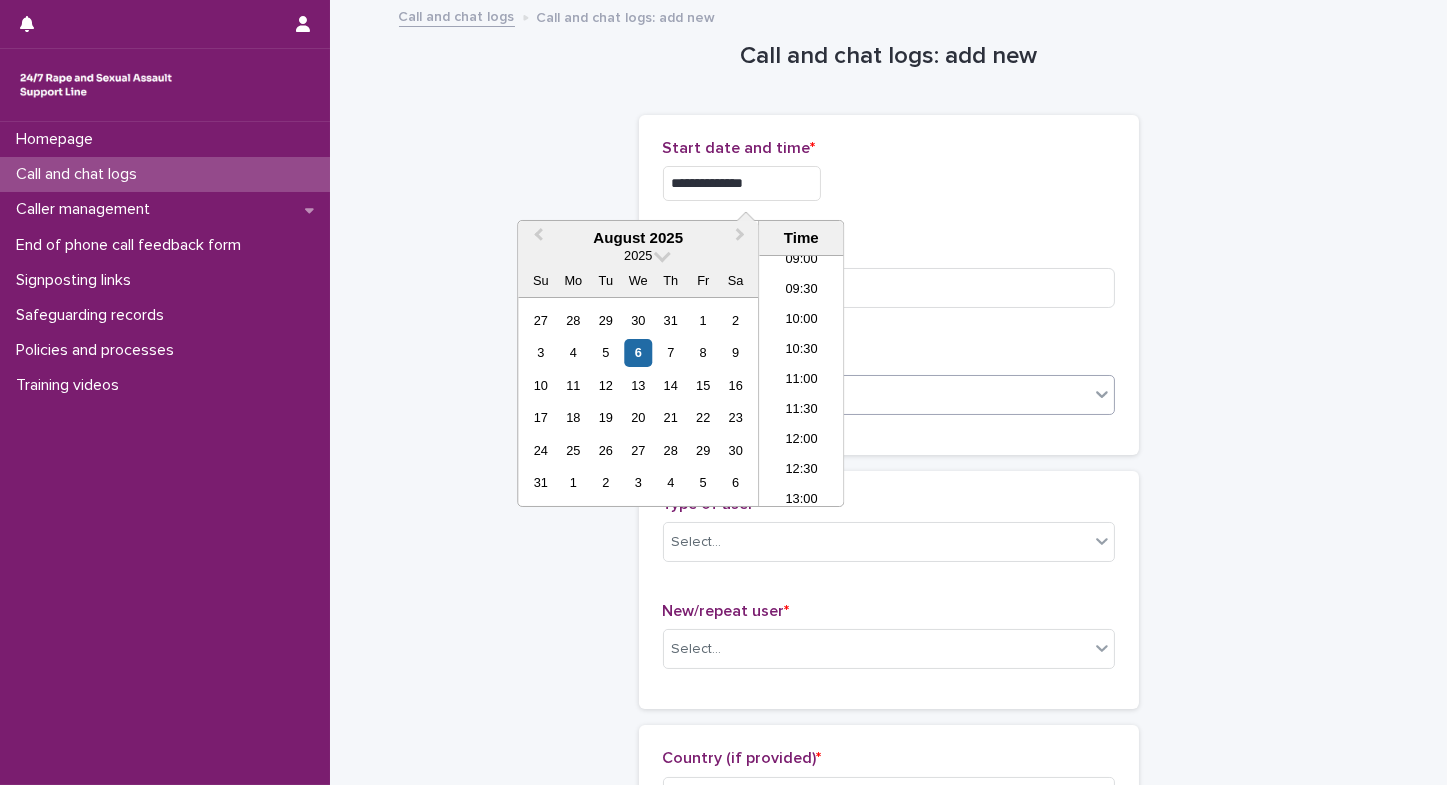 type on "**********" 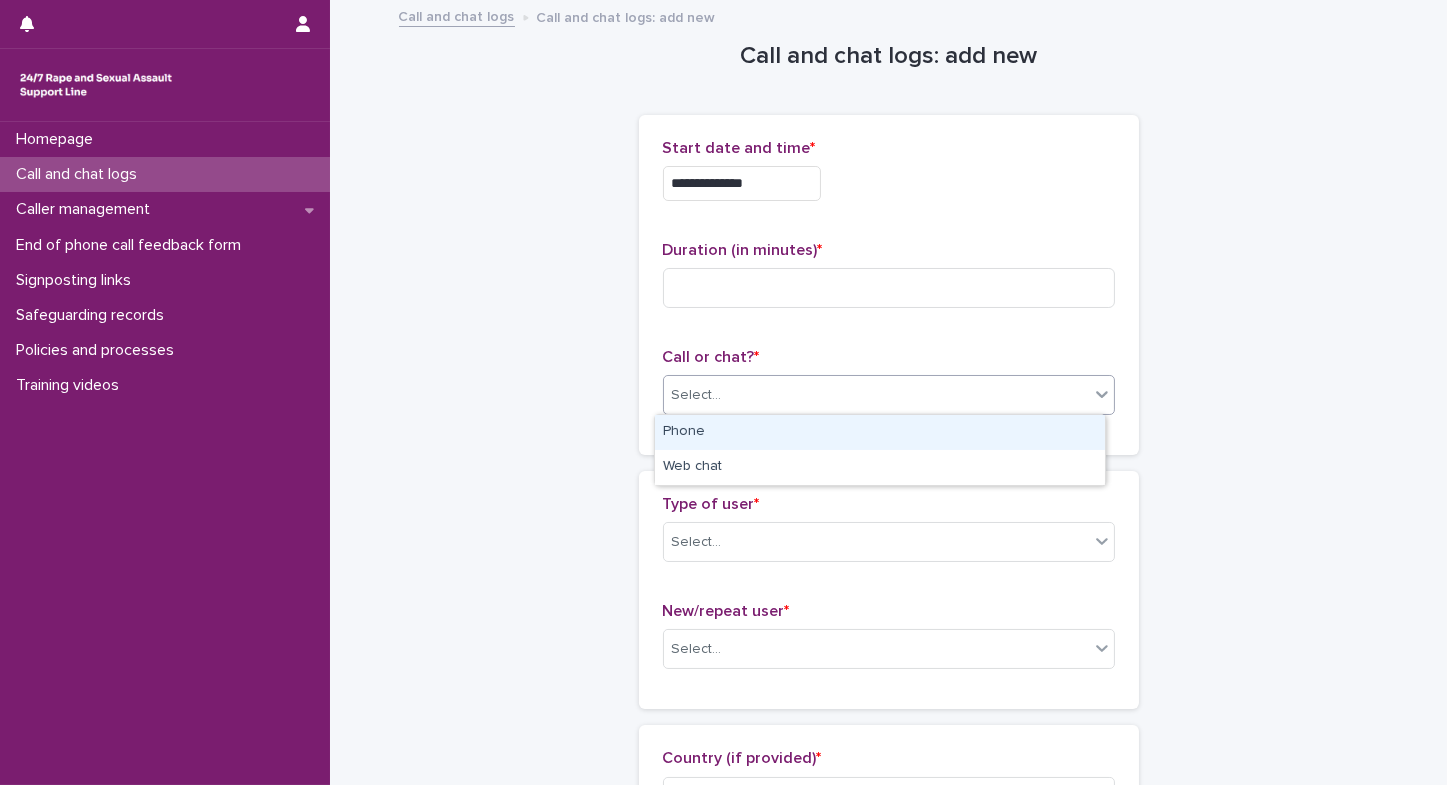 click on "Select..." at bounding box center [876, 395] 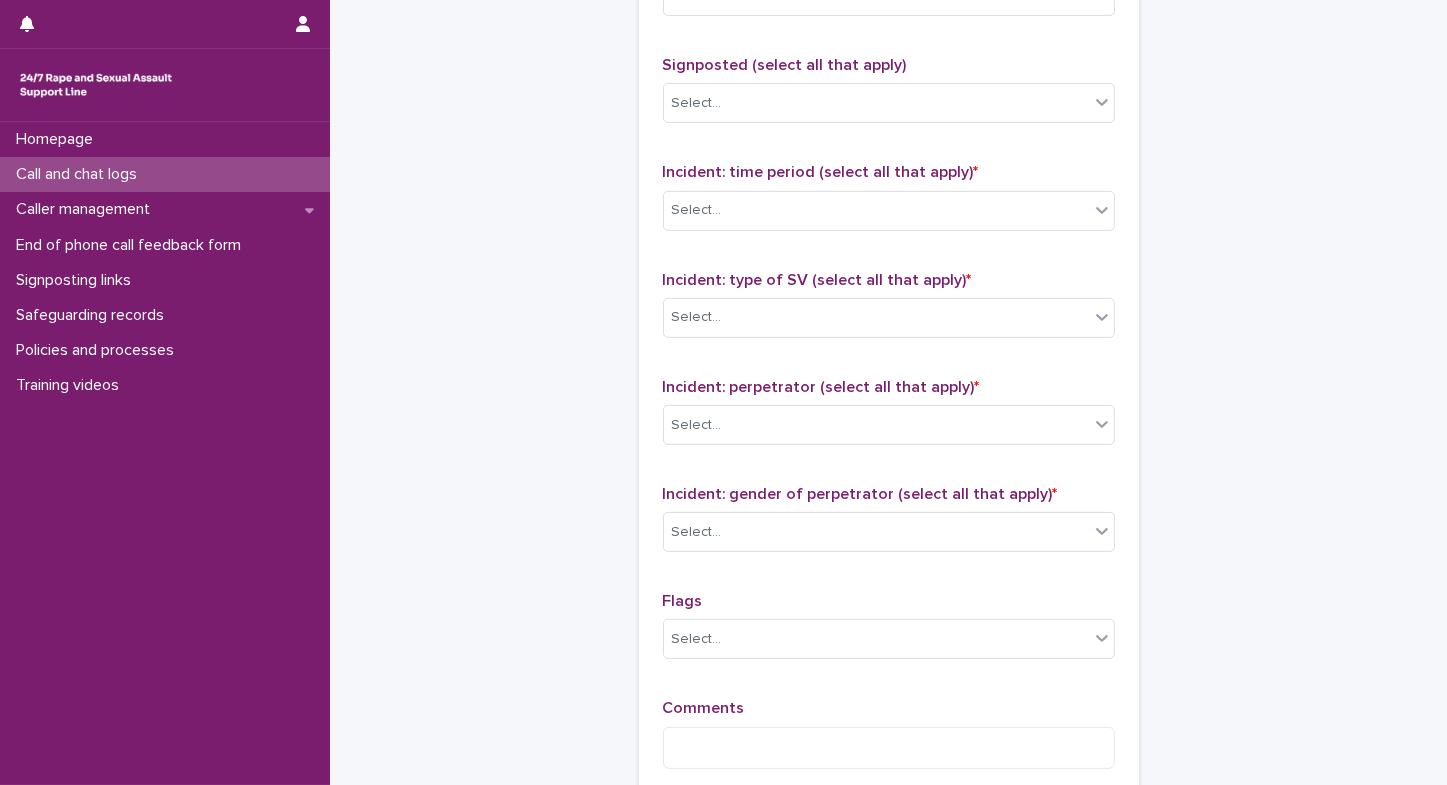 scroll, scrollTop: 1430, scrollLeft: 0, axis: vertical 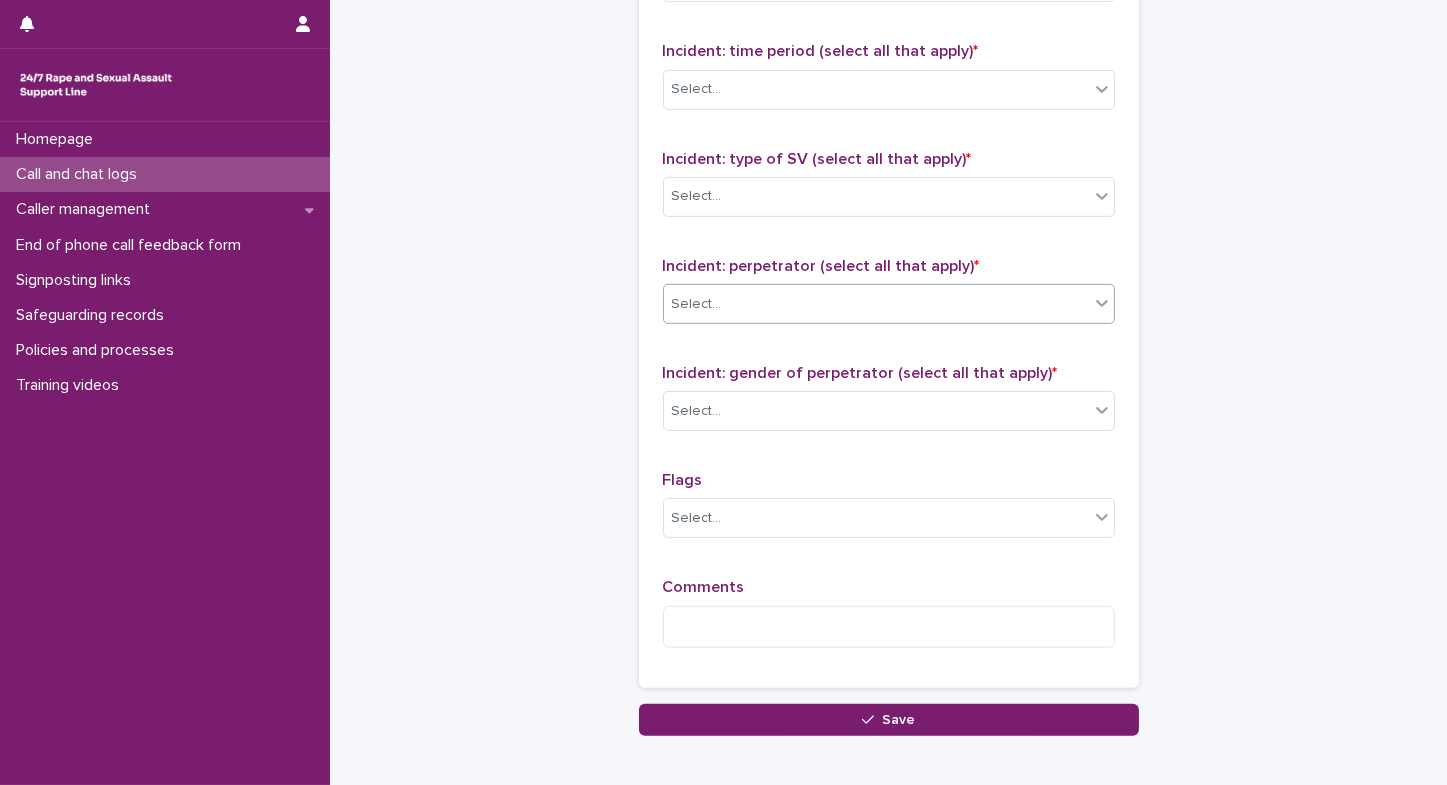 click on "Select..." at bounding box center [876, 304] 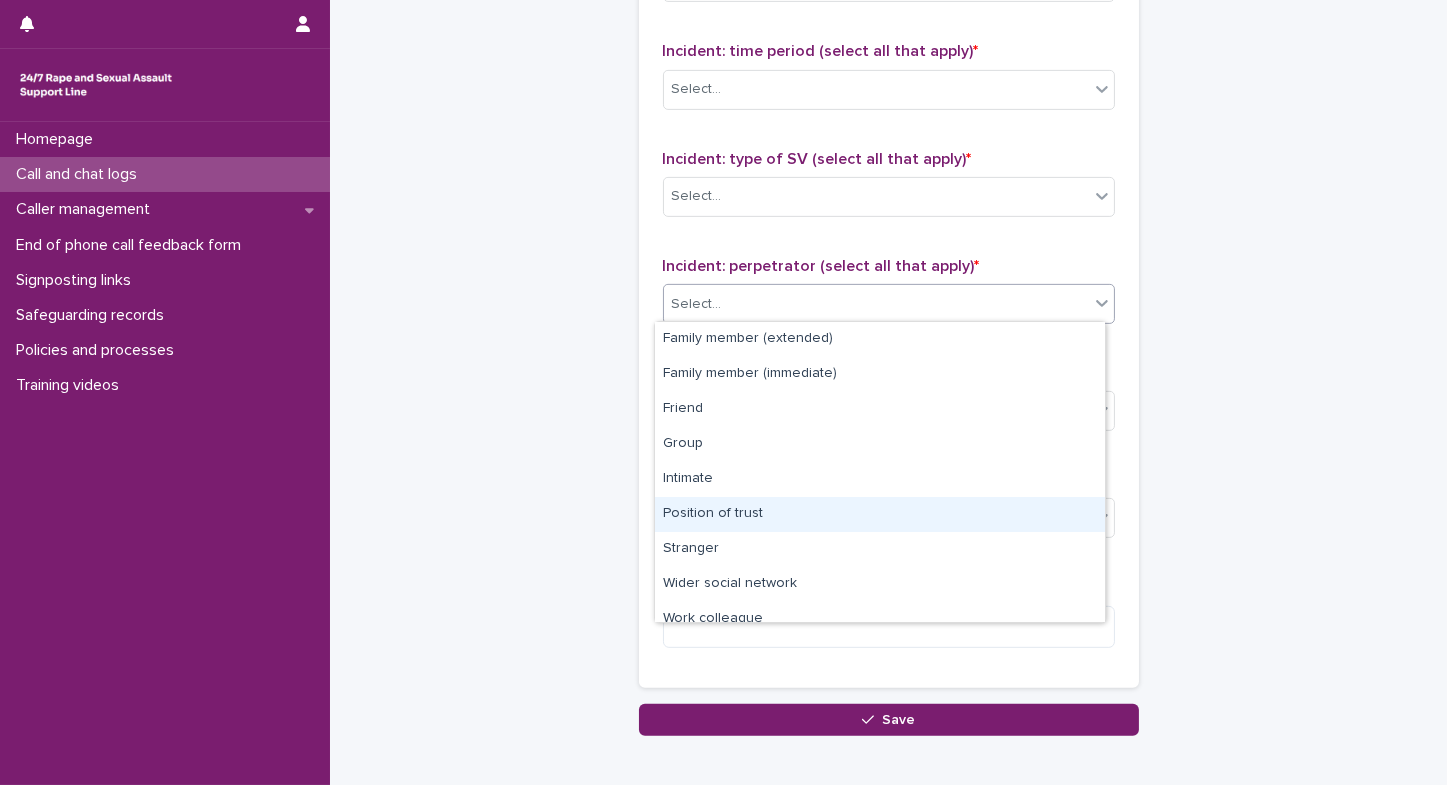 click on "Position of trust" at bounding box center (880, 514) 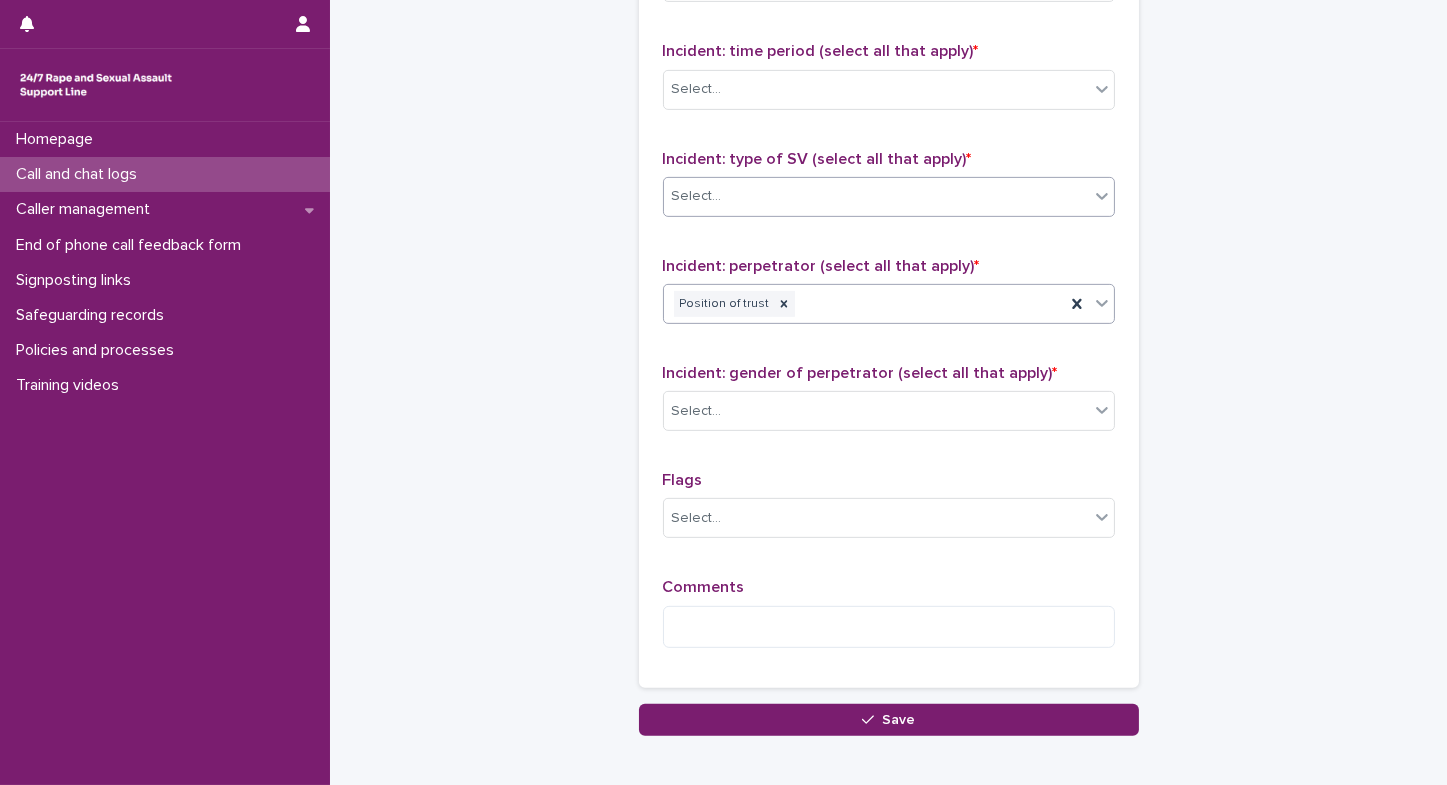 click on "Select..." at bounding box center (876, 196) 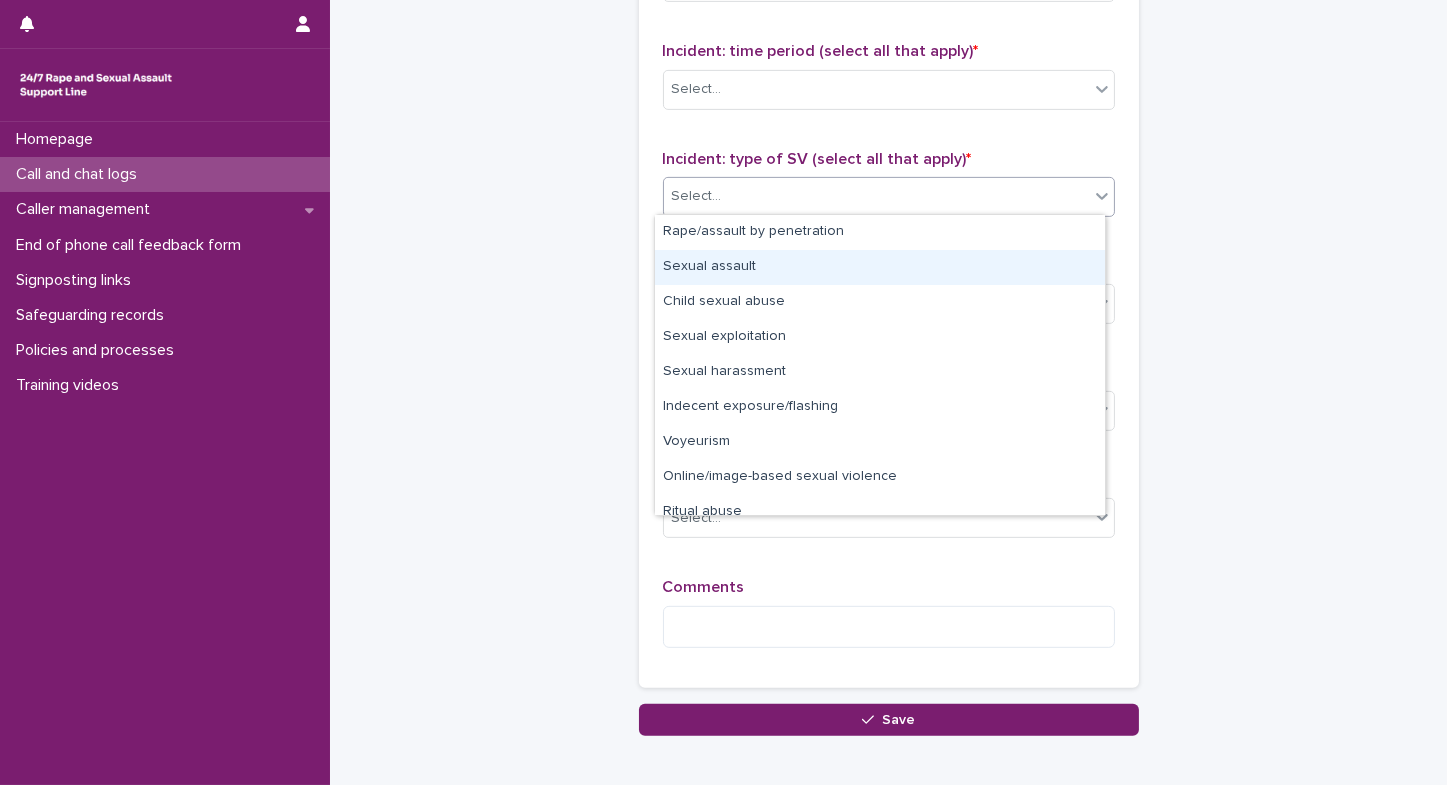 click on "Sexual assault" at bounding box center [880, 267] 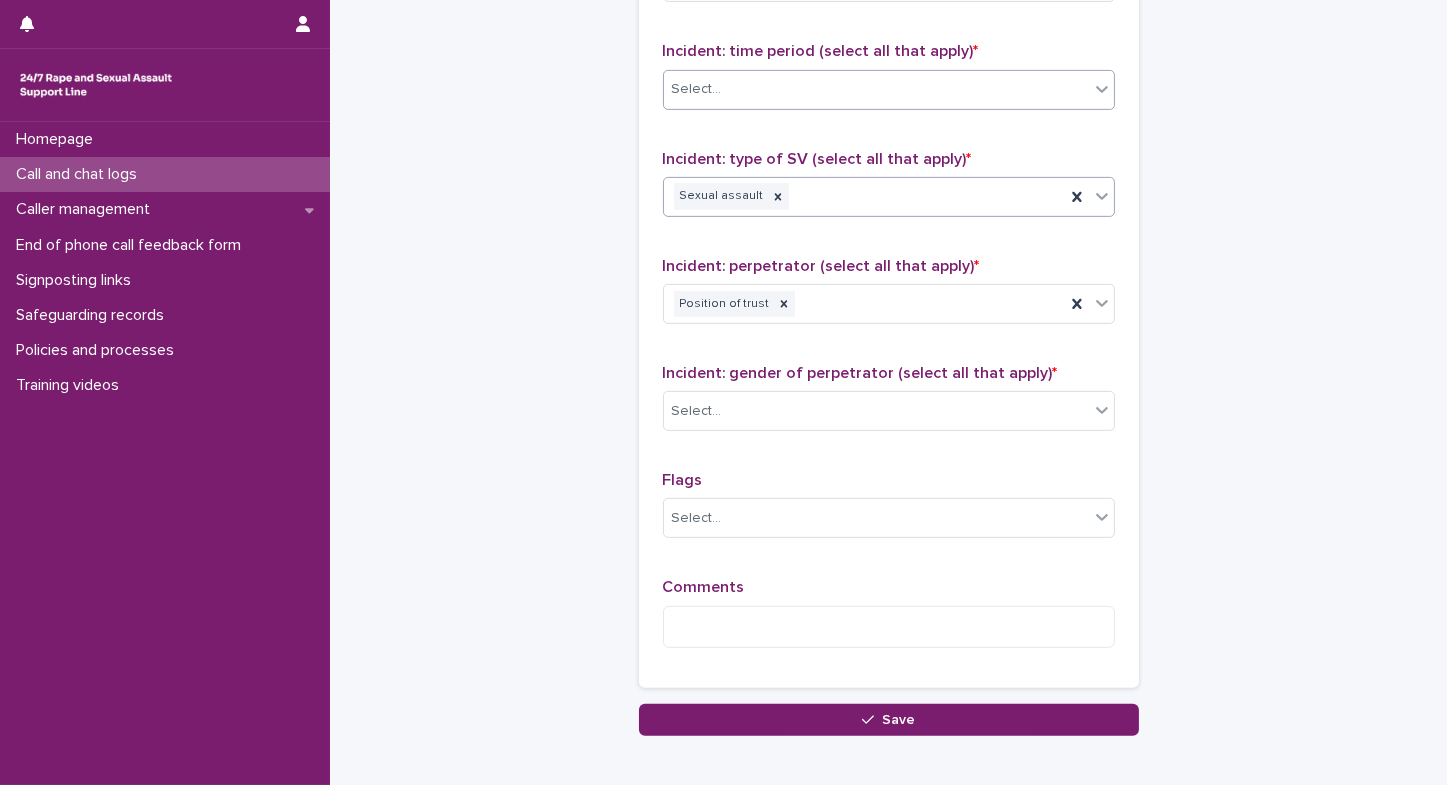 click on "Select..." at bounding box center [876, 89] 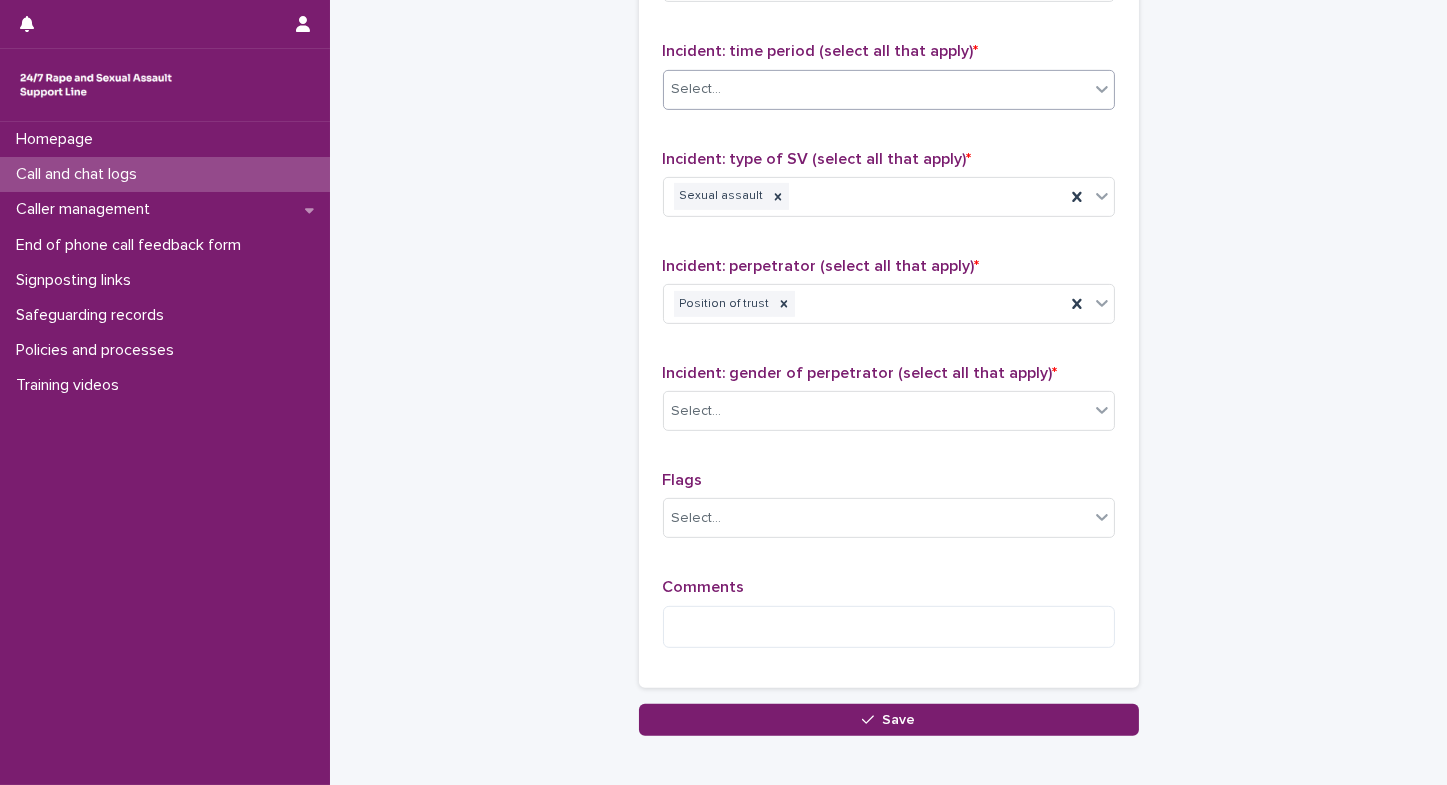 click on "Select..." at bounding box center (876, 89) 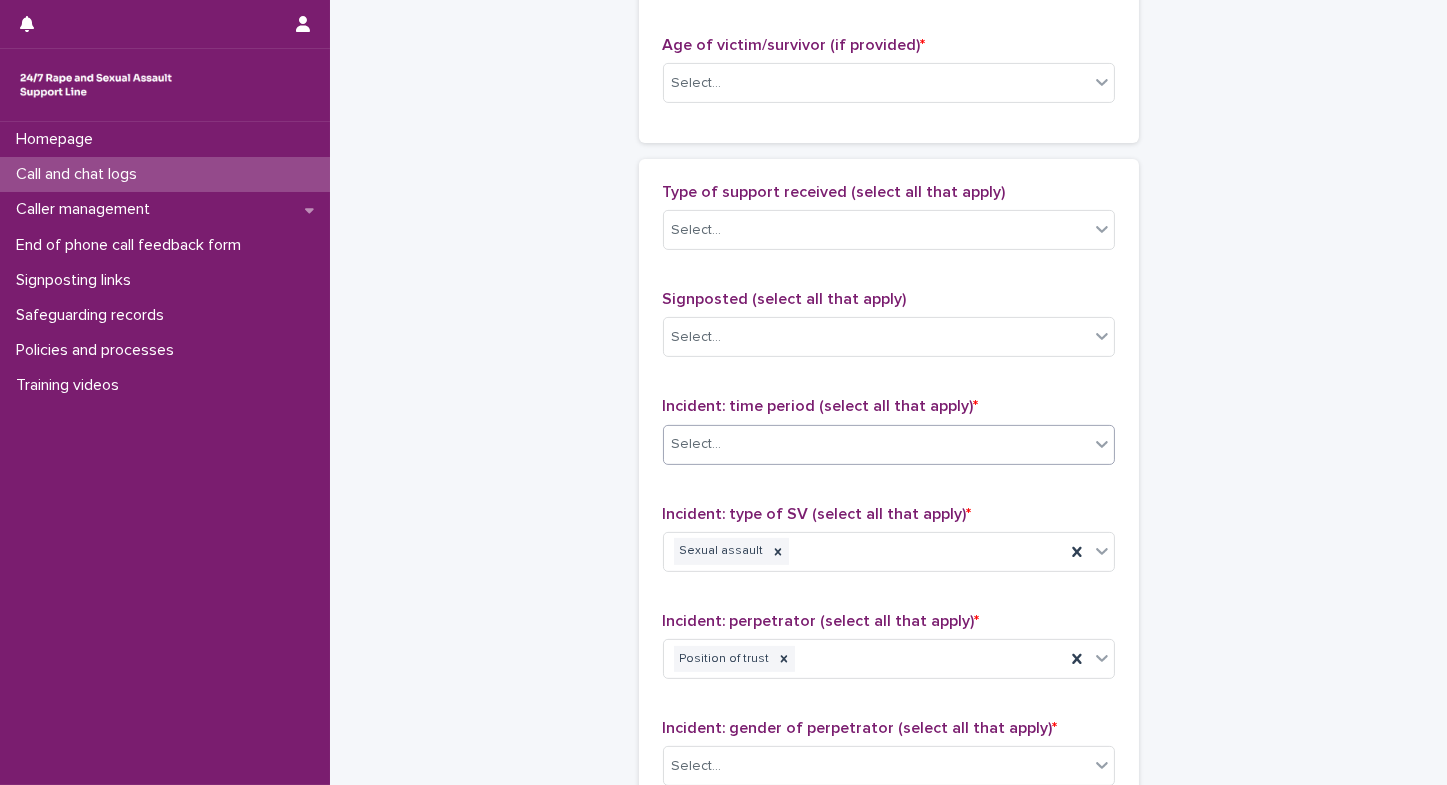 scroll, scrollTop: 957, scrollLeft: 0, axis: vertical 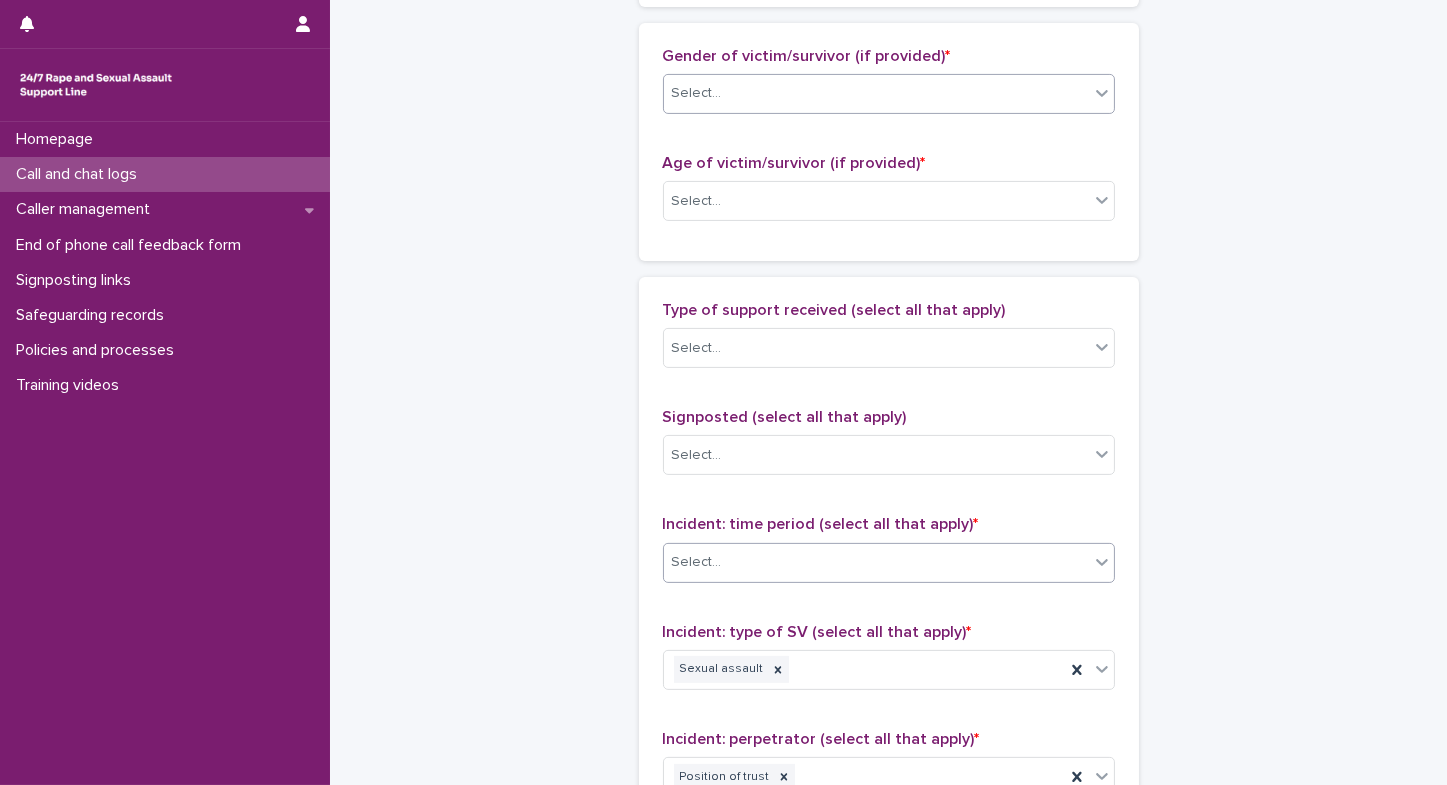 click on "Select..." at bounding box center (876, 93) 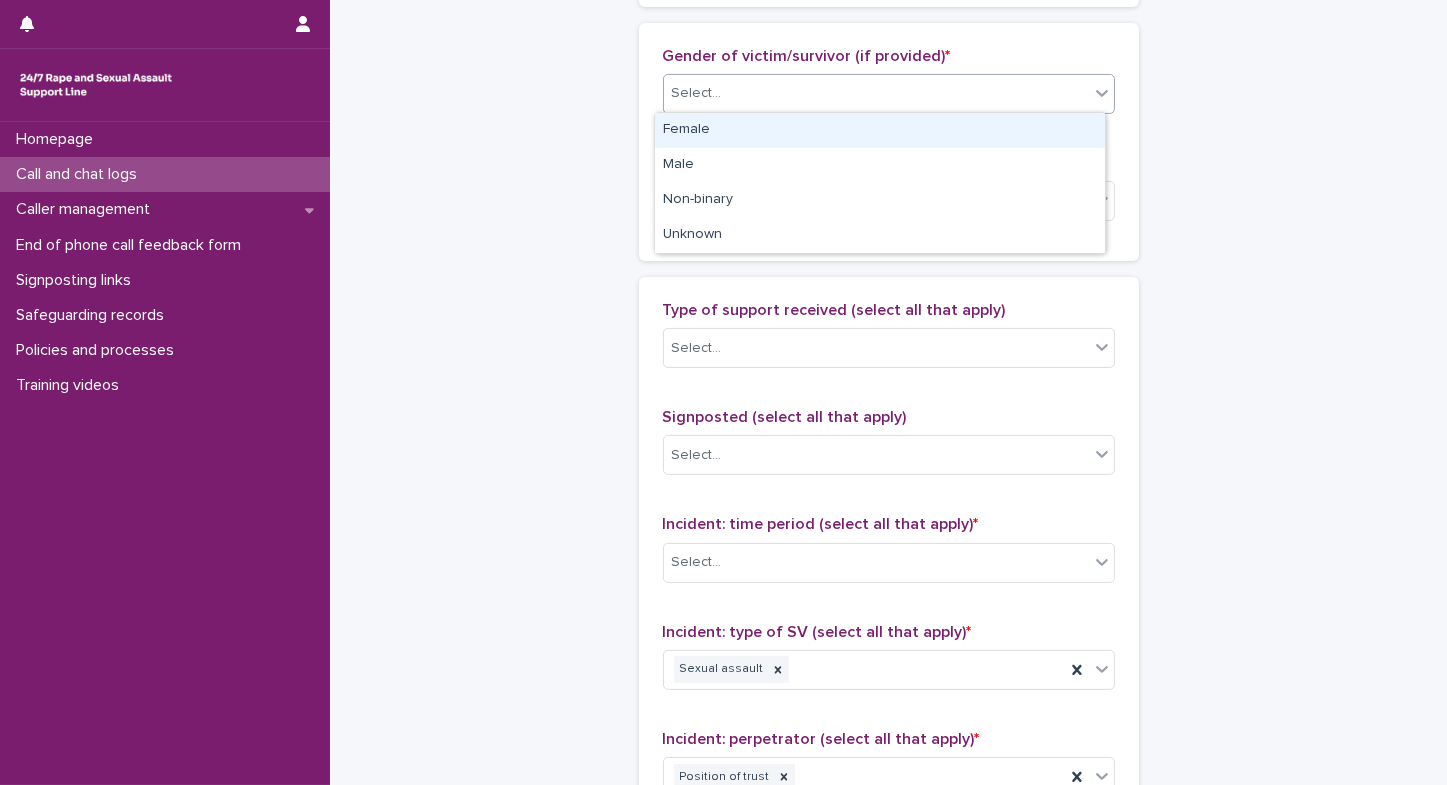 click on "Female" at bounding box center (880, 130) 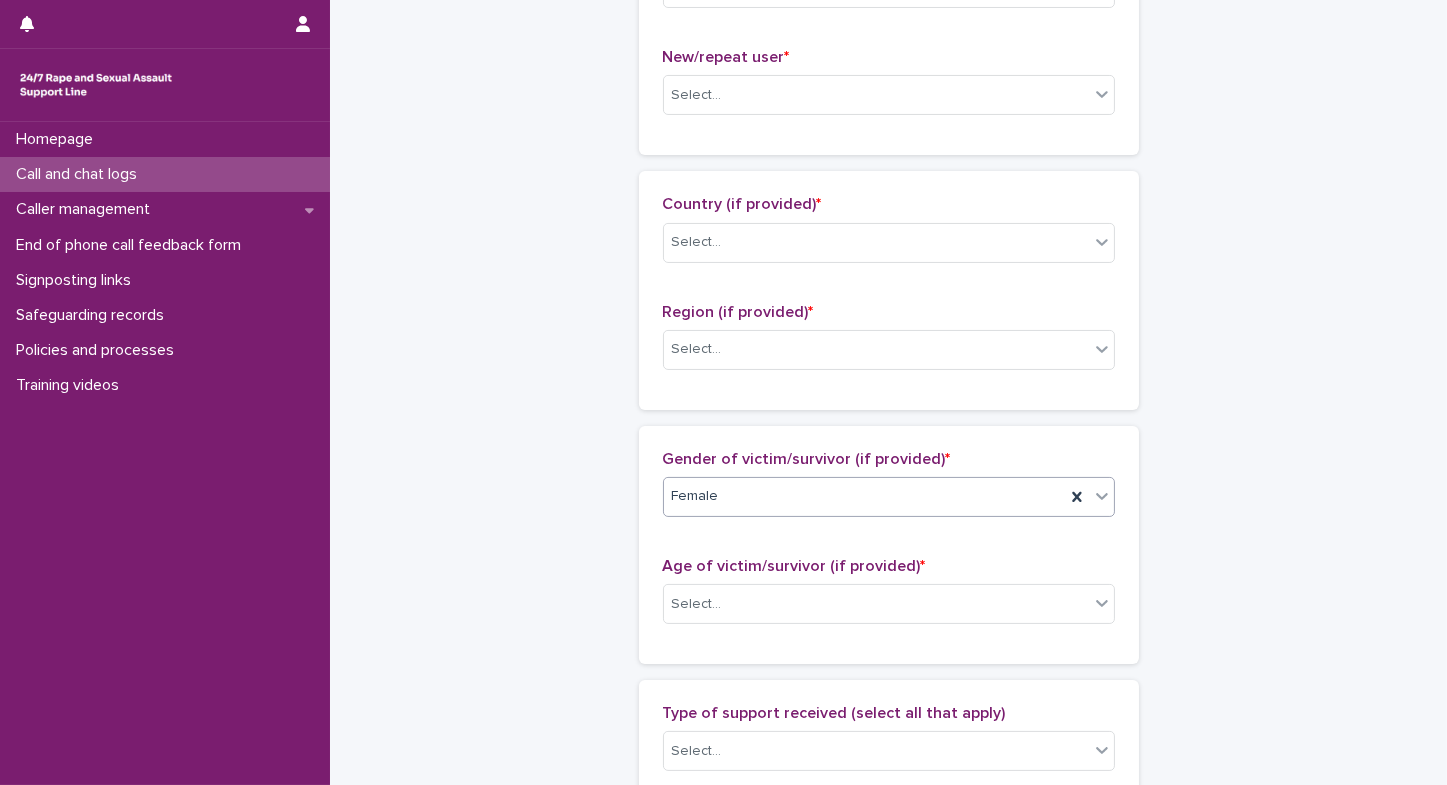 scroll, scrollTop: 520, scrollLeft: 0, axis: vertical 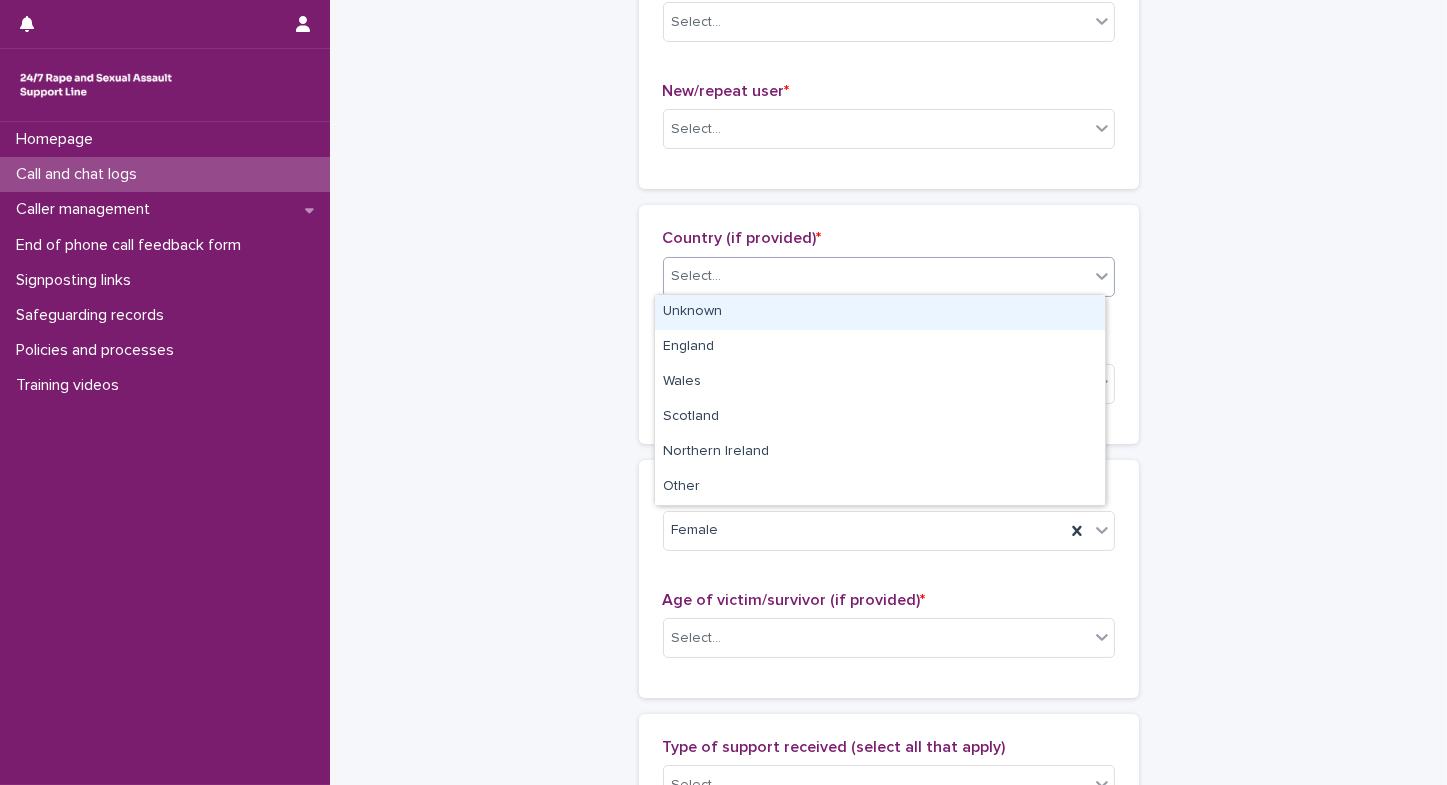 click on "Select..." at bounding box center [697, 276] 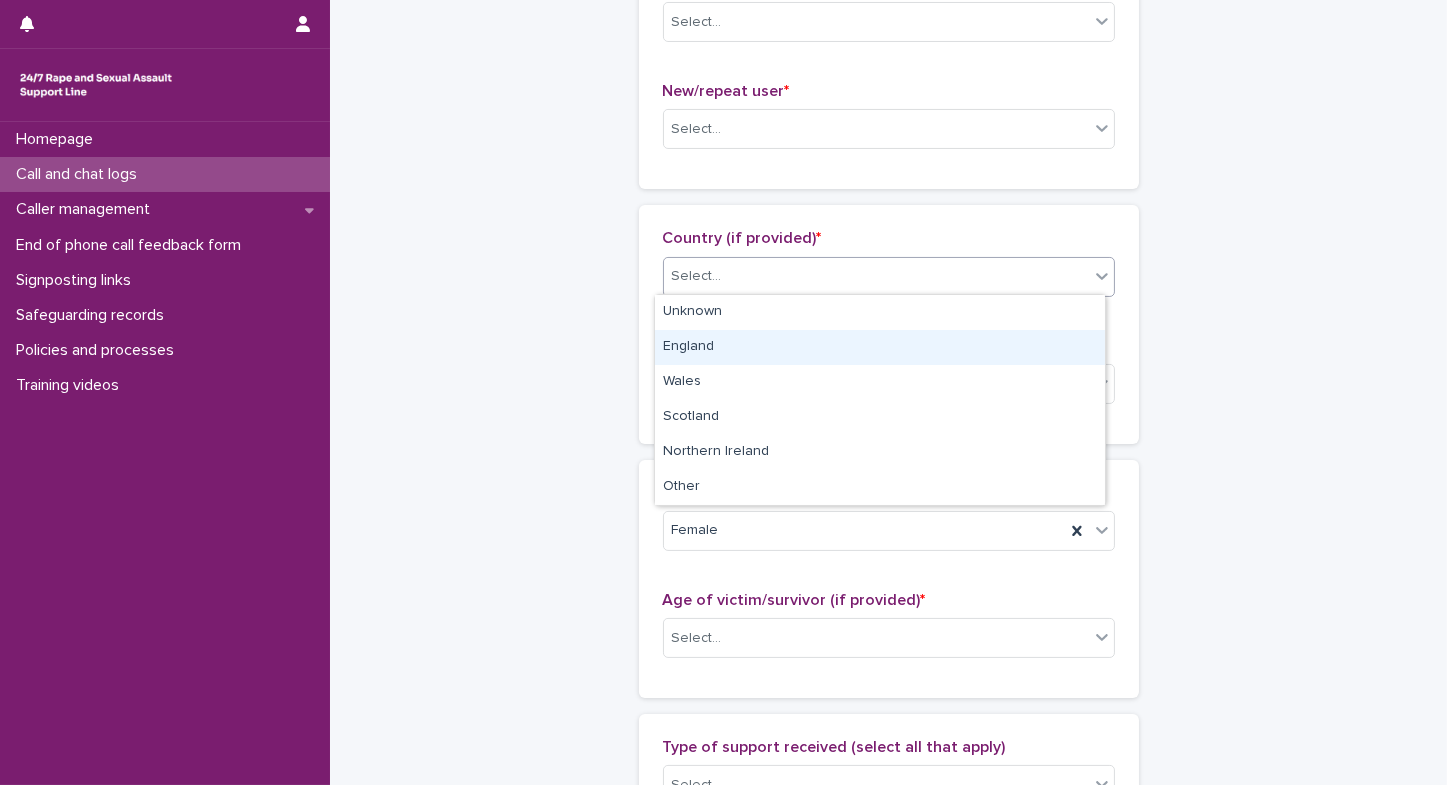 click on "England" at bounding box center (880, 347) 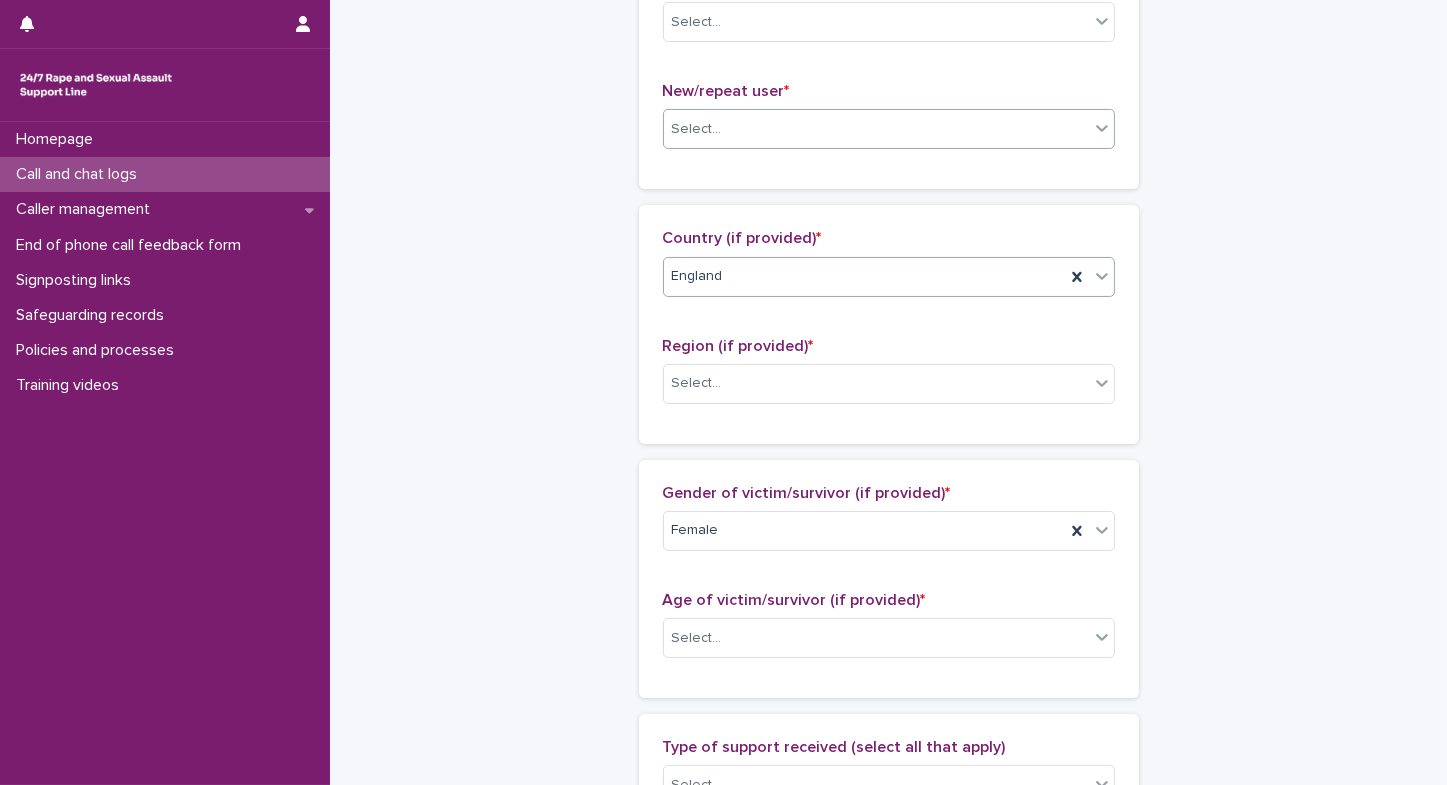 click on "Select..." at bounding box center [697, 129] 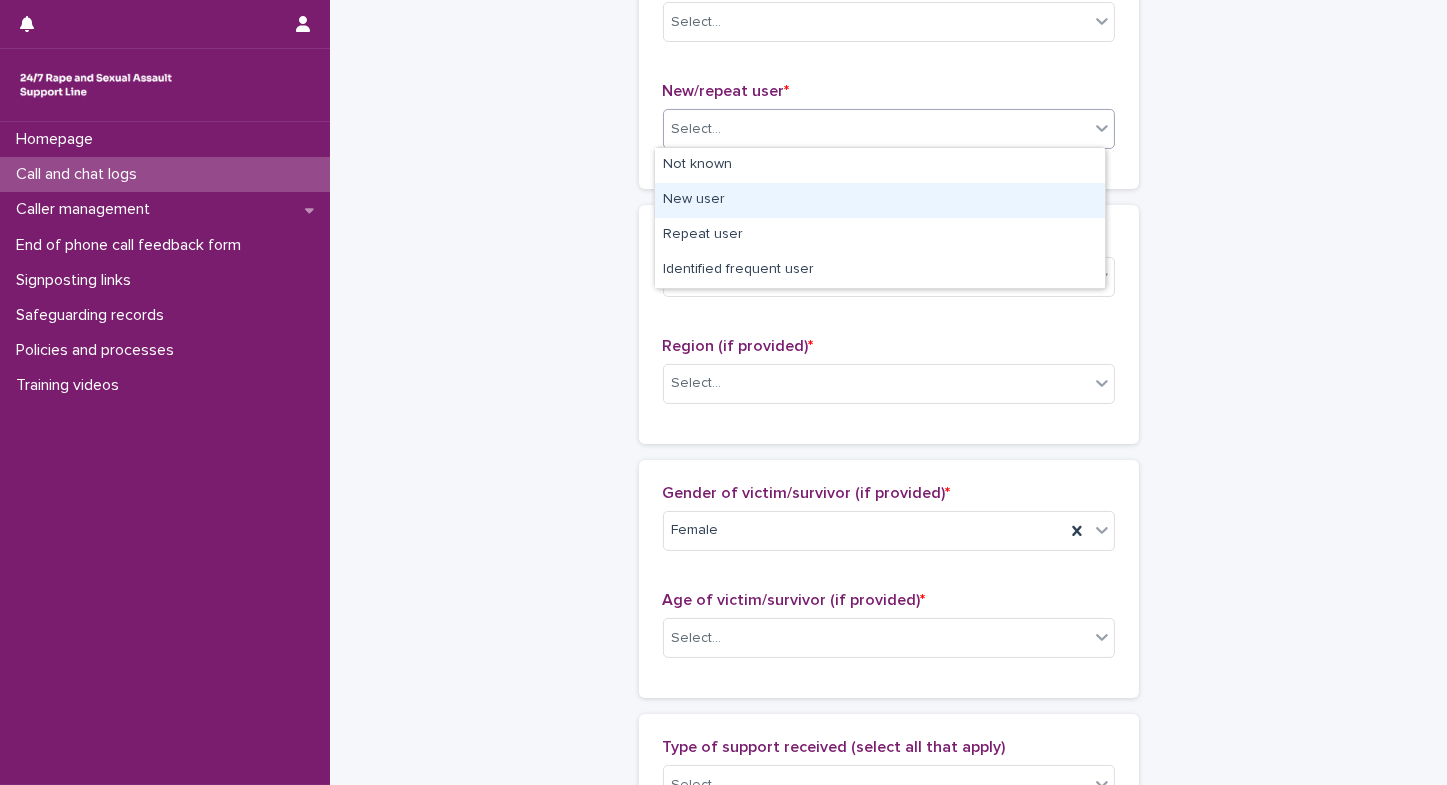 click on "New user" at bounding box center [880, 200] 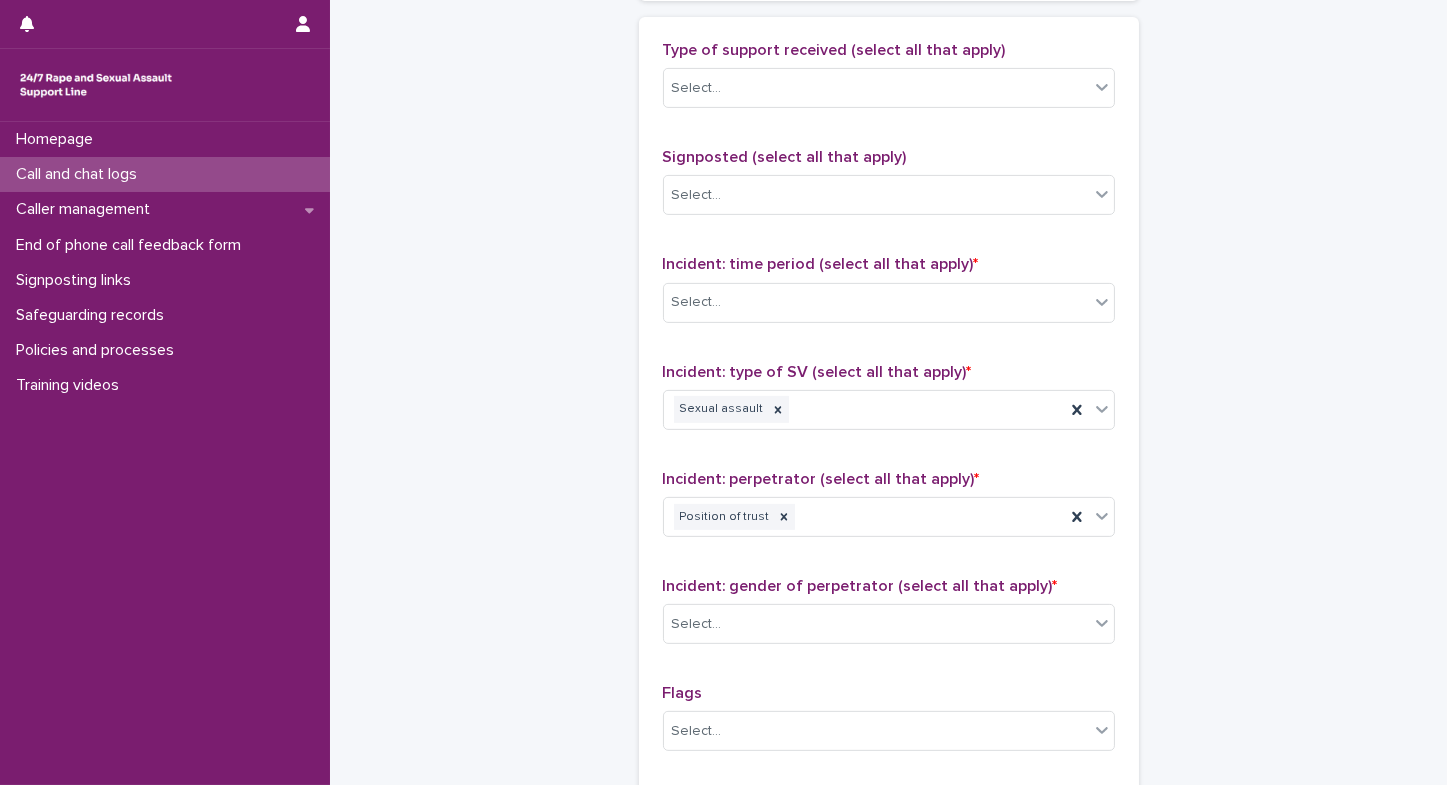 scroll, scrollTop: 1290, scrollLeft: 0, axis: vertical 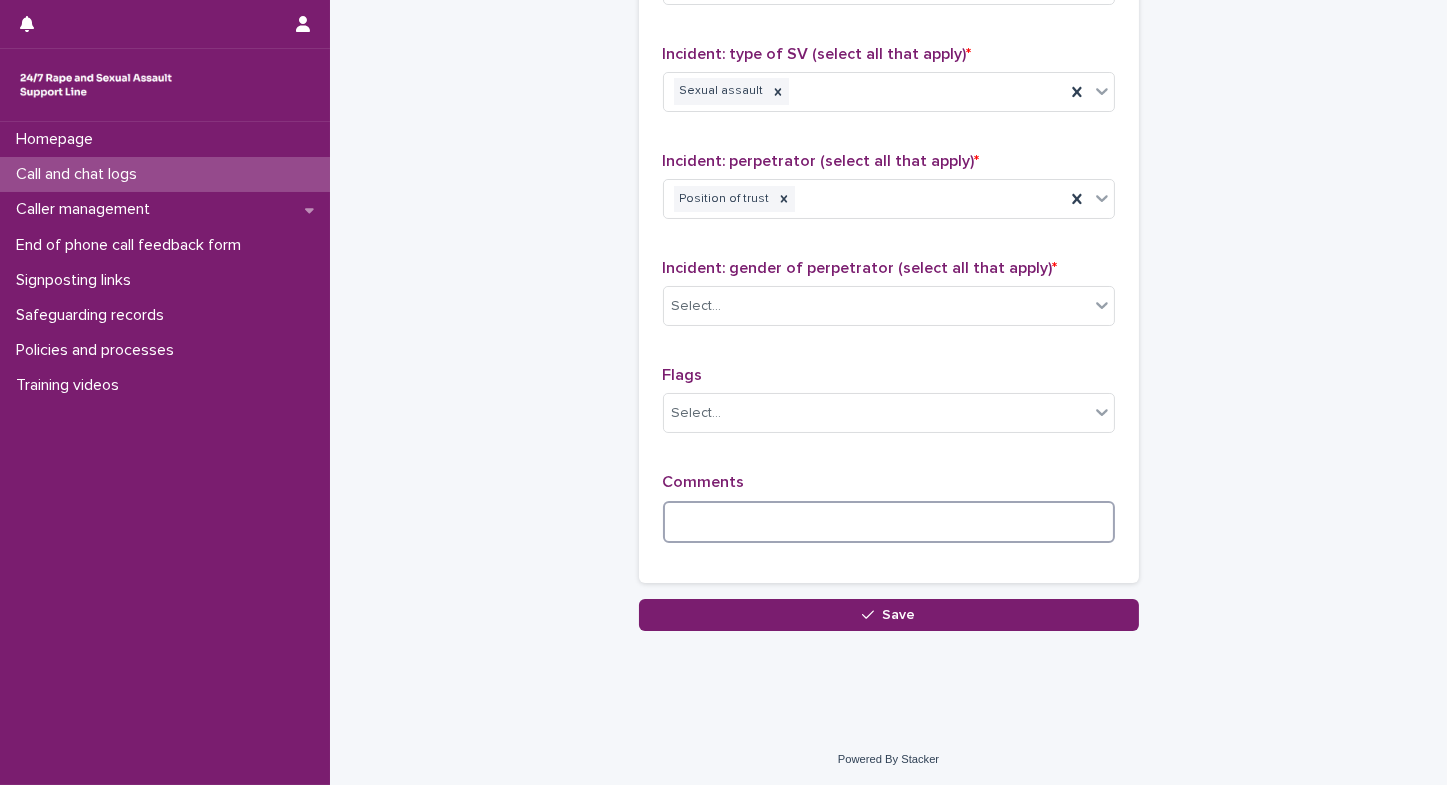 click at bounding box center [889, 522] 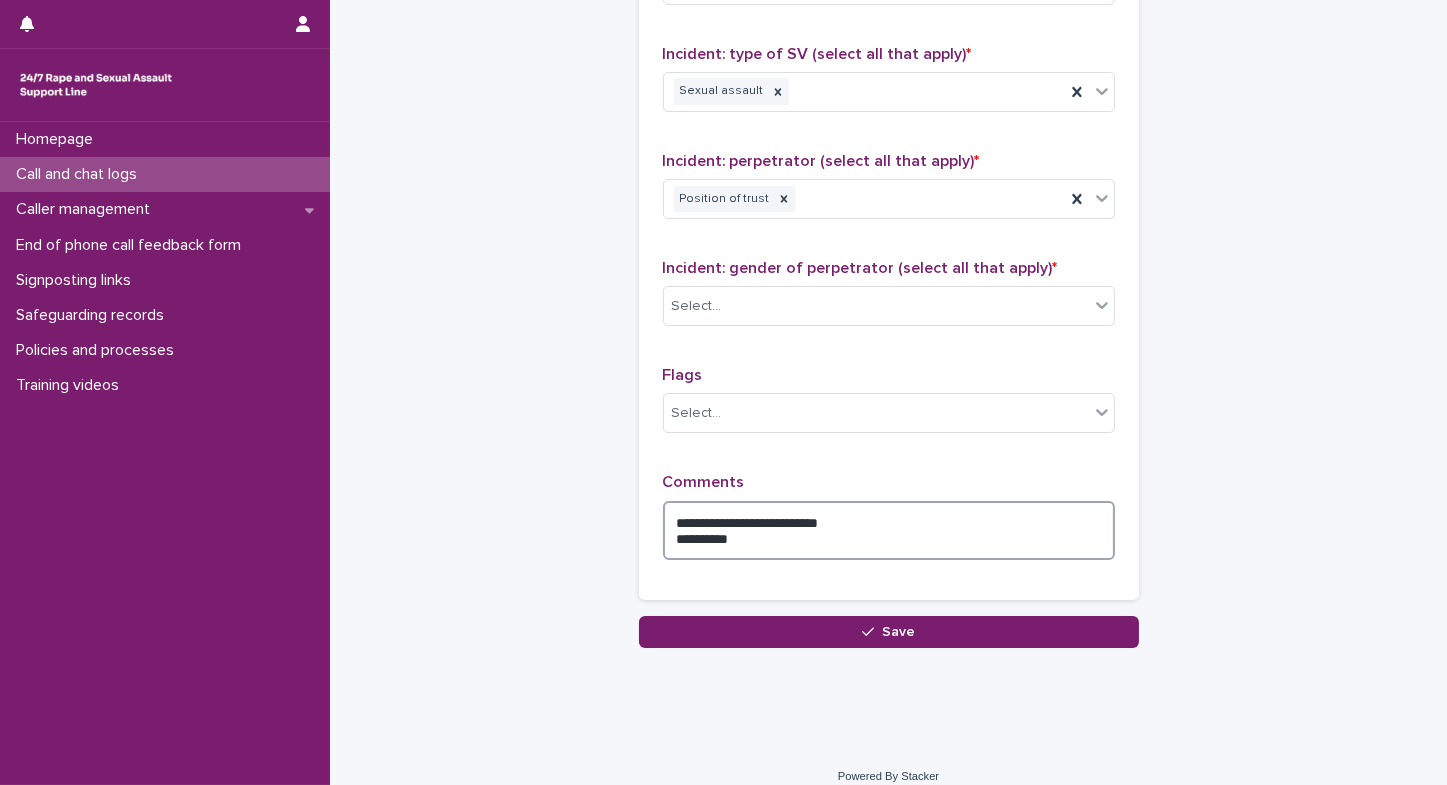 click on "**********" at bounding box center (889, 531) 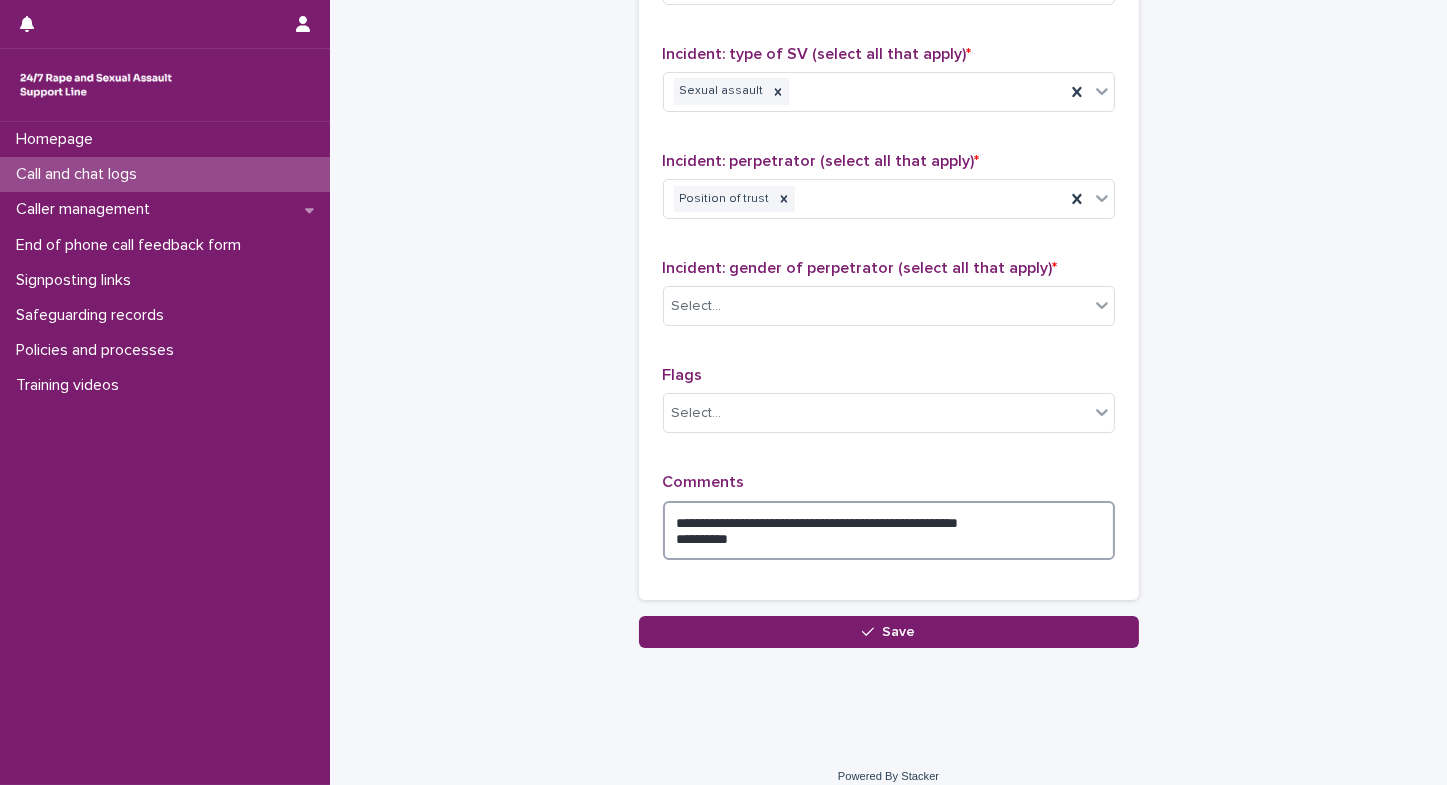 click on "**********" at bounding box center [889, 531] 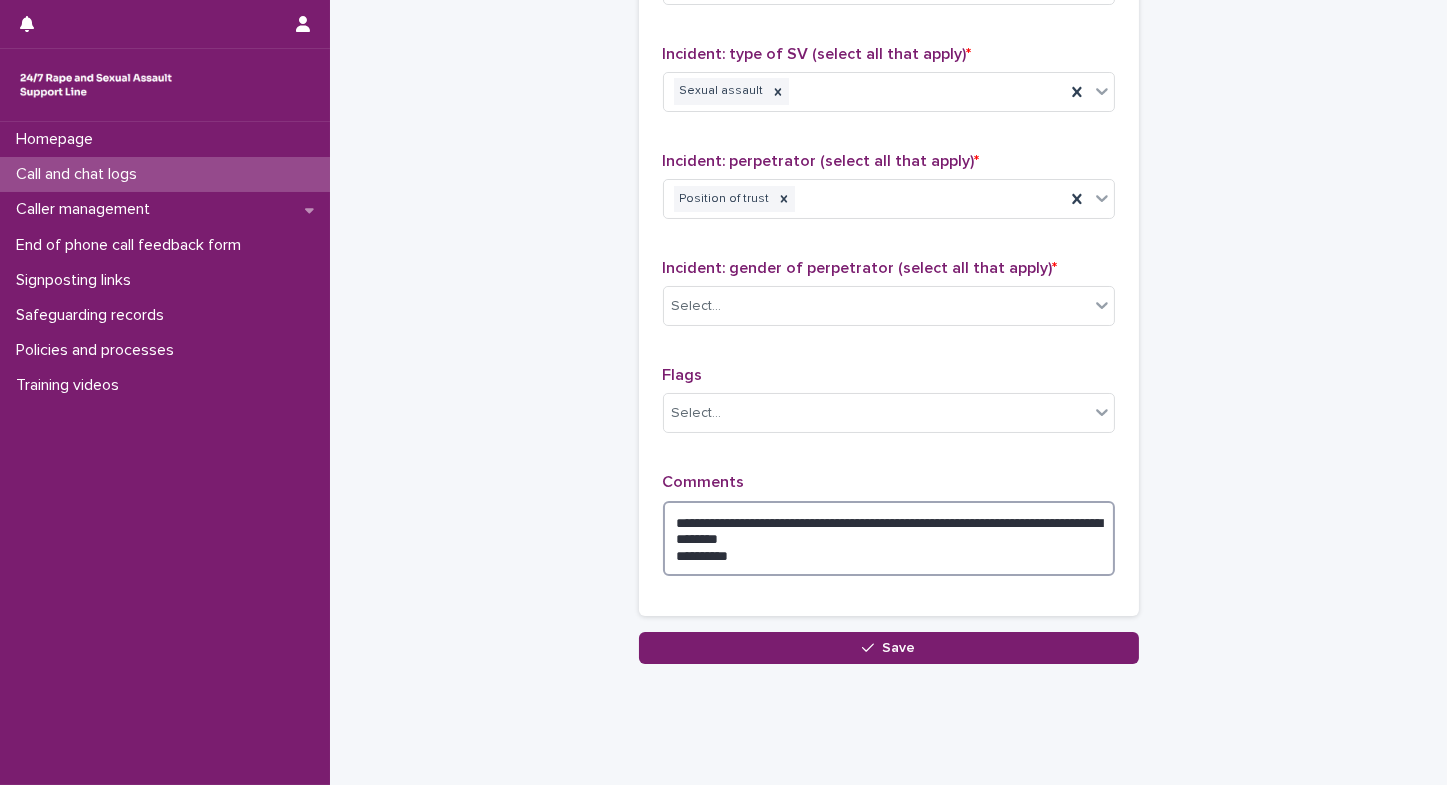 click on "**********" at bounding box center (889, 539) 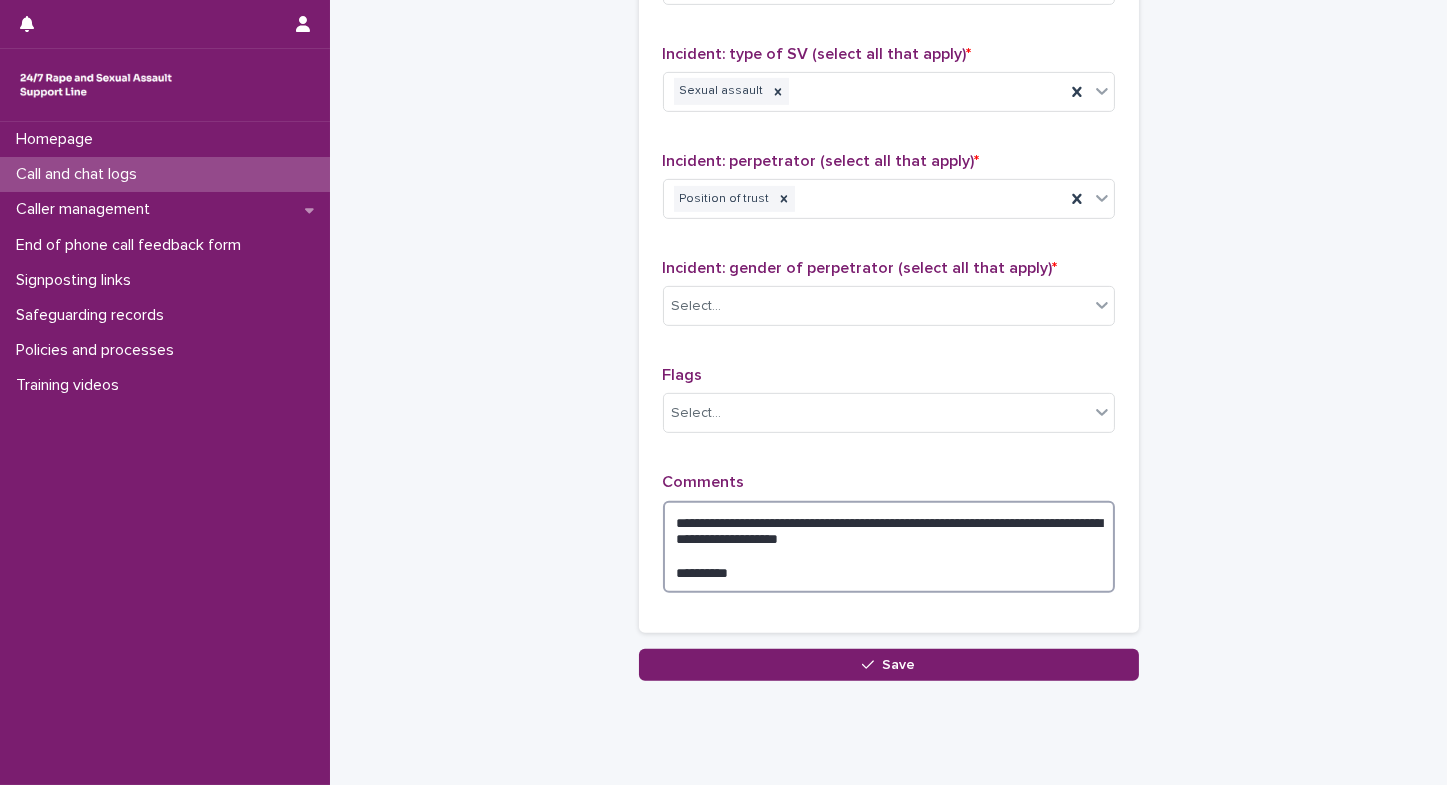 click on "**********" at bounding box center (889, 547) 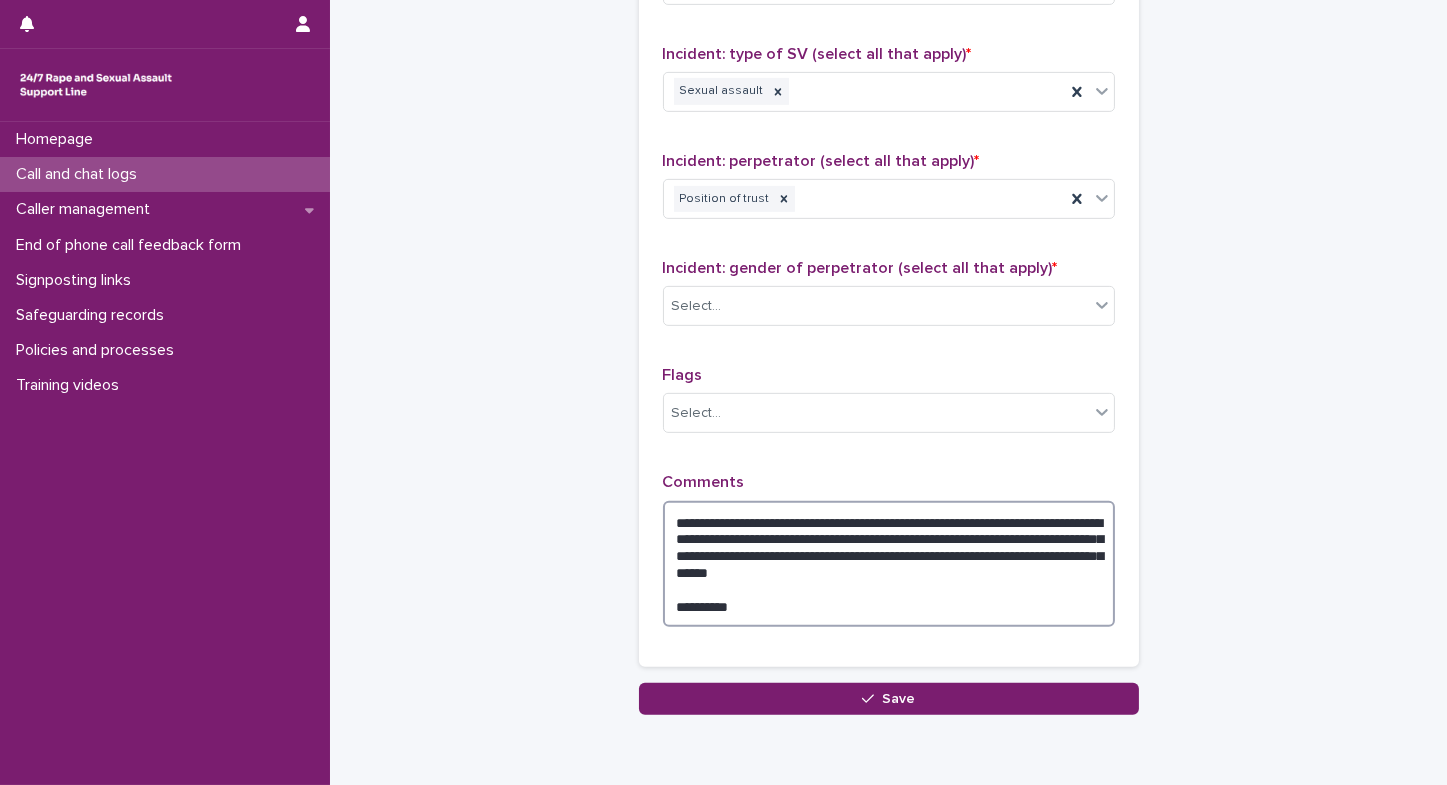 drag, startPoint x: 767, startPoint y: 603, endPoint x: 538, endPoint y: 606, distance: 229.01965 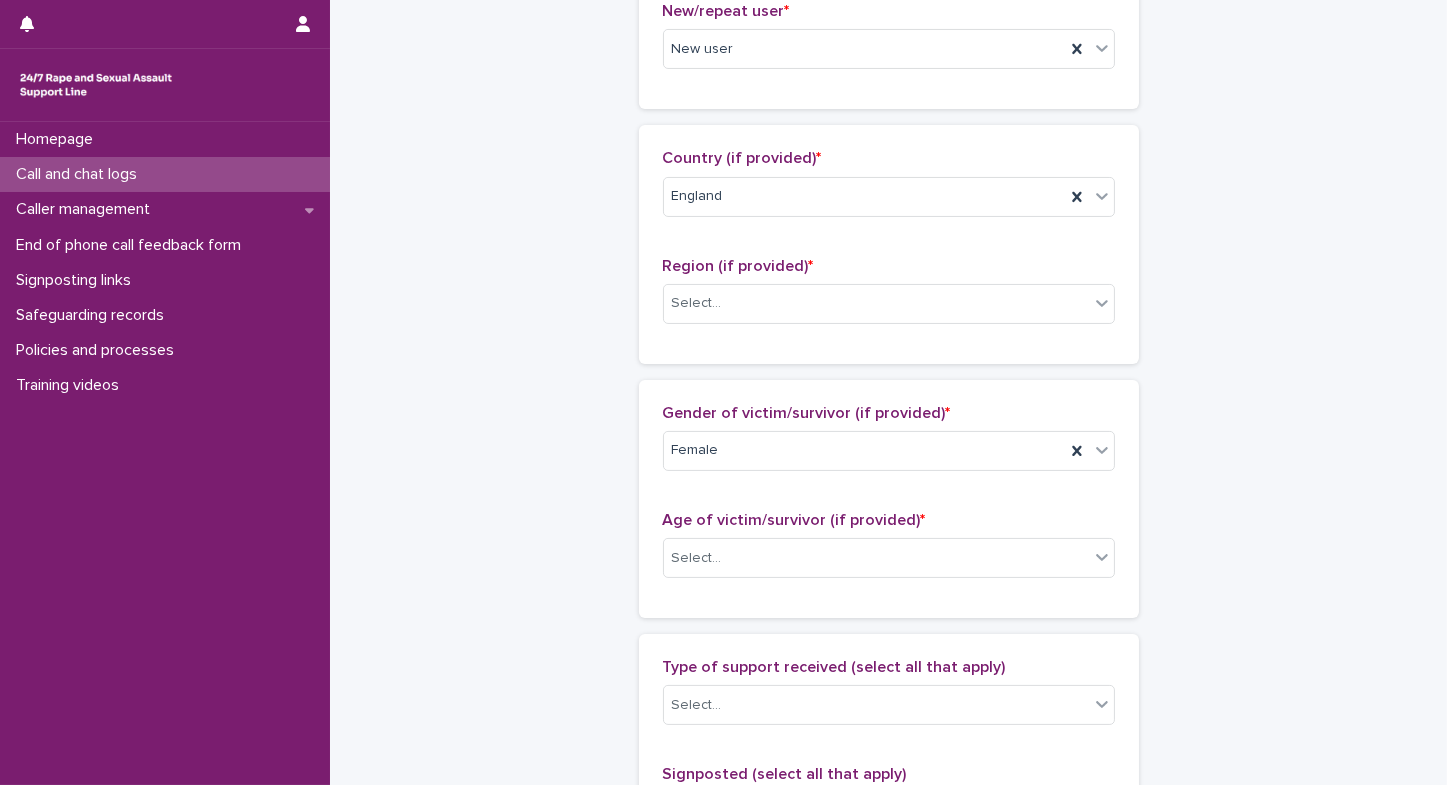scroll, scrollTop: 556, scrollLeft: 0, axis: vertical 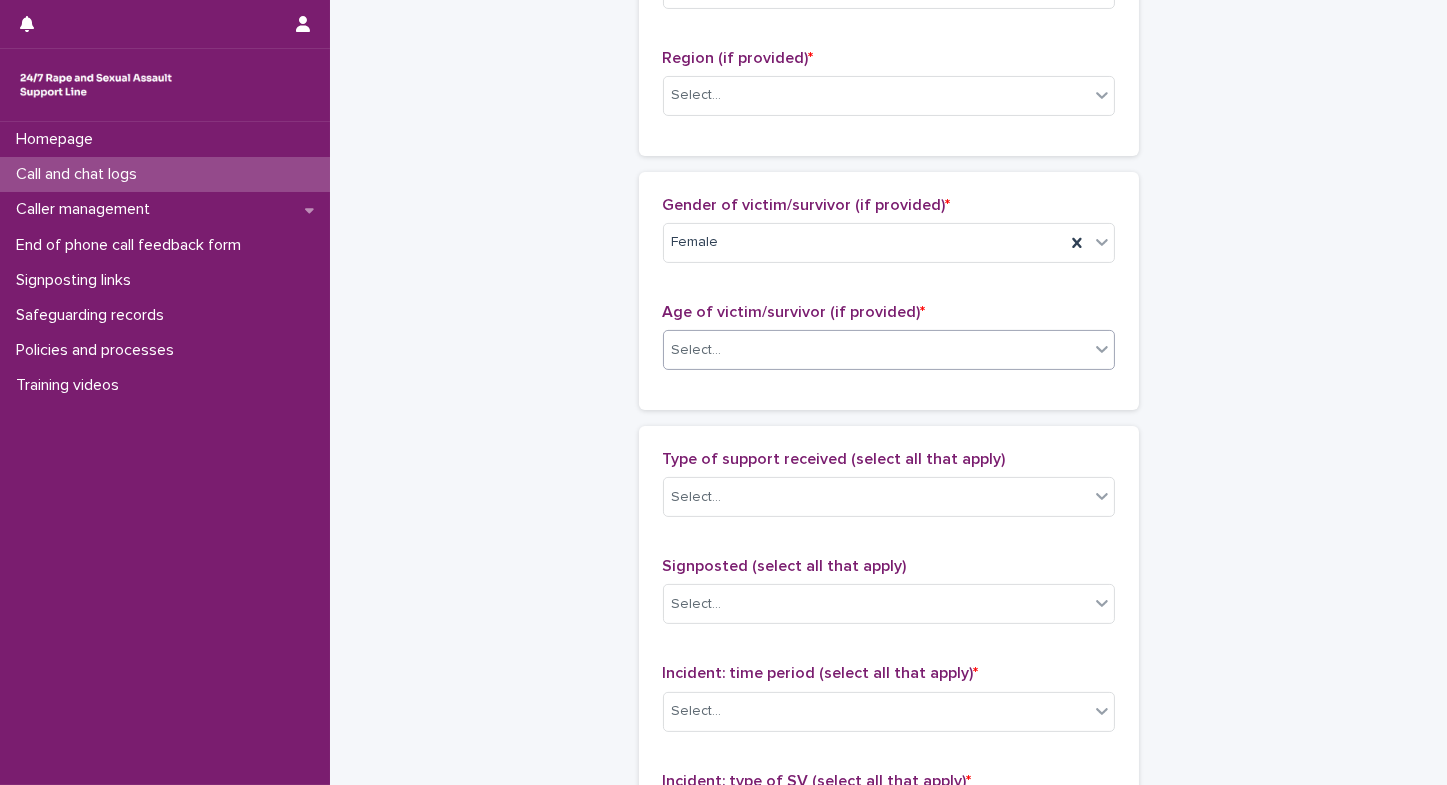 click on "Select..." at bounding box center [697, 350] 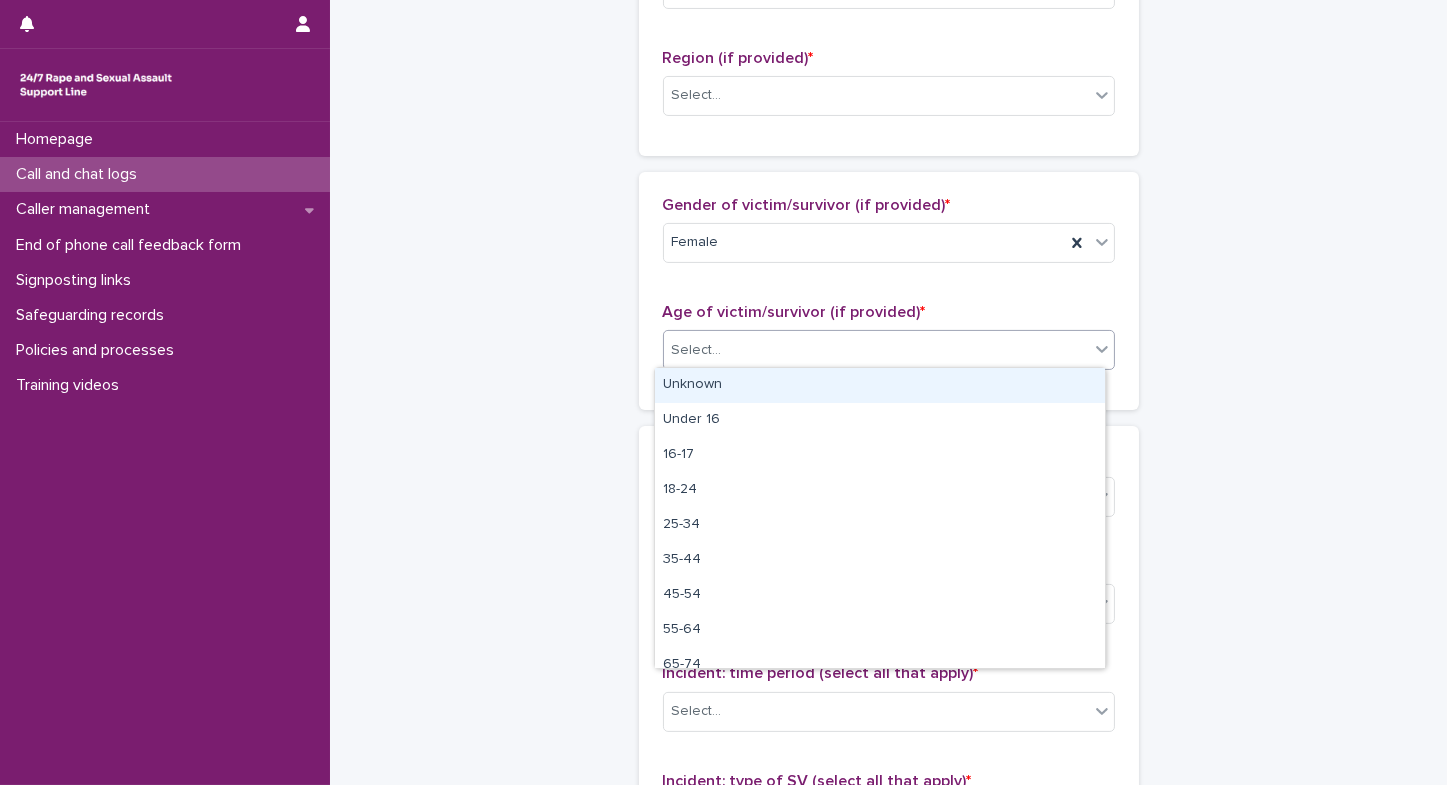 click on "Unknown" at bounding box center [880, 385] 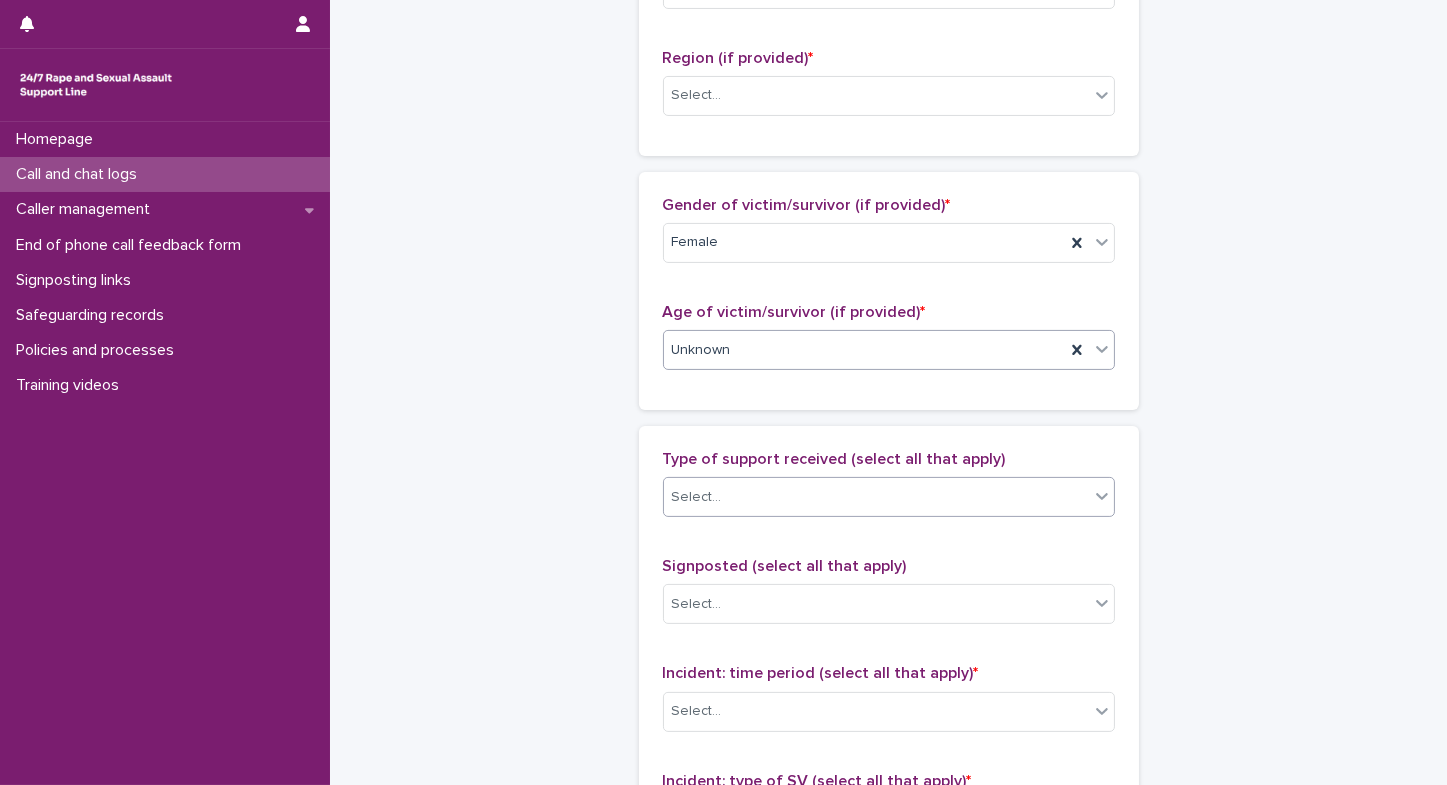 click on "Select..." at bounding box center [876, 497] 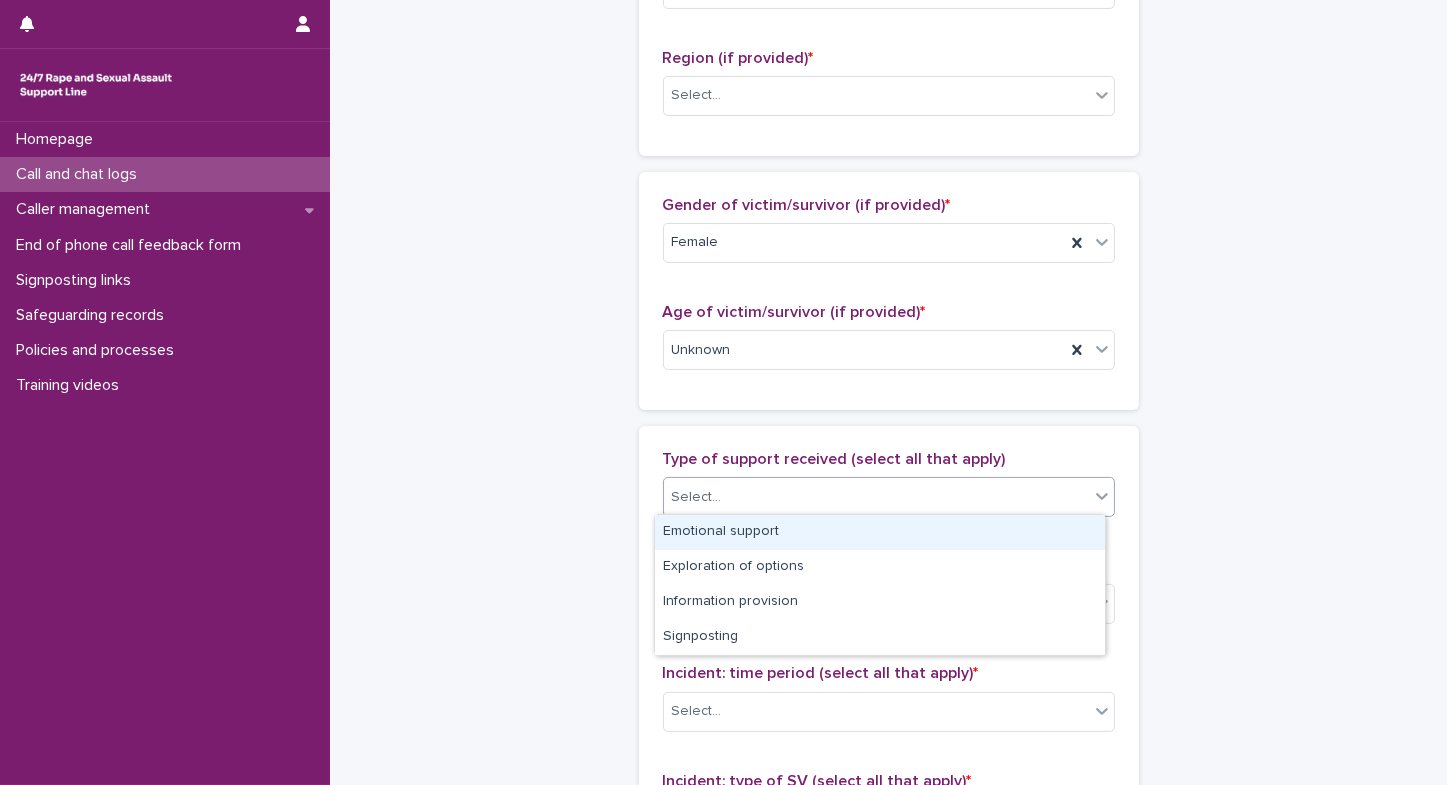 click on "Emotional support" at bounding box center (880, 532) 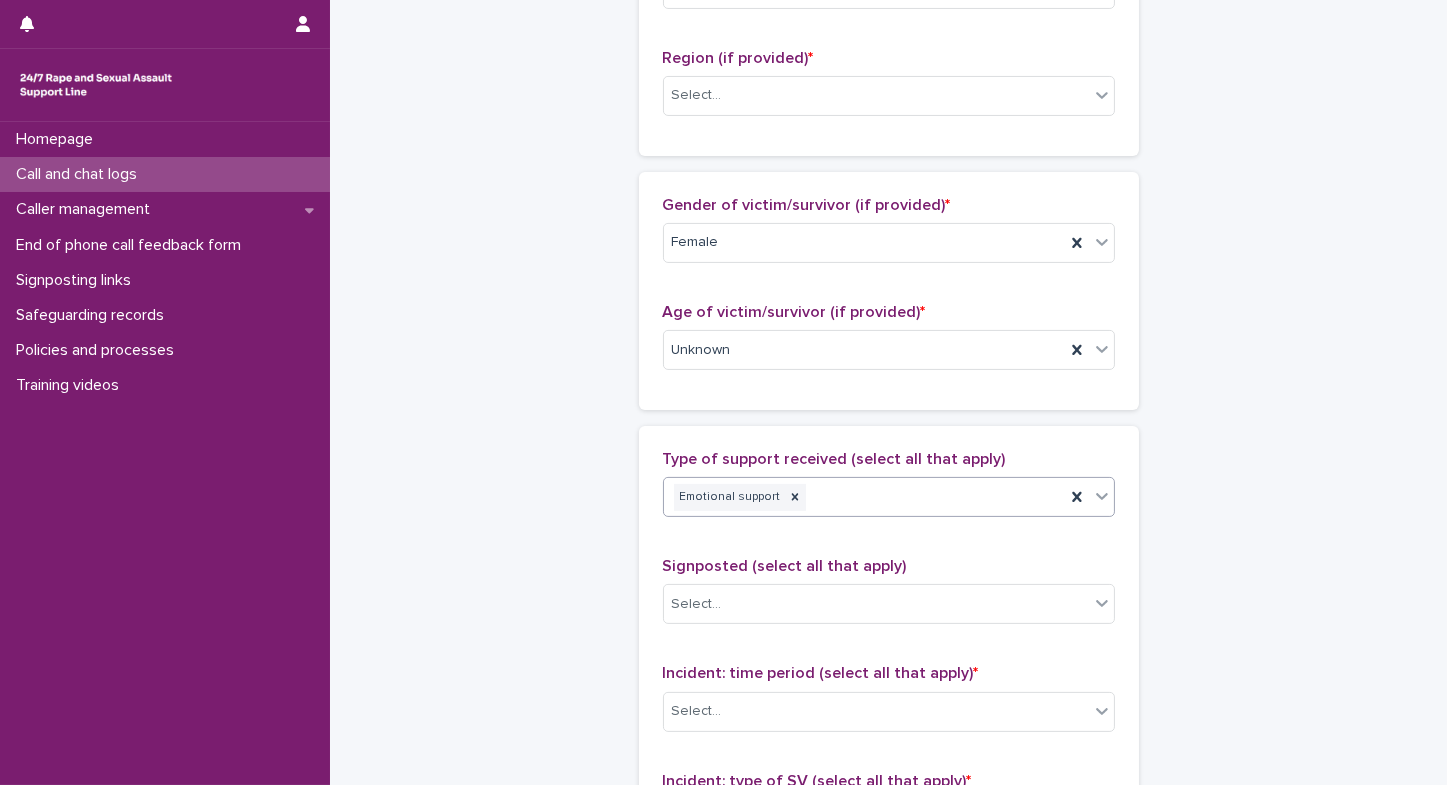 click 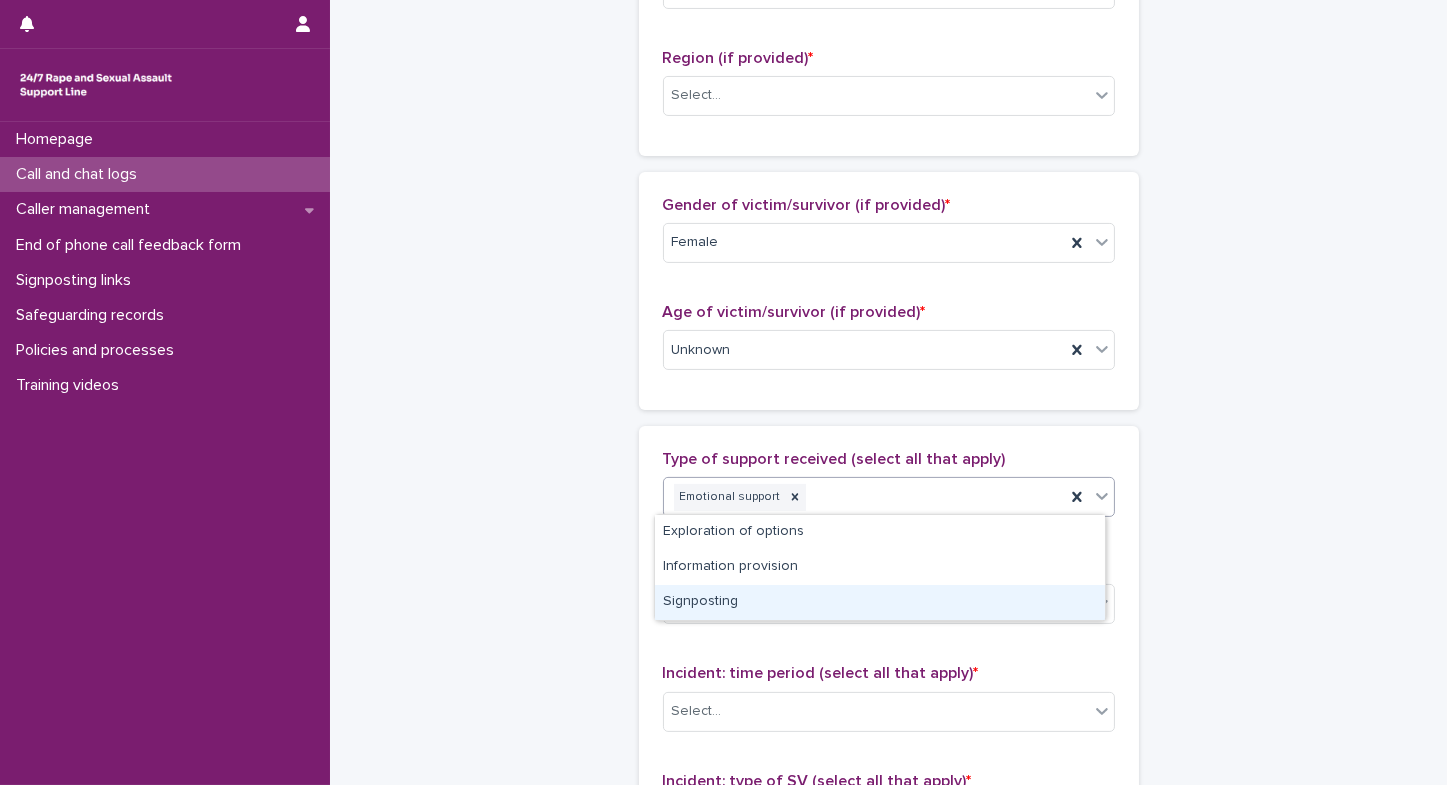 click on "Signposting" at bounding box center (880, 602) 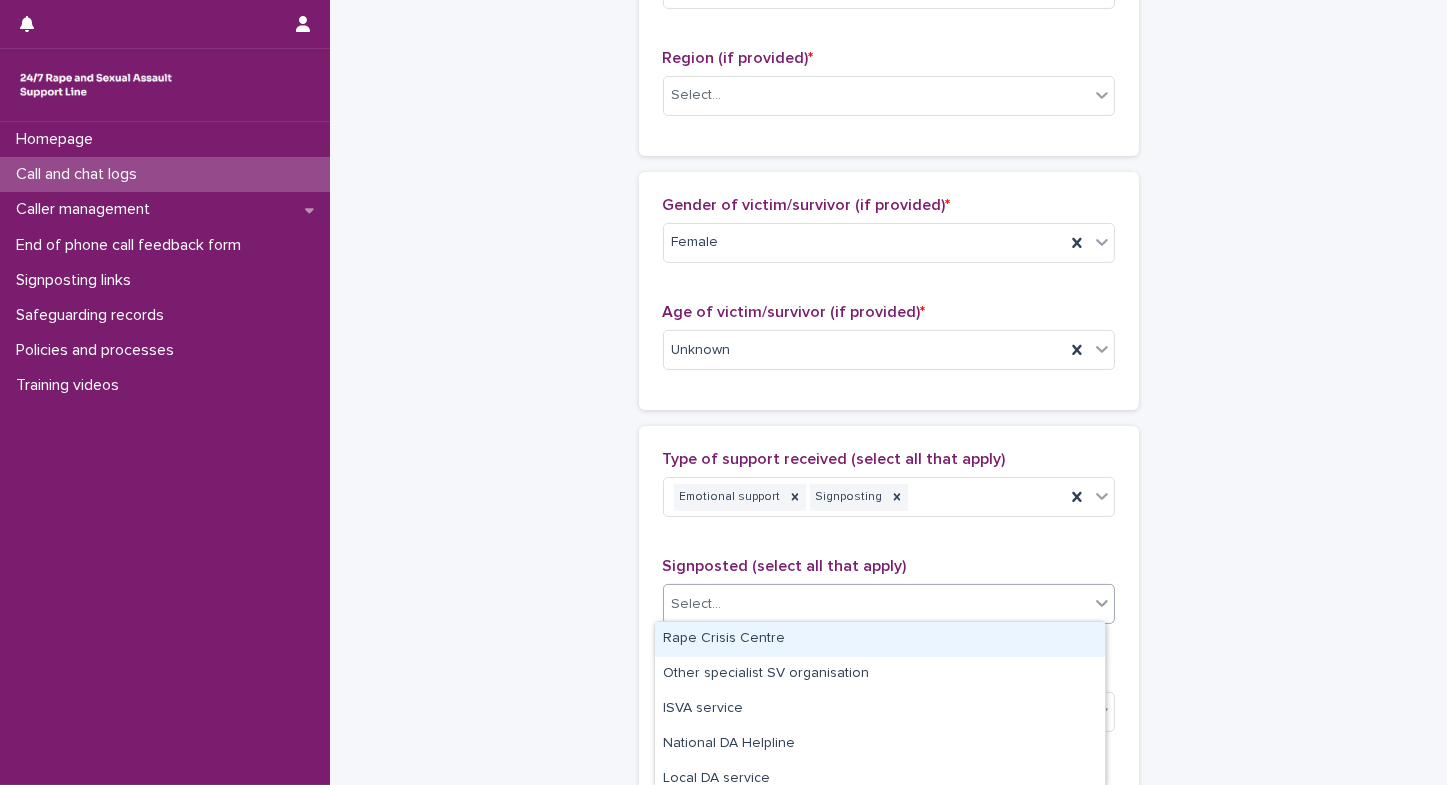click on "Select..." at bounding box center (876, 604) 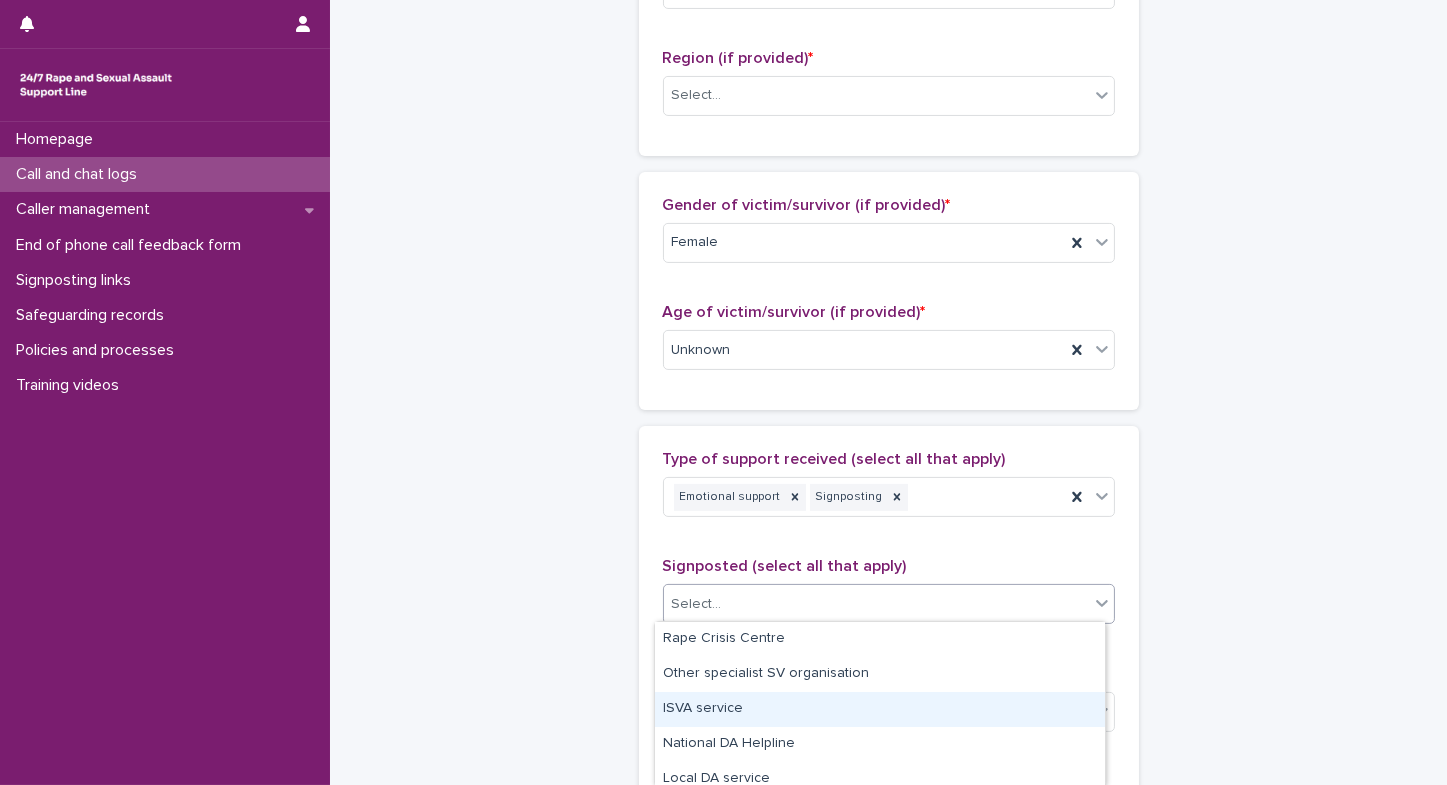 click on "ISVA service" at bounding box center (880, 709) 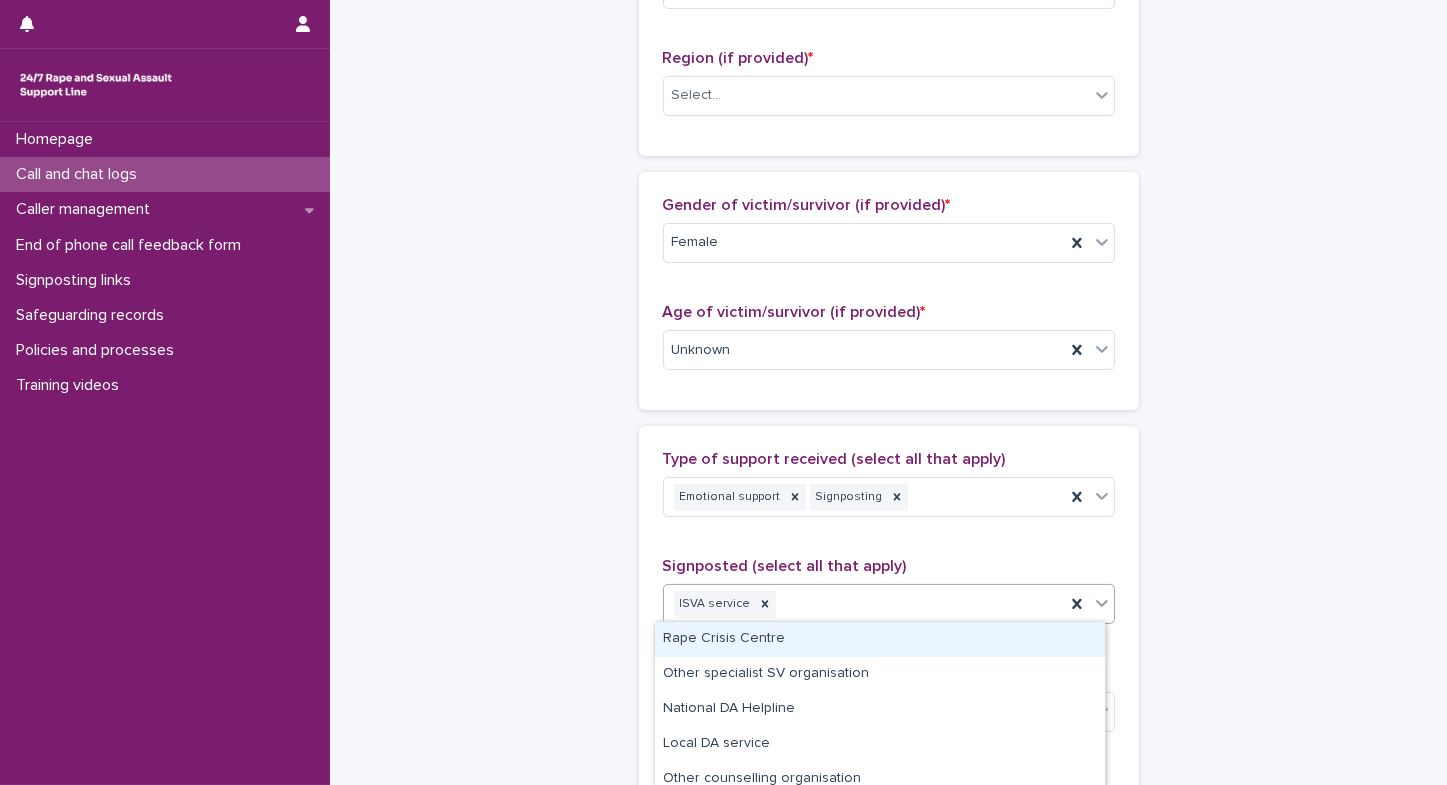 click 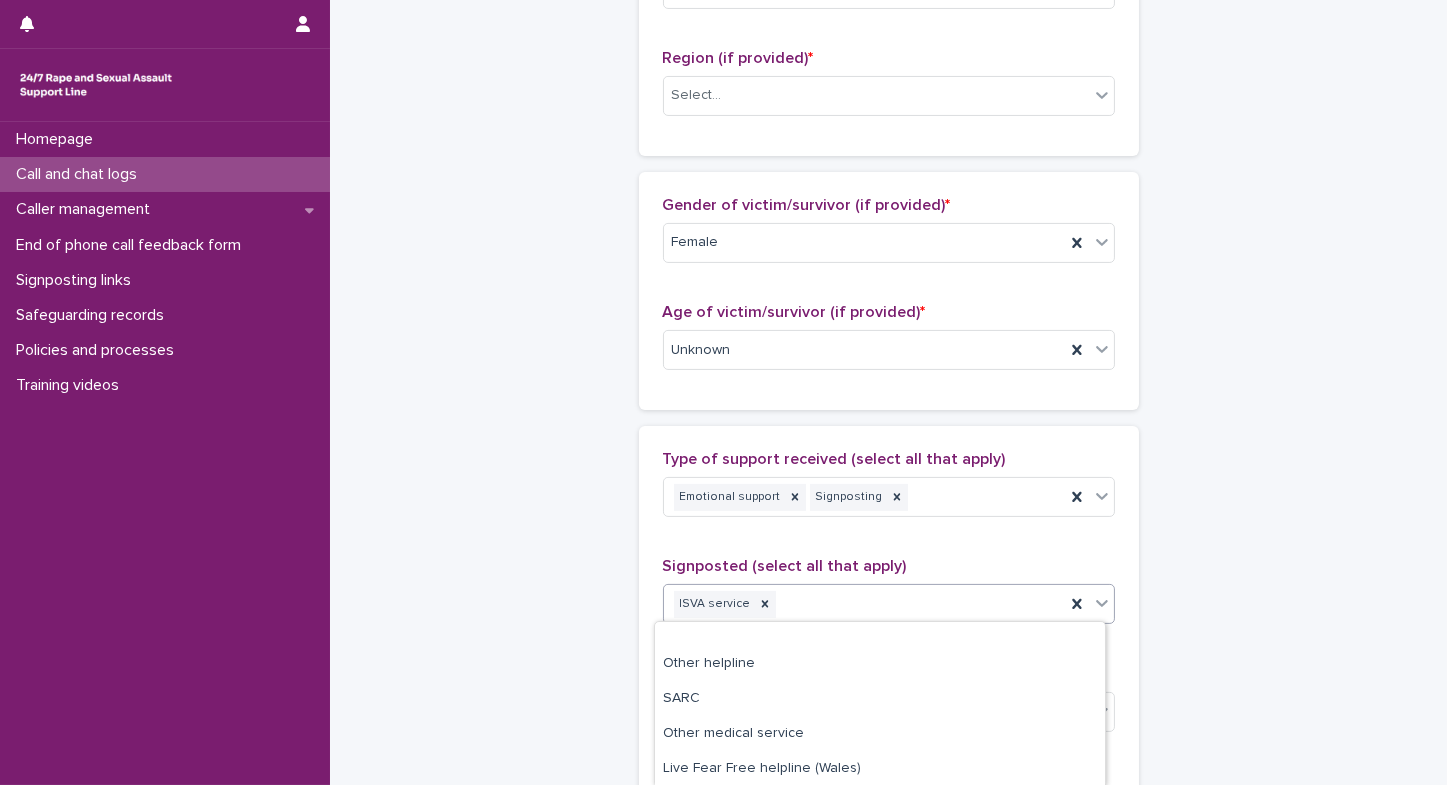 scroll, scrollTop: 221, scrollLeft: 0, axis: vertical 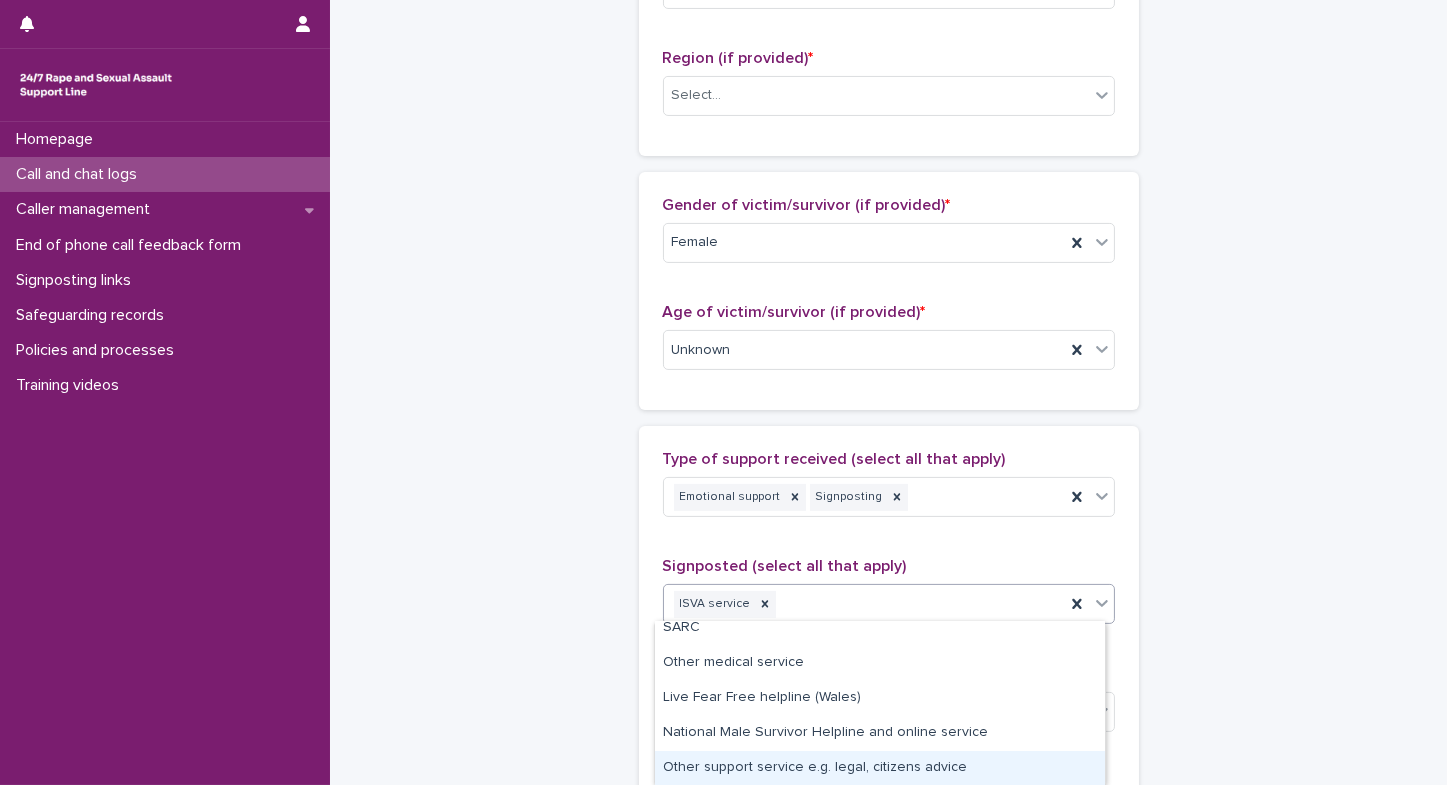click on "Other support service e.g. legal, citizens advice" at bounding box center (880, 768) 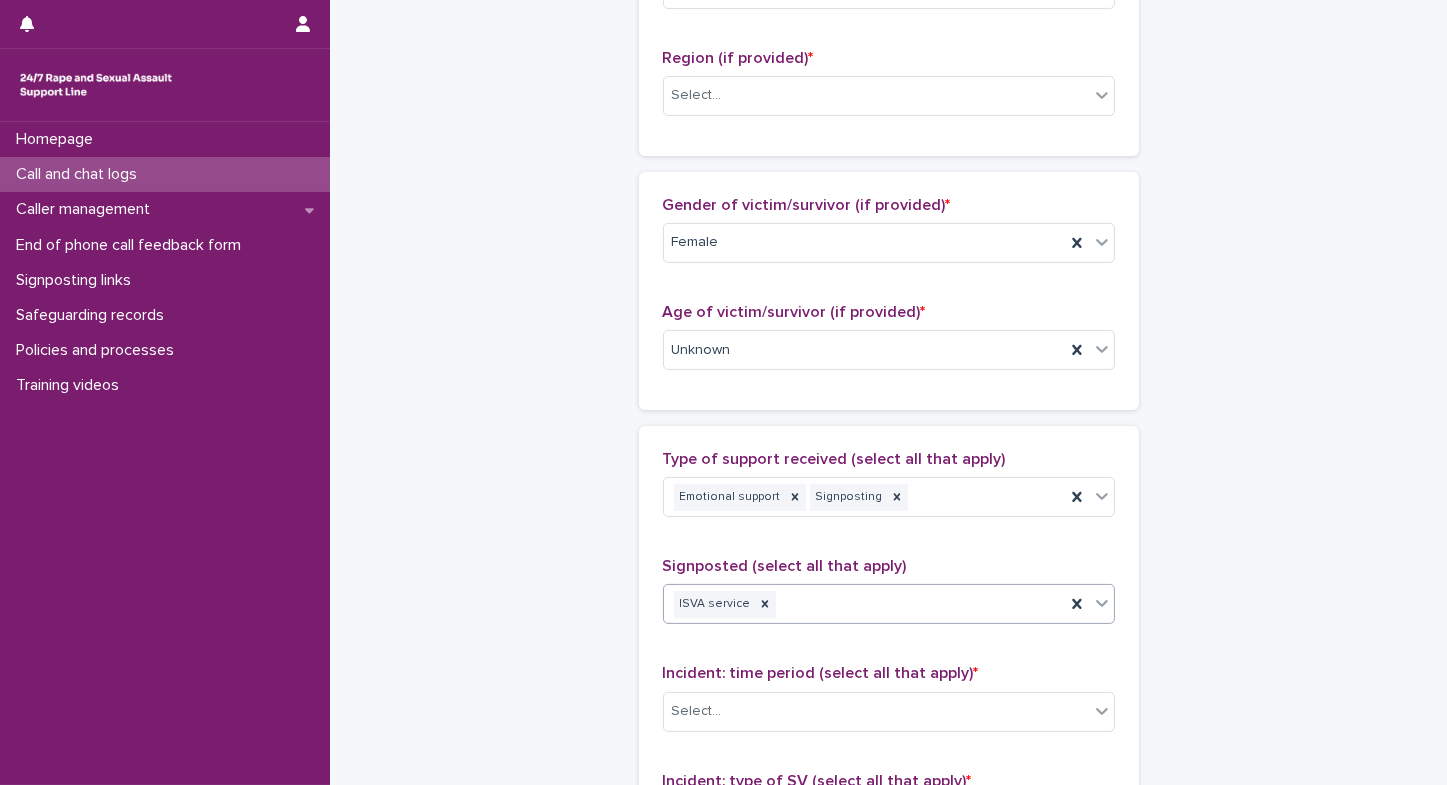 scroll, scrollTop: 821, scrollLeft: 0, axis: vertical 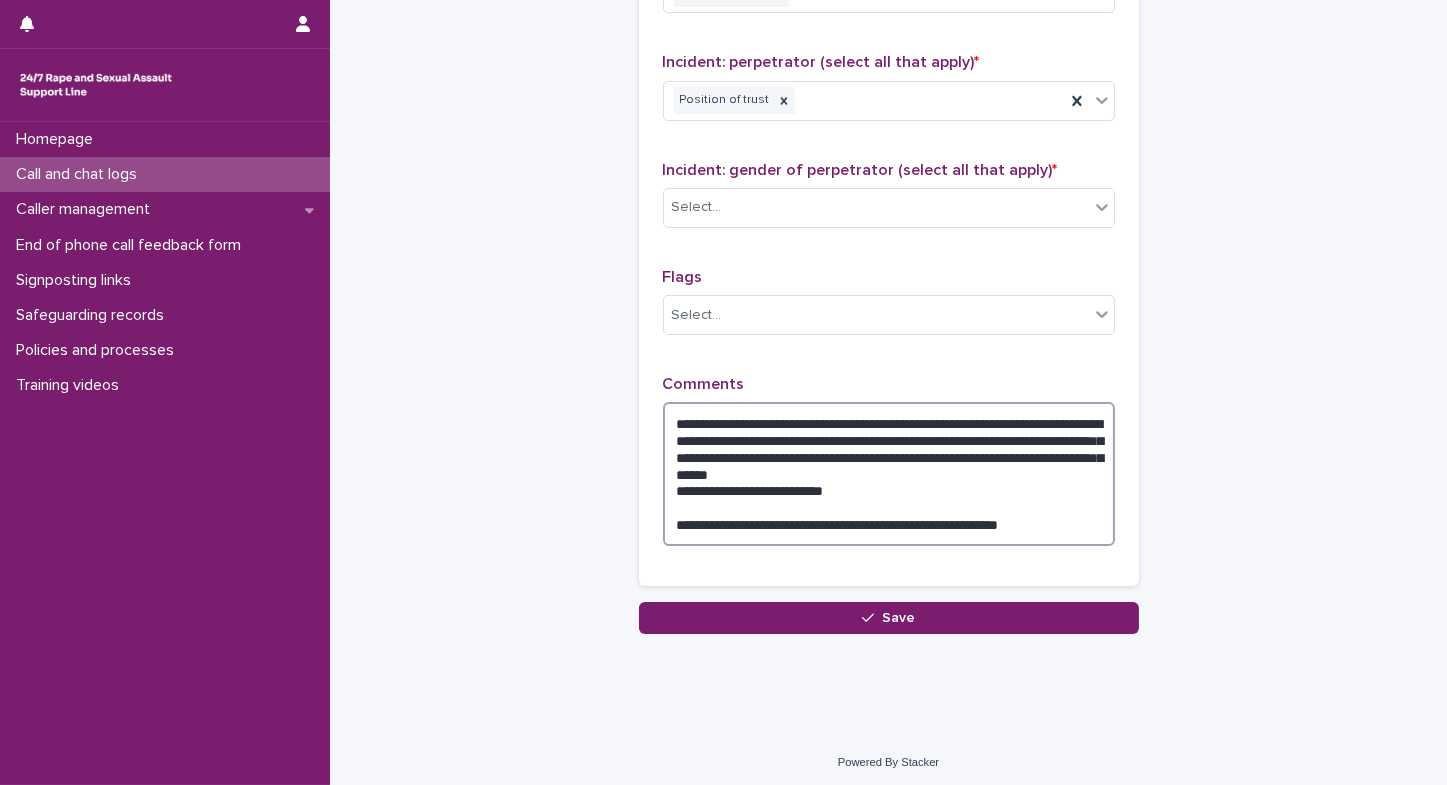 click on "**********" at bounding box center (889, 474) 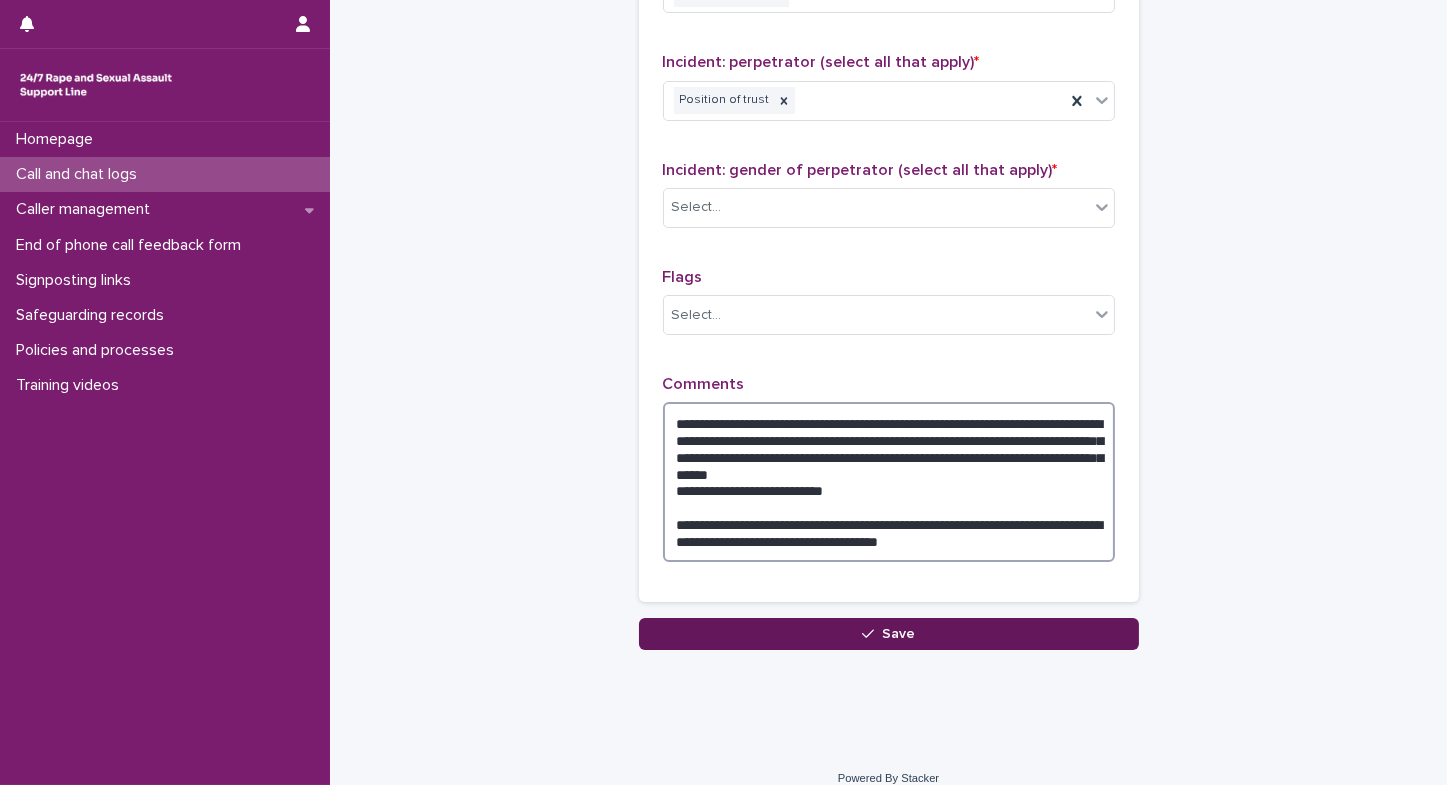 type on "**********" 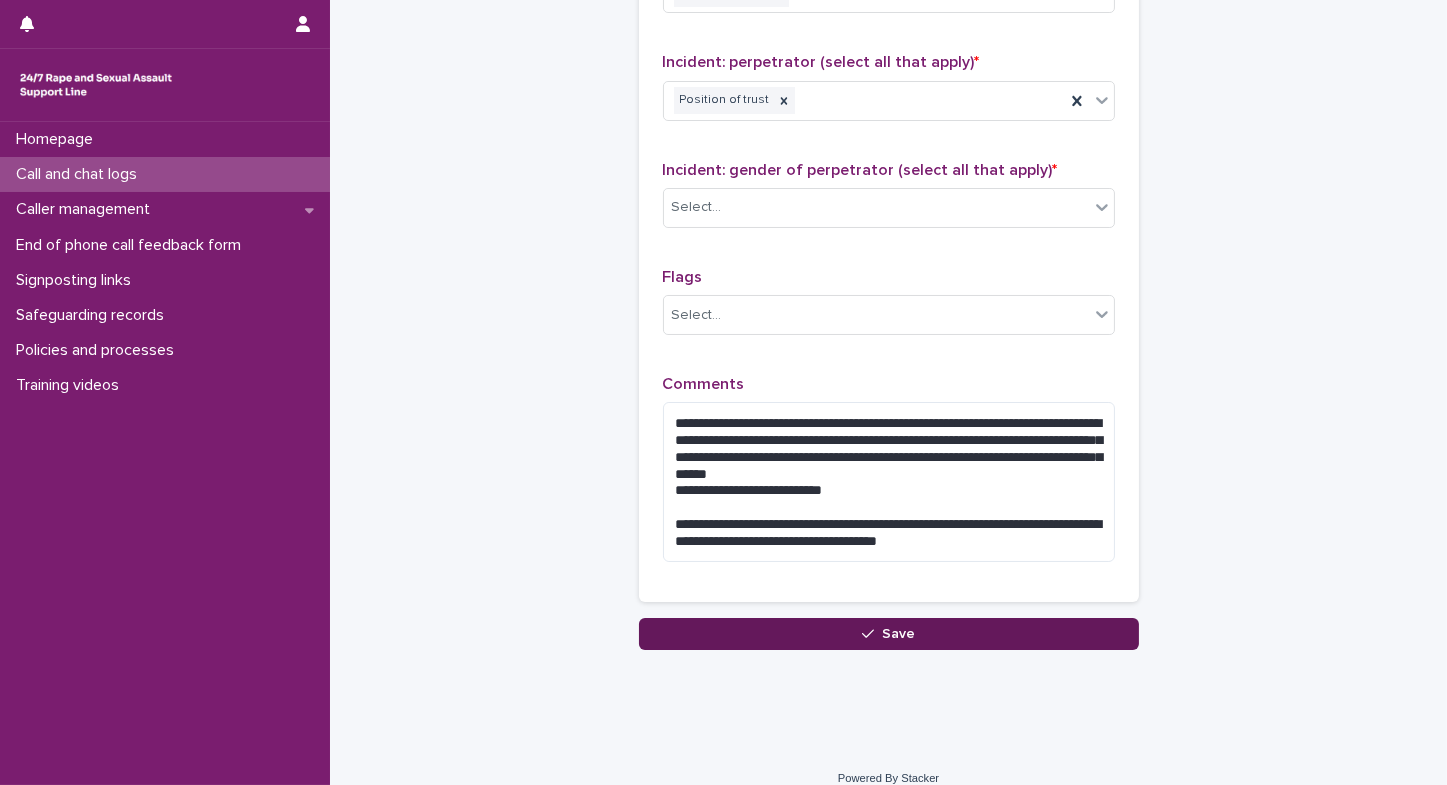 click on "Save" at bounding box center [889, 634] 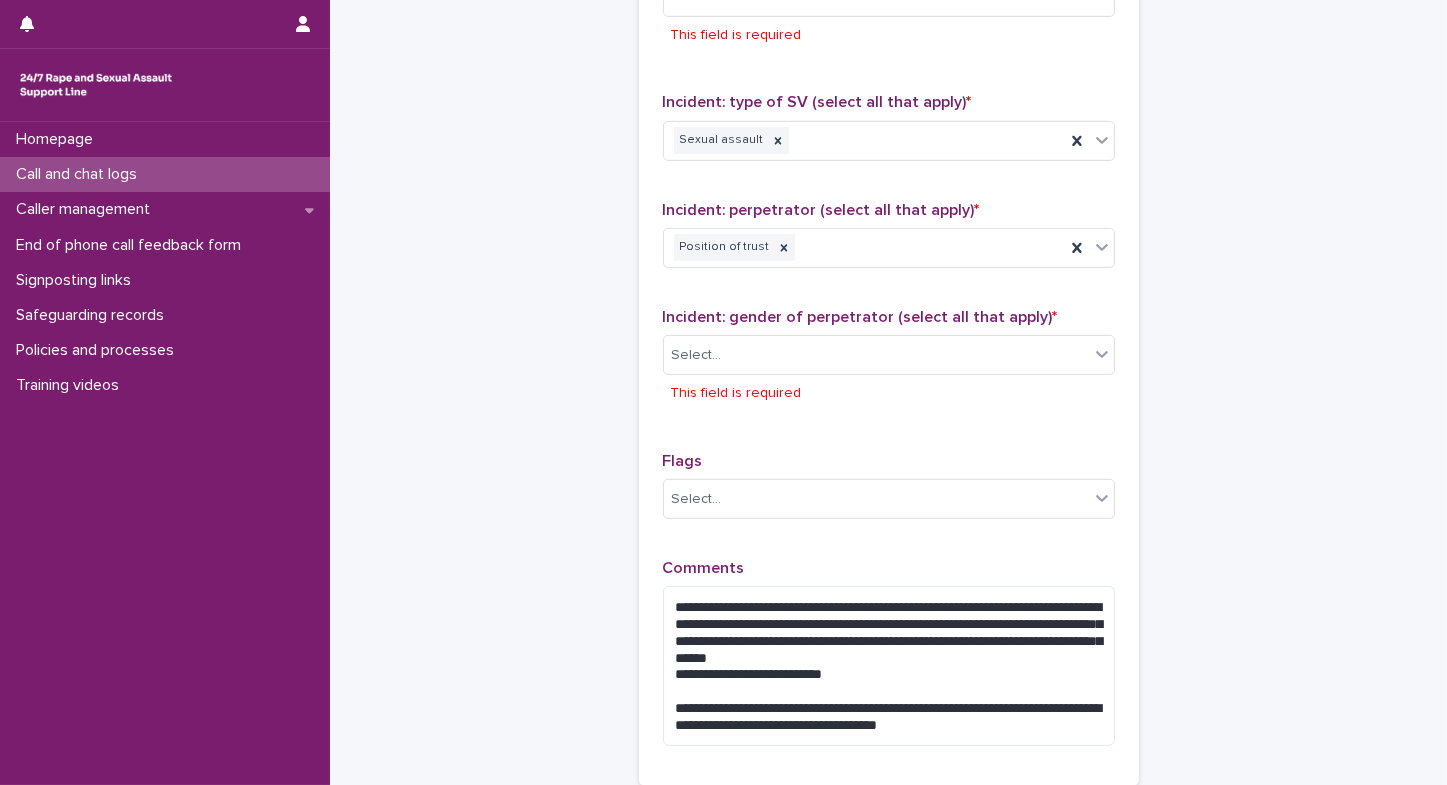 scroll, scrollTop: 240, scrollLeft: 0, axis: vertical 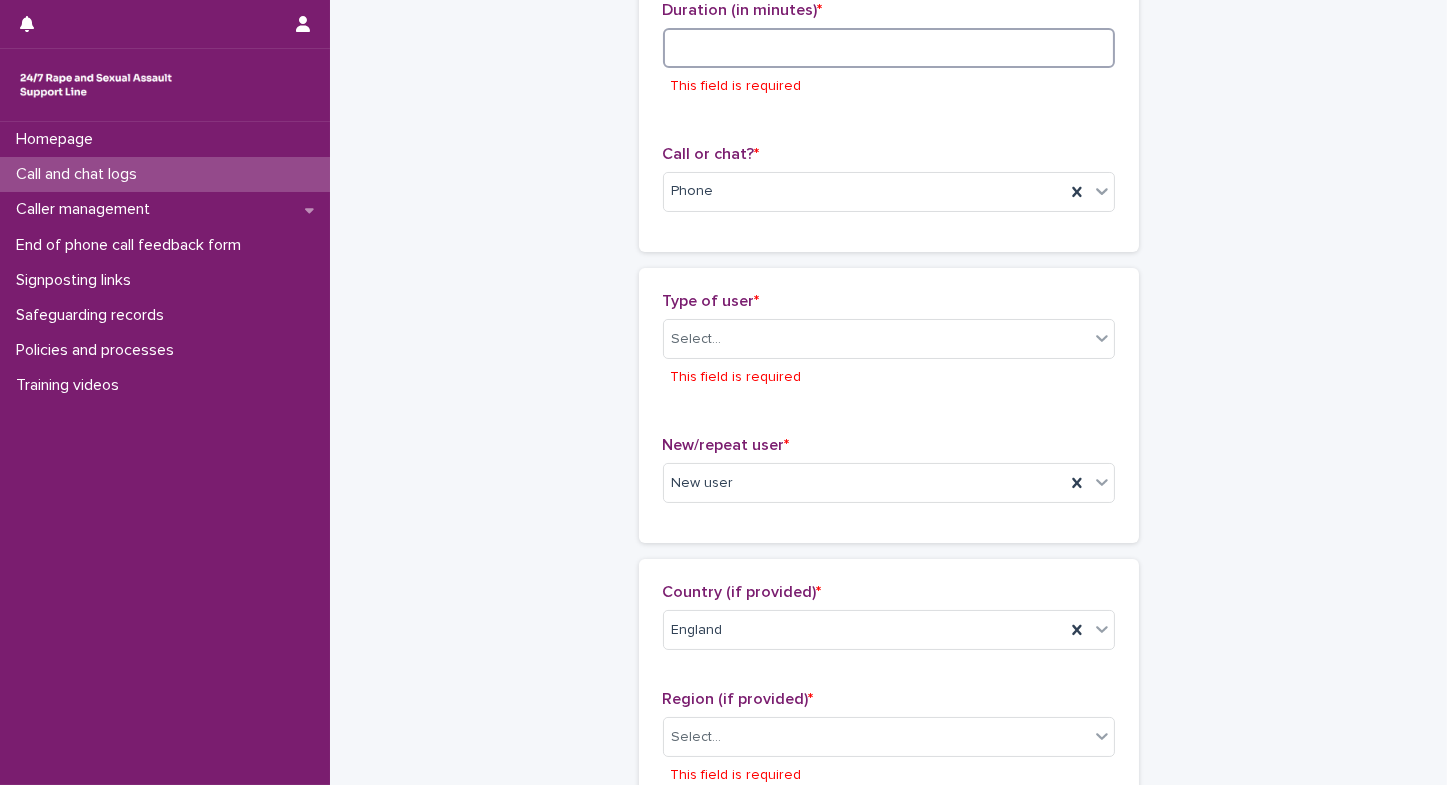 click at bounding box center [889, 48] 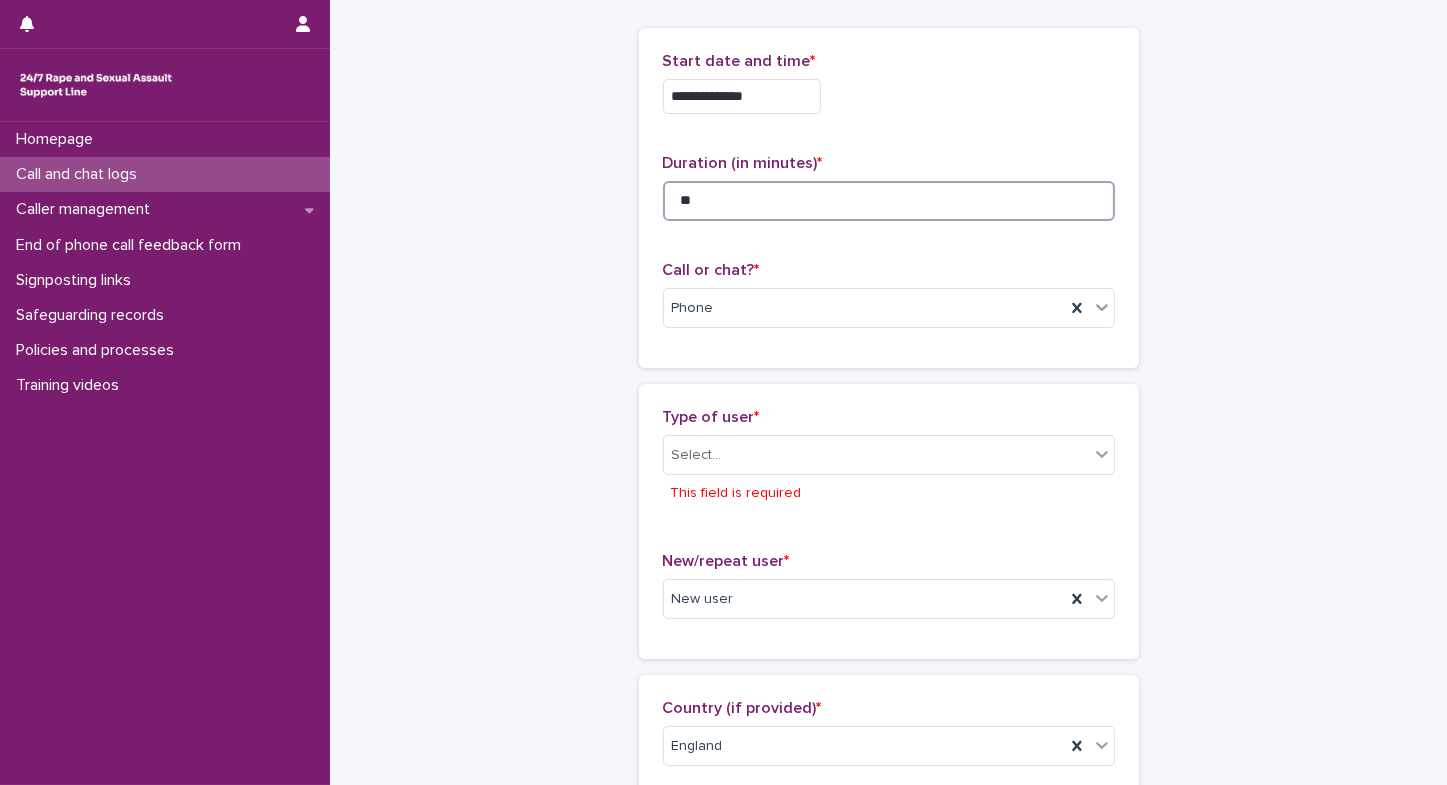 scroll, scrollTop: 0, scrollLeft: 0, axis: both 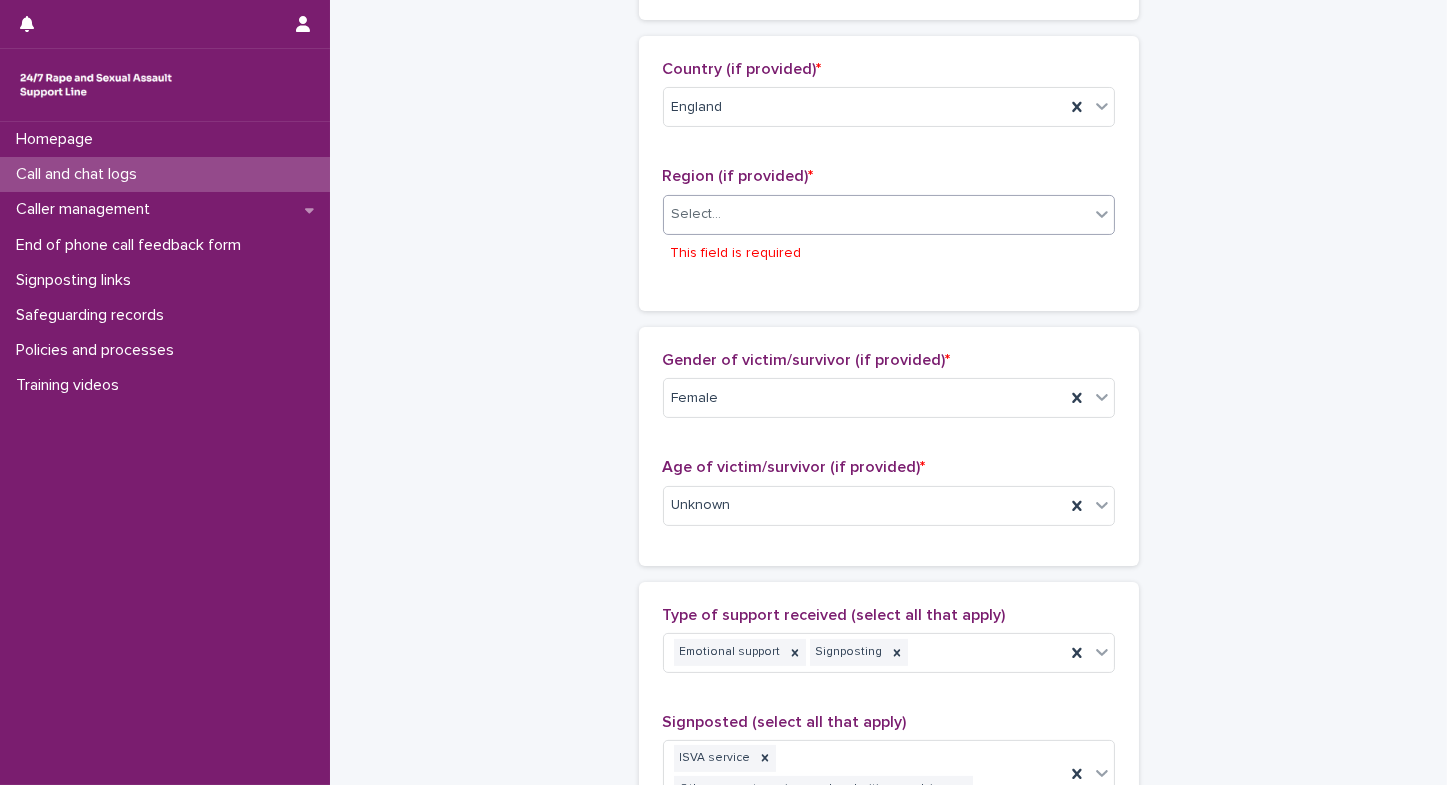type on "**" 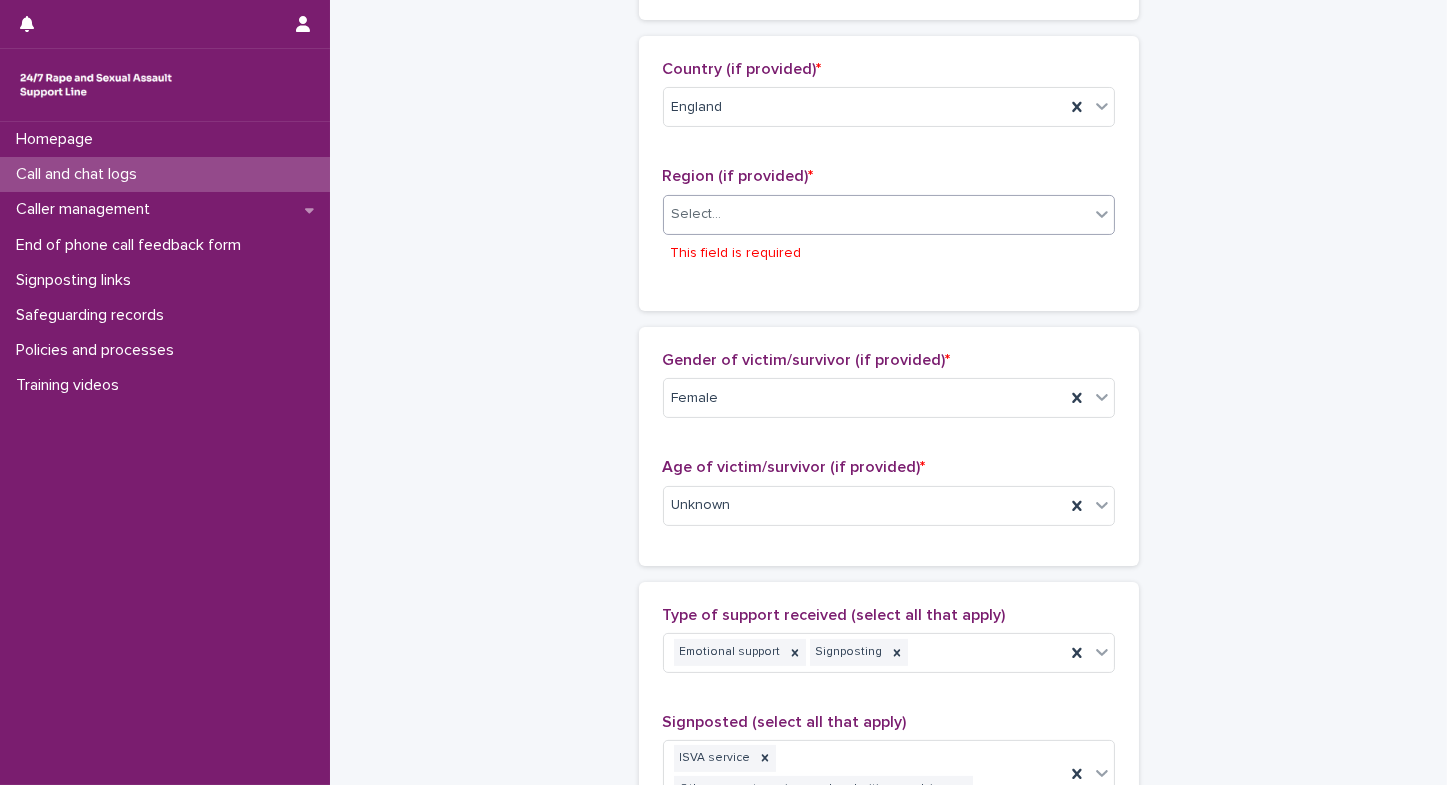 click on "Select..." at bounding box center [876, 214] 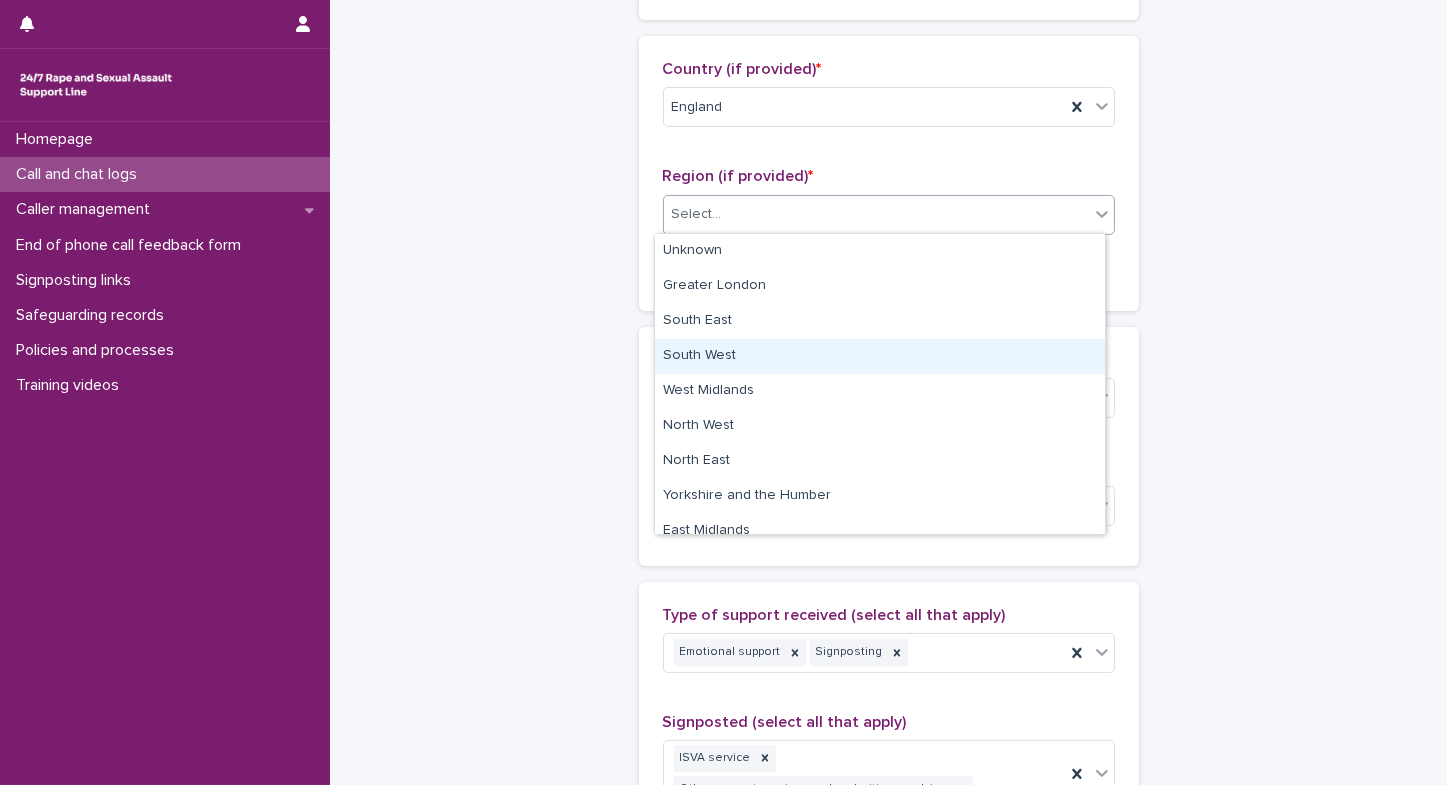 click on "South West" at bounding box center (880, 356) 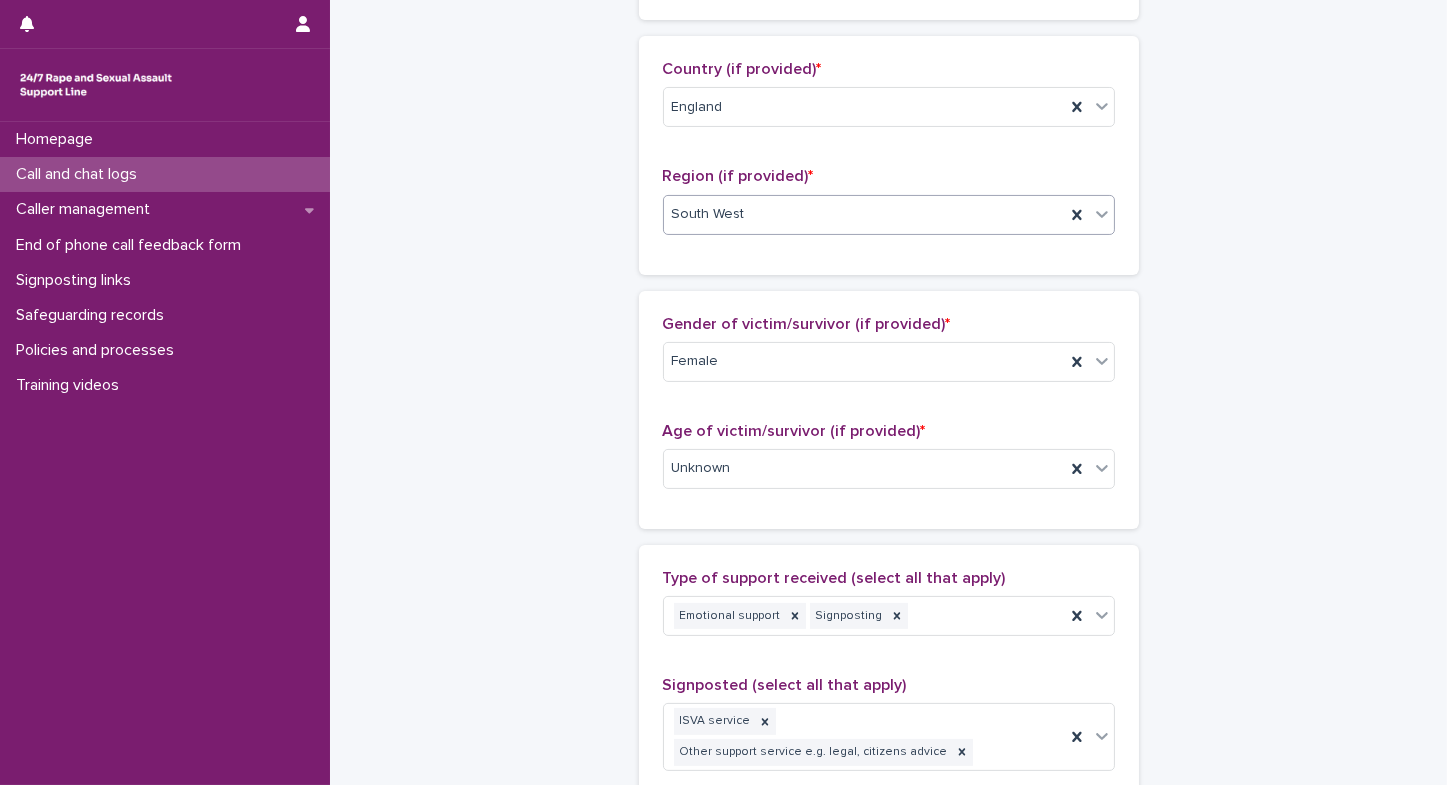 scroll, scrollTop: 707, scrollLeft: 0, axis: vertical 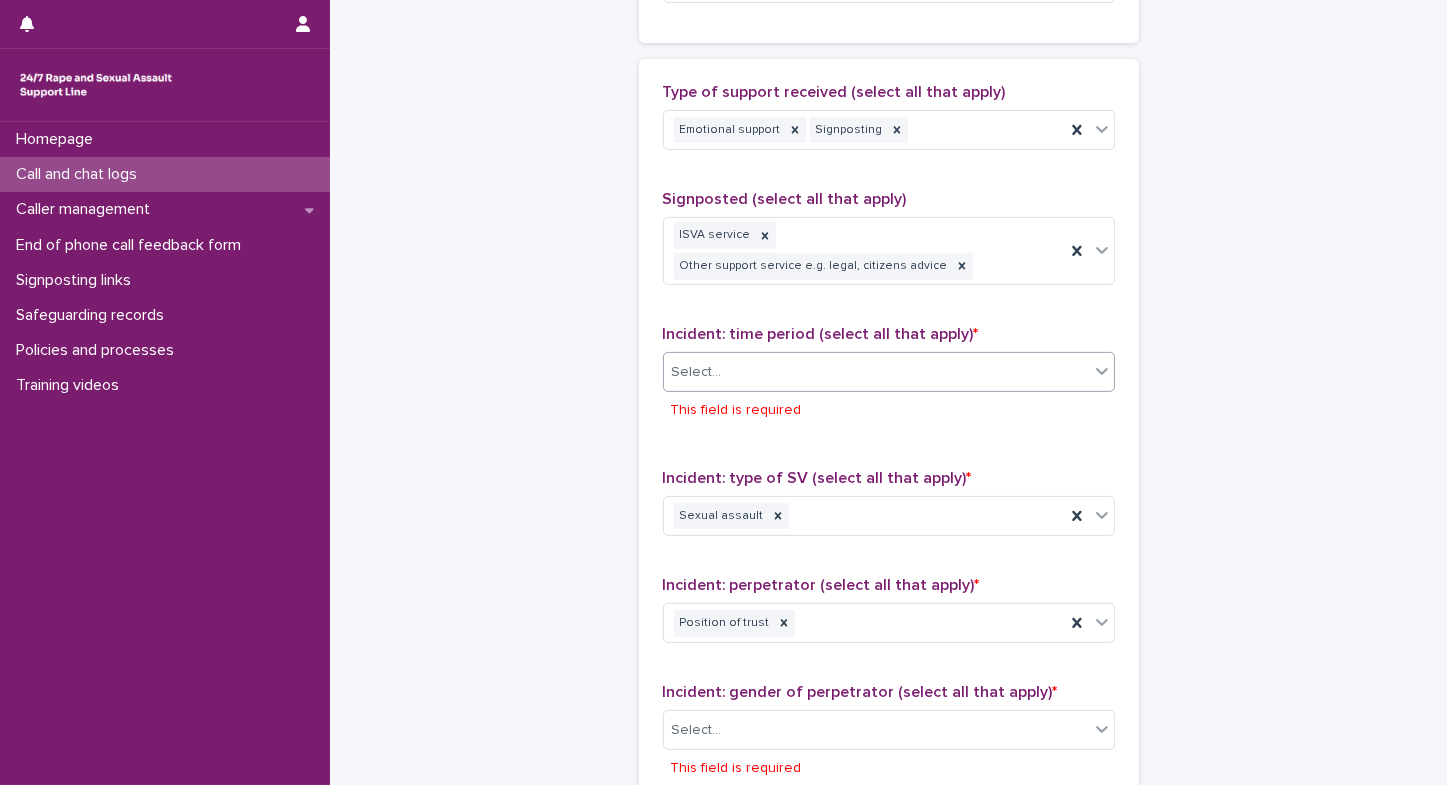 click on "Select..." at bounding box center [876, 372] 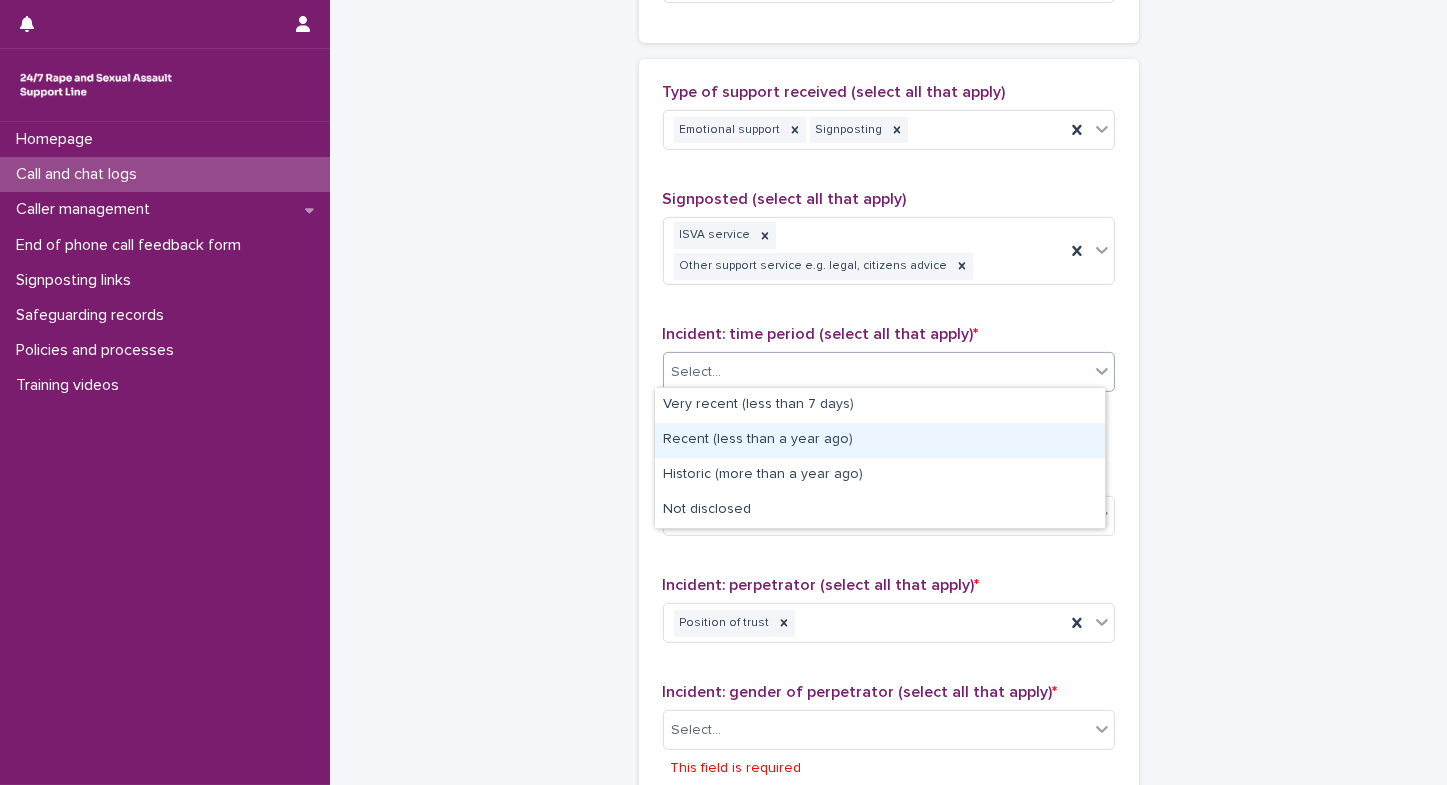 click on "Recent (less than a year ago)" at bounding box center [880, 440] 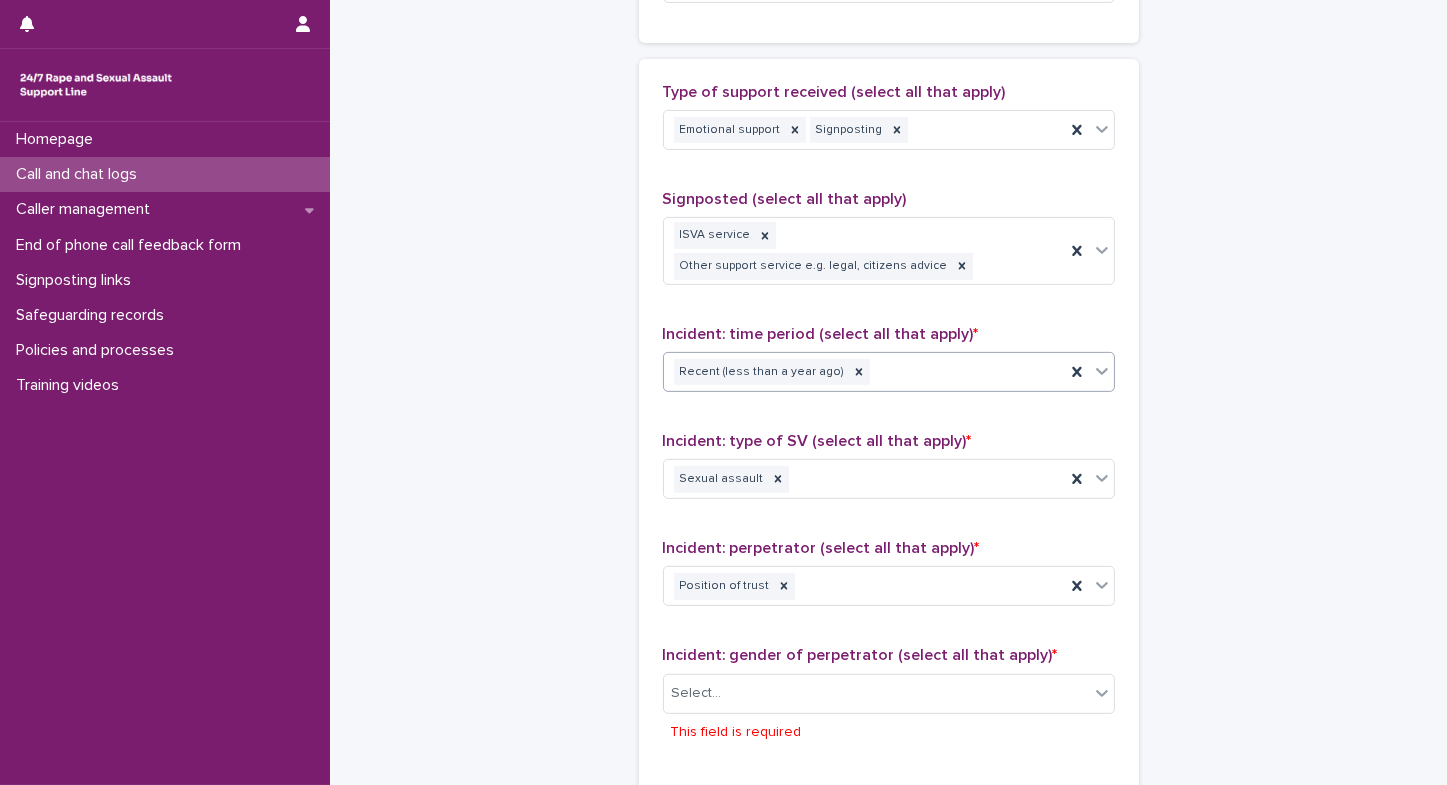 scroll, scrollTop: 1193, scrollLeft: 0, axis: vertical 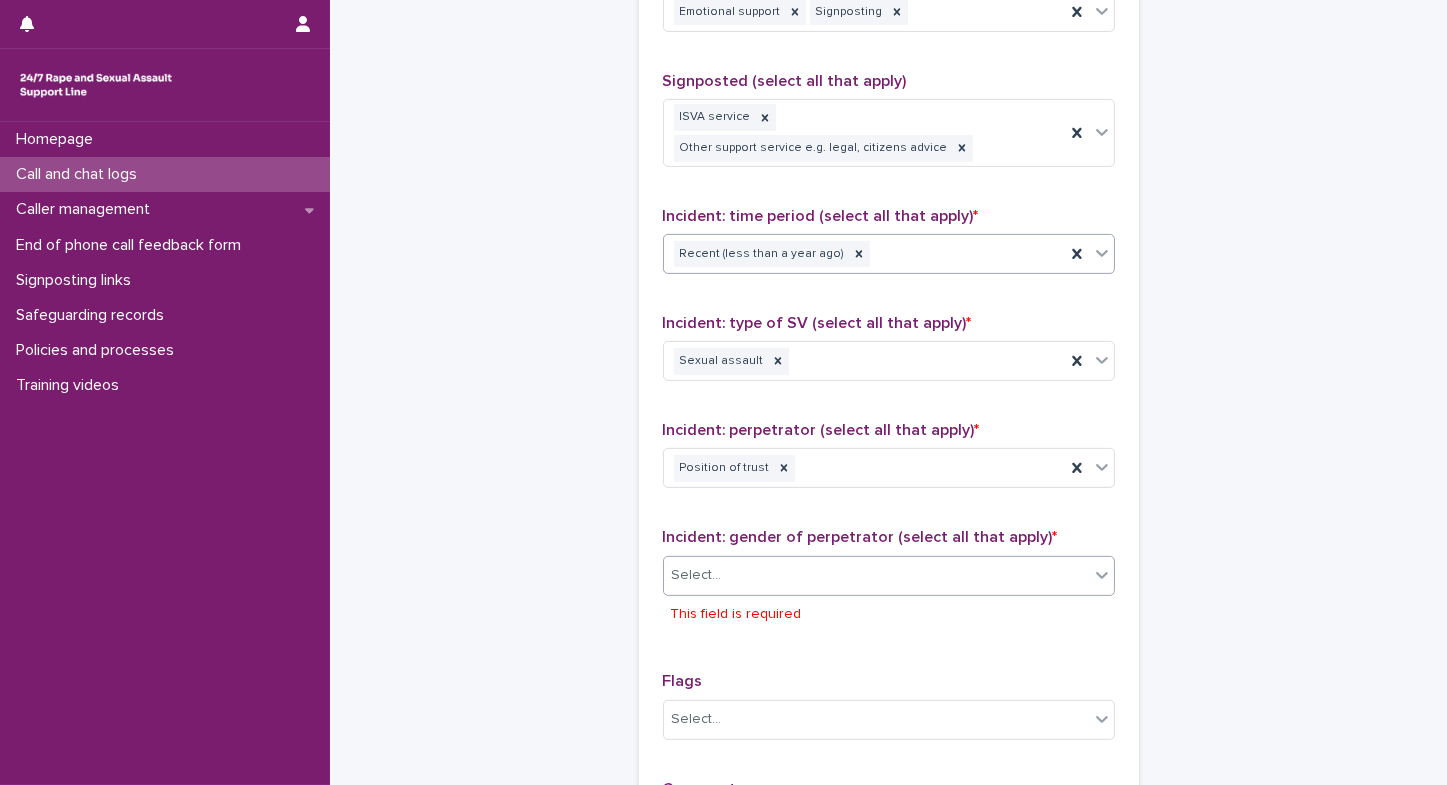 click on "Select..." at bounding box center (876, 575) 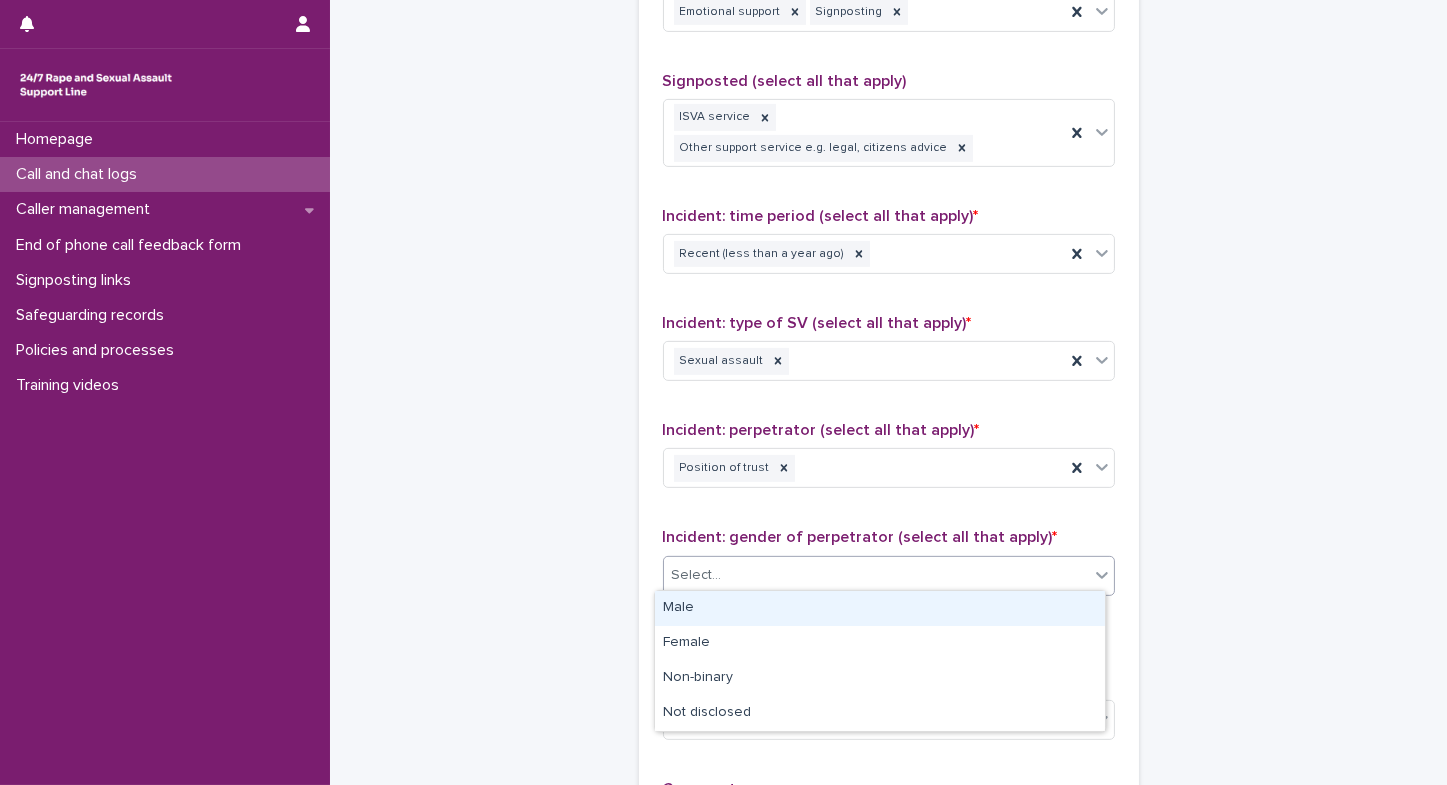 click on "Male" at bounding box center [880, 608] 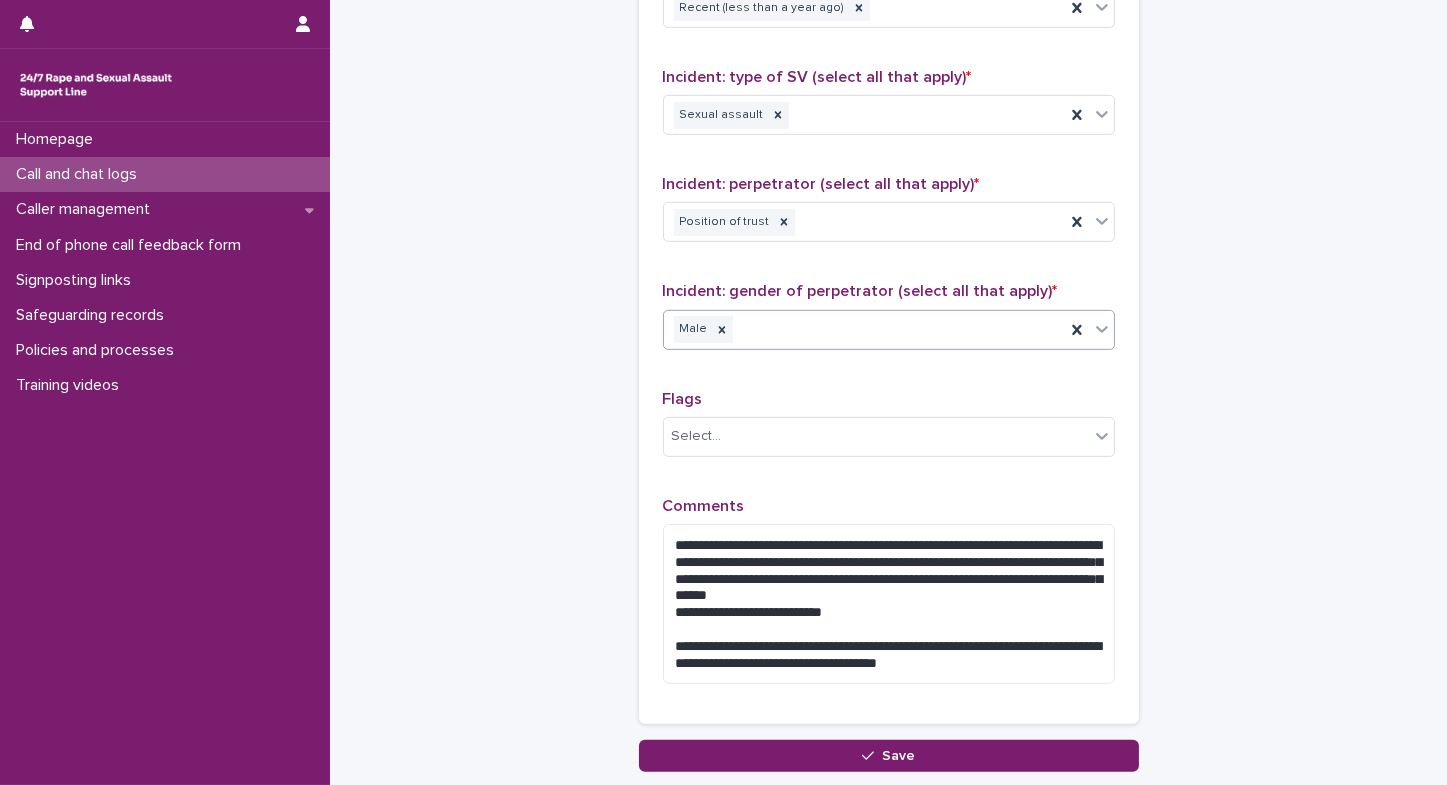 scroll, scrollTop: 1714, scrollLeft: 0, axis: vertical 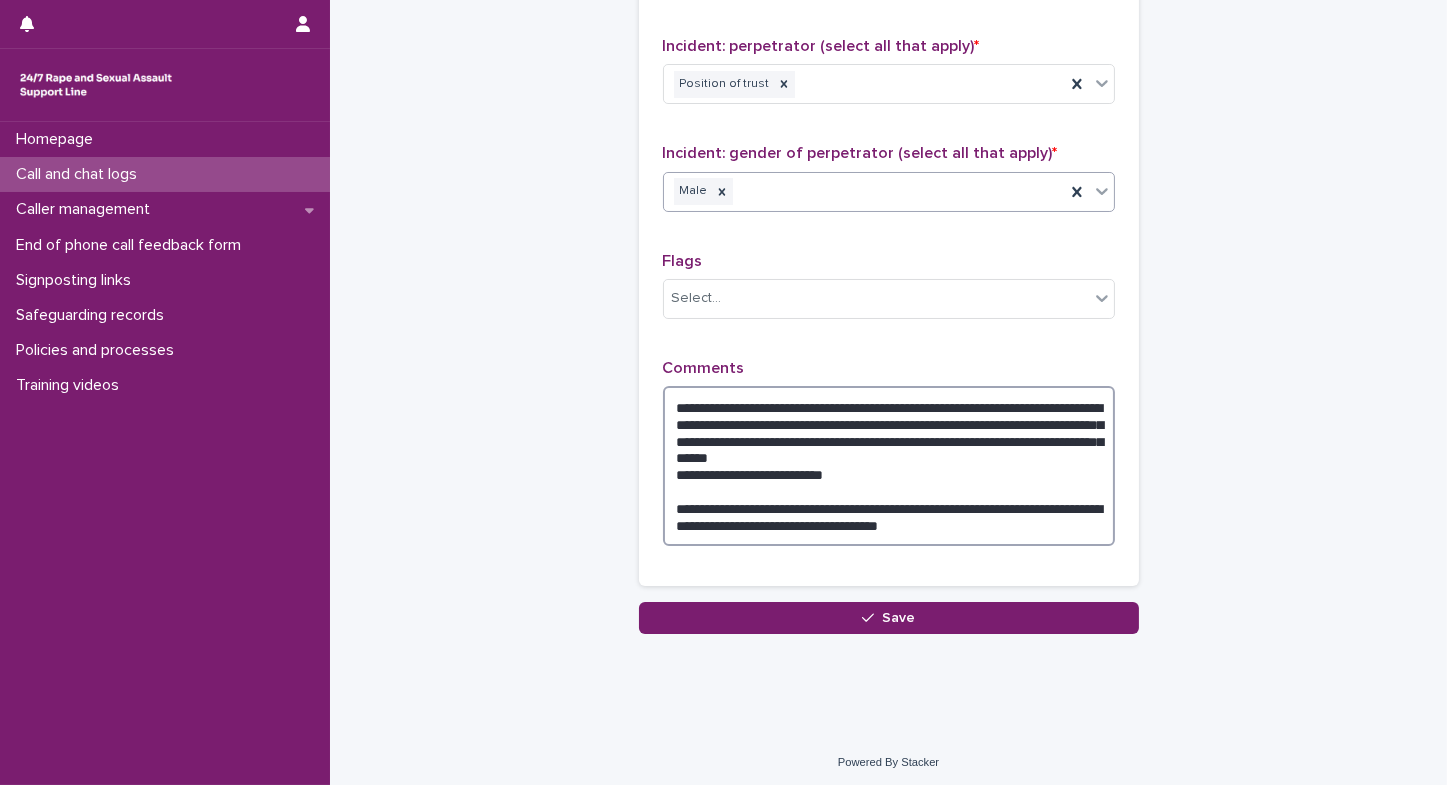 click on "**********" at bounding box center [889, 466] 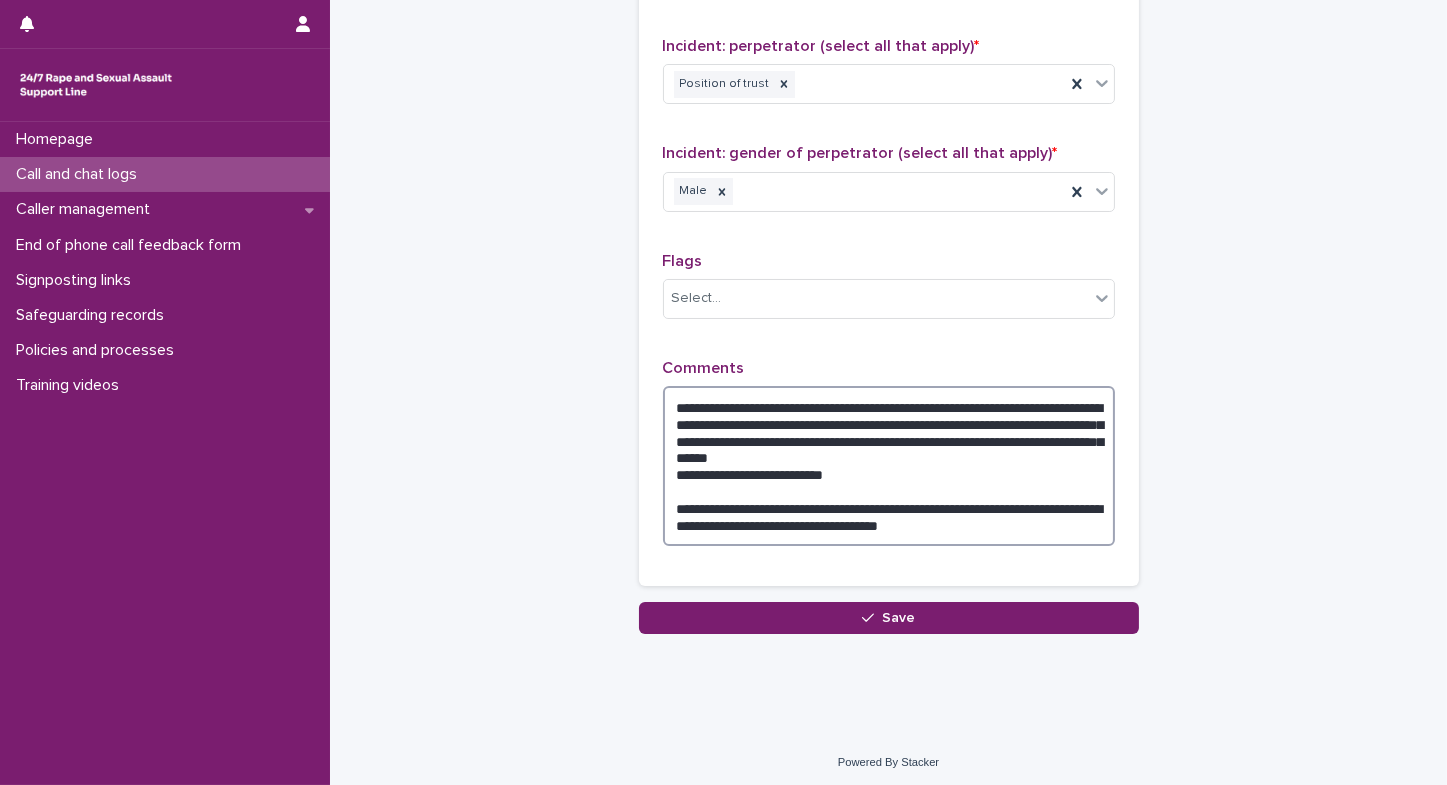 click on "**********" at bounding box center (889, 466) 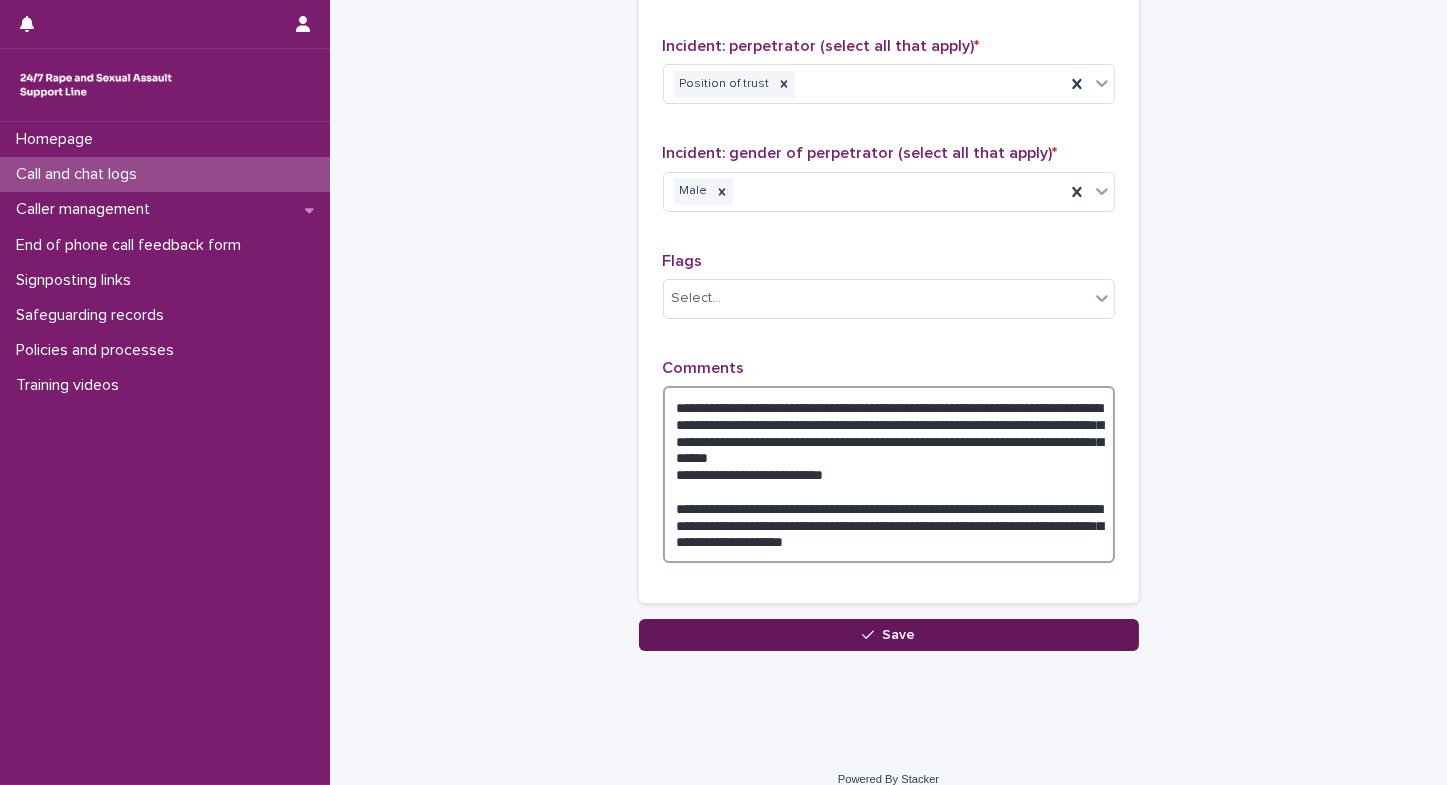 type on "**********" 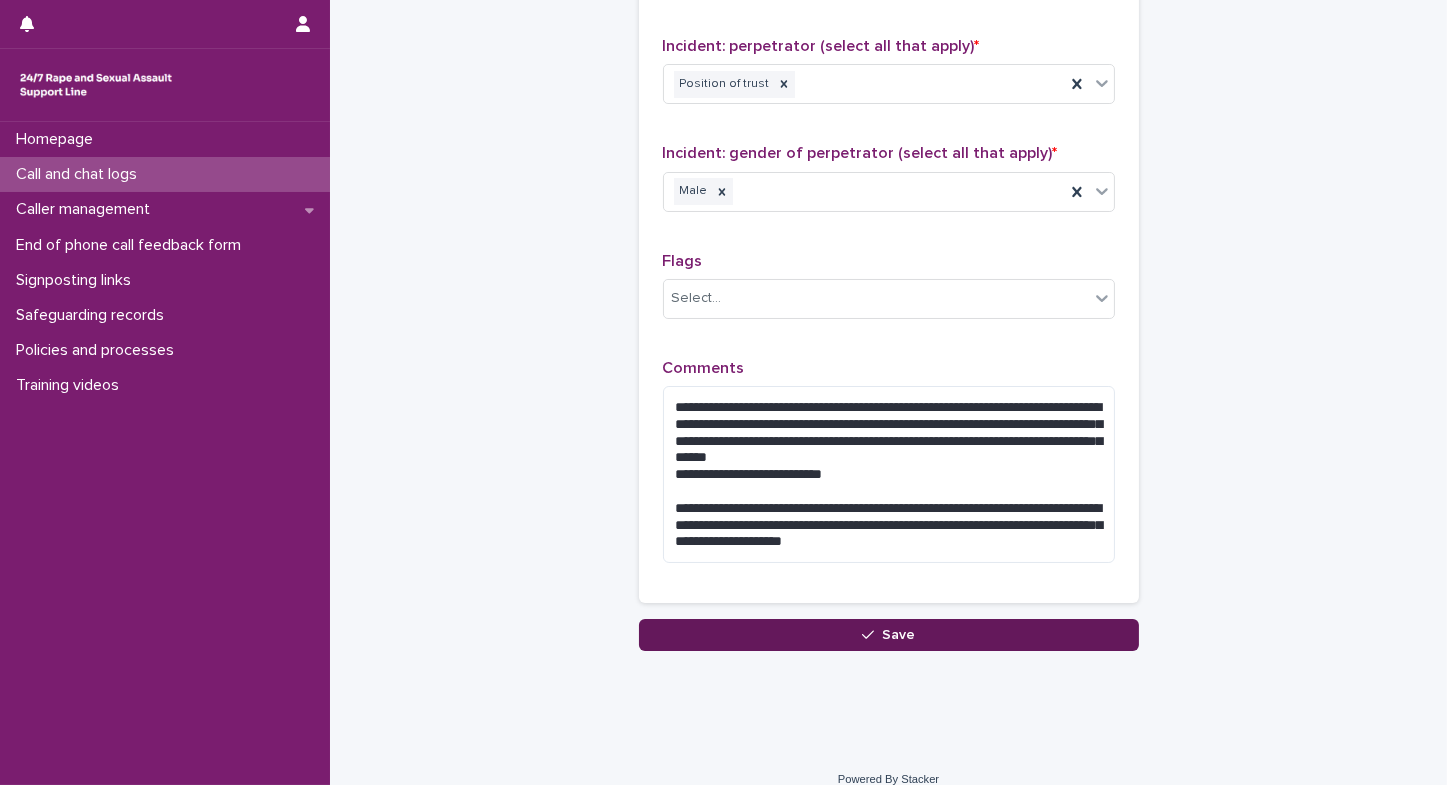click on "Save" at bounding box center [889, 635] 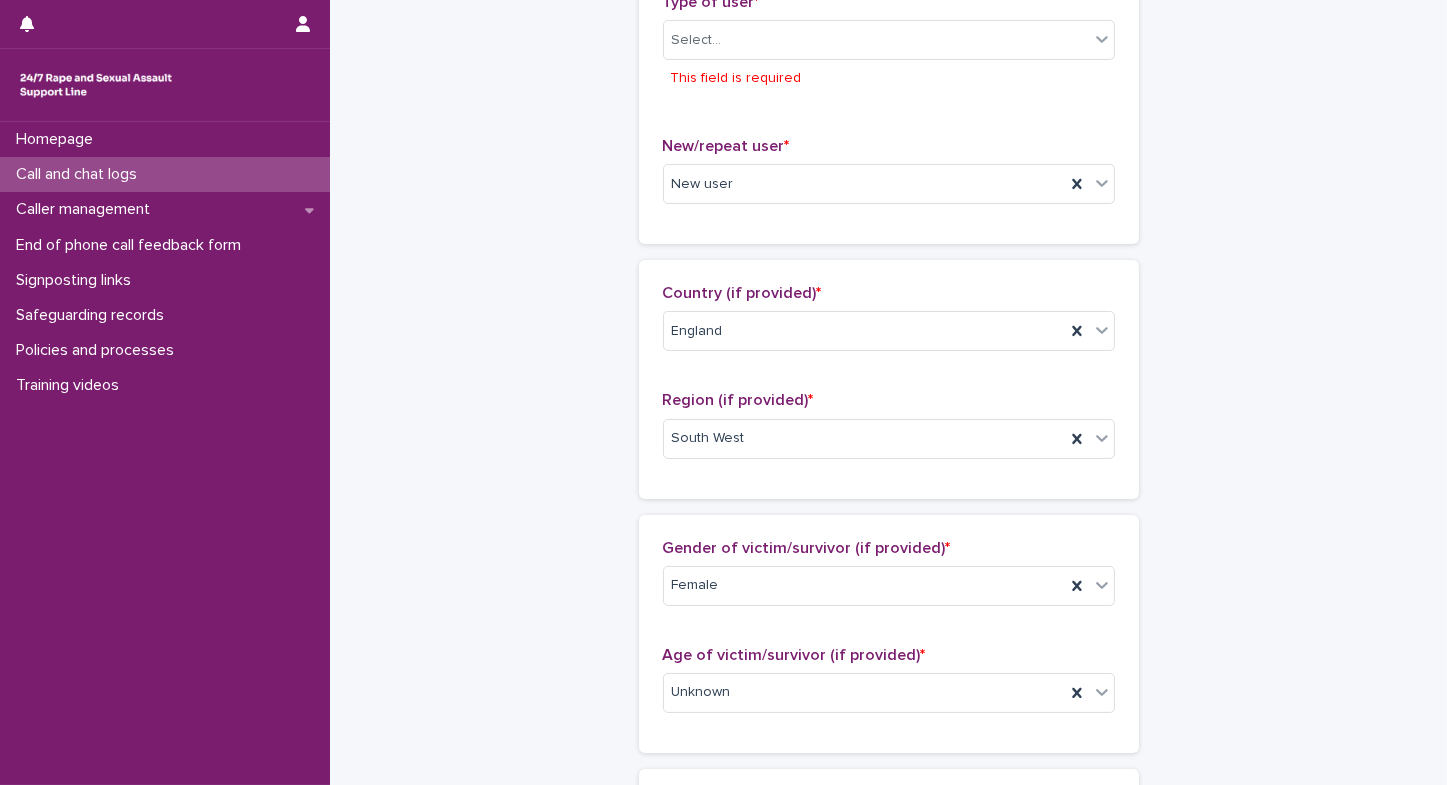 scroll, scrollTop: 508, scrollLeft: 0, axis: vertical 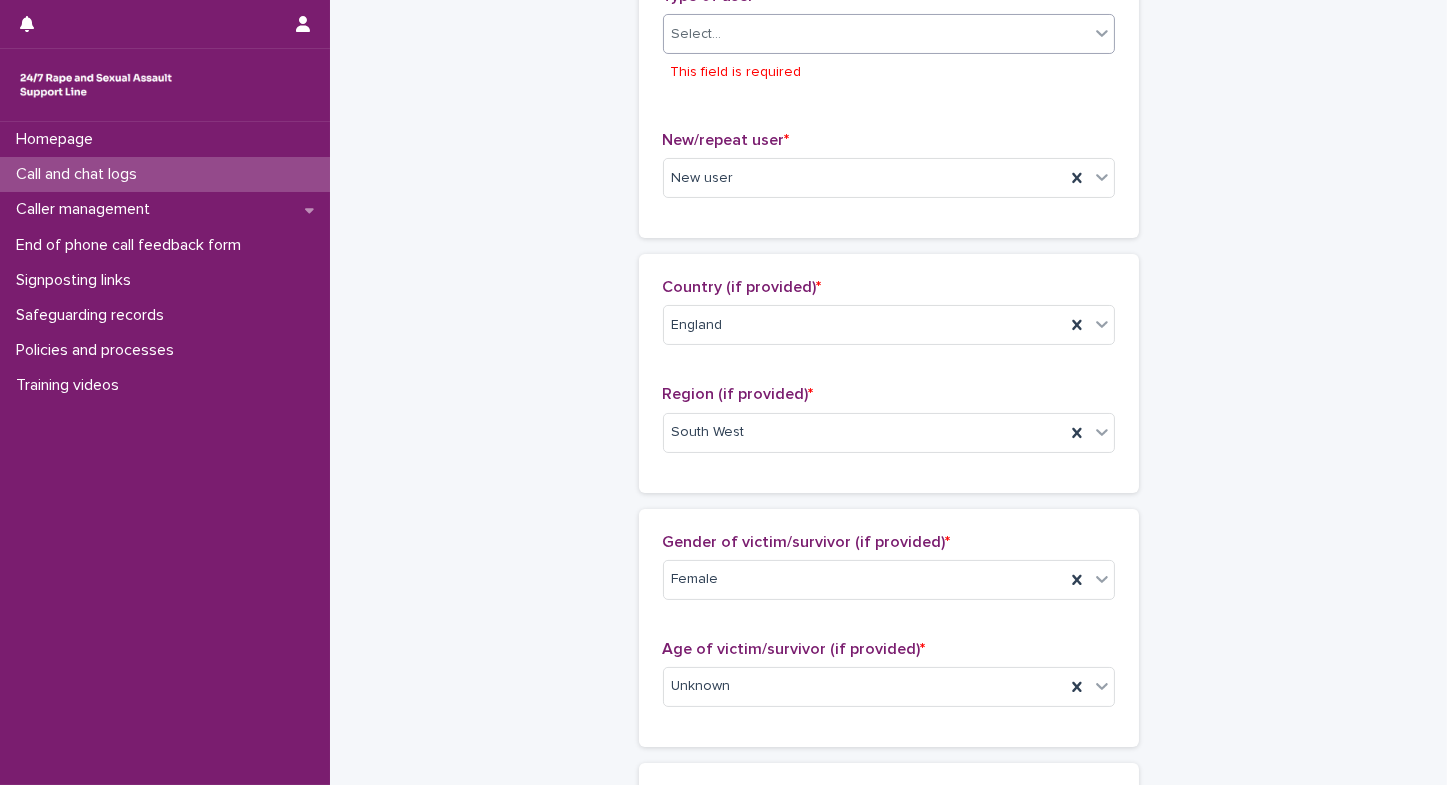 click at bounding box center (725, 34) 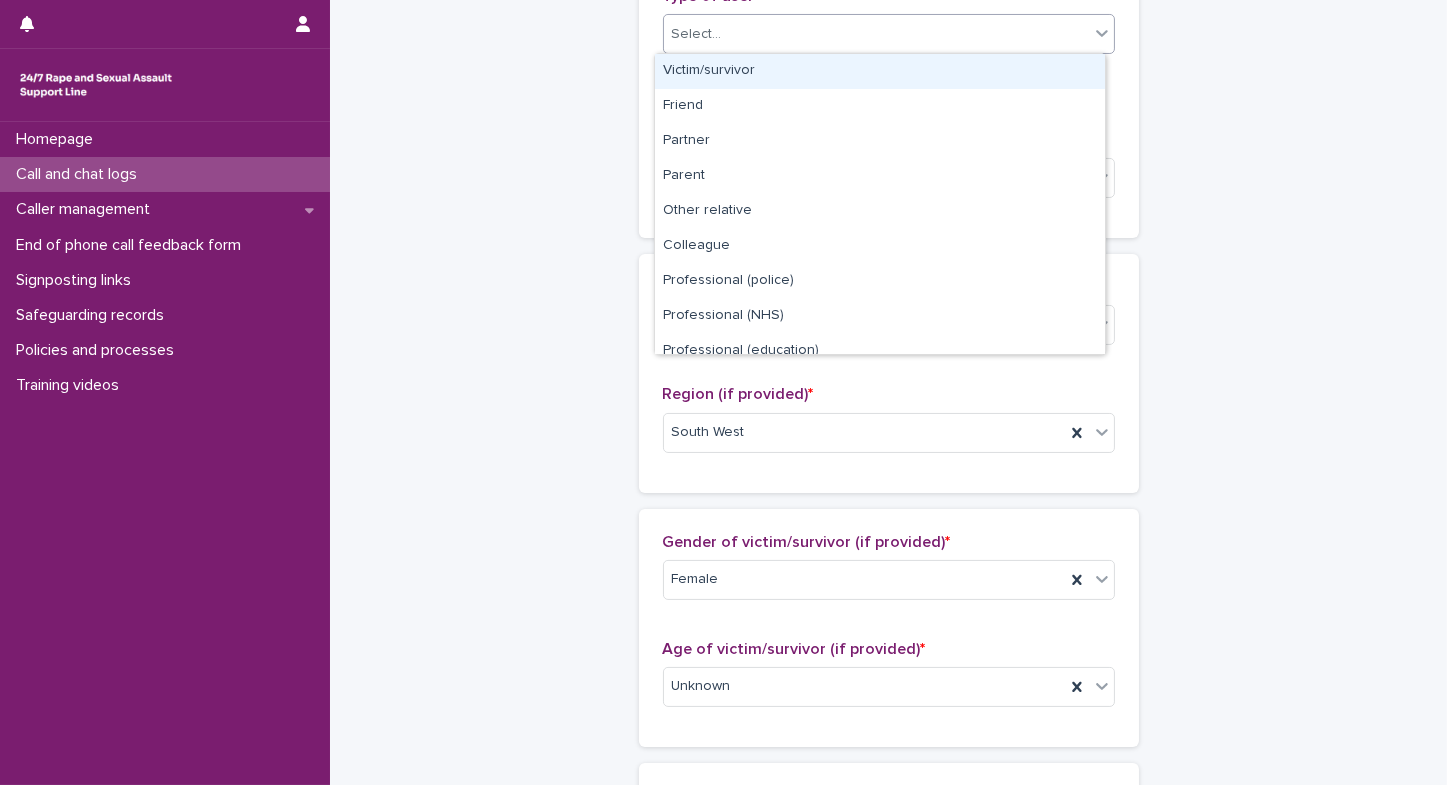 click on "Victim/survivor" at bounding box center [880, 71] 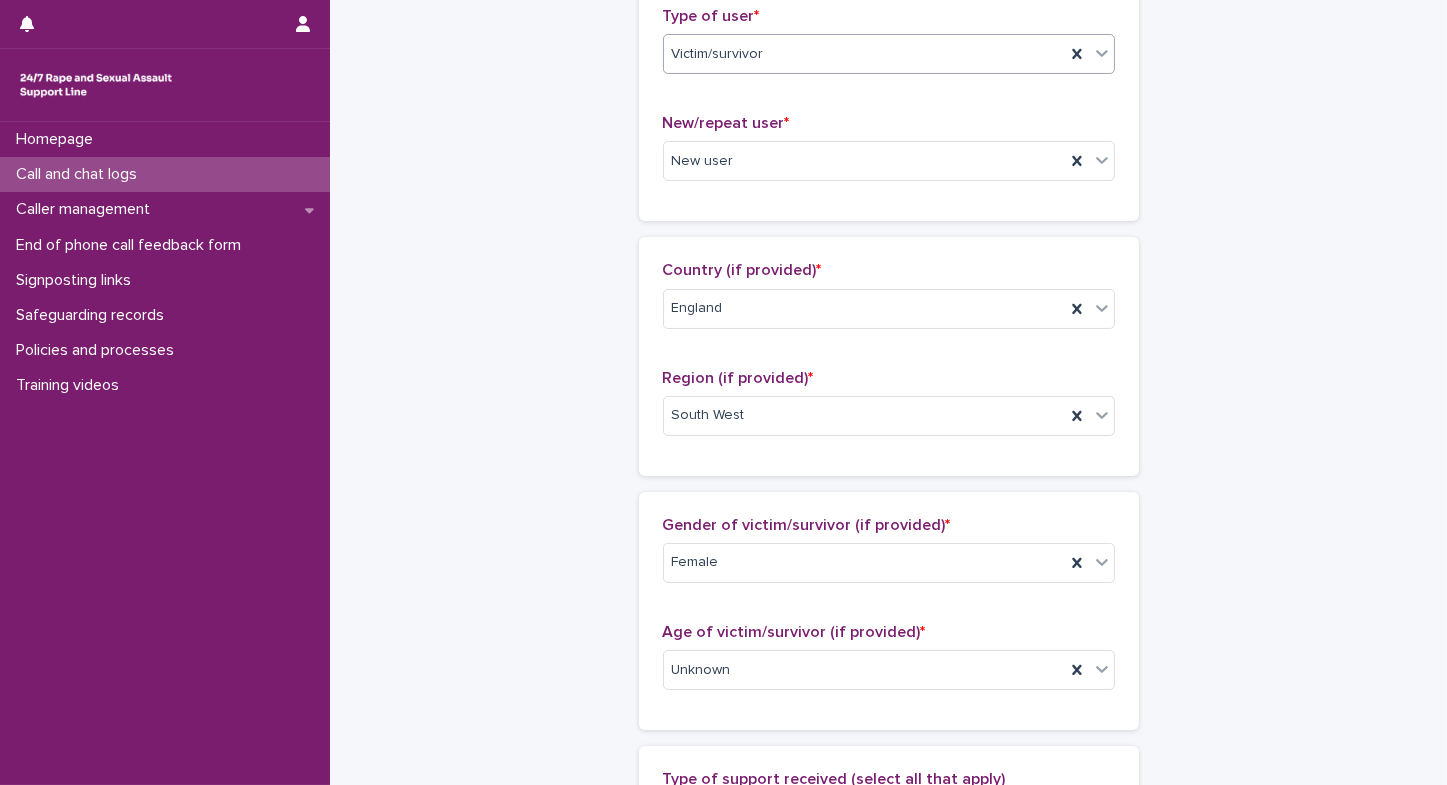 scroll, scrollTop: 475, scrollLeft: 0, axis: vertical 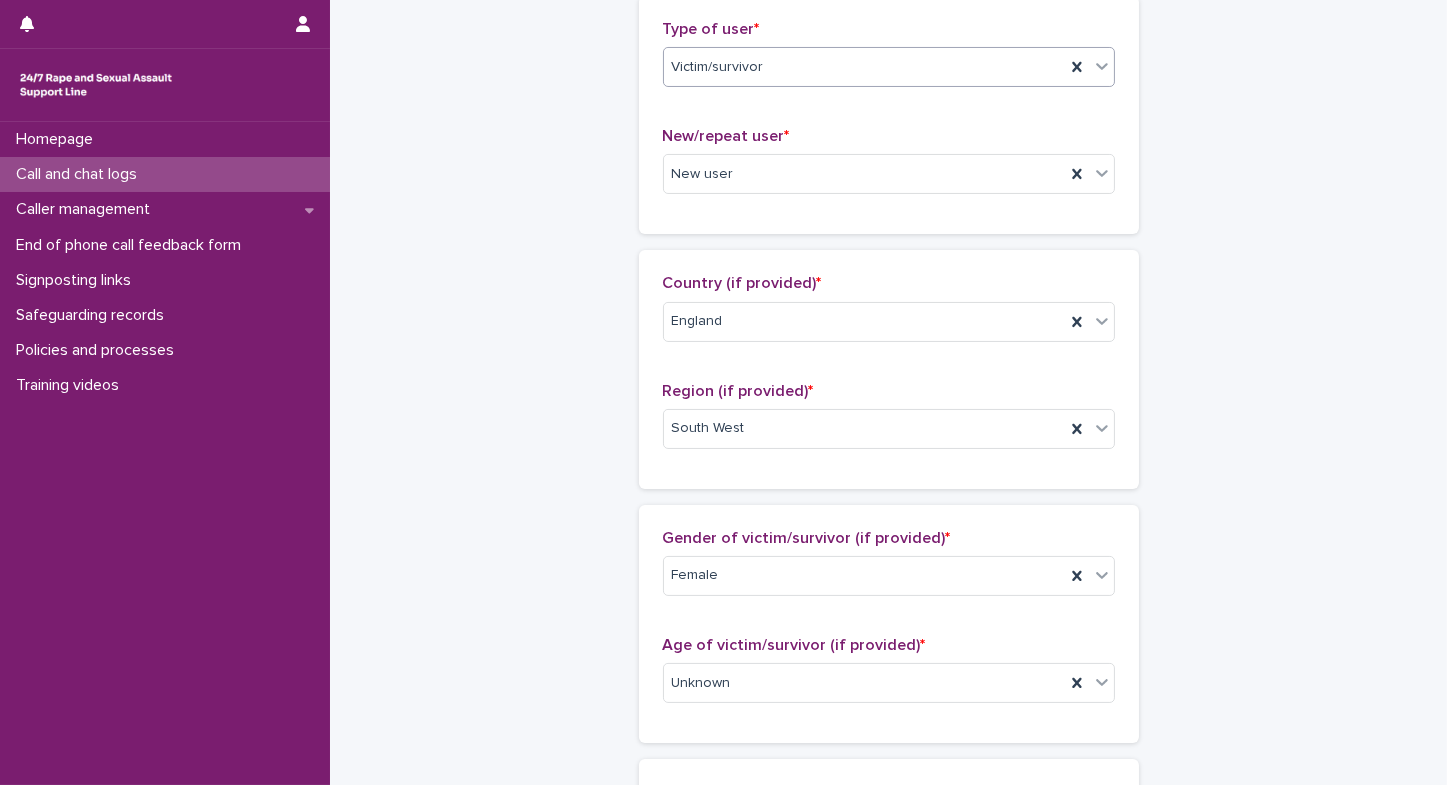 drag, startPoint x: 1435, startPoint y: 322, endPoint x: 1400, endPoint y: 545, distance: 225.72993 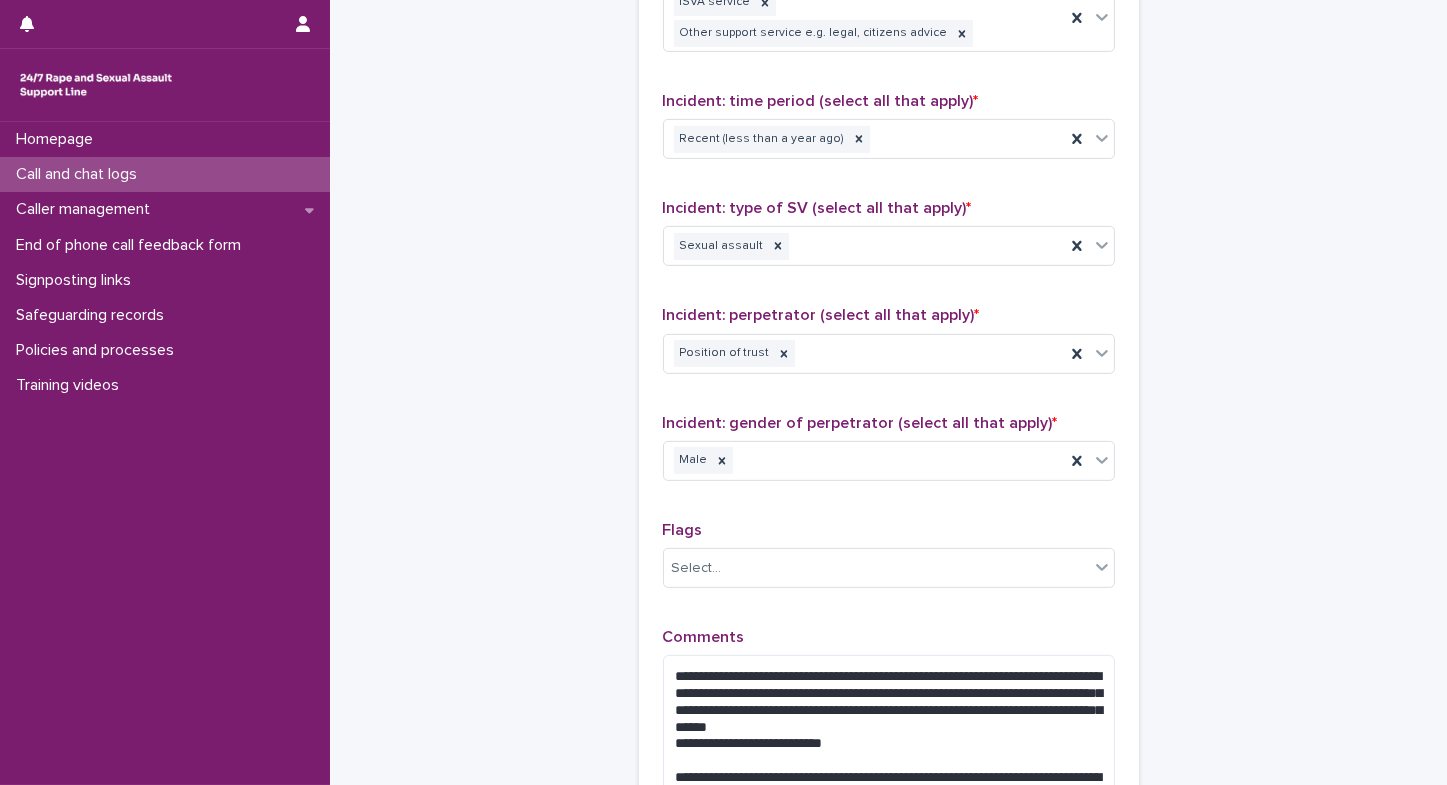 scroll, scrollTop: 1426, scrollLeft: 0, axis: vertical 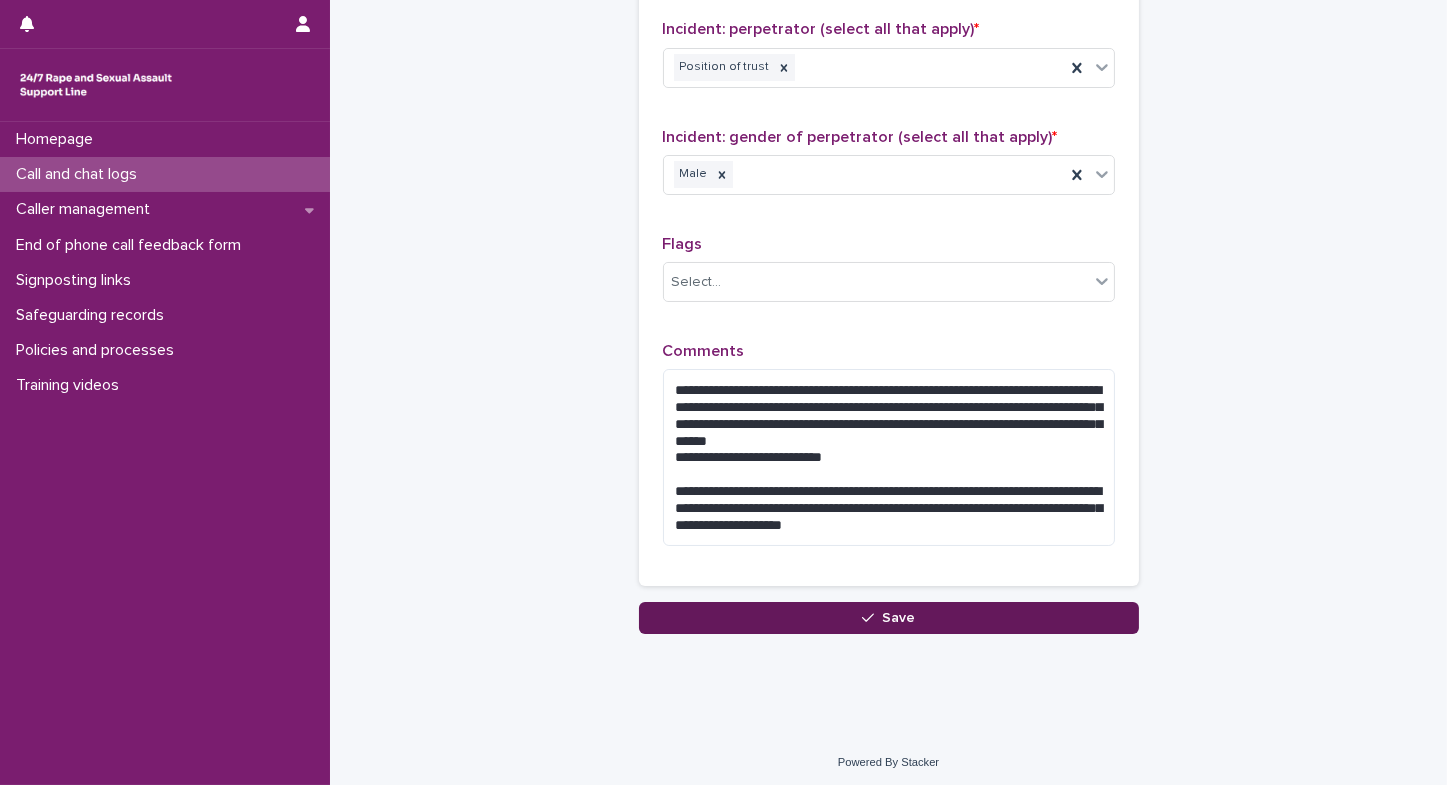 click on "Save" at bounding box center (889, 618) 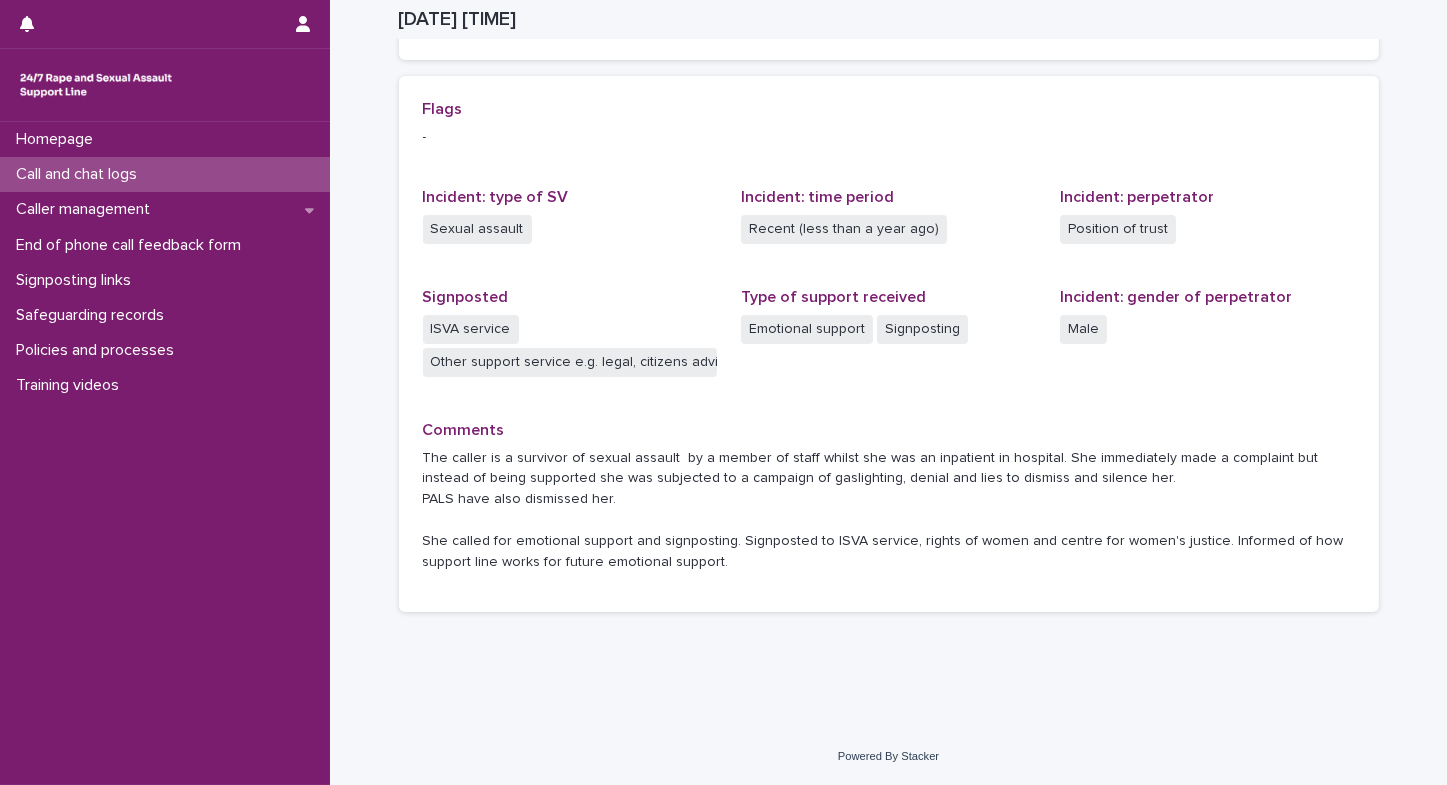 scroll, scrollTop: 414, scrollLeft: 0, axis: vertical 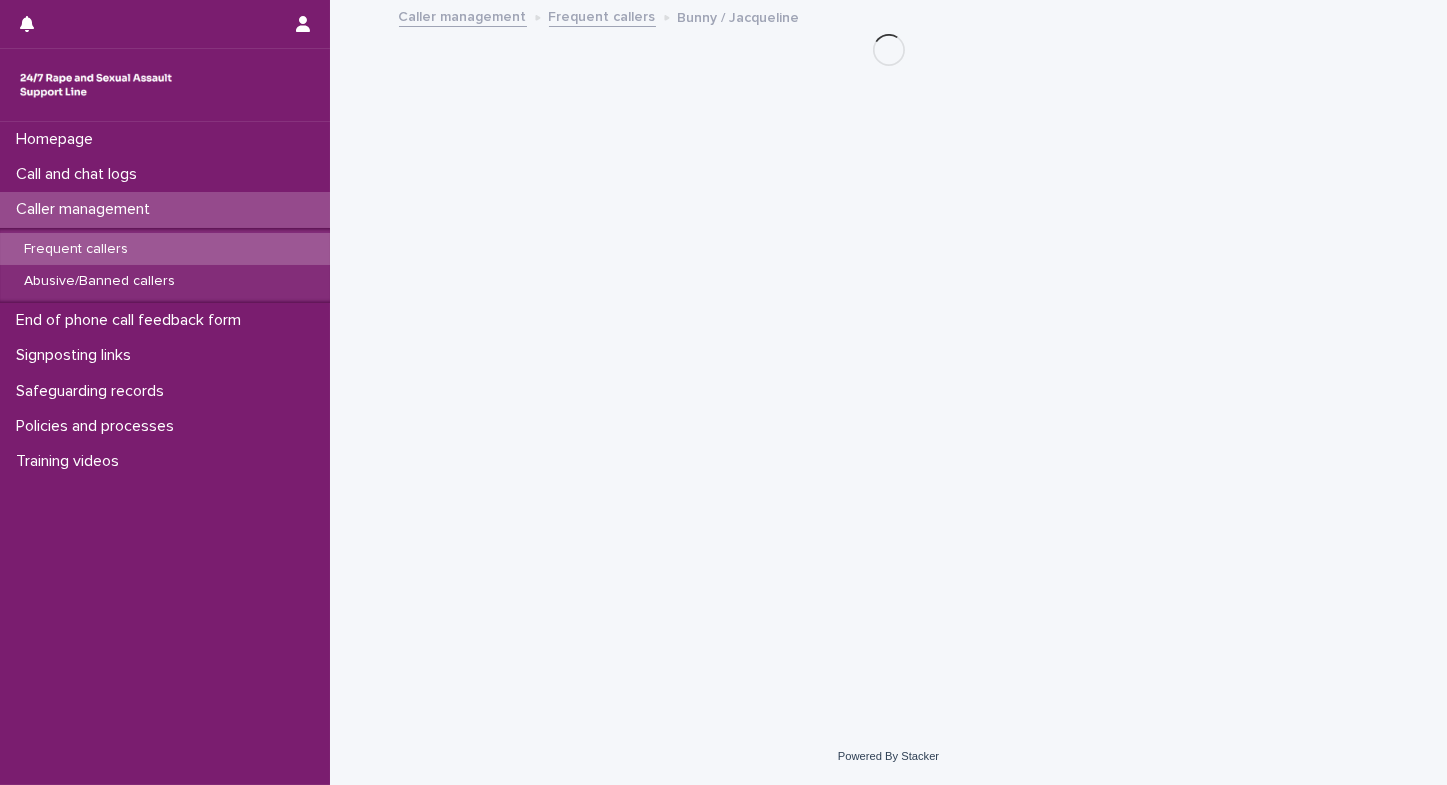 click on "Frequent callers" at bounding box center (76, 249) 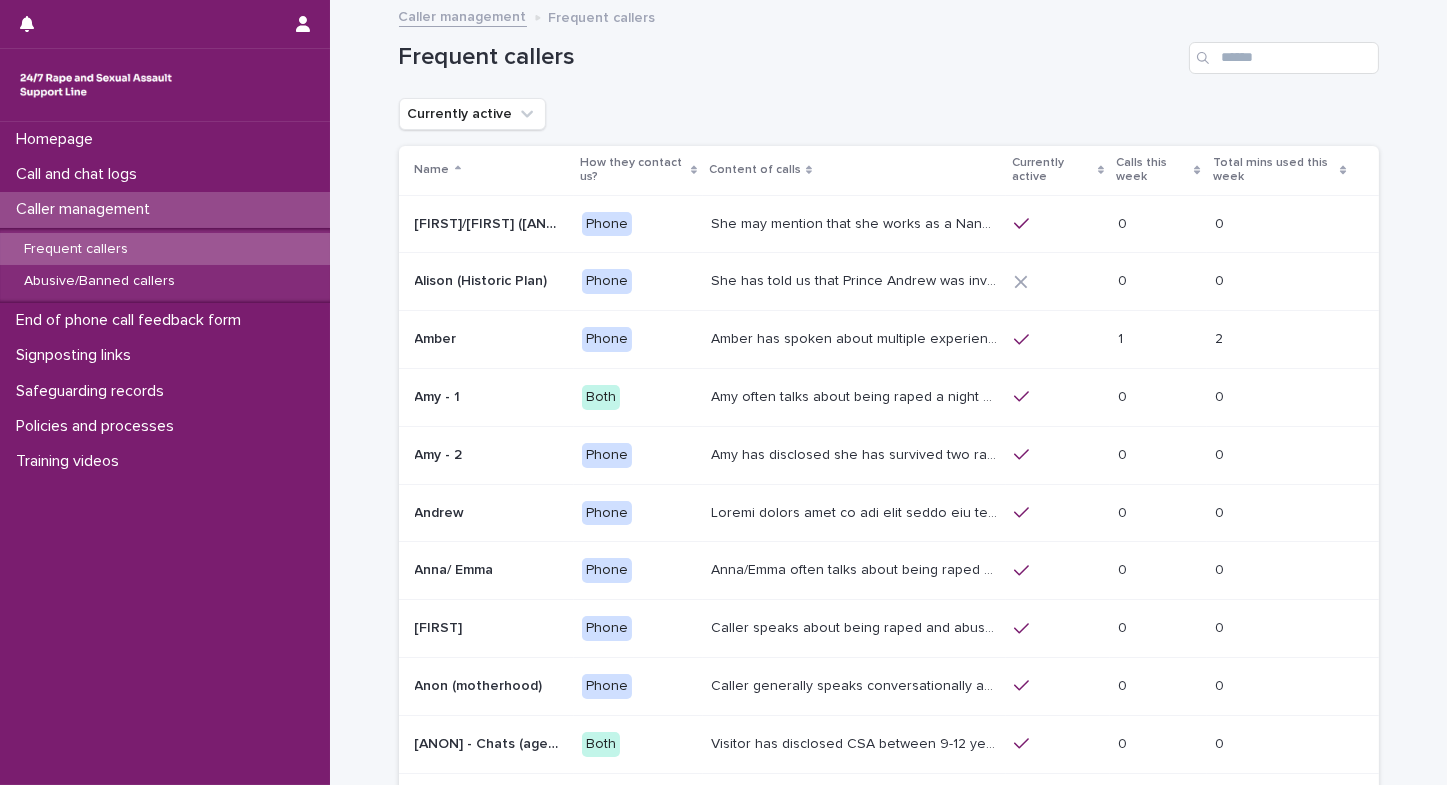 click on "Calls this week" at bounding box center [1152, 170] 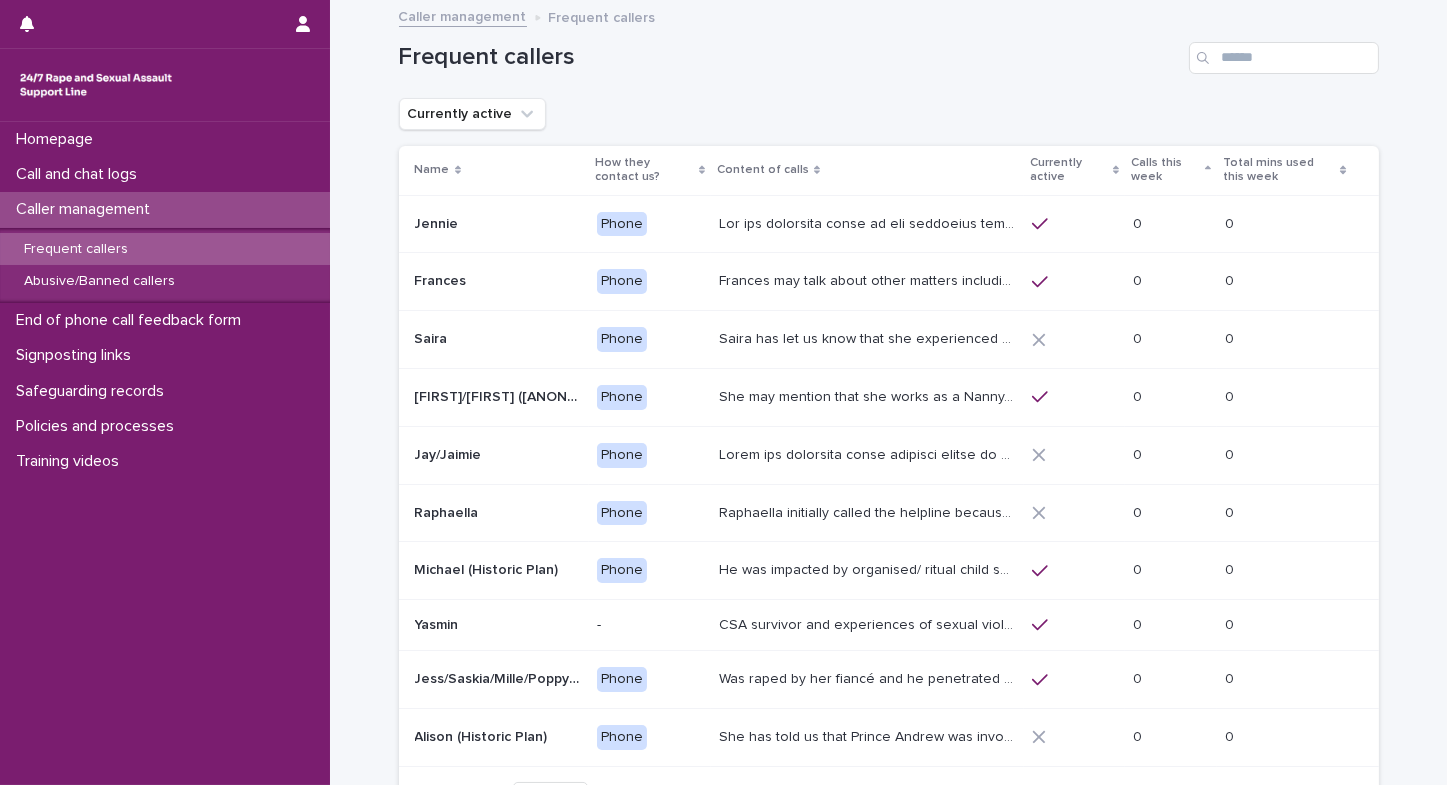 click on "Calls this week" at bounding box center (1165, 170) 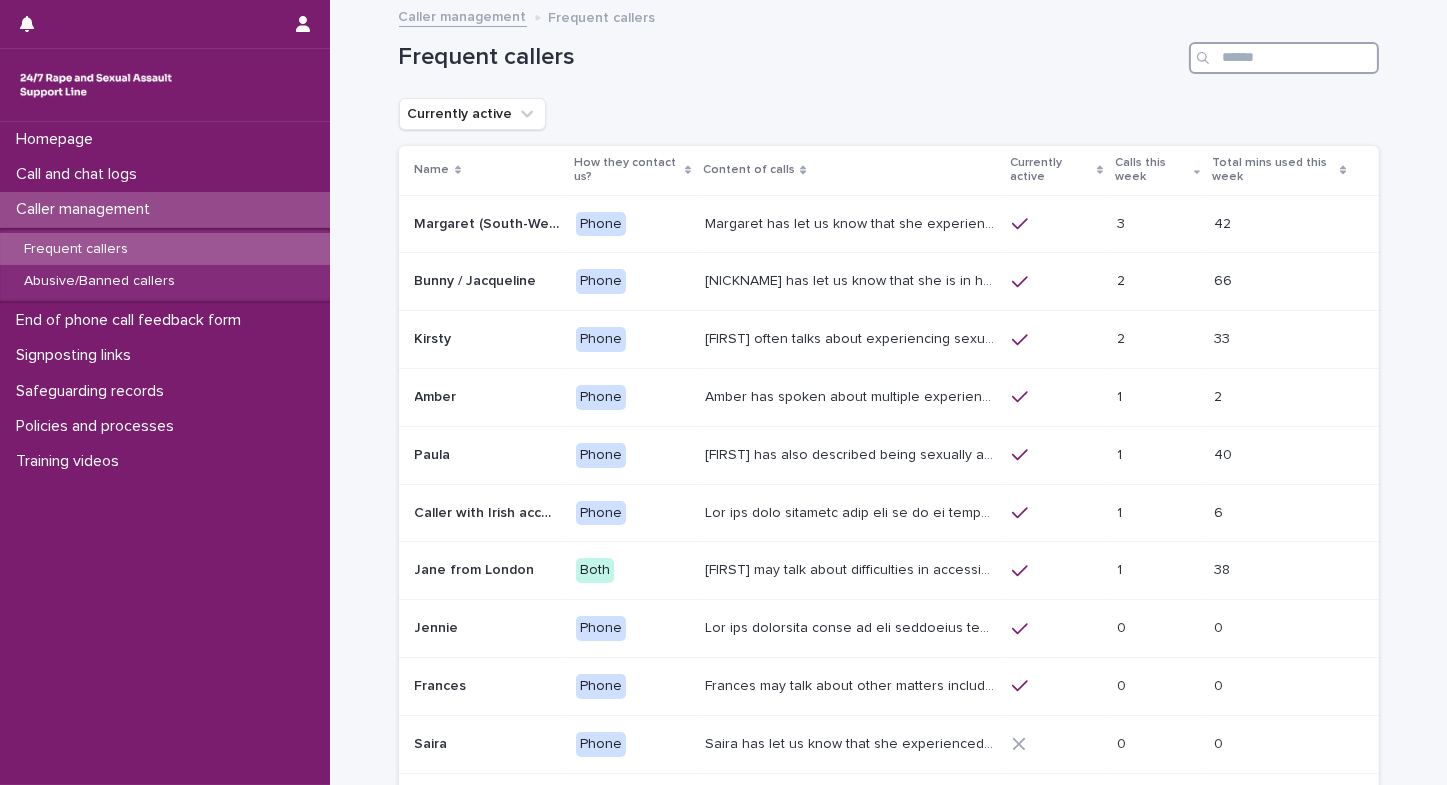 click at bounding box center [1284, 58] 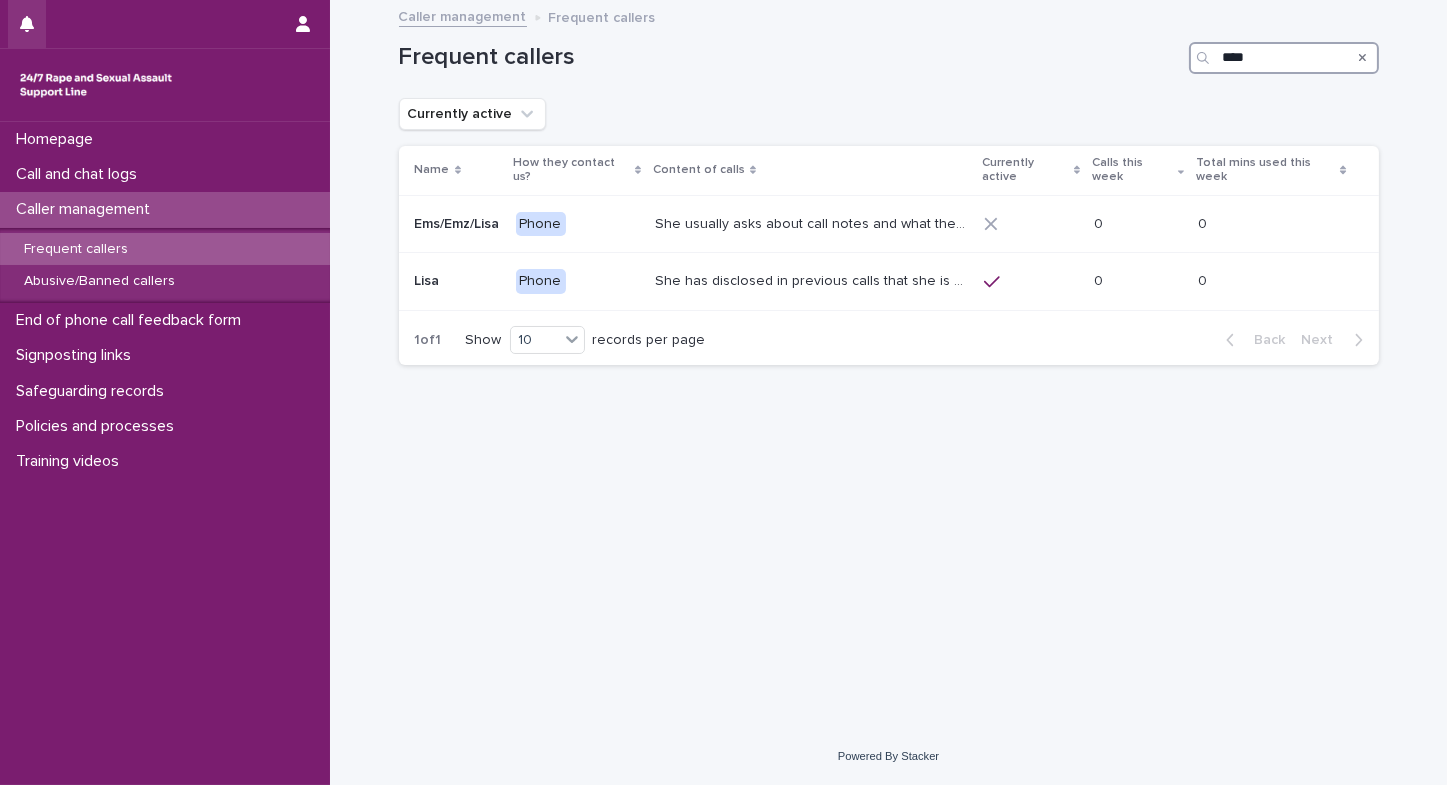 type on "****" 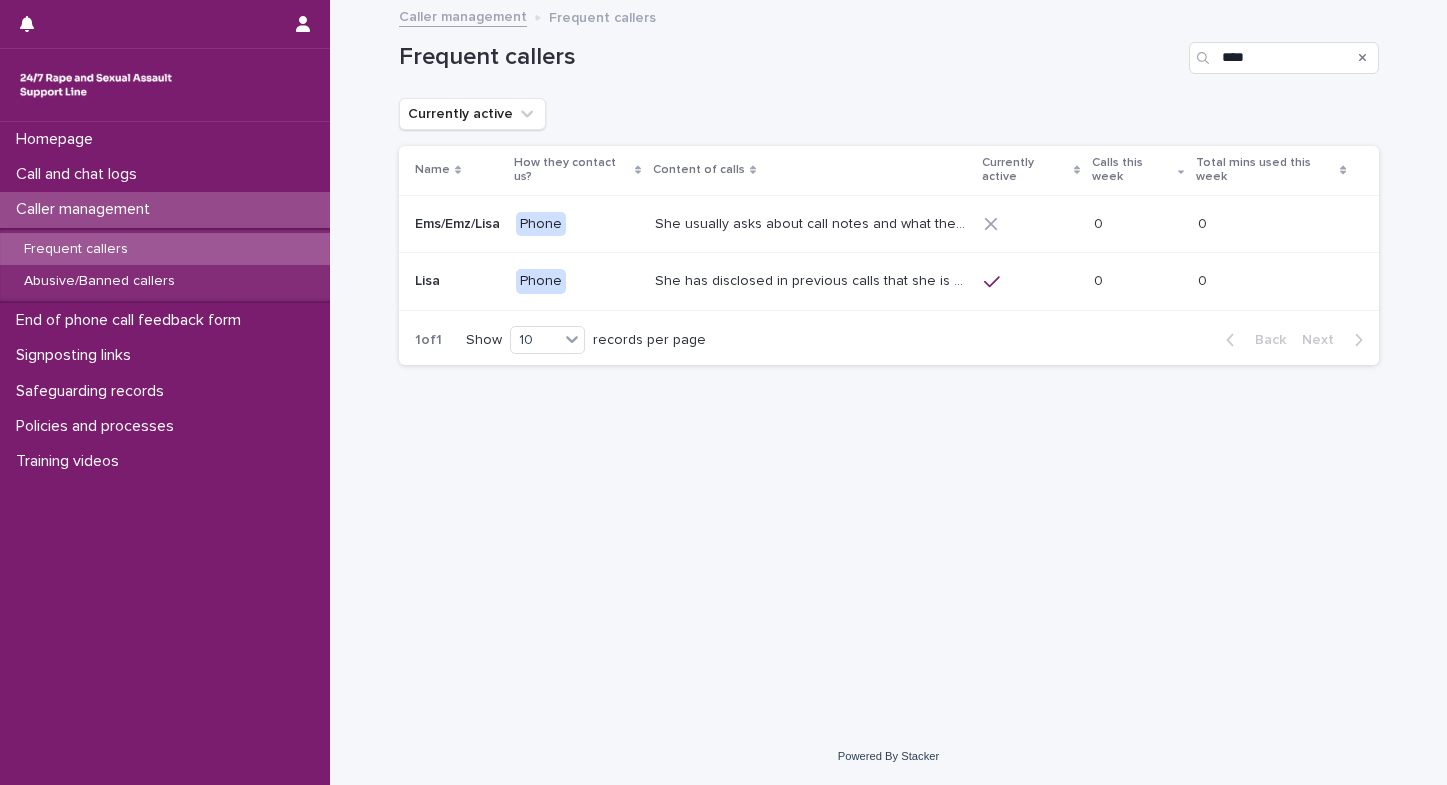scroll, scrollTop: 0, scrollLeft: 0, axis: both 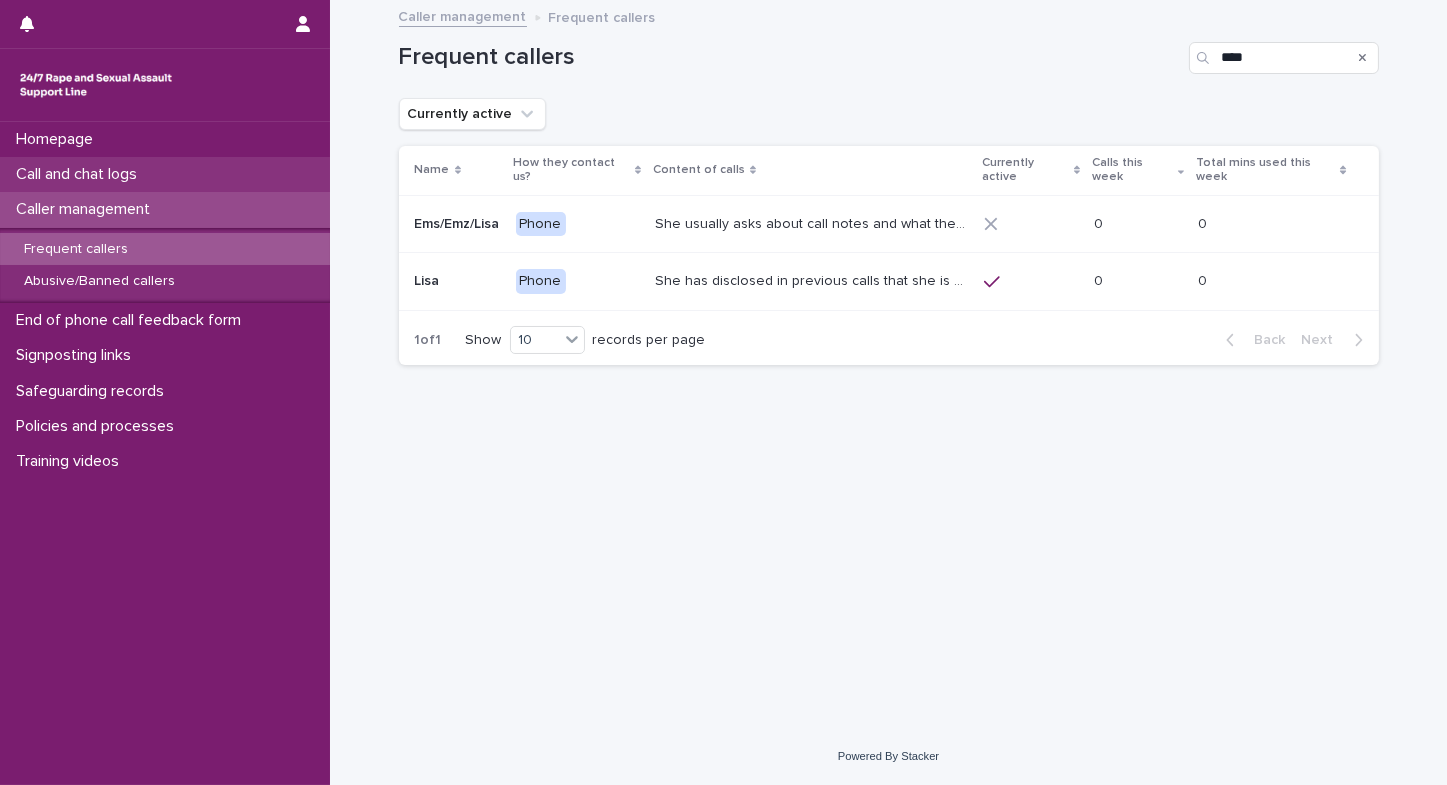 click on "Call and chat logs" at bounding box center [80, 174] 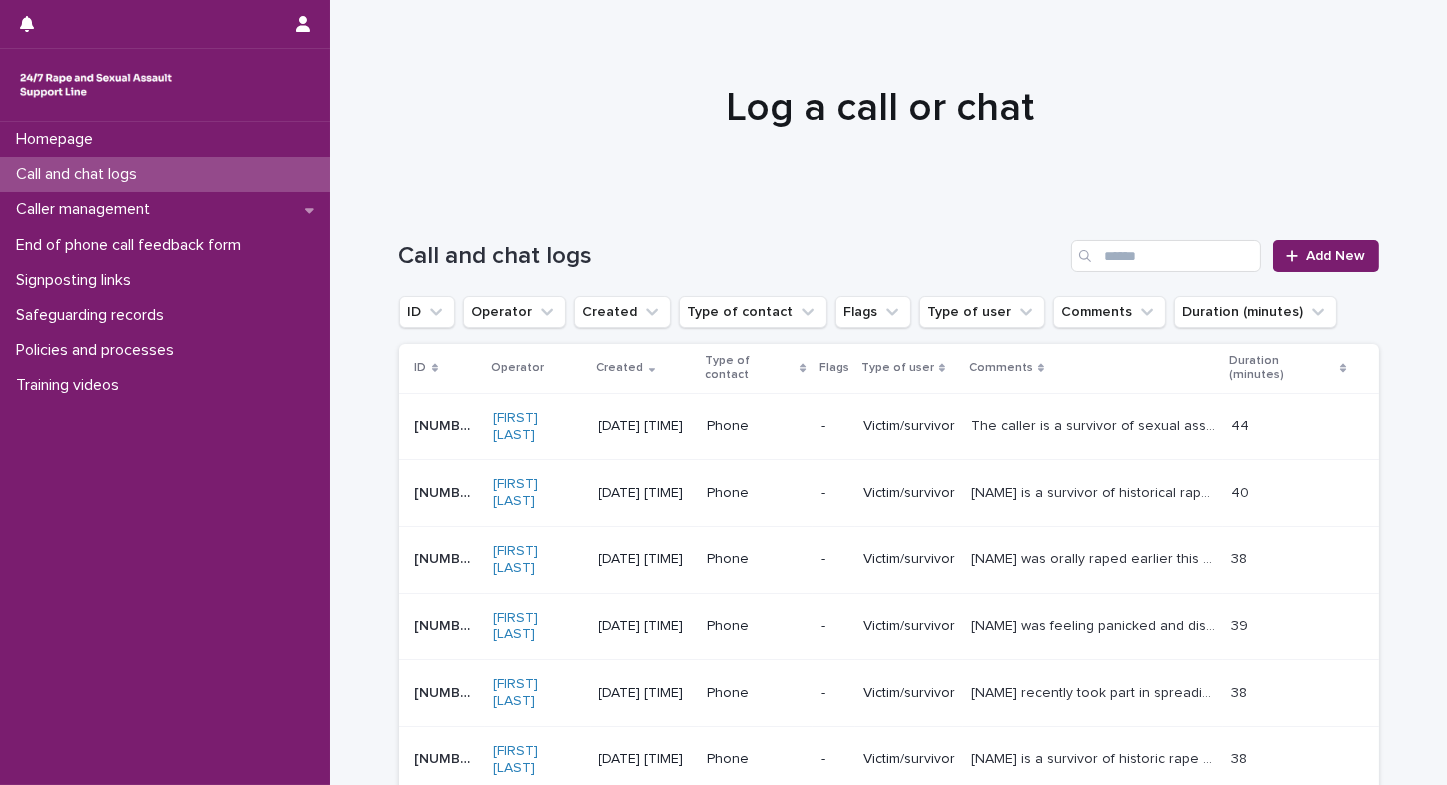 click on "Homepage Call and chat logs Caller management End of phone call feedback form Signposting links Safeguarding records Policies and processes Training videos" at bounding box center (165, 453) 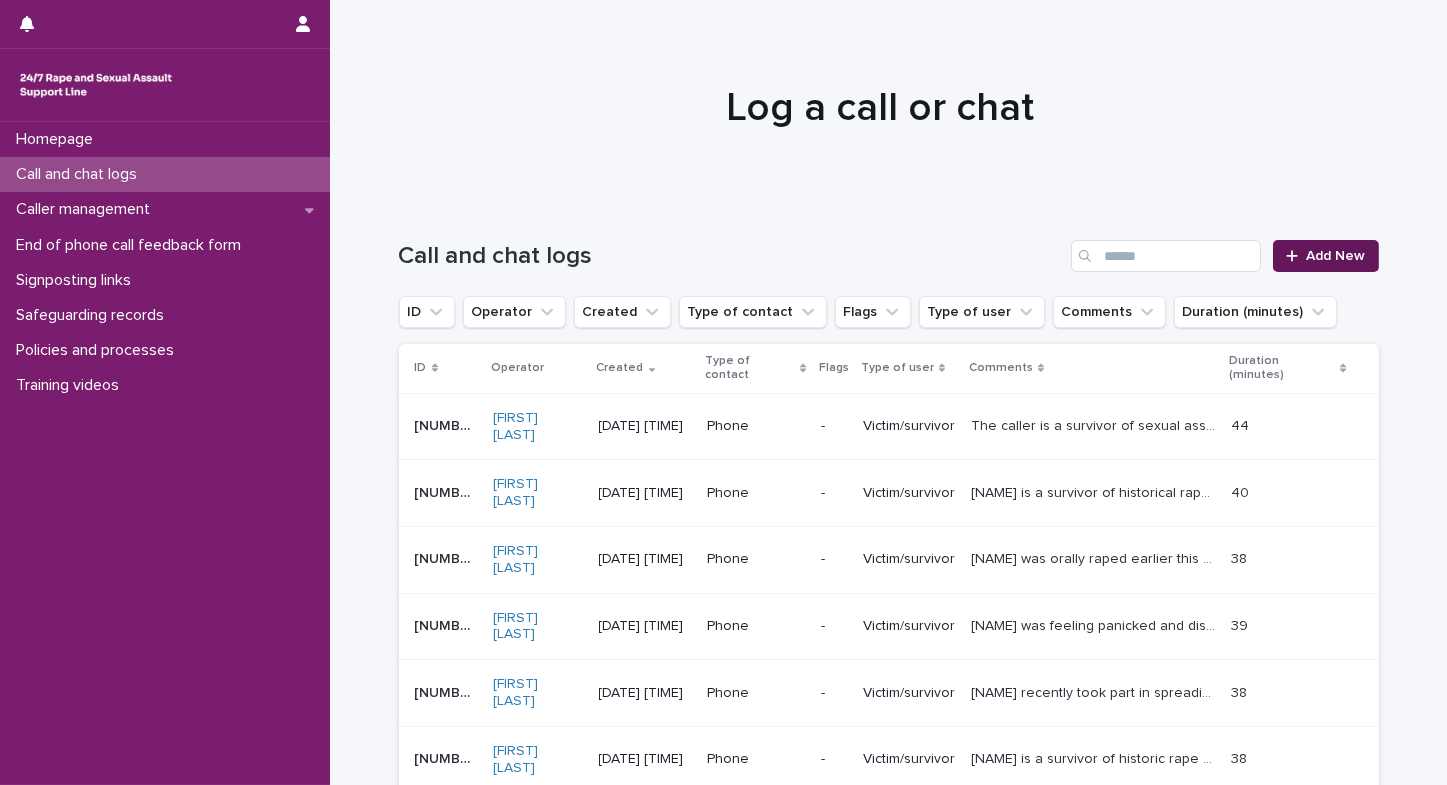 click on "Add New" at bounding box center [1336, 256] 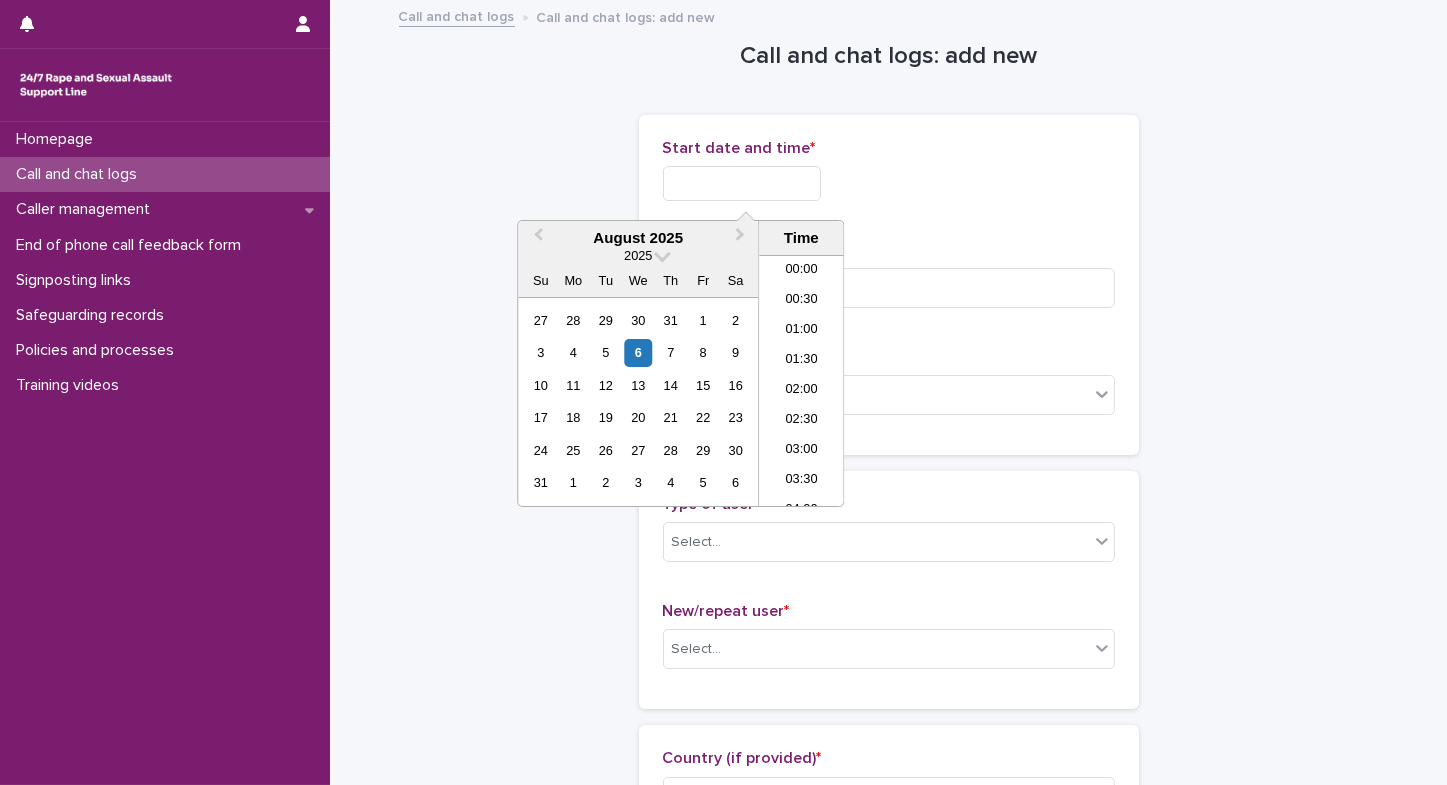 click at bounding box center [742, 183] 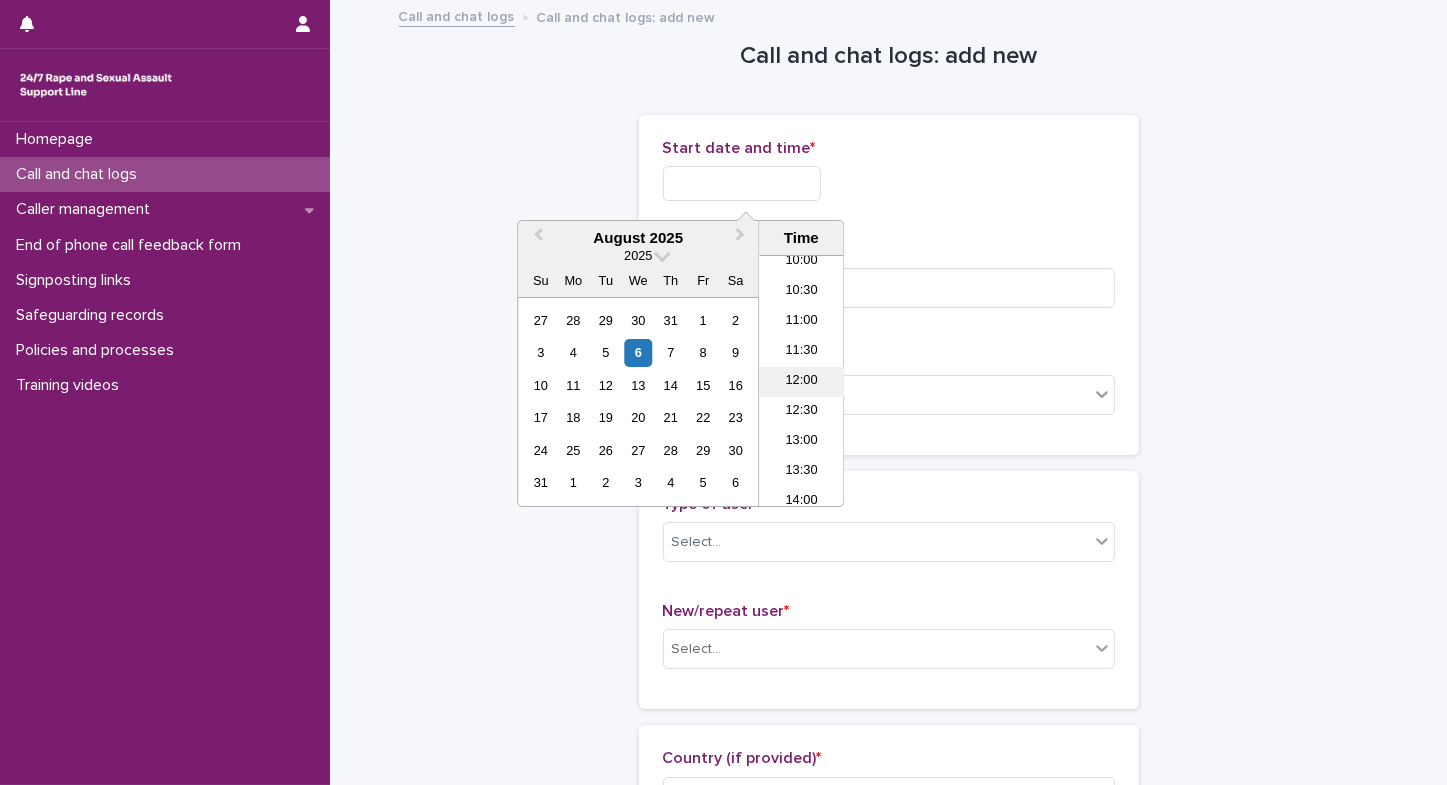 click on "12:00" at bounding box center (801, 382) 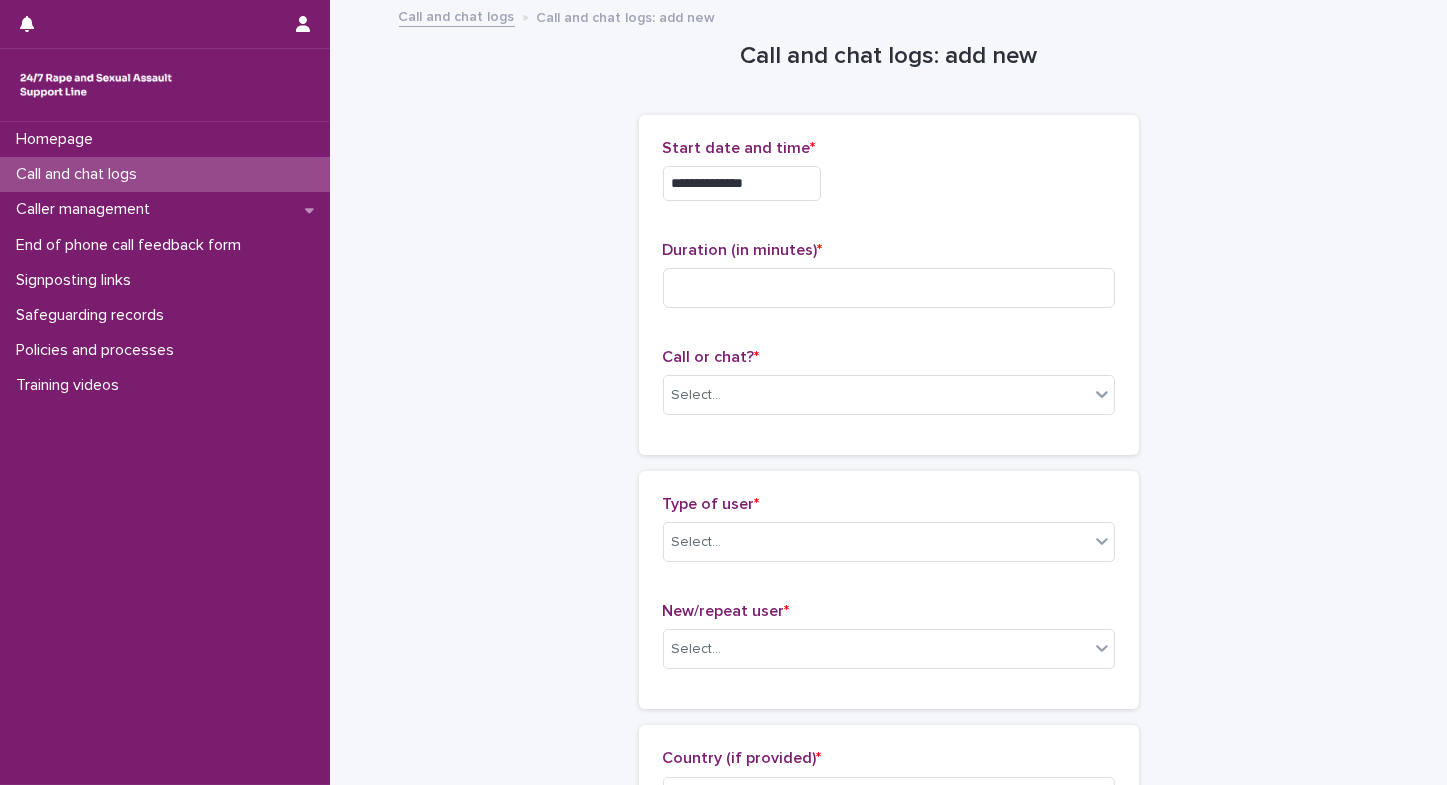 click on "**********" at bounding box center (742, 183) 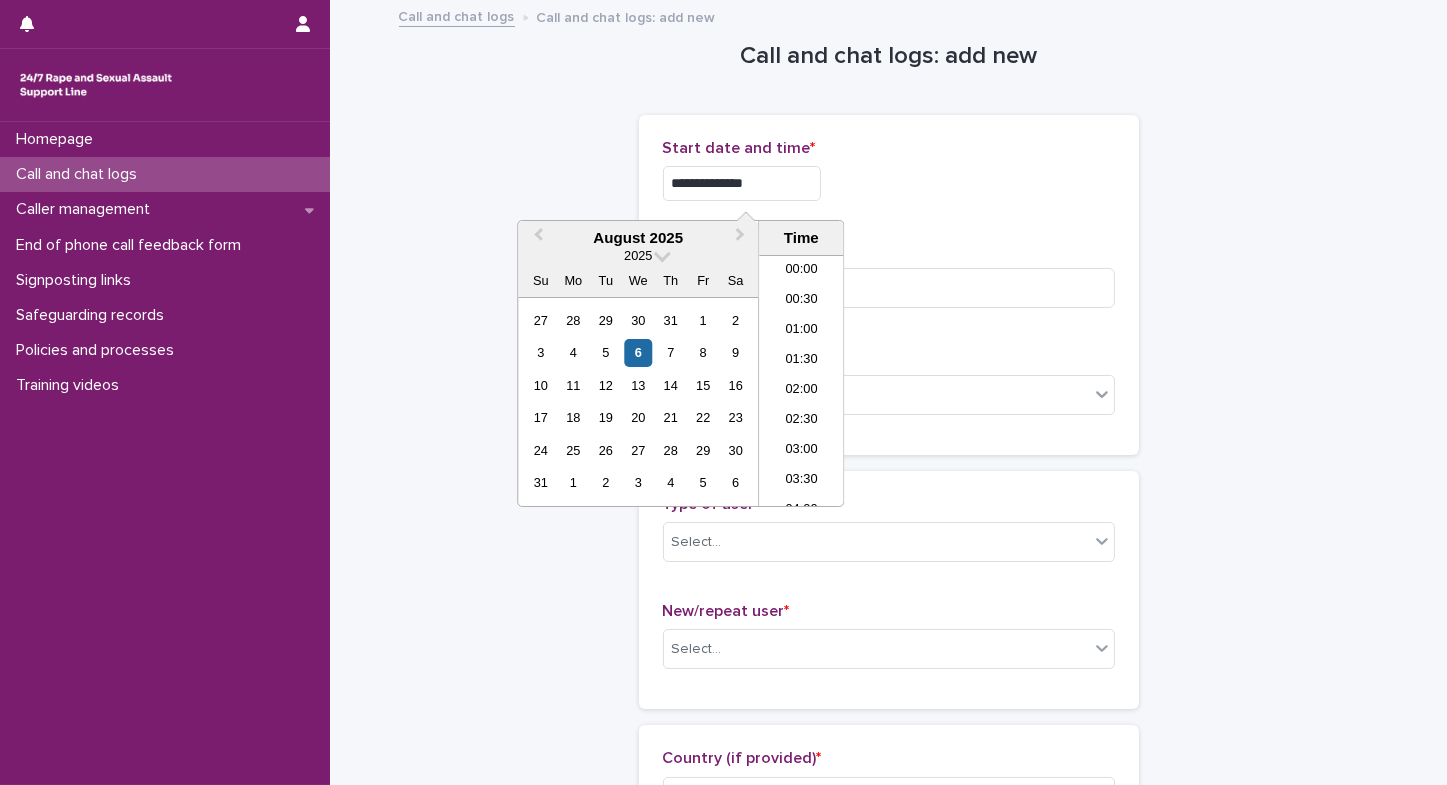 scroll, scrollTop: 609, scrollLeft: 0, axis: vertical 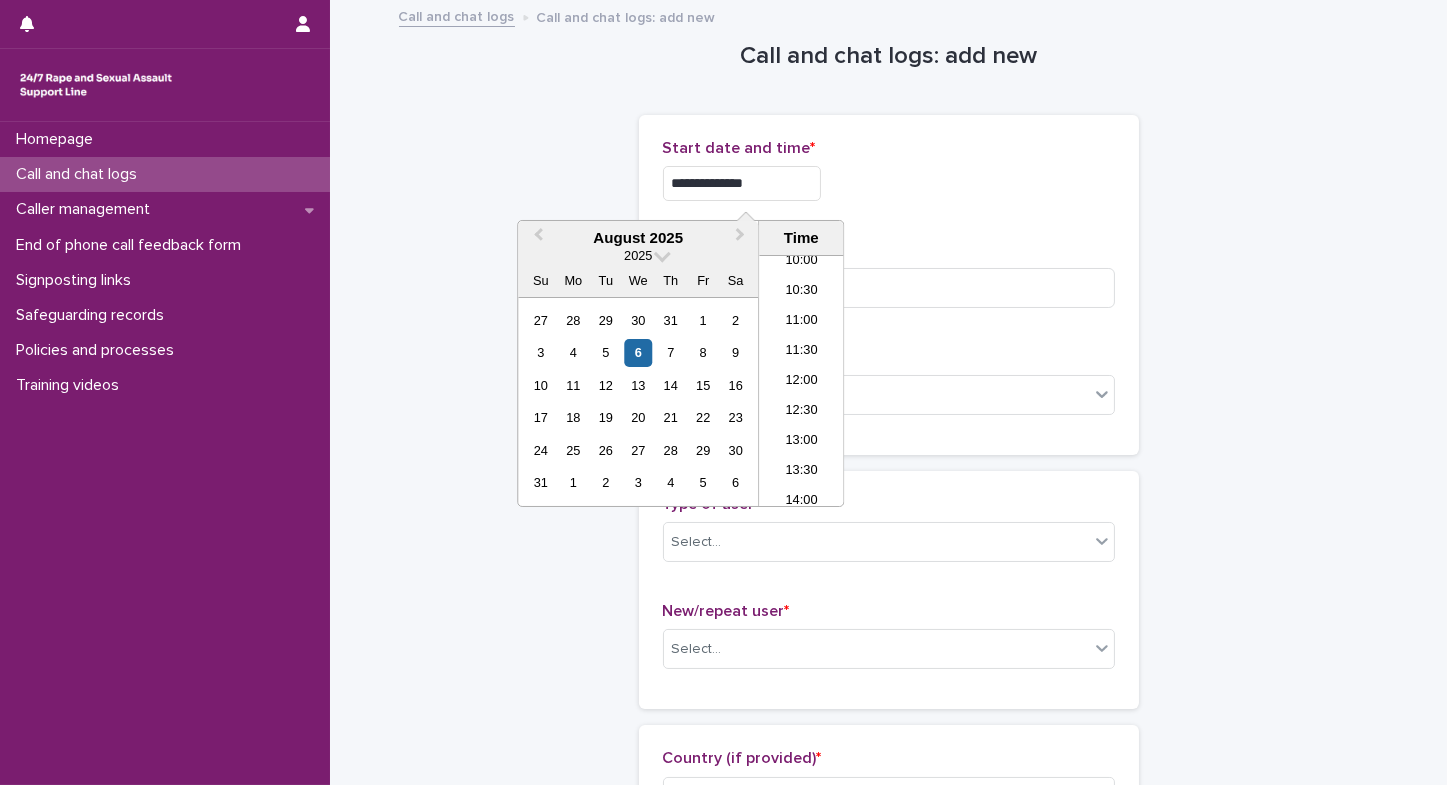 type on "**********" 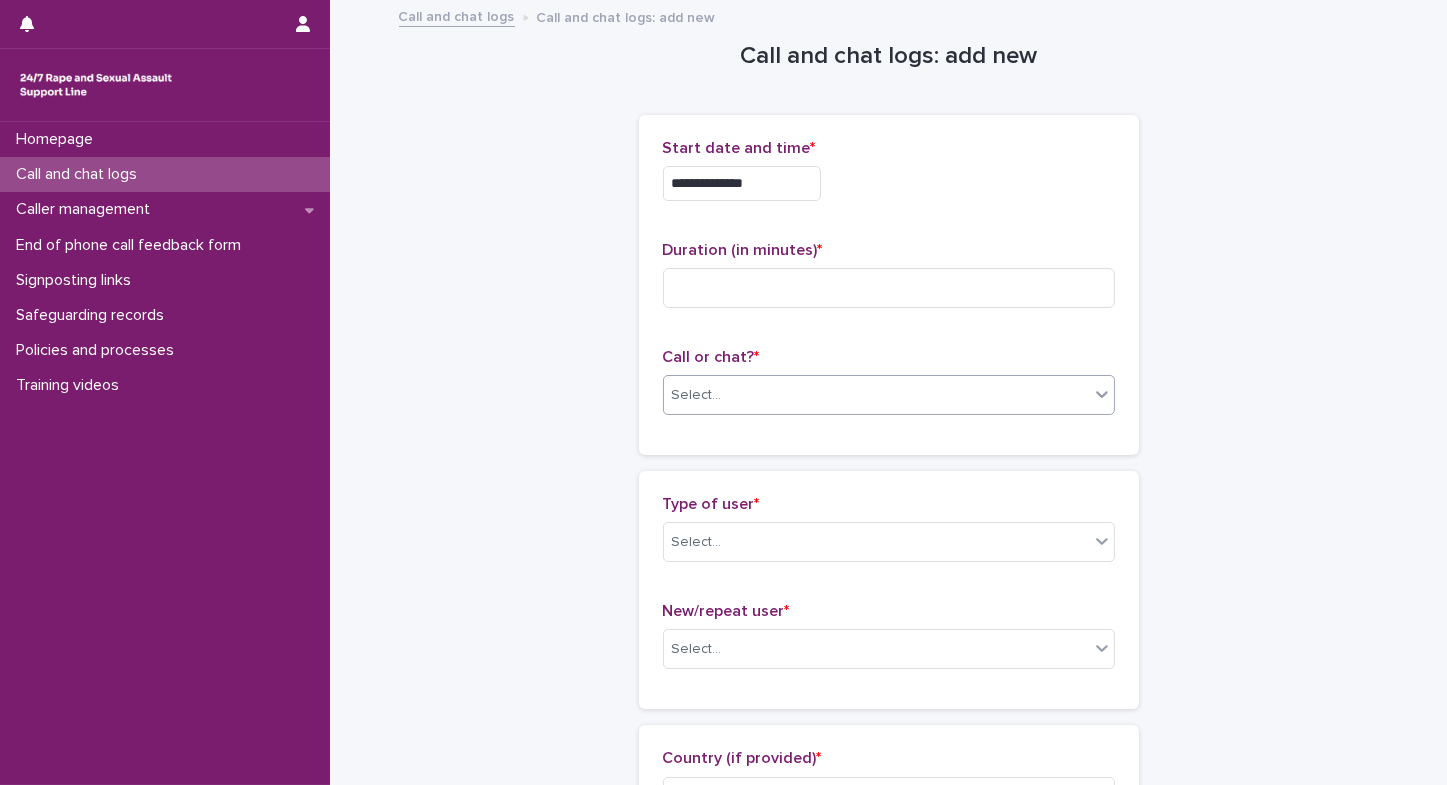 click on "Select..." at bounding box center [876, 395] 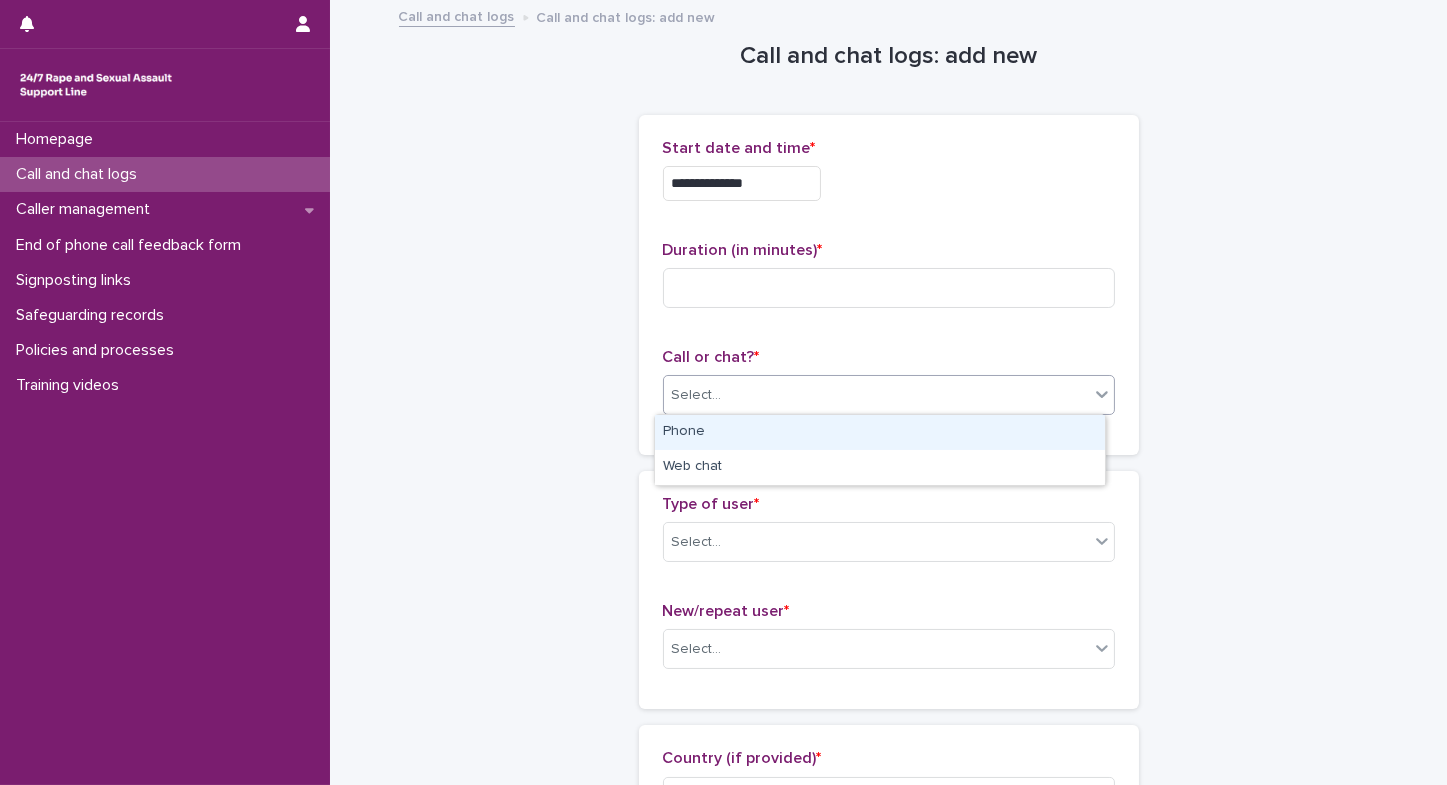 click on "Phone" at bounding box center [880, 432] 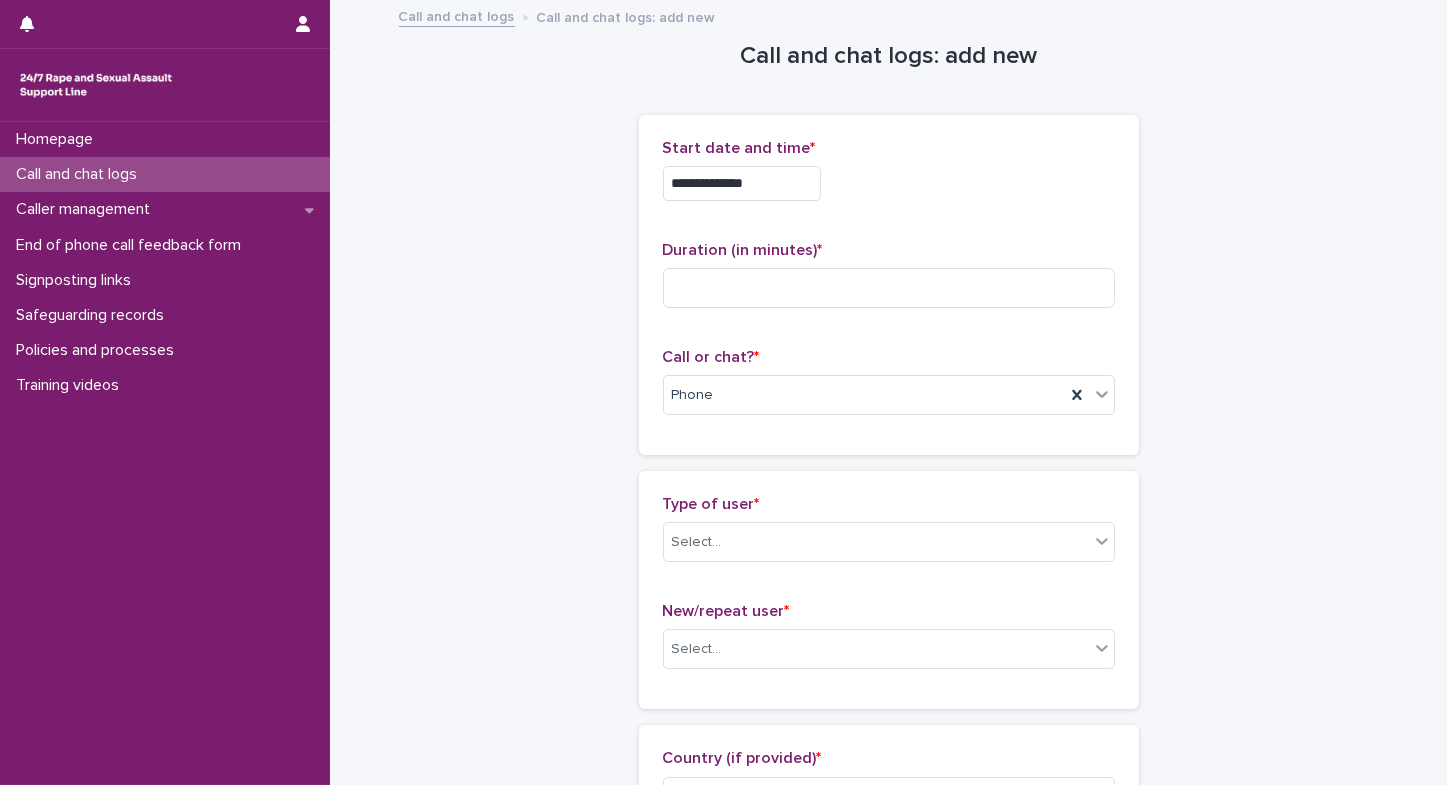 drag, startPoint x: 1429, startPoint y: 234, endPoint x: 1429, endPoint y: 329, distance: 95 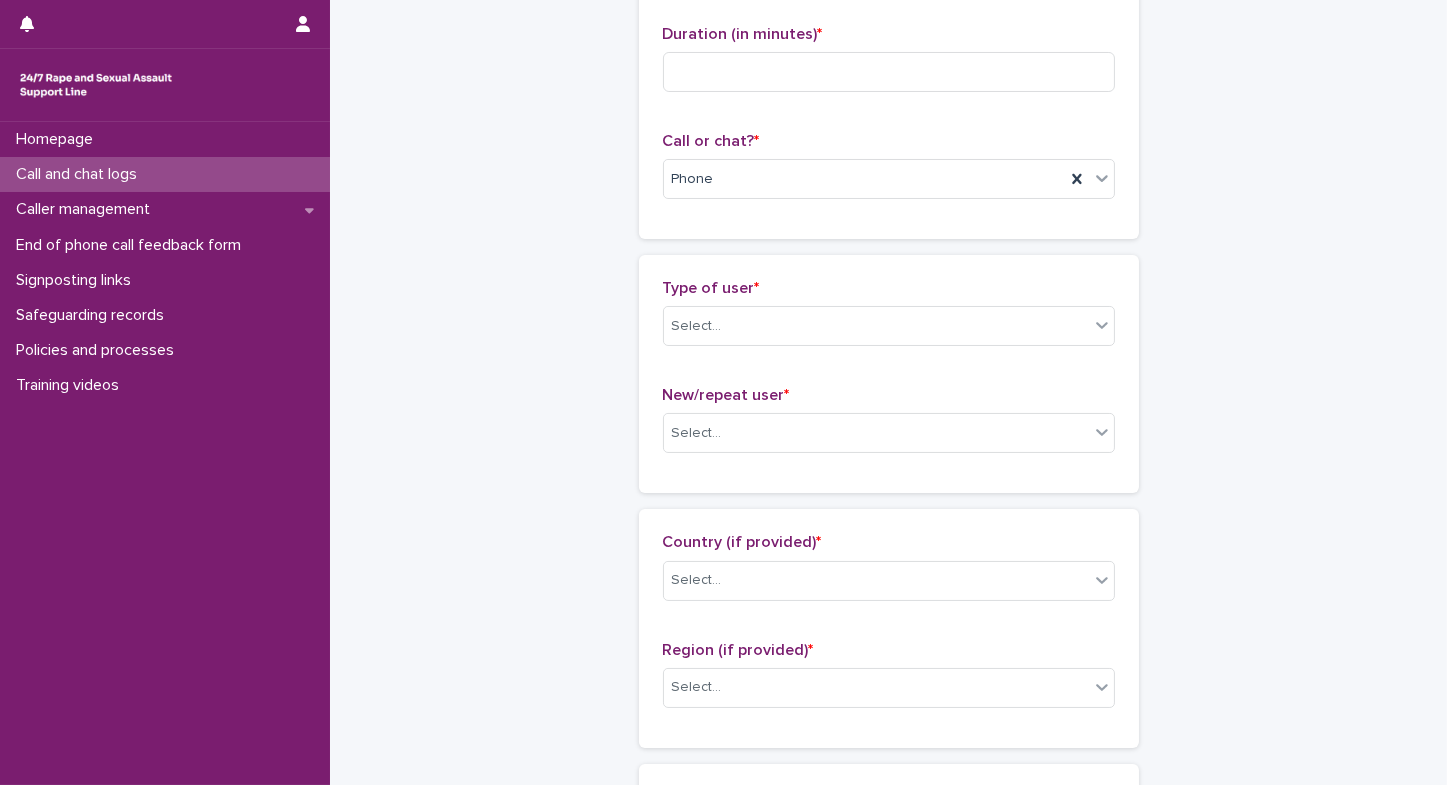 scroll, scrollTop: 334, scrollLeft: 0, axis: vertical 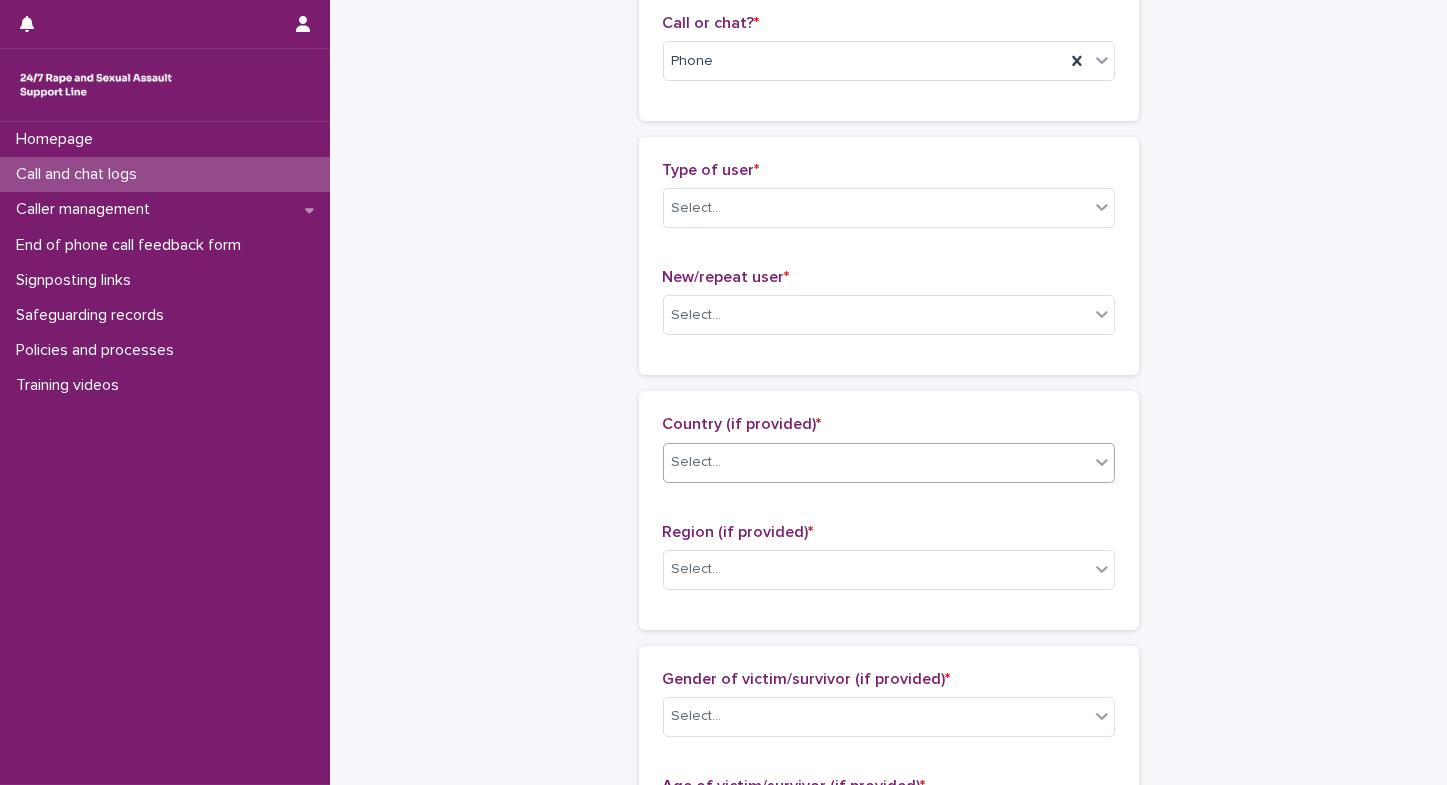 click on "Select..." at bounding box center (876, 462) 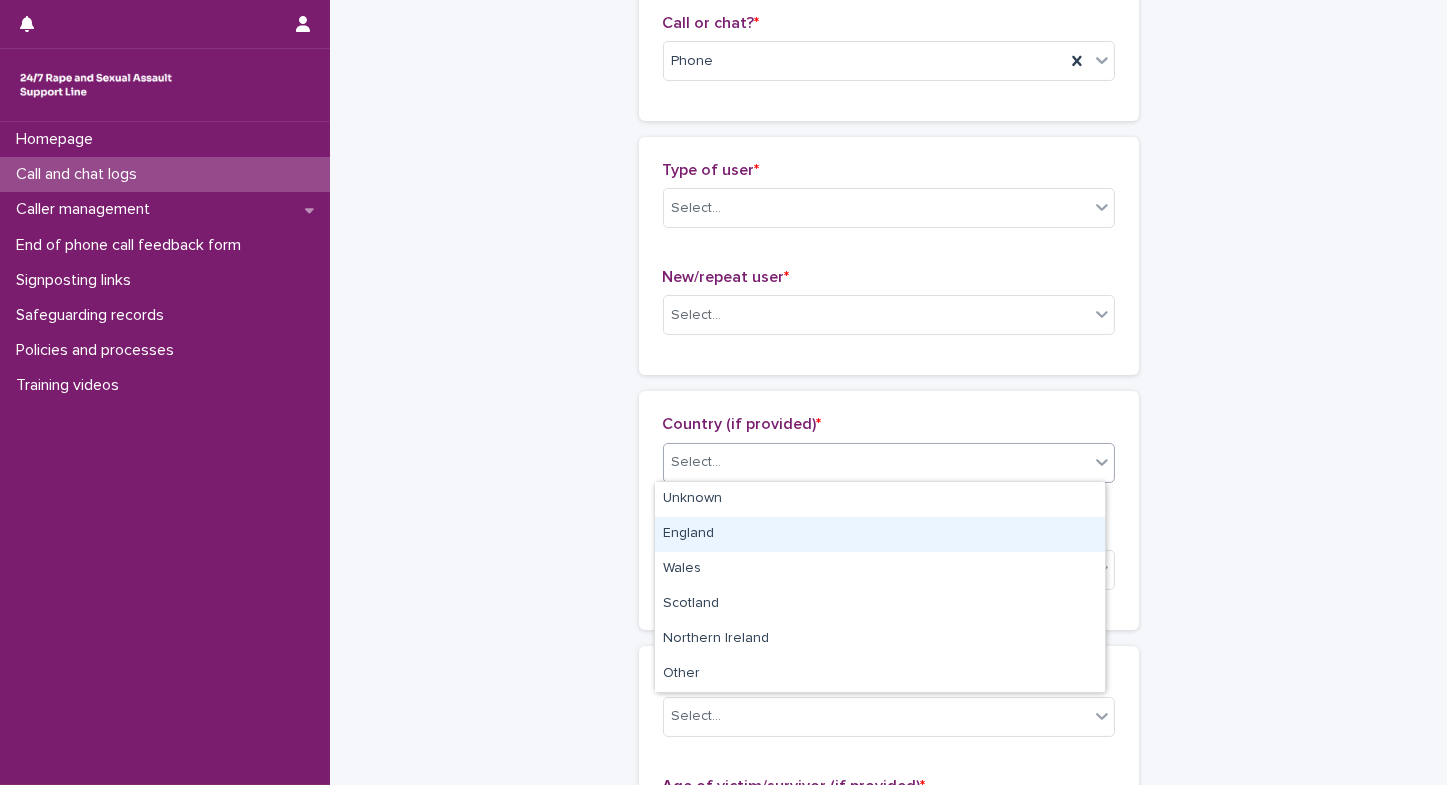 click on "England" at bounding box center [880, 534] 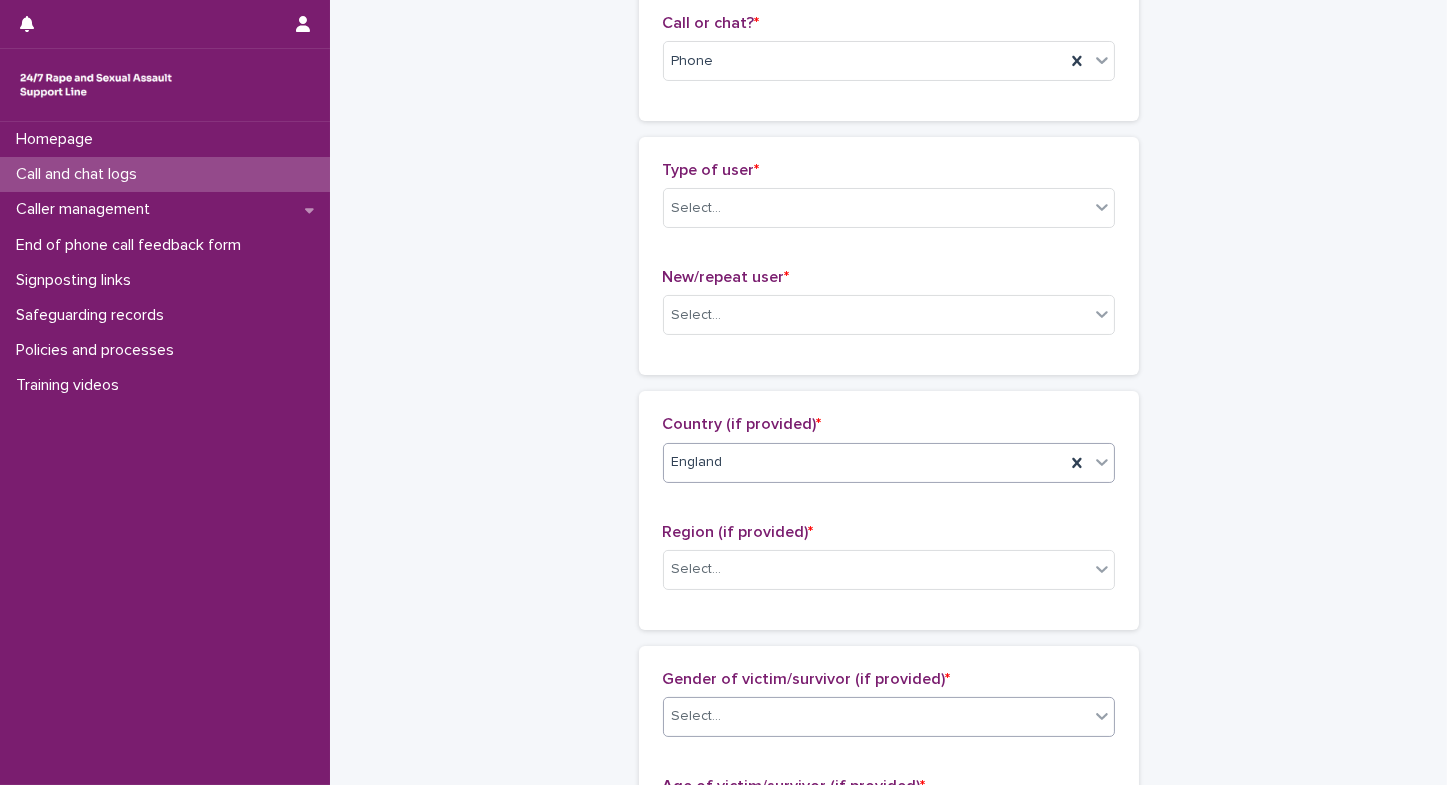 click on "Select..." at bounding box center (697, 716) 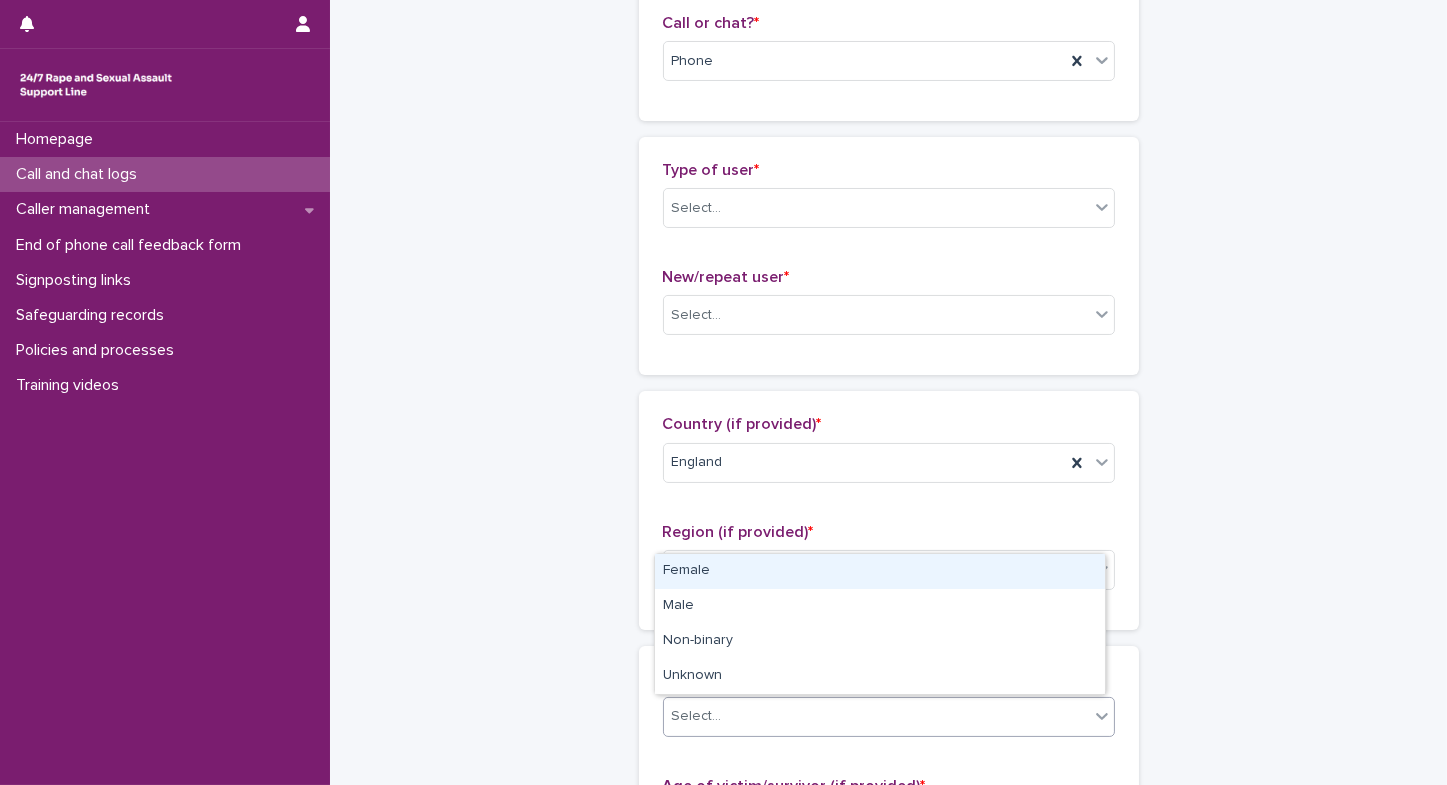 click on "Female" at bounding box center (880, 571) 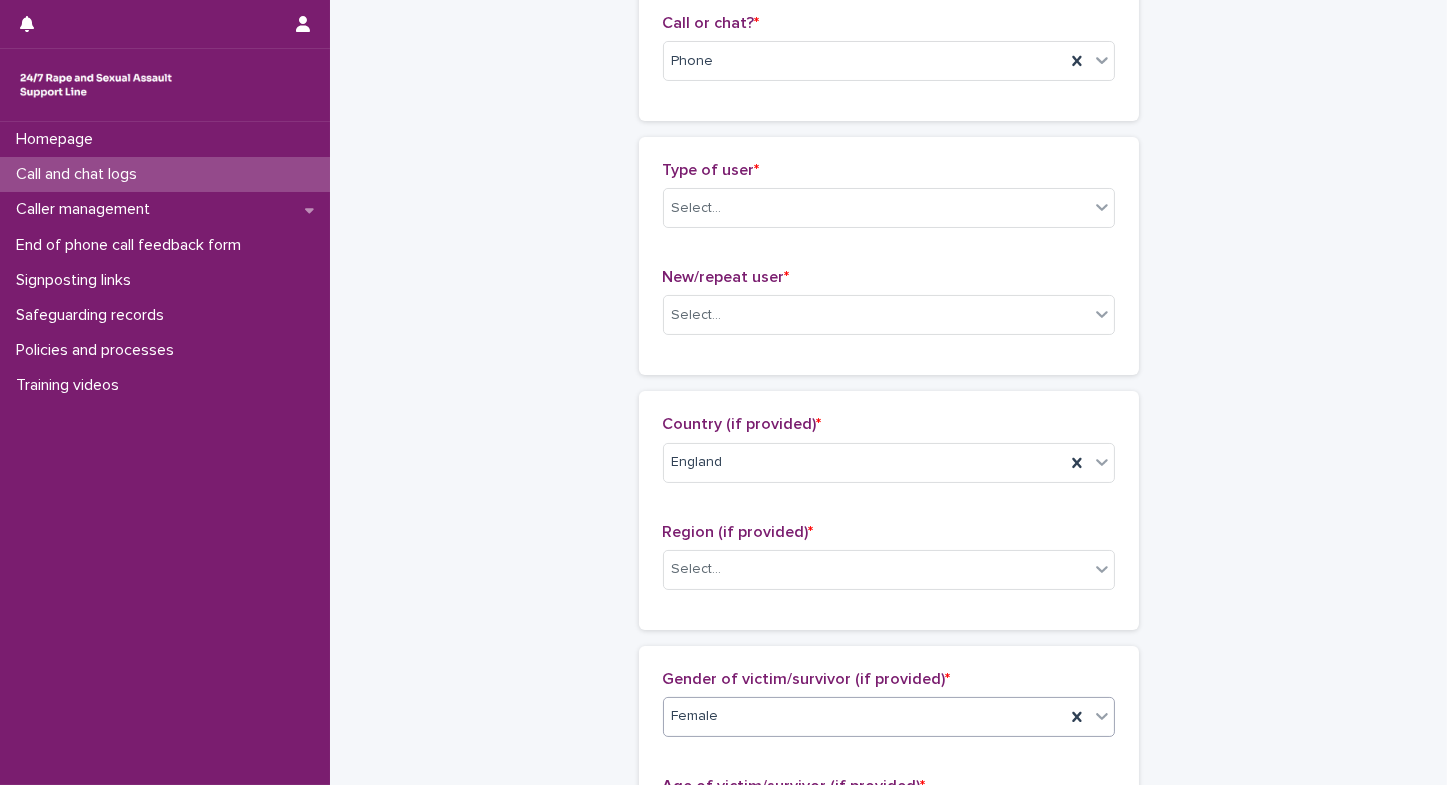 scroll, scrollTop: 403, scrollLeft: 0, axis: vertical 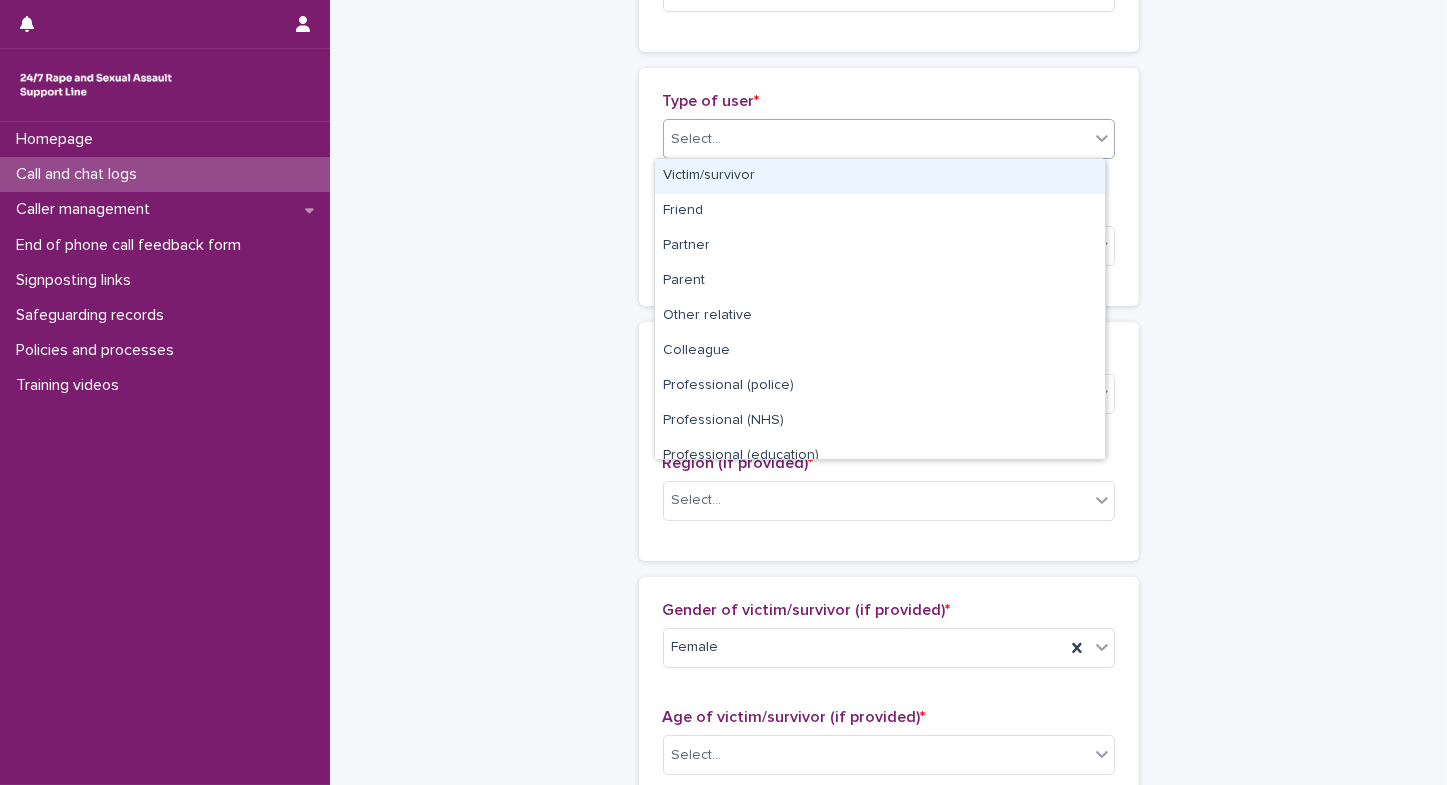 click on "Select..." at bounding box center [876, 139] 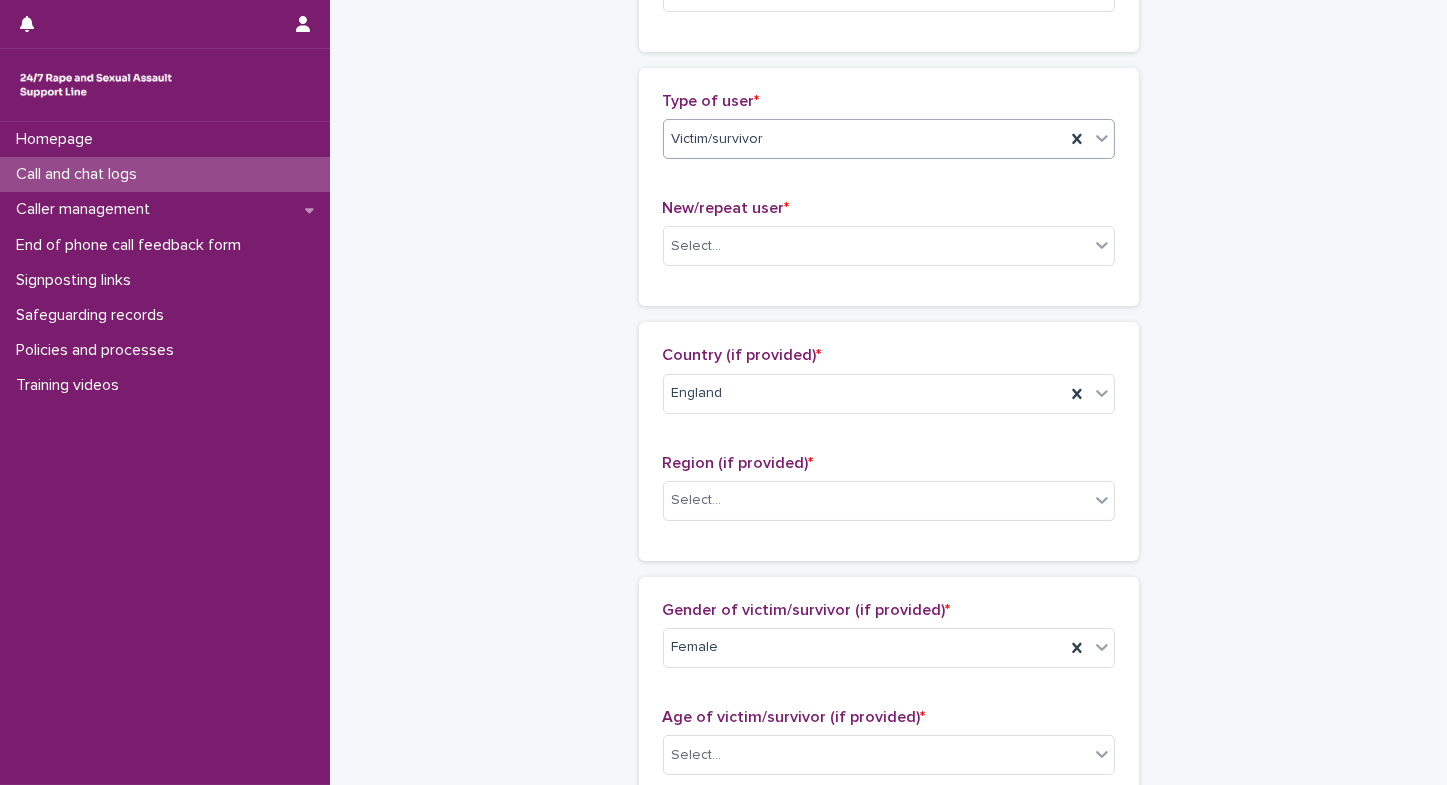 click on "**********" at bounding box center [889, 681] 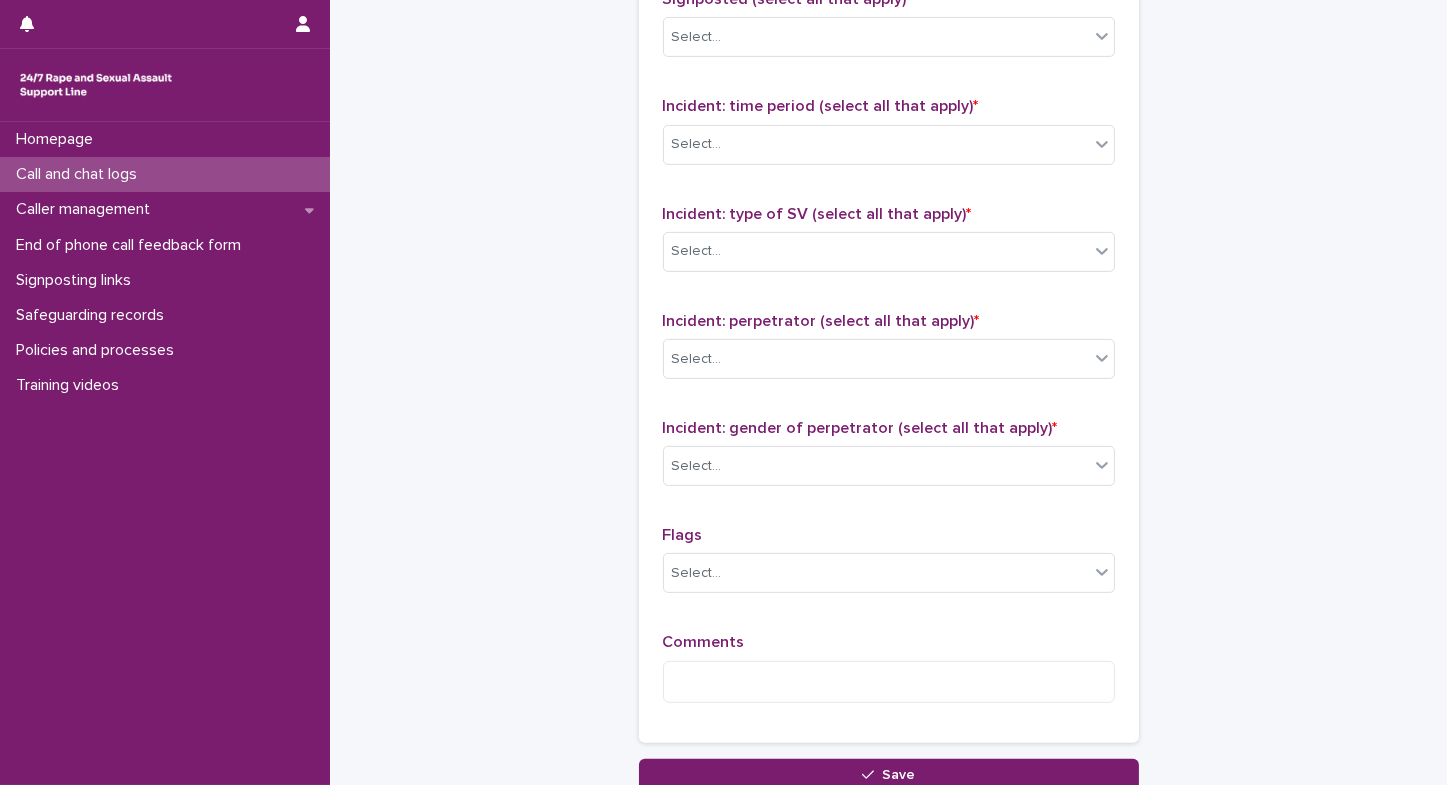 scroll, scrollTop: 1485, scrollLeft: 0, axis: vertical 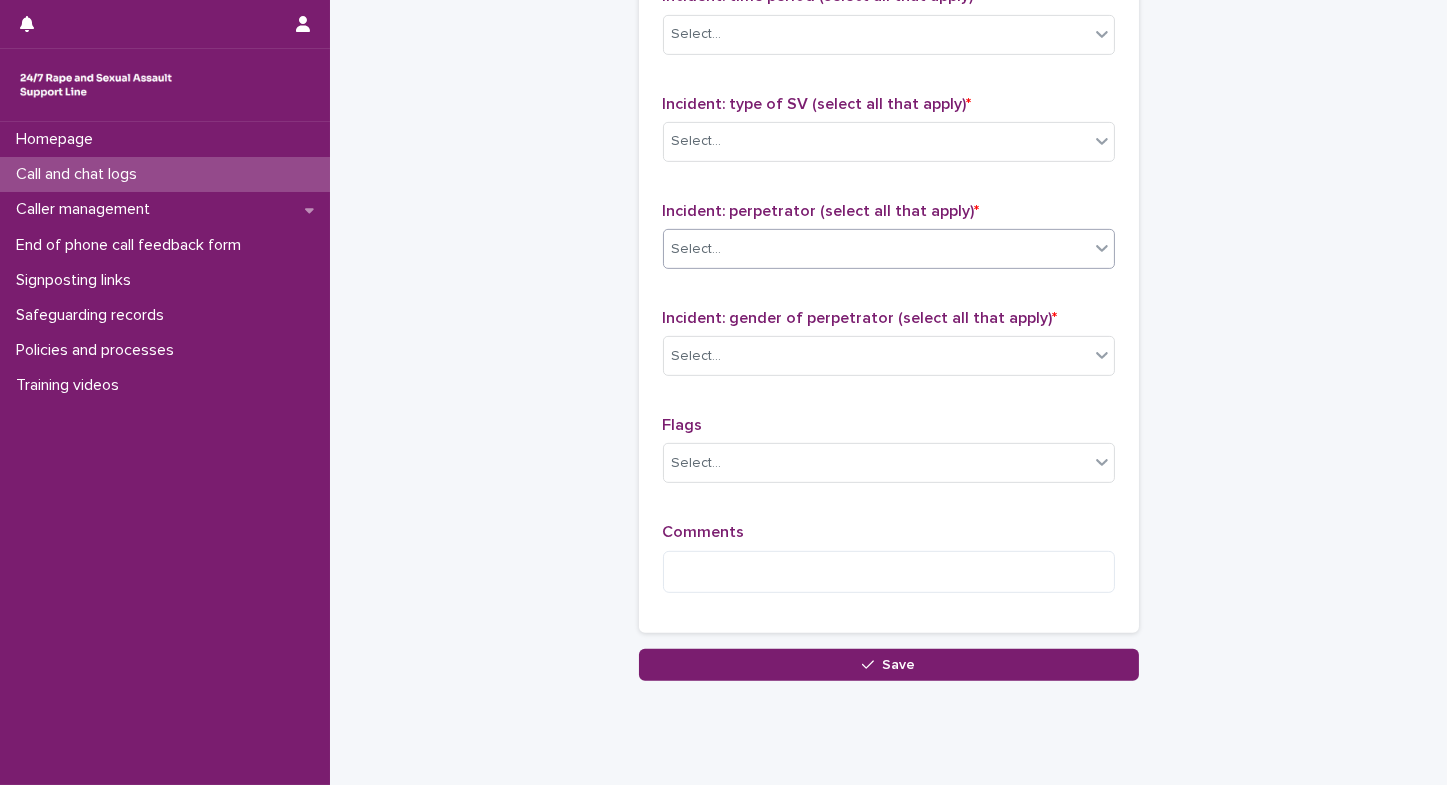 click on "Select..." at bounding box center [876, 249] 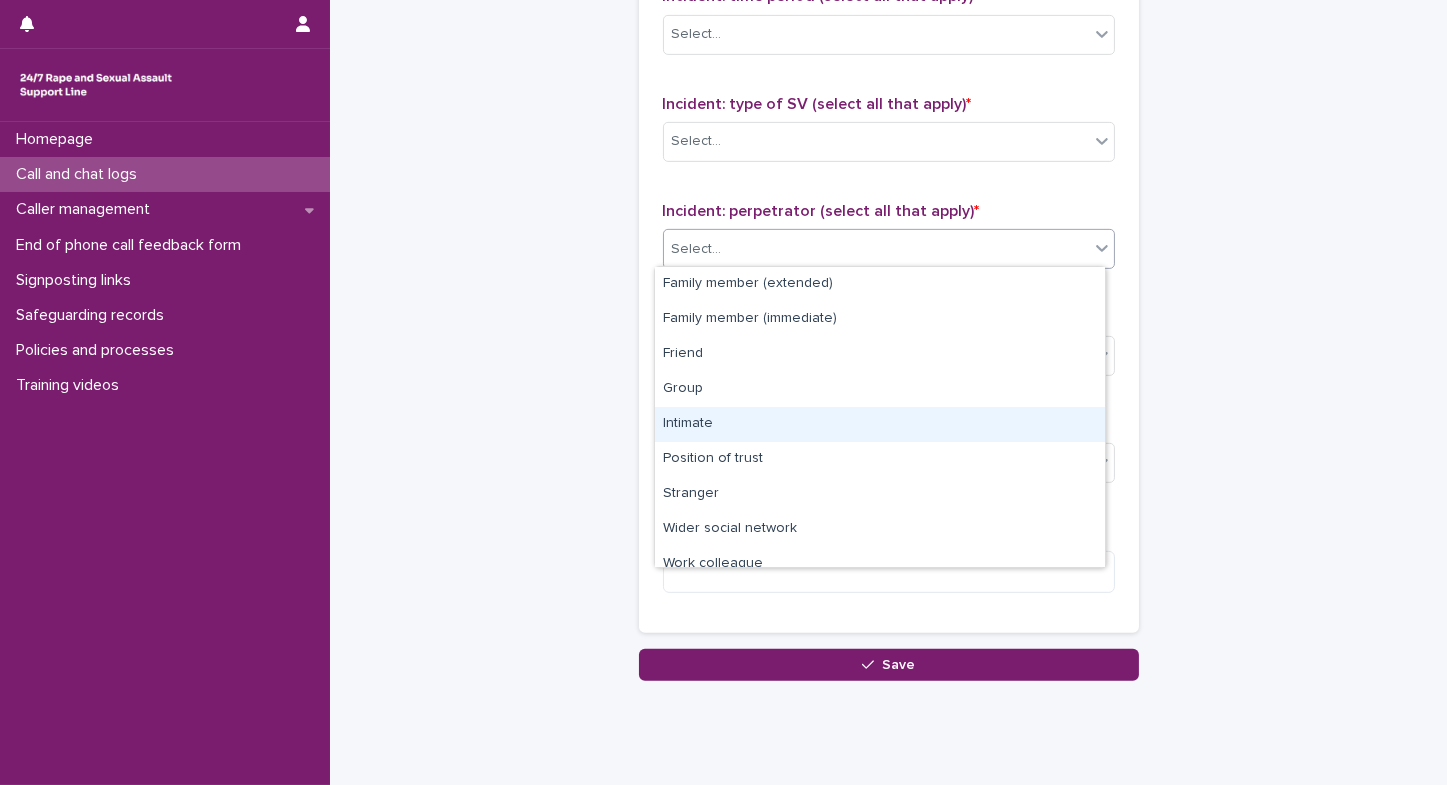 click on "Intimate" at bounding box center (880, 424) 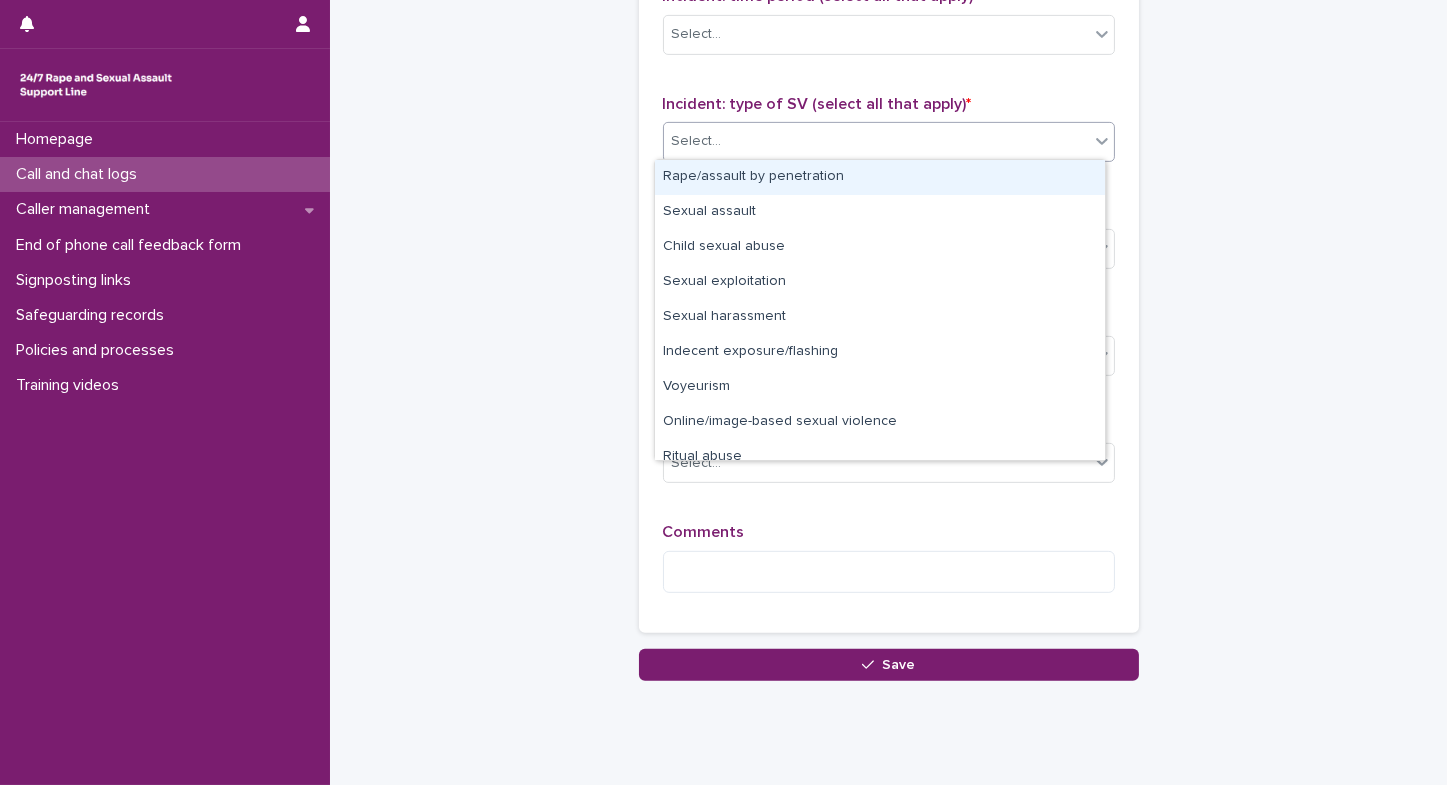 click on "Select..." at bounding box center [876, 141] 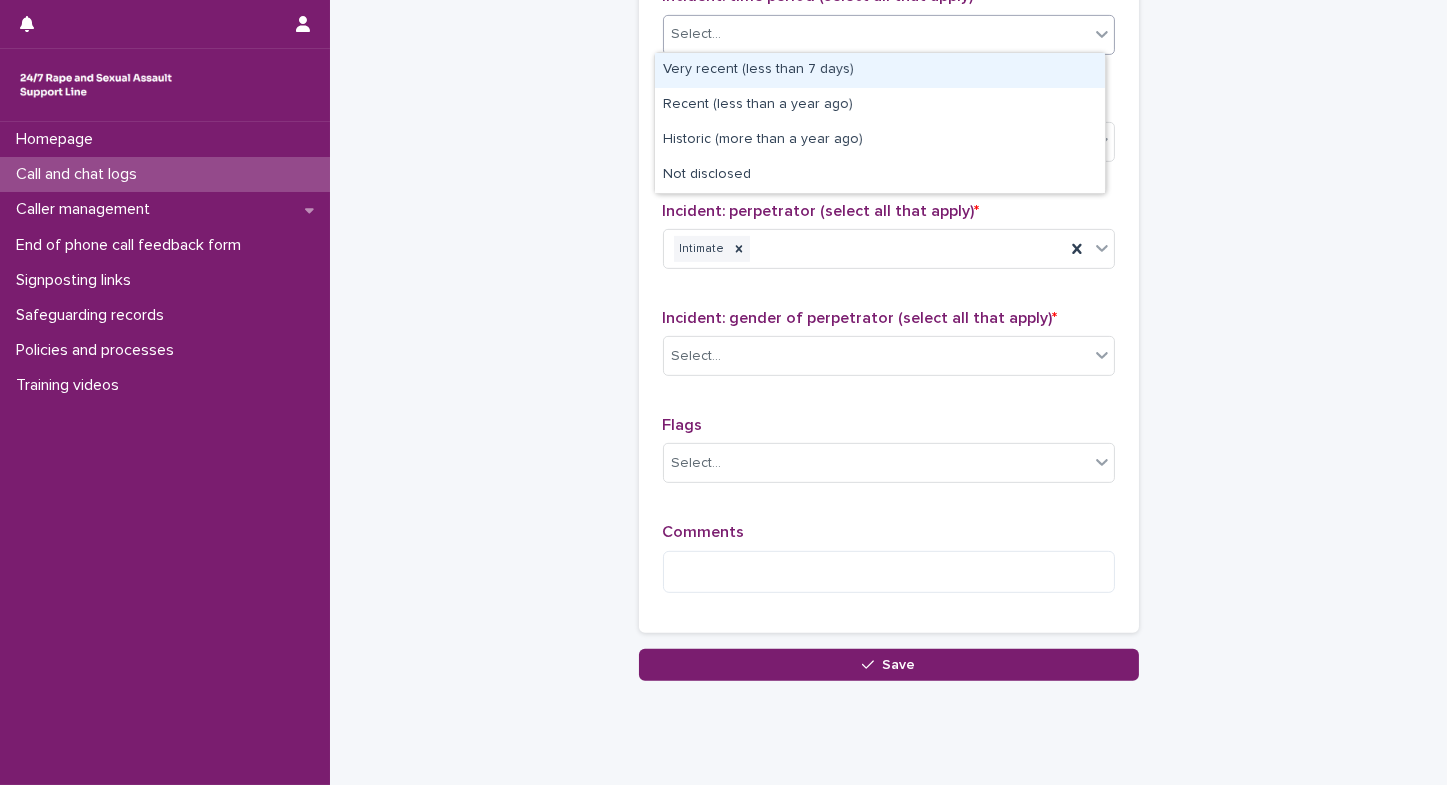 click on "Select..." at bounding box center (876, 34) 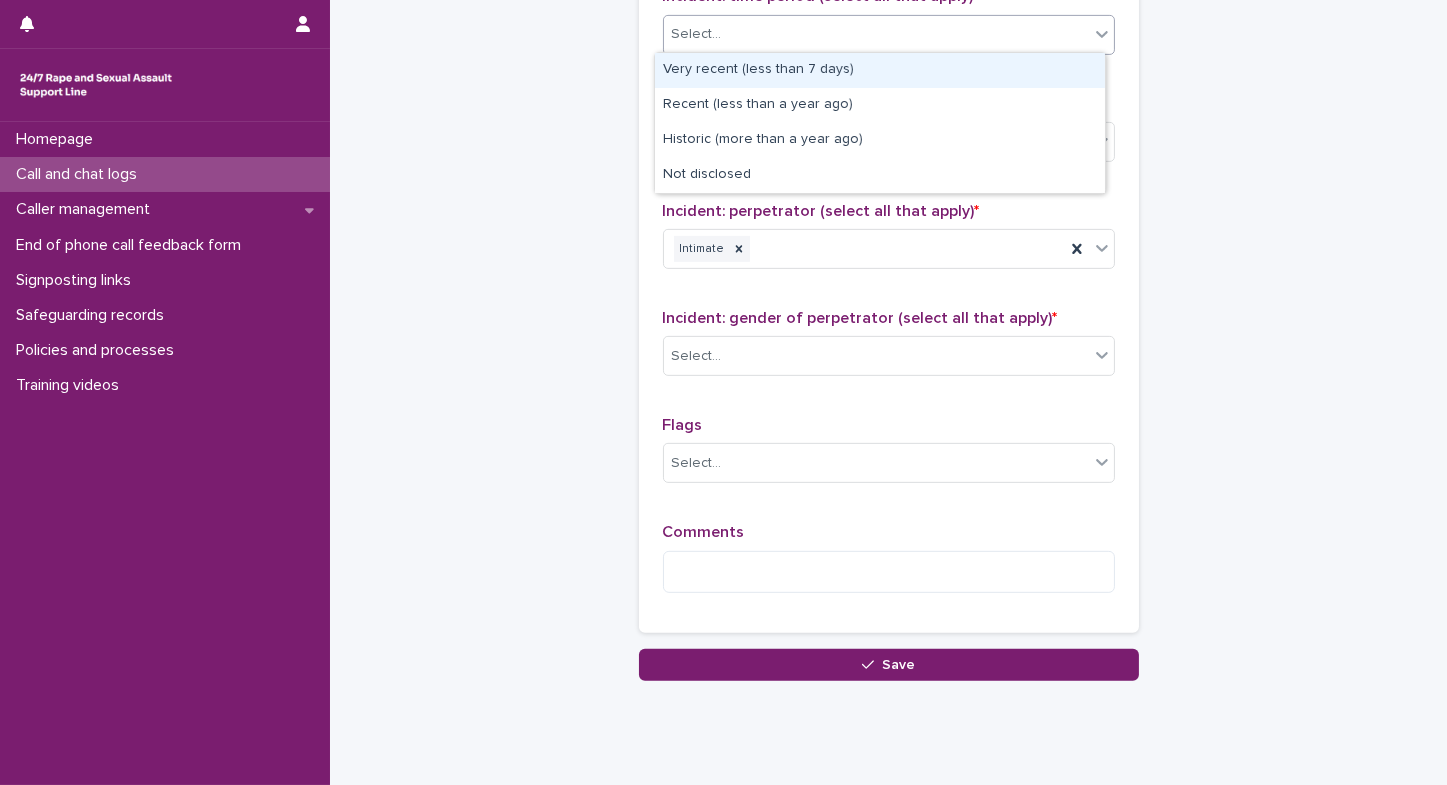 click on "Select..." at bounding box center (697, 34) 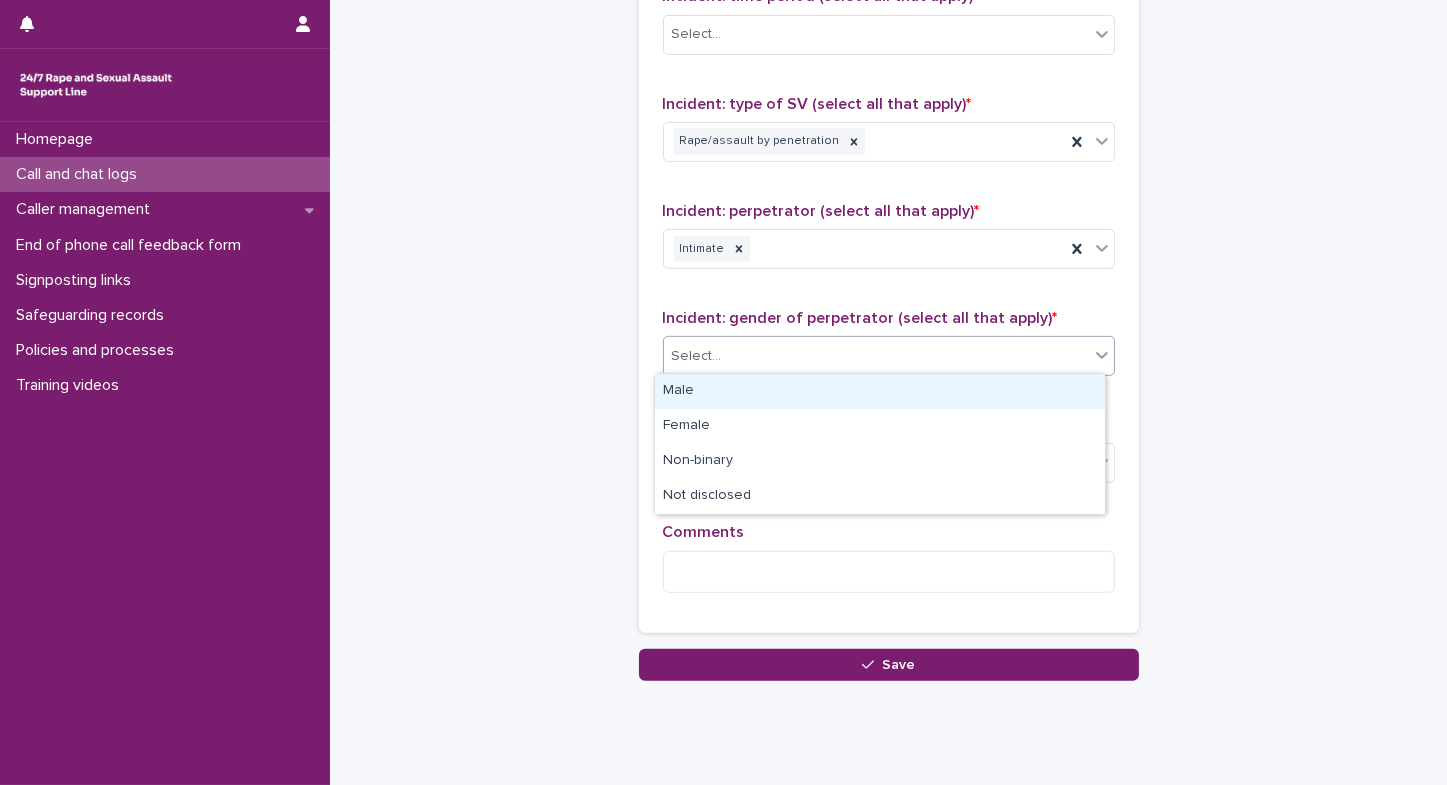 click on "Select..." at bounding box center (876, 356) 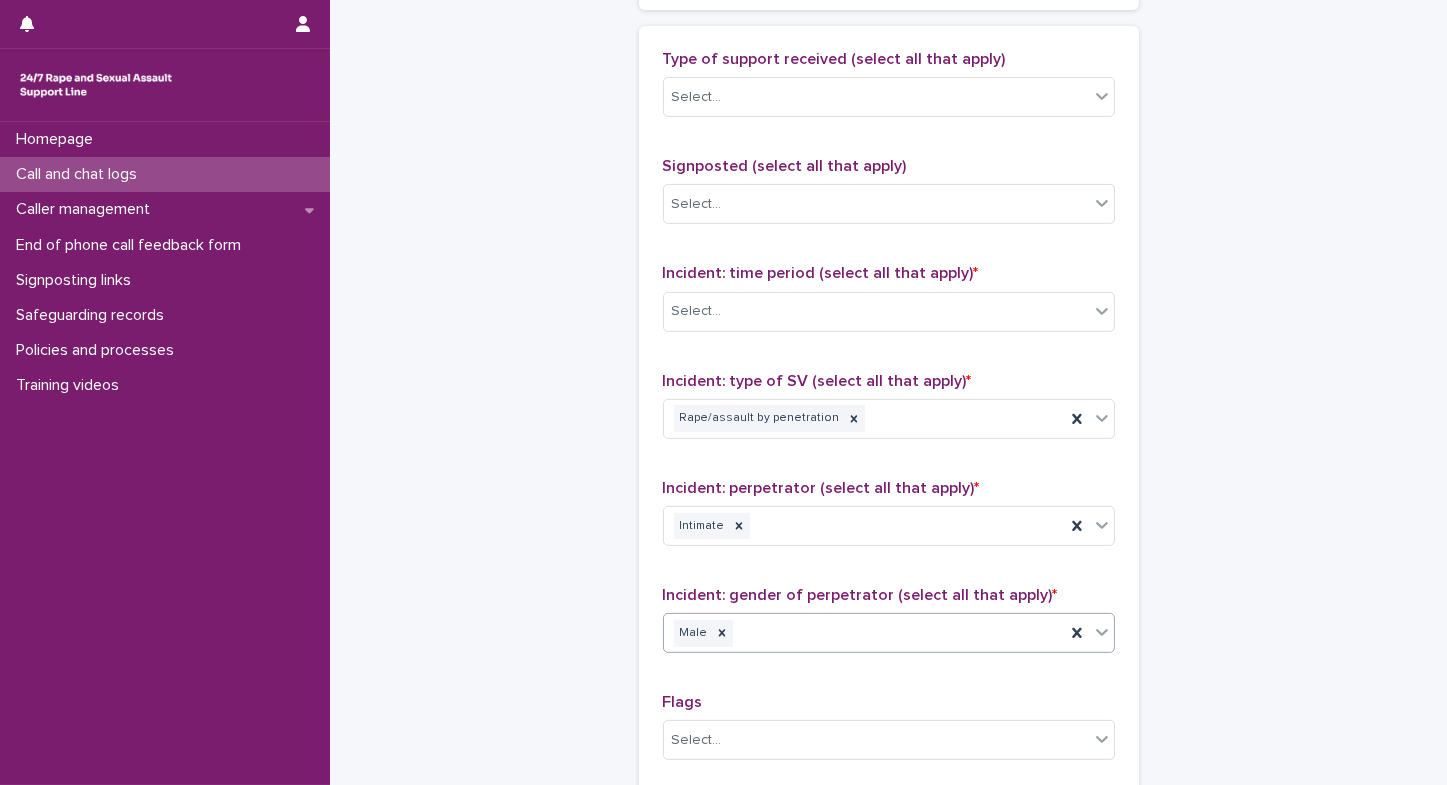 scroll, scrollTop: 1192, scrollLeft: 0, axis: vertical 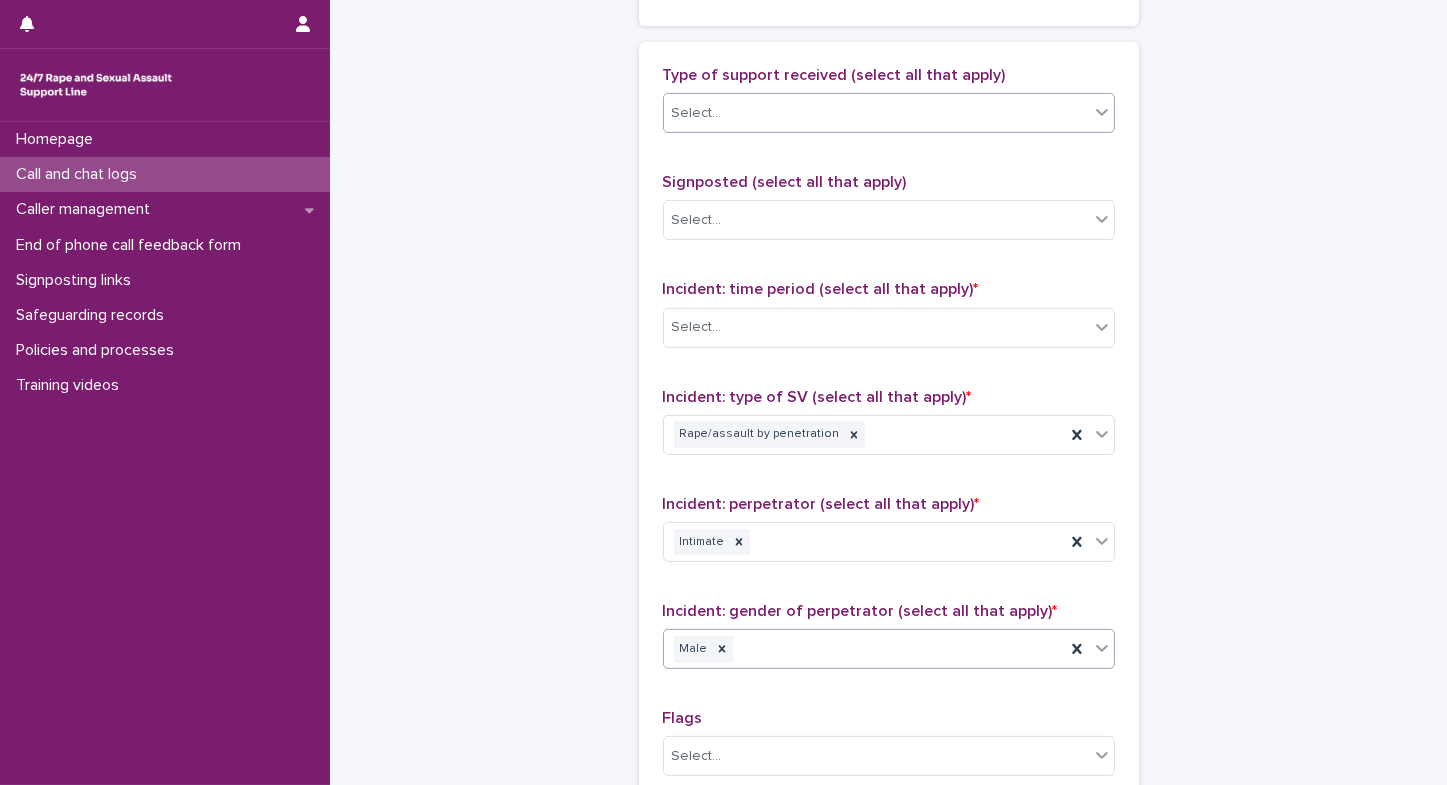 click on "Select..." at bounding box center (876, 113) 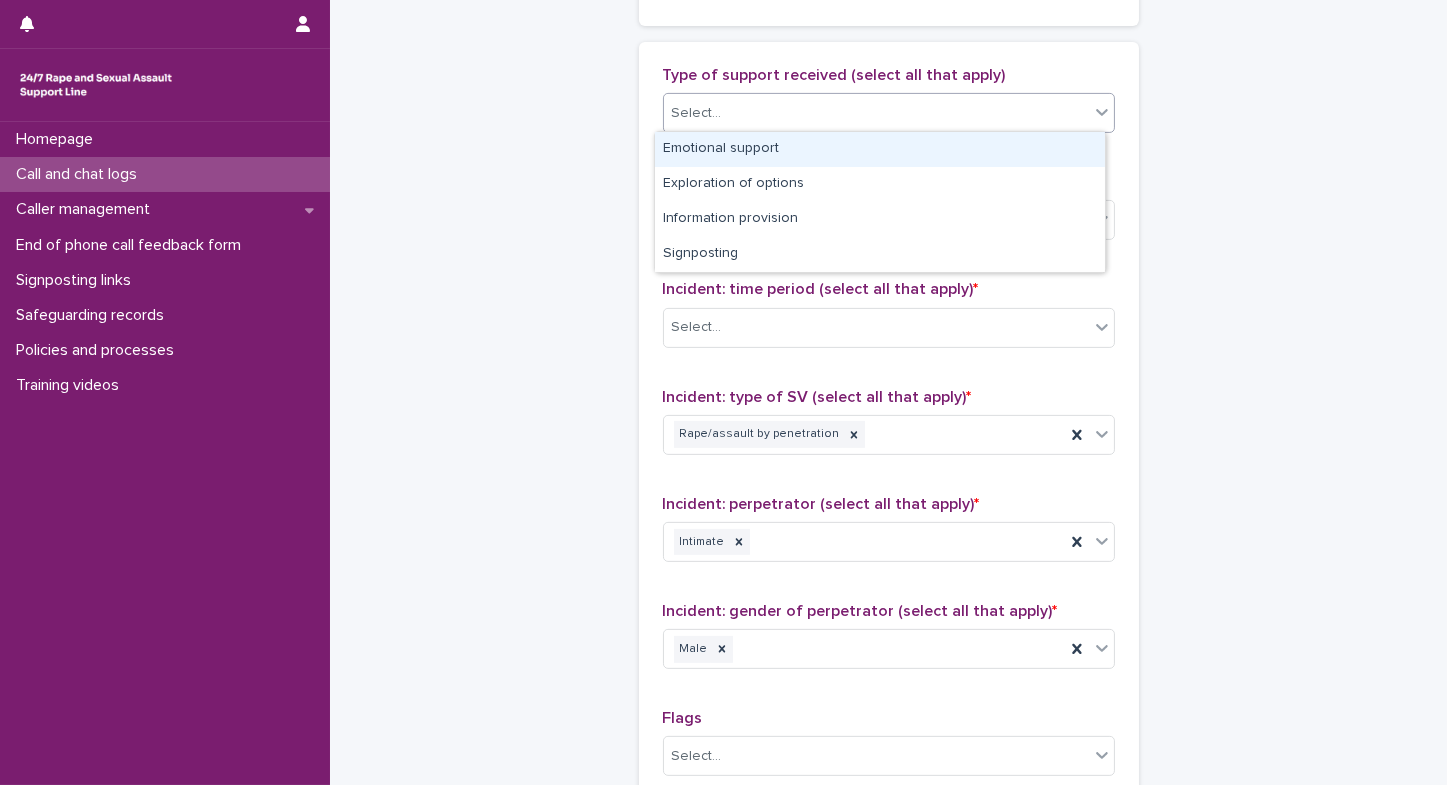 click on "Emotional support" at bounding box center (880, 149) 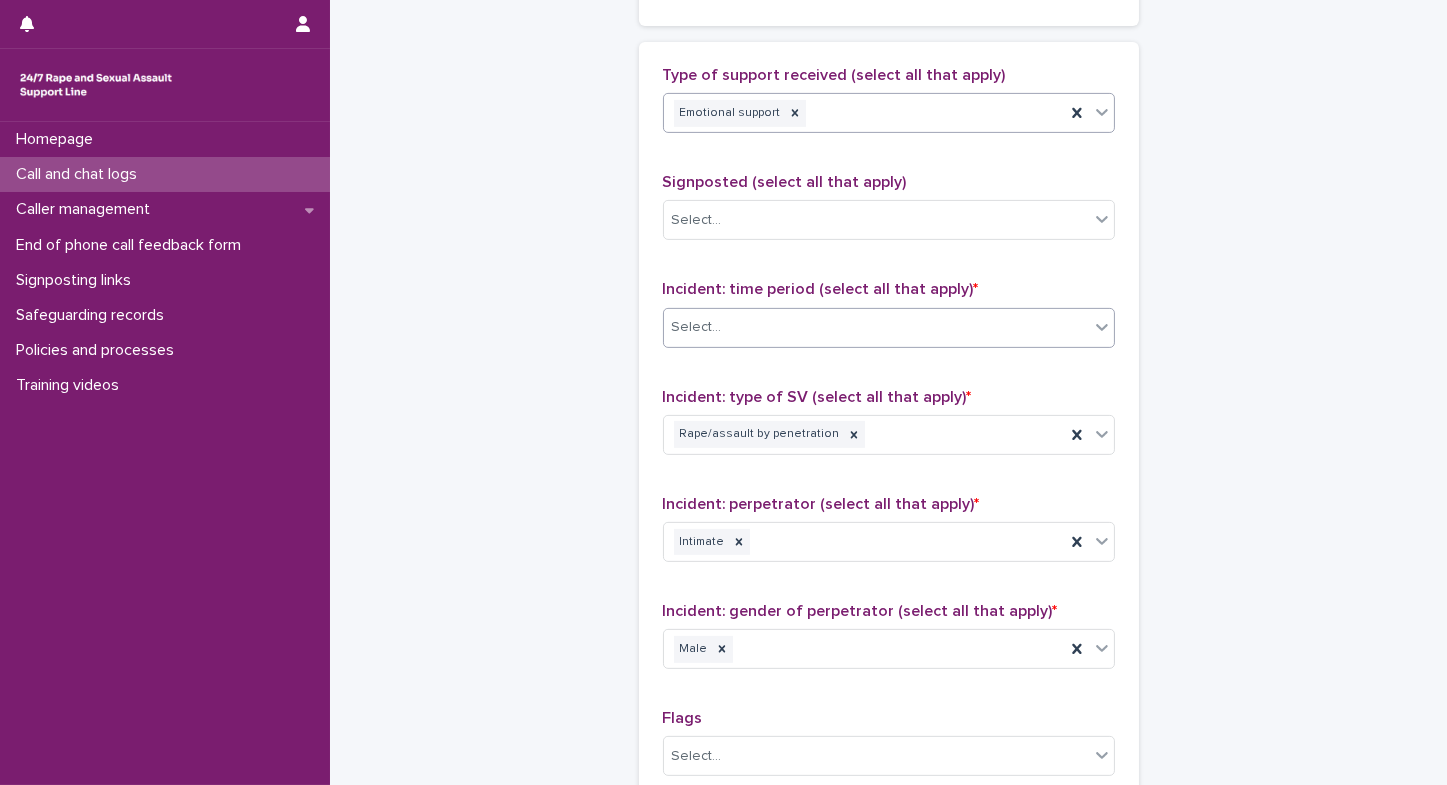 click on "Select..." at bounding box center [697, 327] 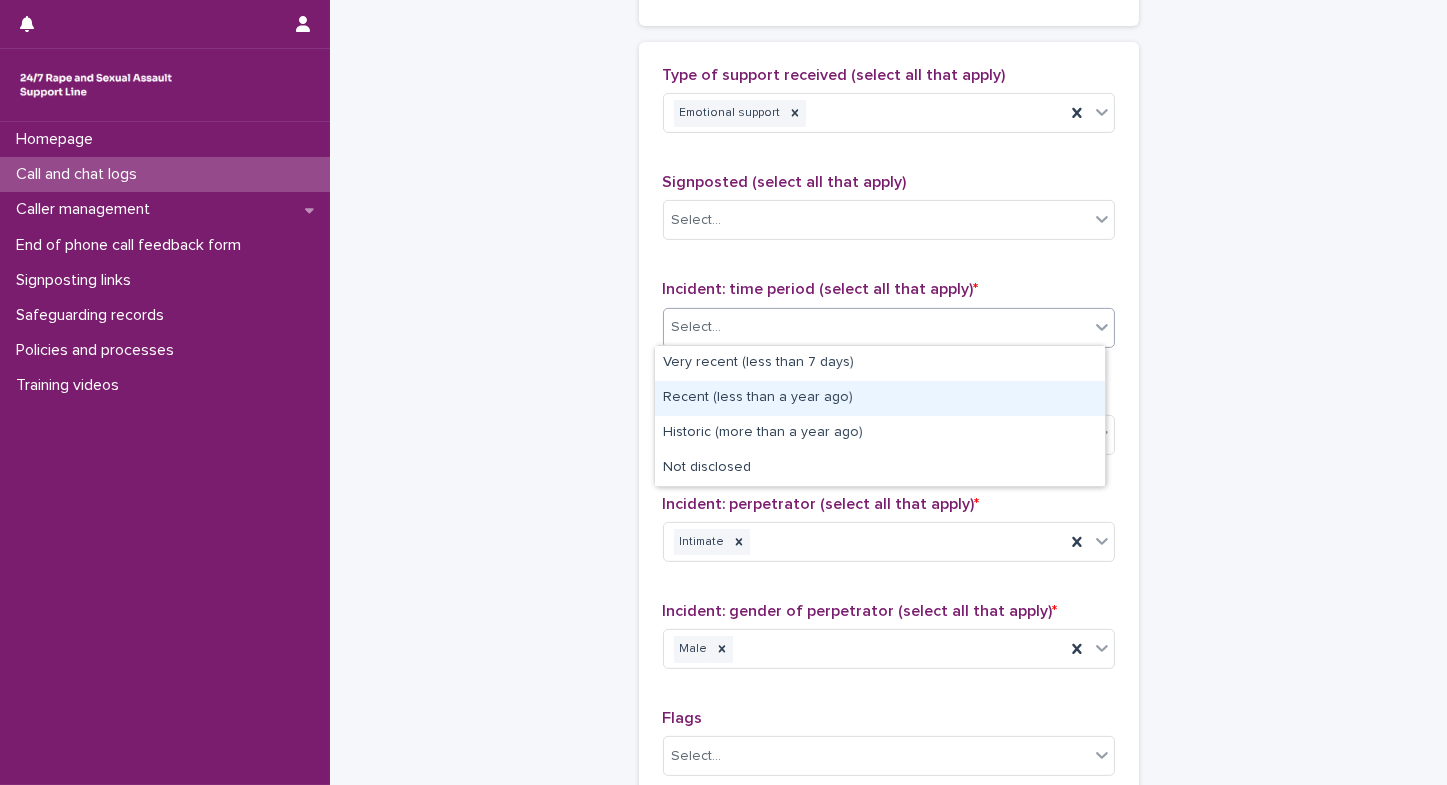 click on "Recent (less than a year ago)" at bounding box center (880, 398) 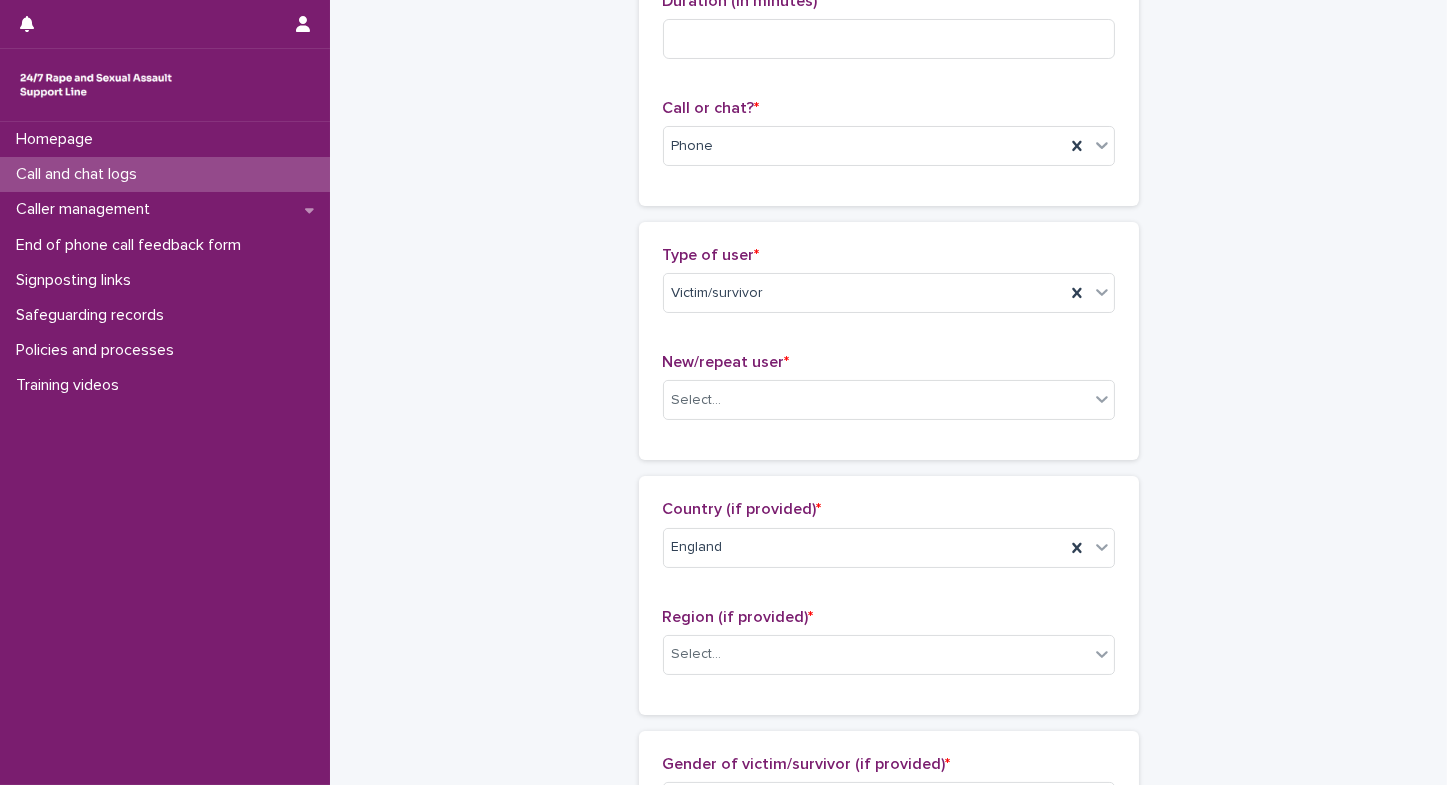 scroll, scrollTop: 114, scrollLeft: 0, axis: vertical 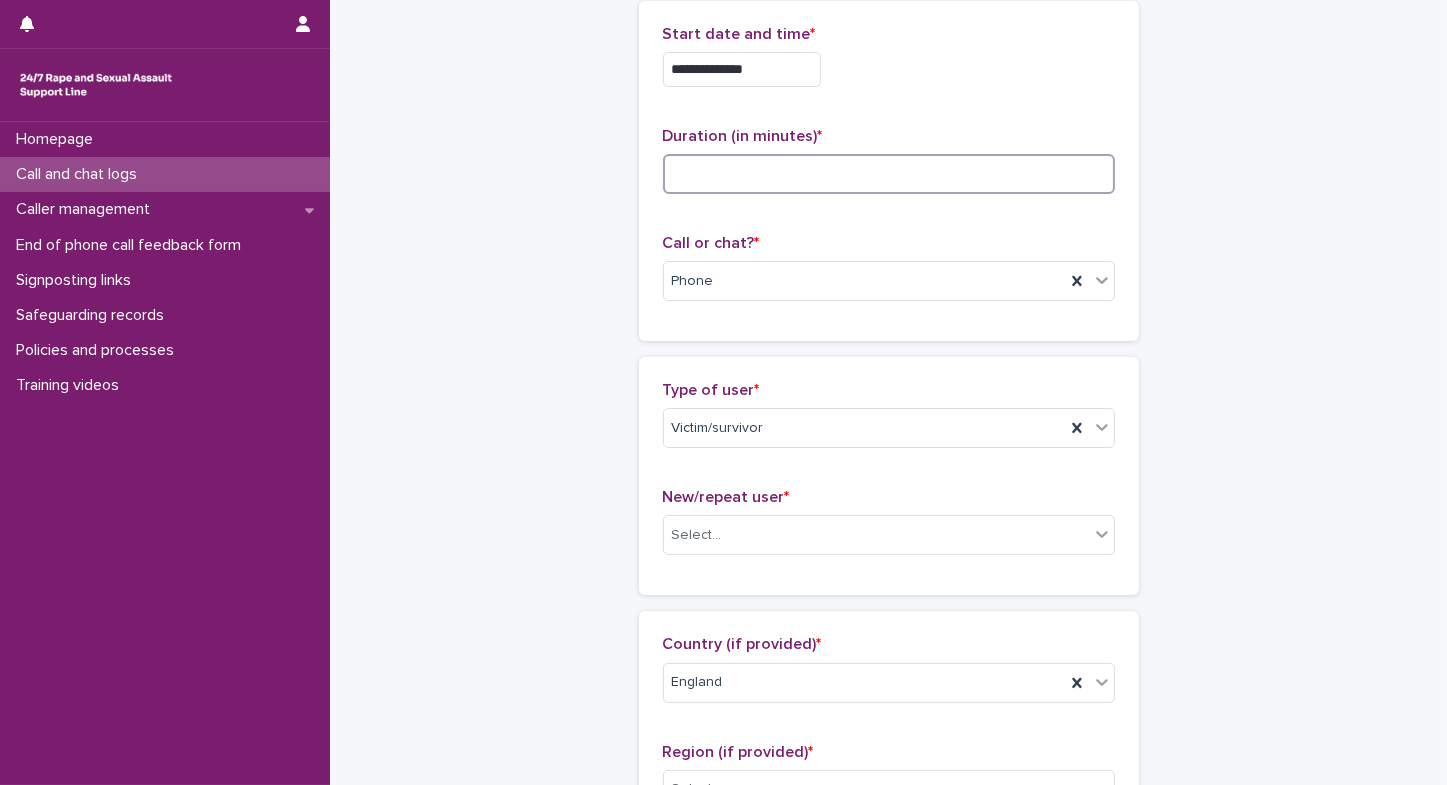 click at bounding box center [889, 174] 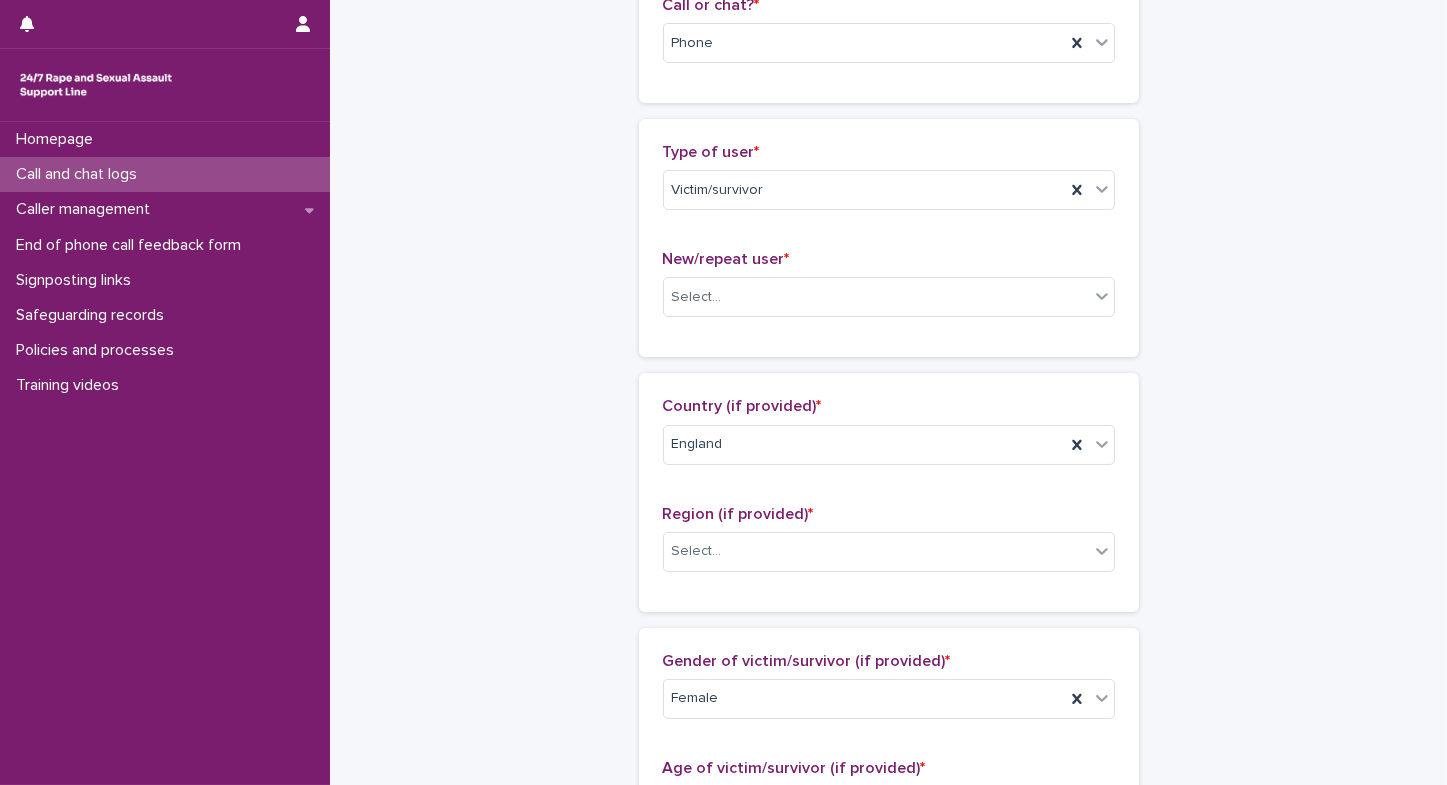 scroll, scrollTop: 392, scrollLeft: 0, axis: vertical 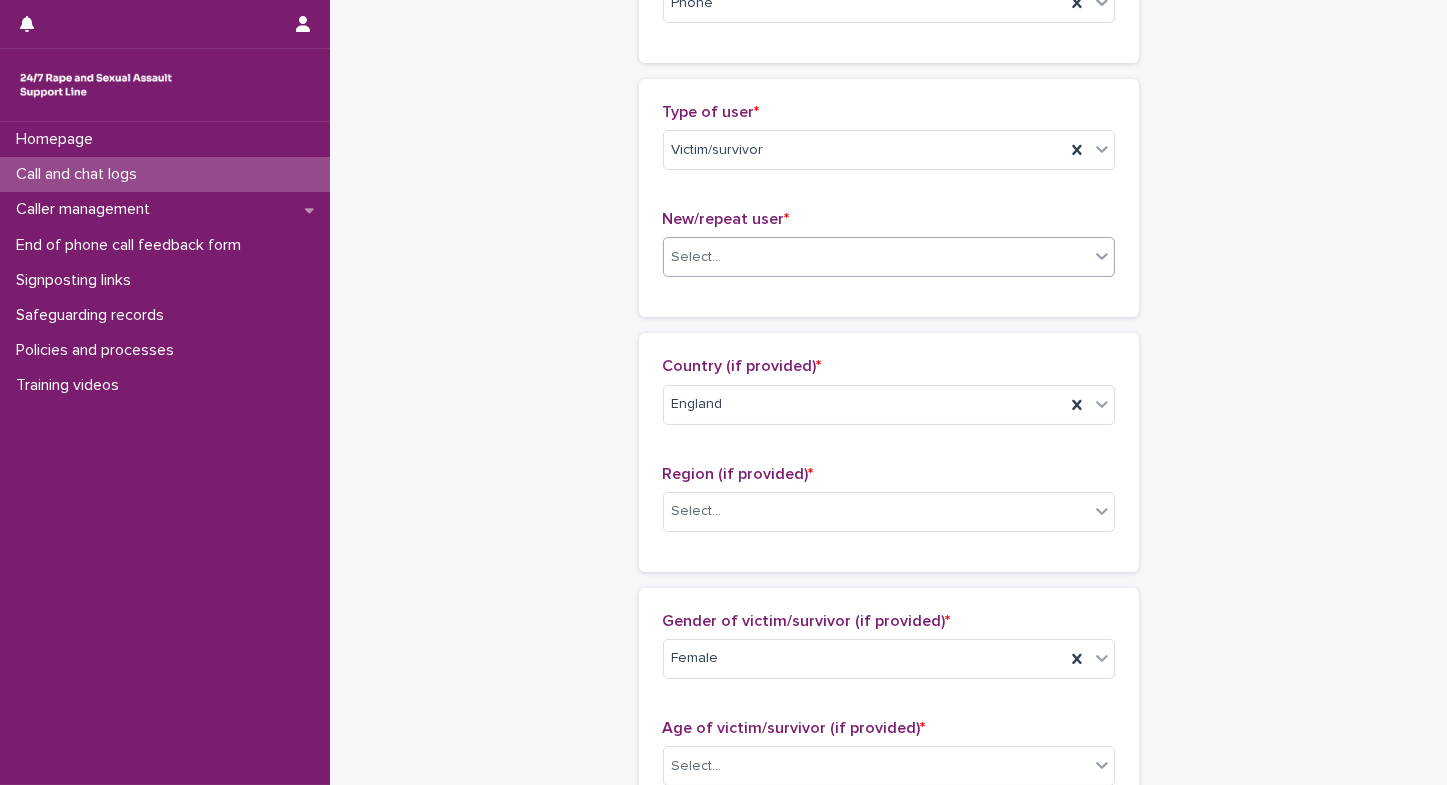 type on "*" 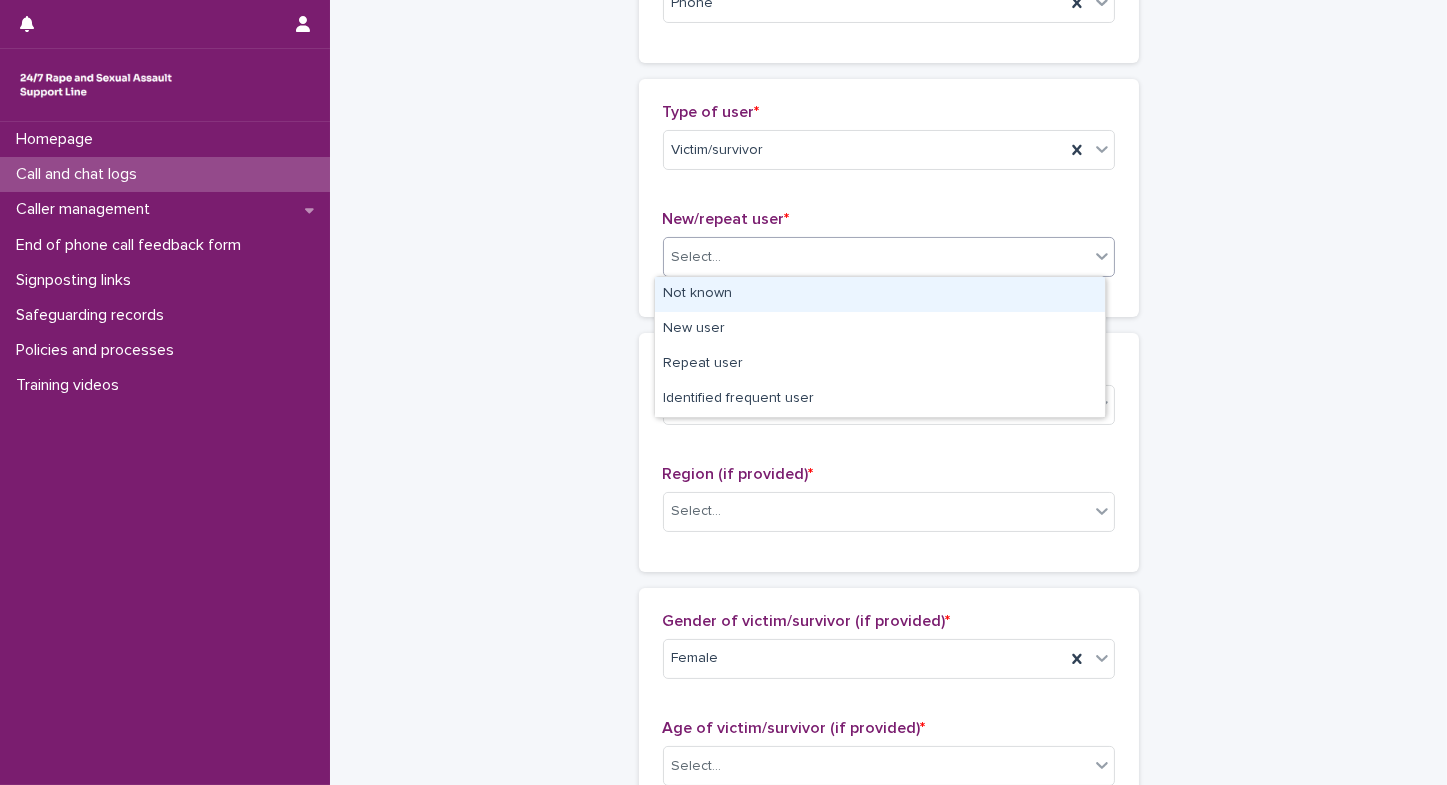click on "Select..." at bounding box center (697, 257) 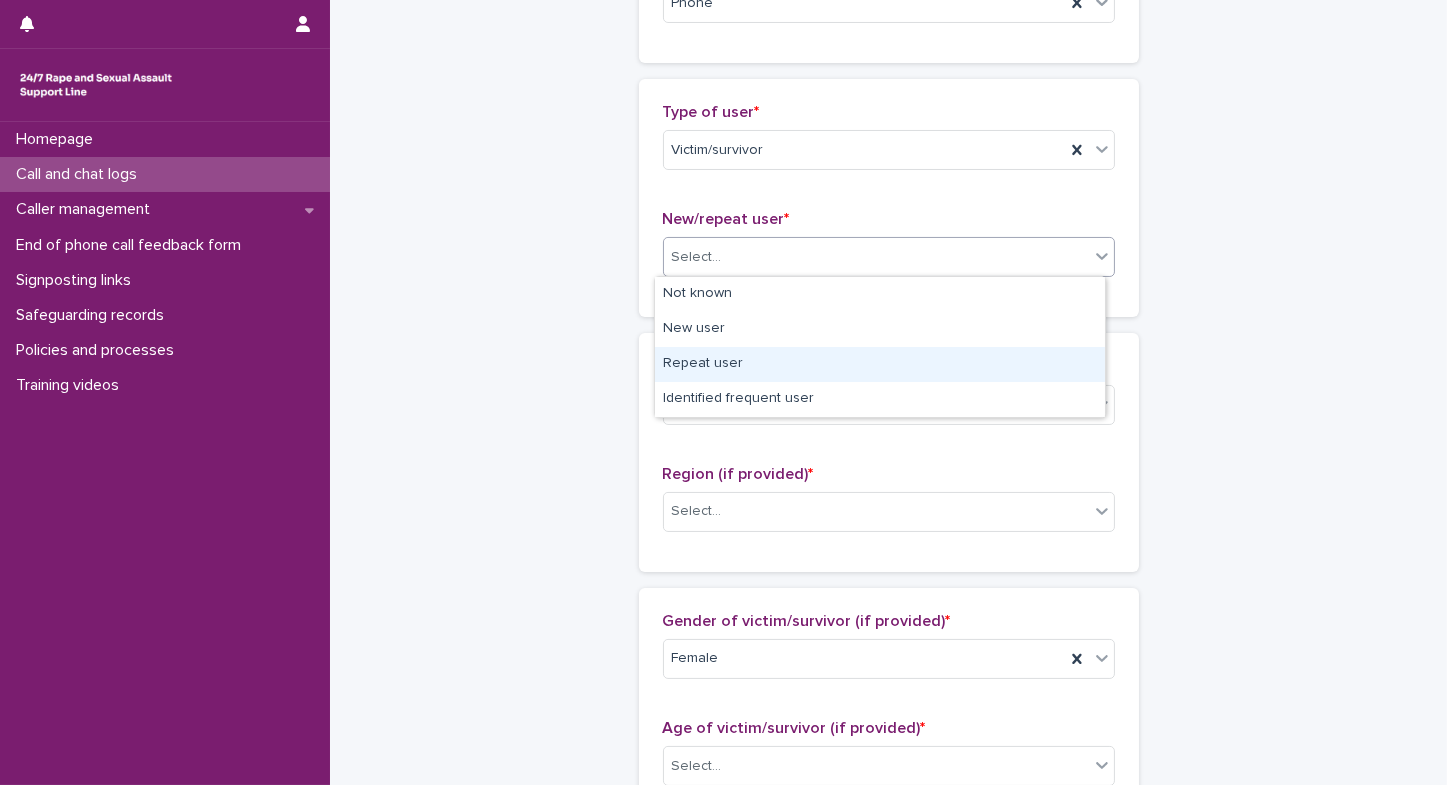 click on "Repeat user" at bounding box center (880, 364) 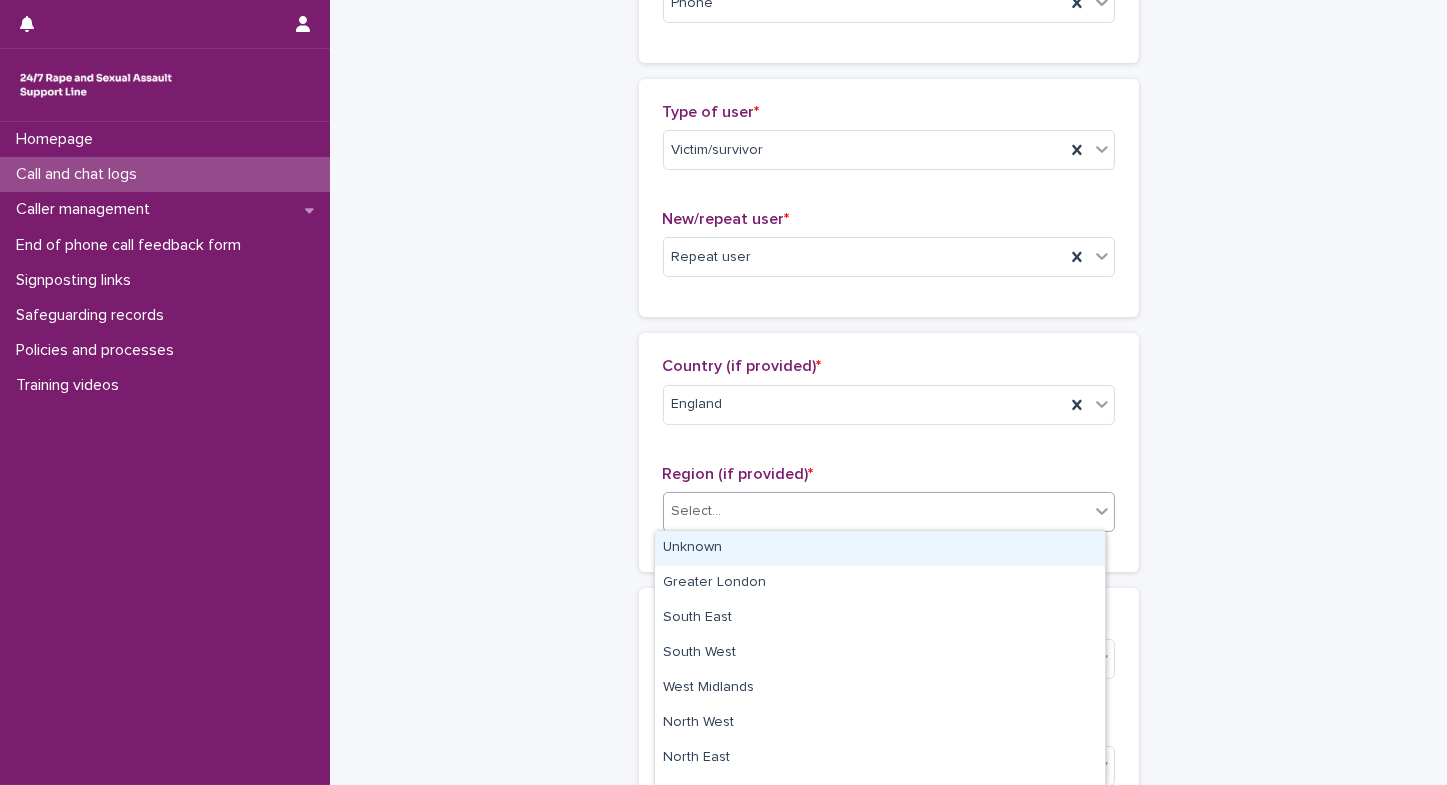 click on "Select..." at bounding box center [697, 511] 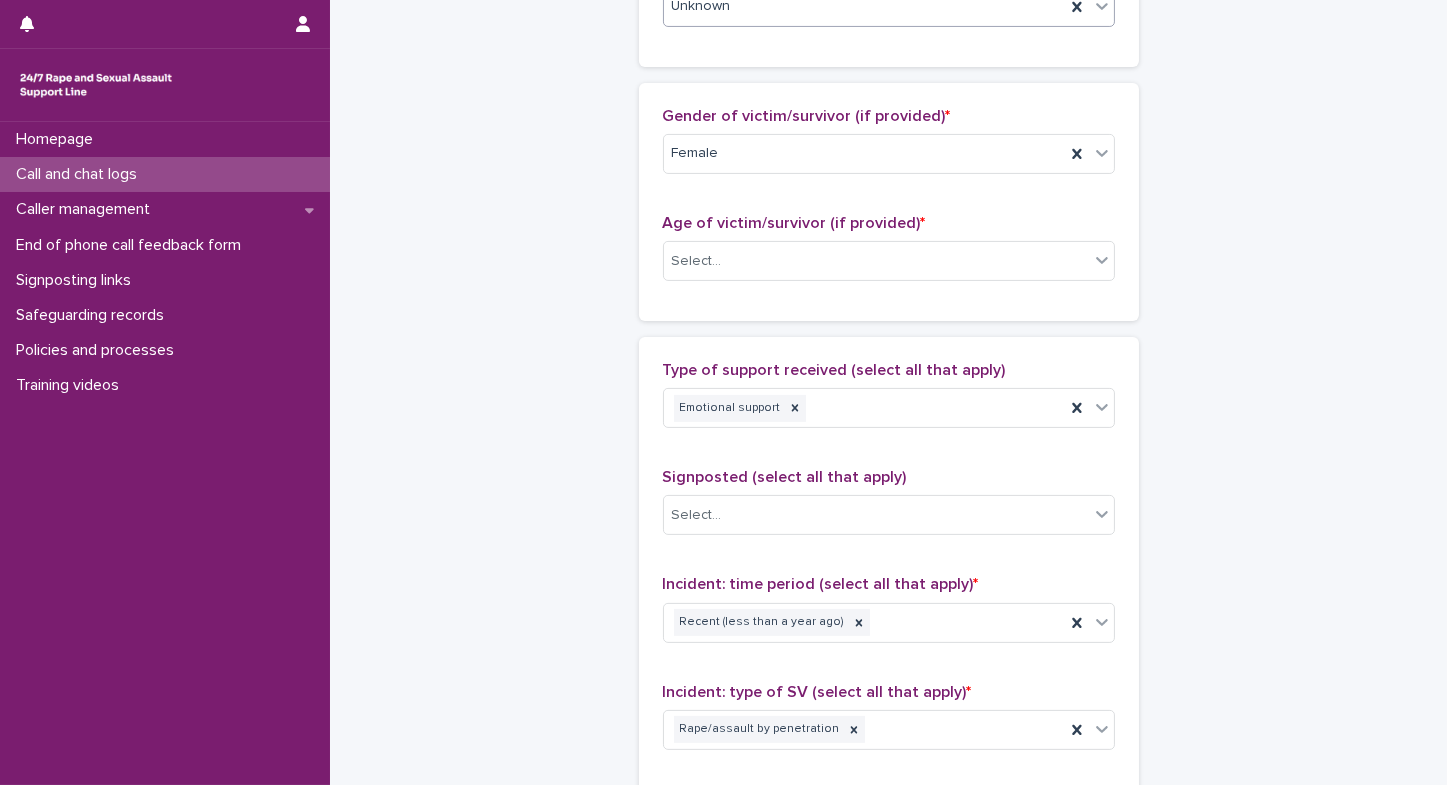 scroll, scrollTop: 965, scrollLeft: 0, axis: vertical 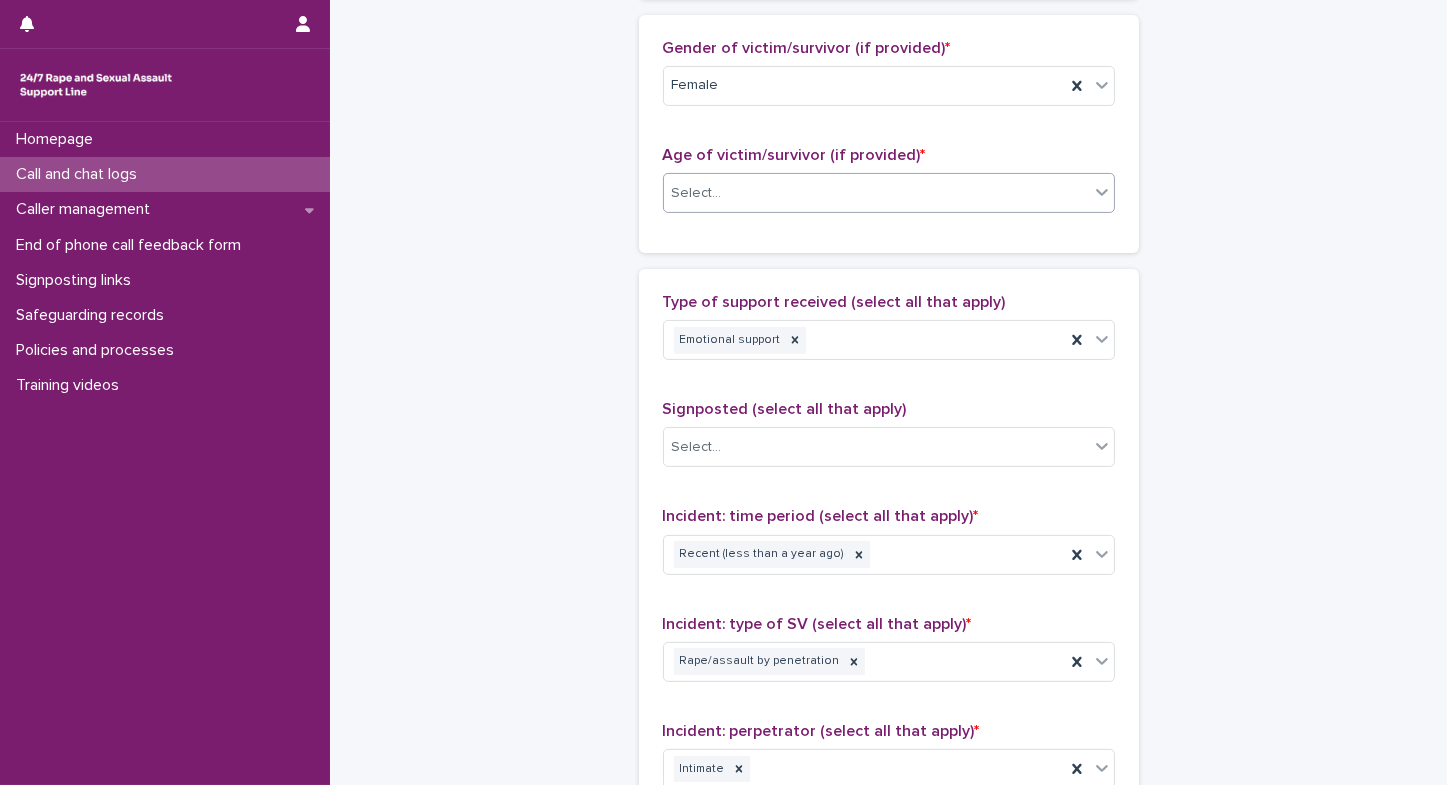 click on "Select..." at bounding box center [876, 193] 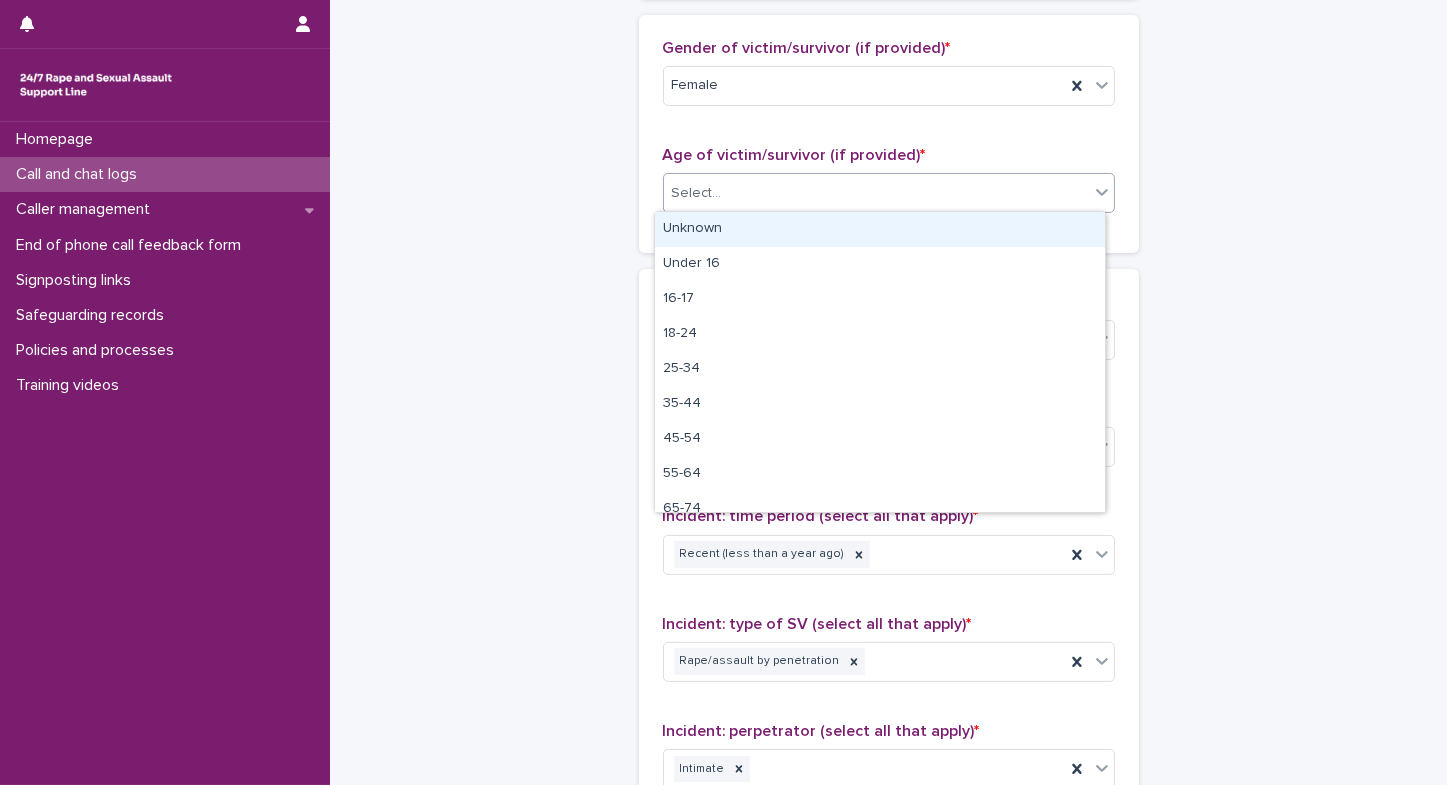 click on "Unknown" at bounding box center [880, 229] 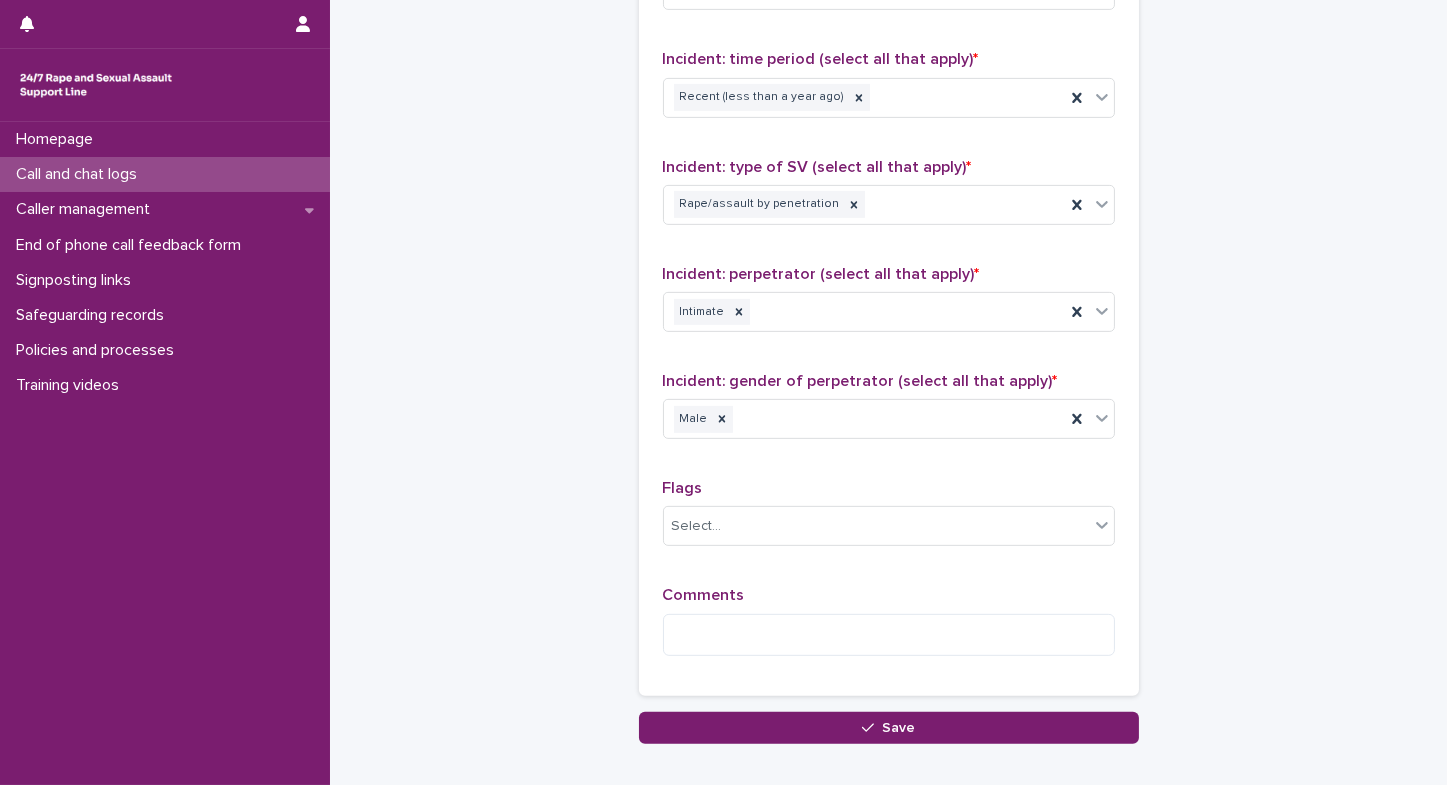 scroll, scrollTop: 1535, scrollLeft: 0, axis: vertical 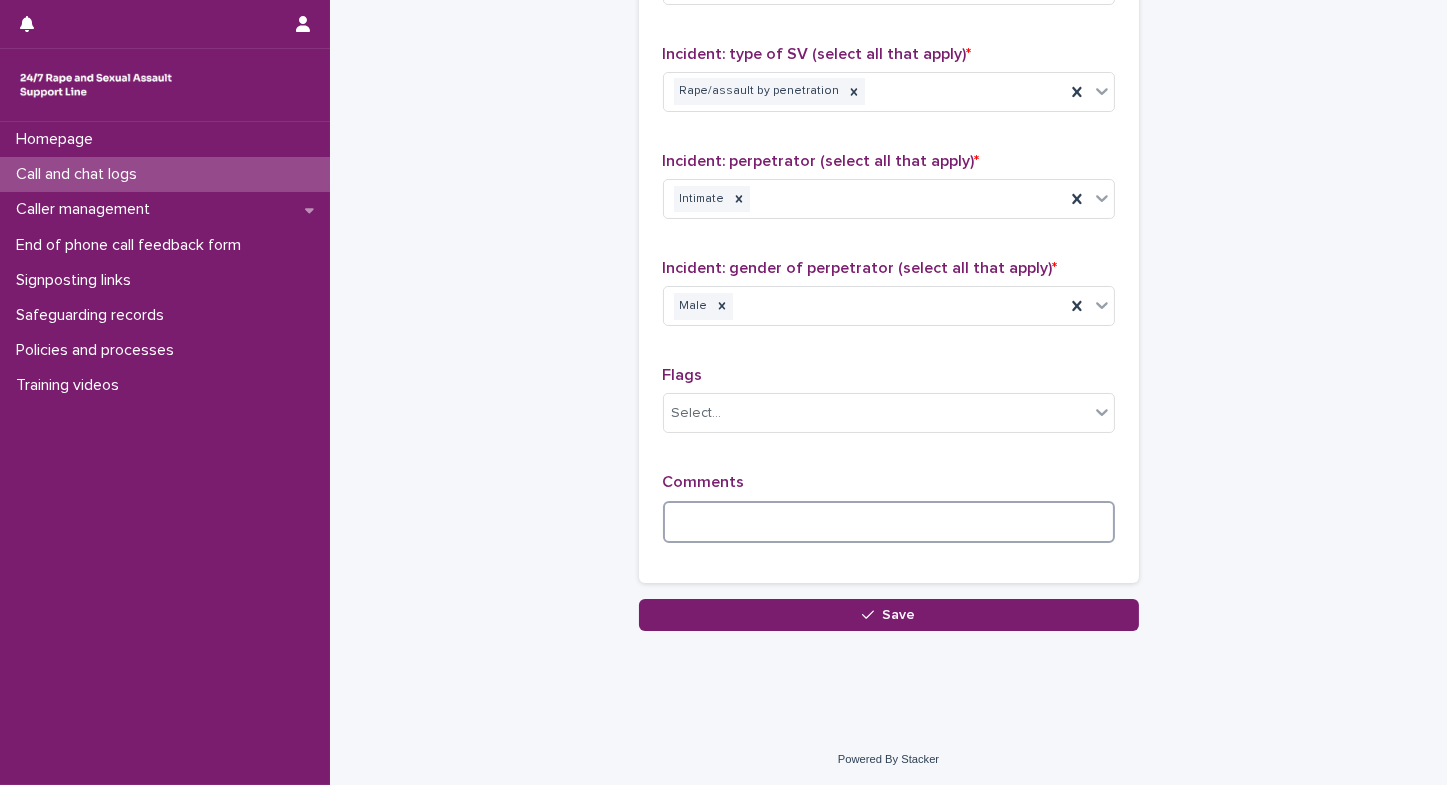 click at bounding box center [889, 522] 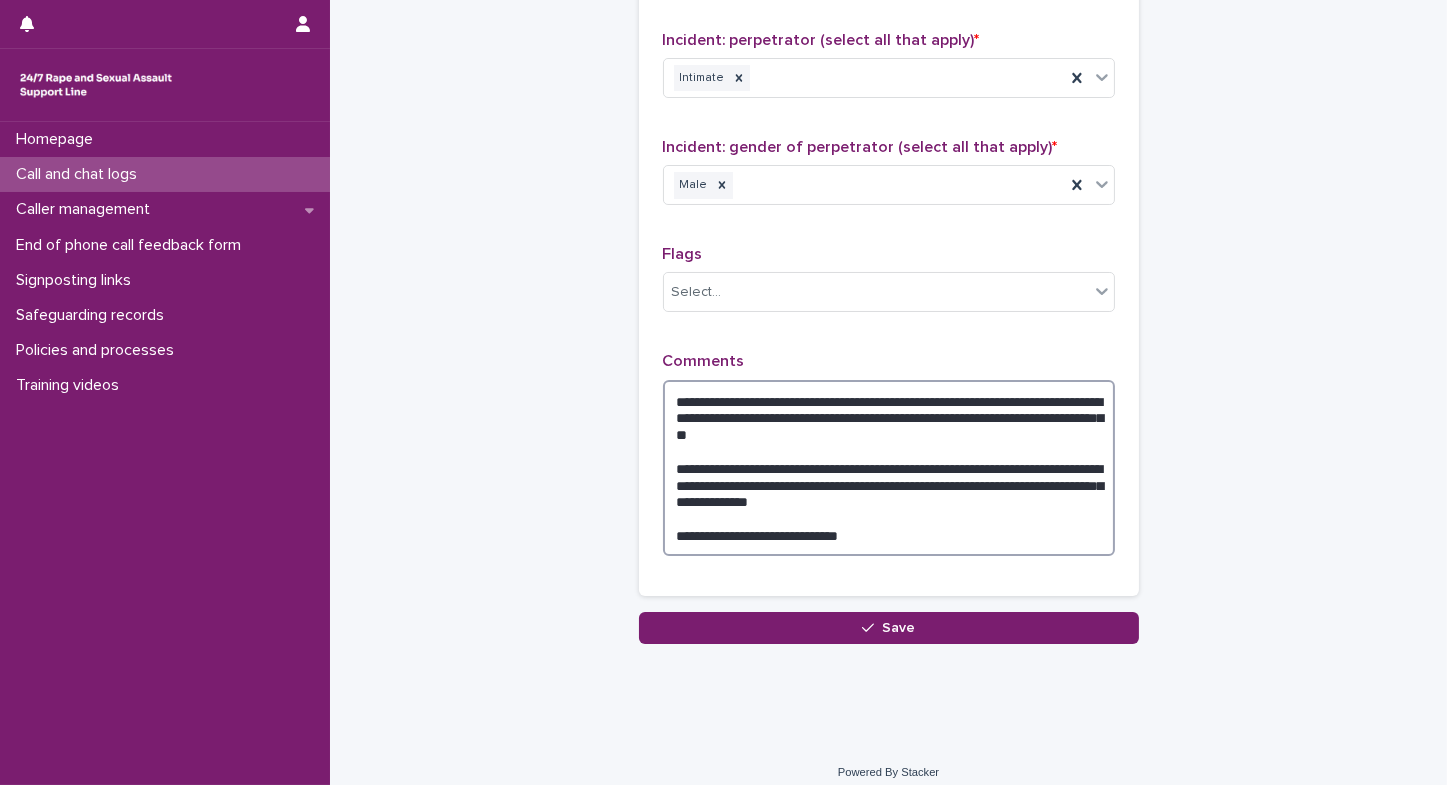 scroll, scrollTop: 1669, scrollLeft: 0, axis: vertical 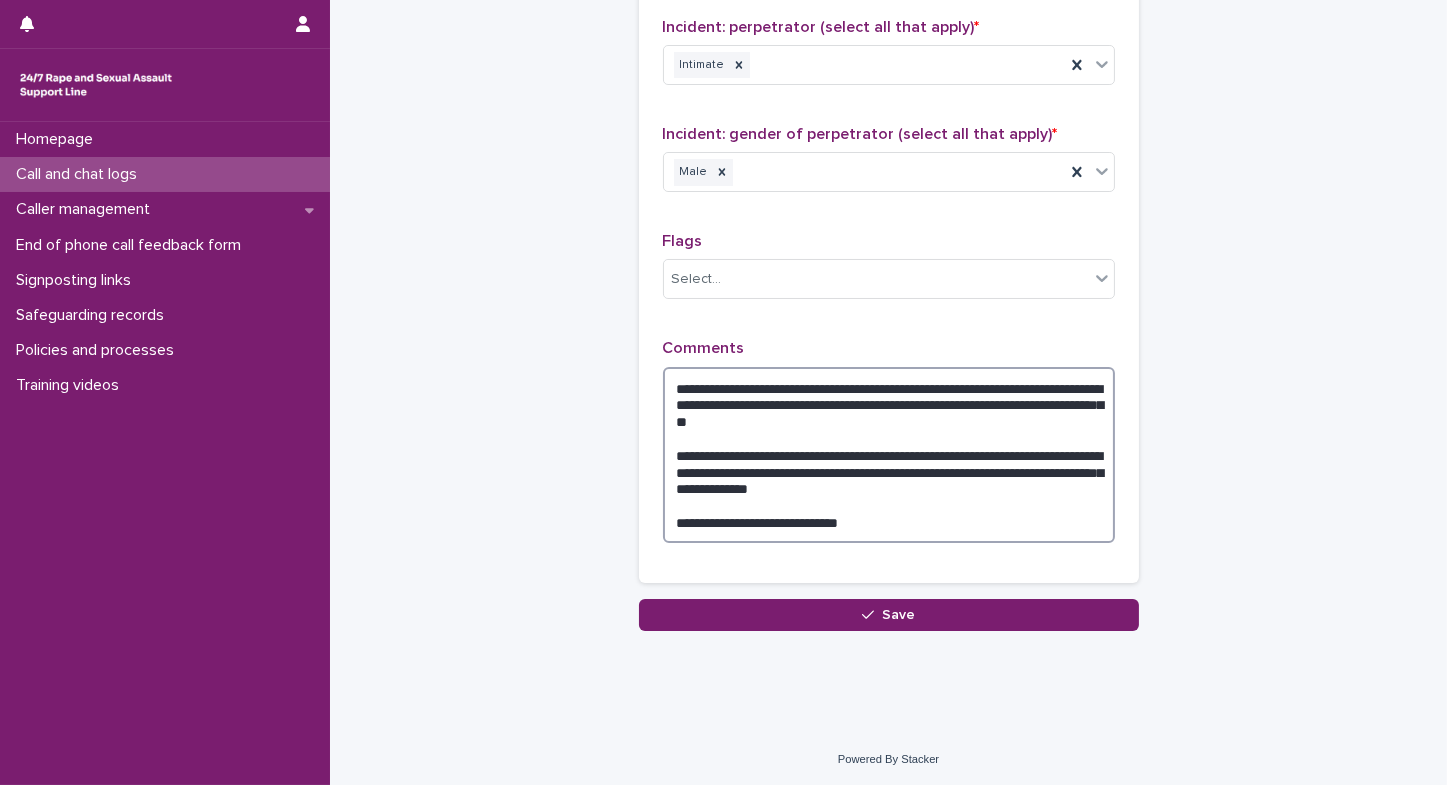 click on "**********" at bounding box center [889, 455] 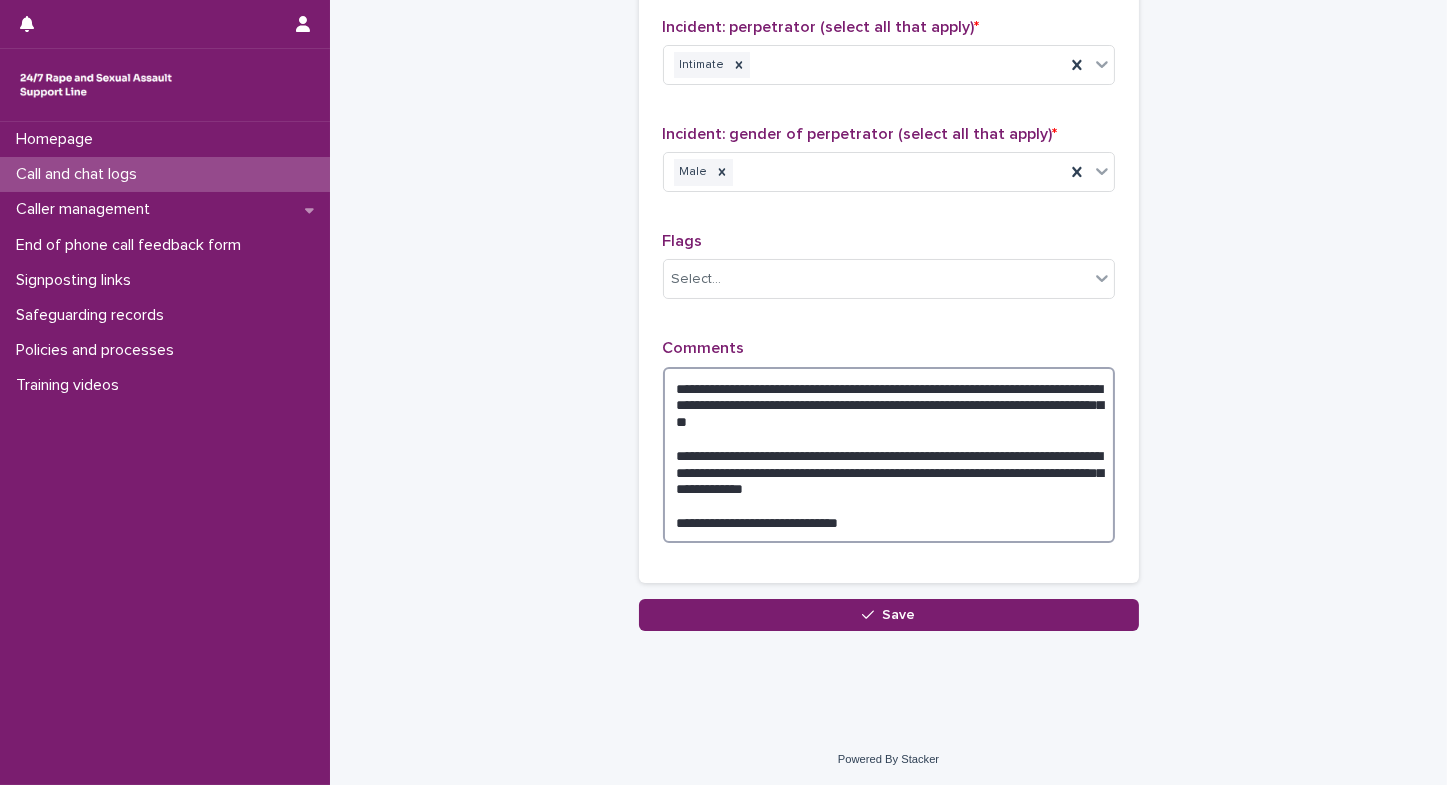 click on "**********" at bounding box center (889, 455) 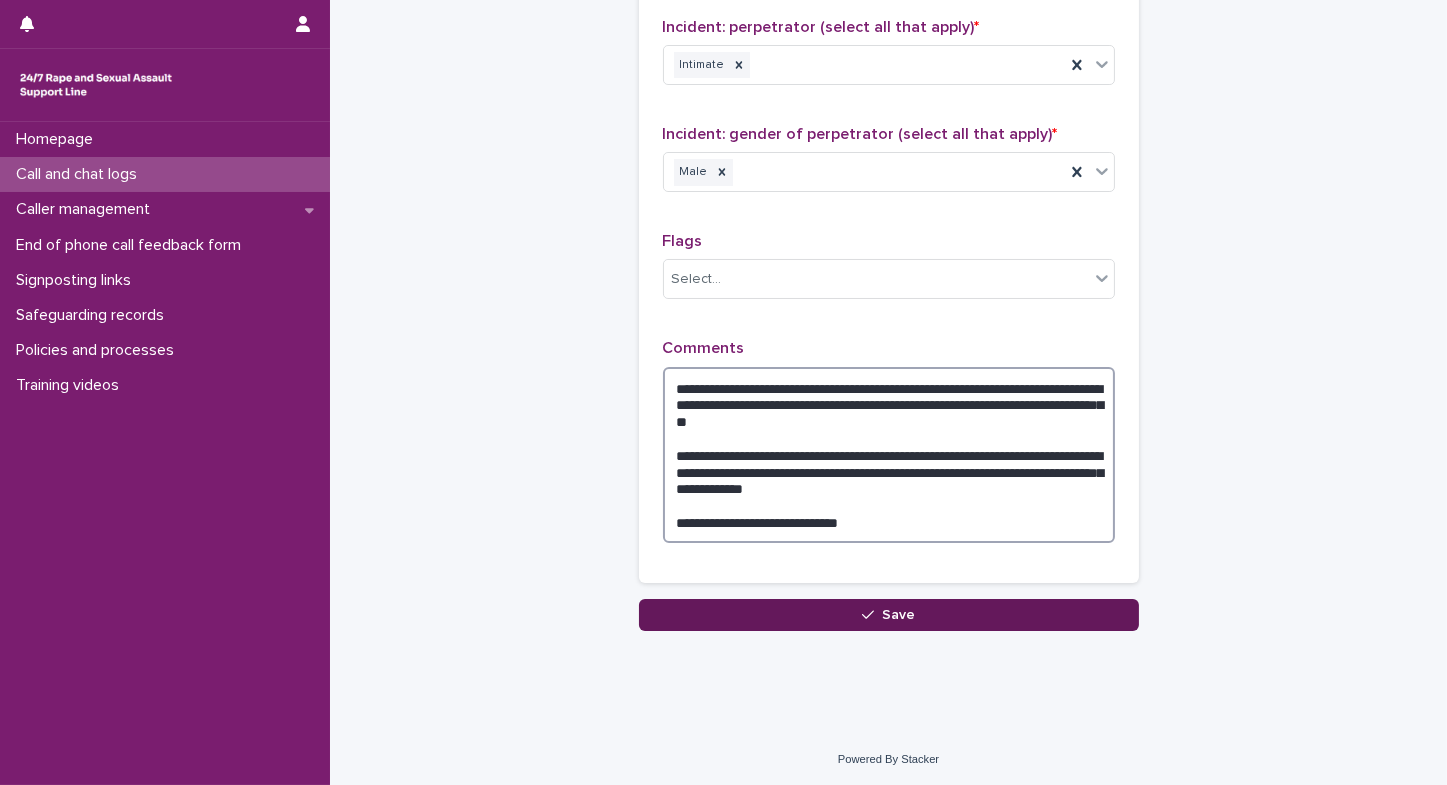 type on "**********" 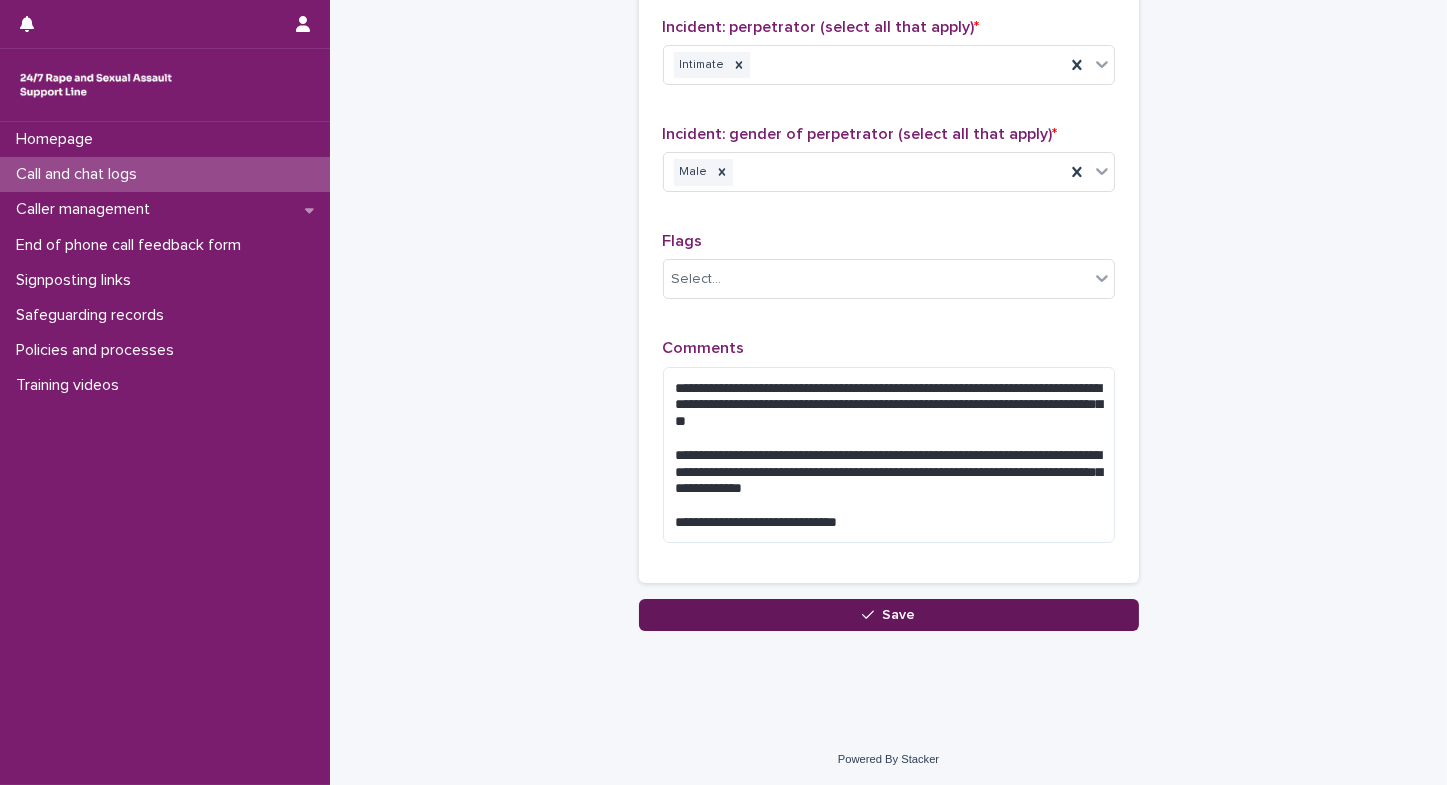 click on "Save" at bounding box center [889, 615] 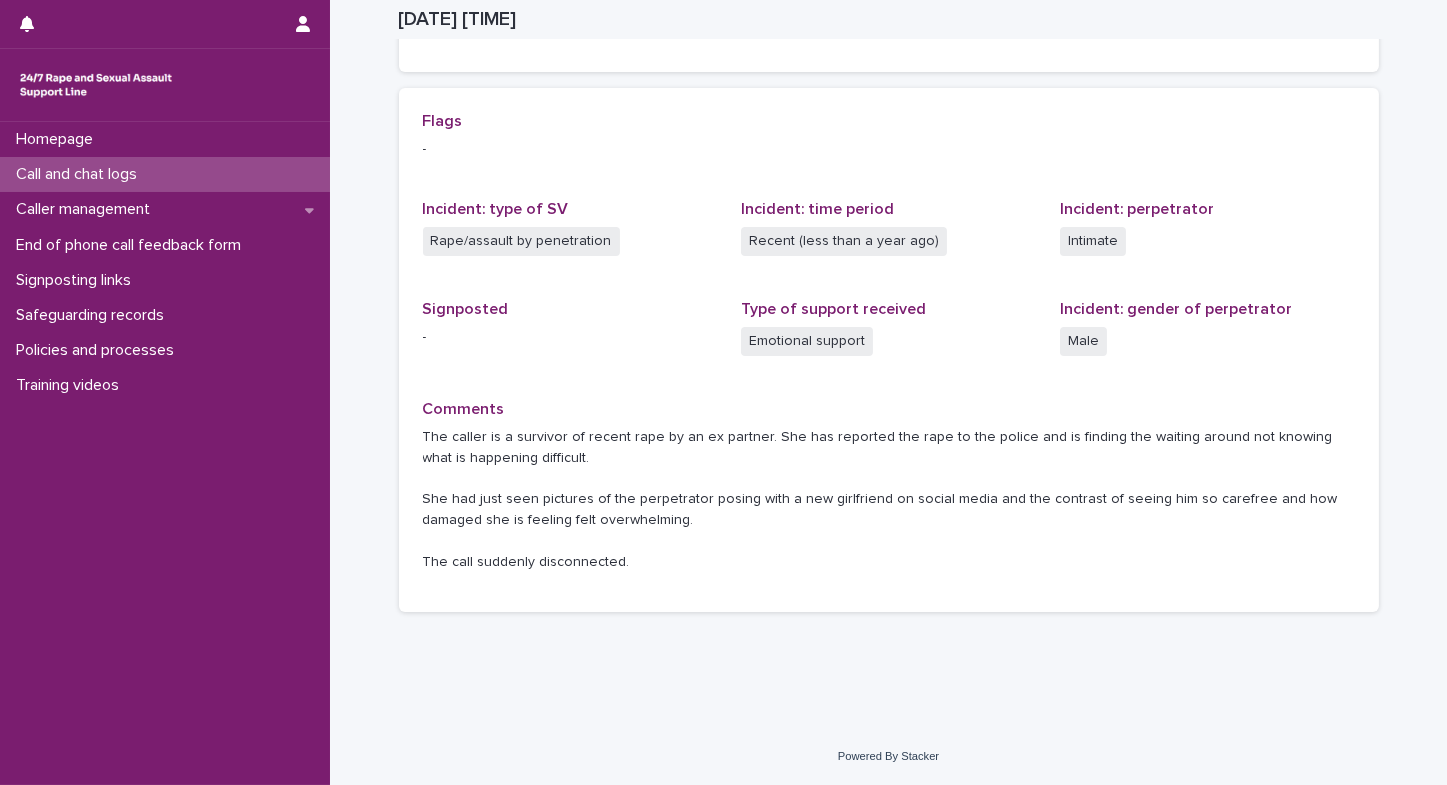 scroll, scrollTop: 402, scrollLeft: 0, axis: vertical 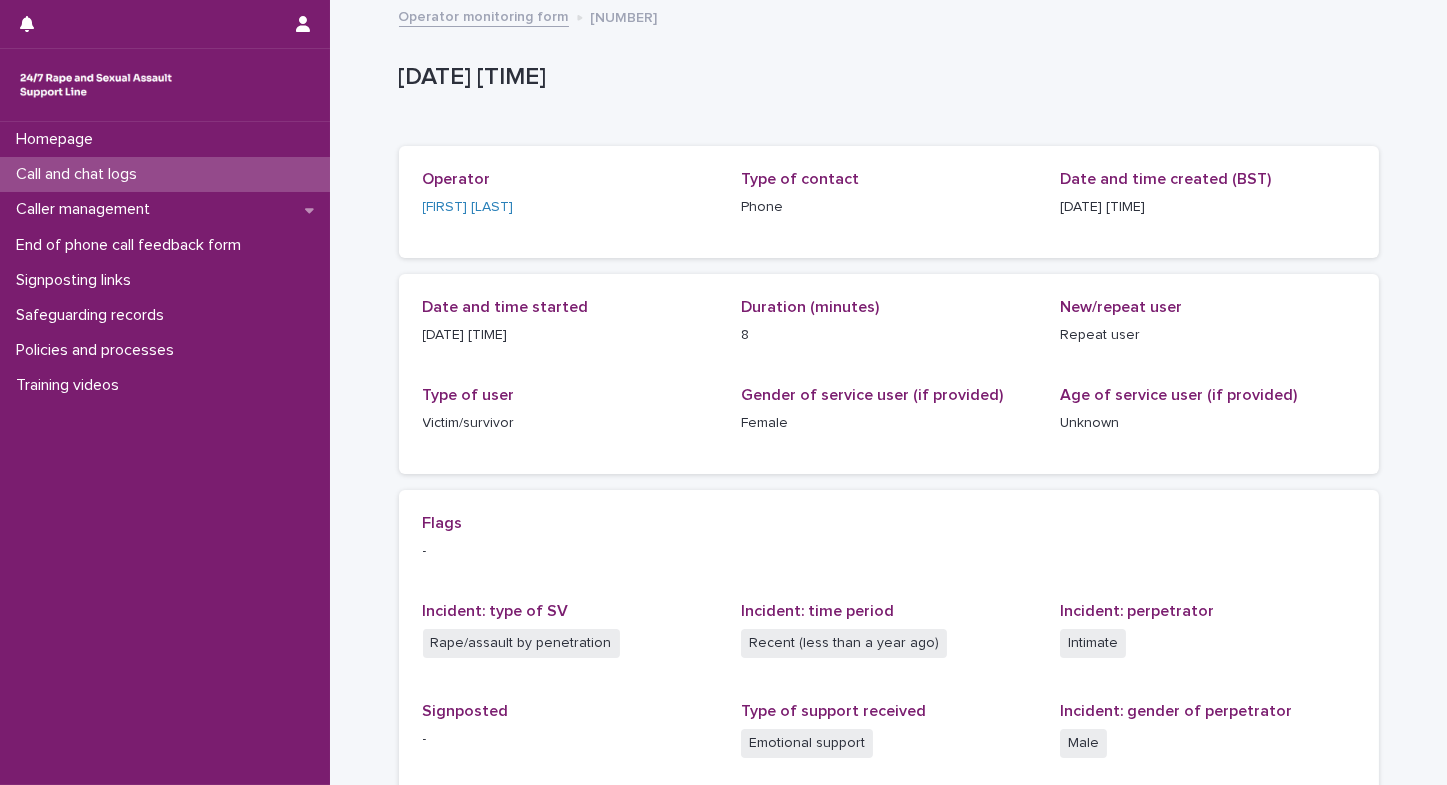 click on "Call and chat logs" at bounding box center [80, 174] 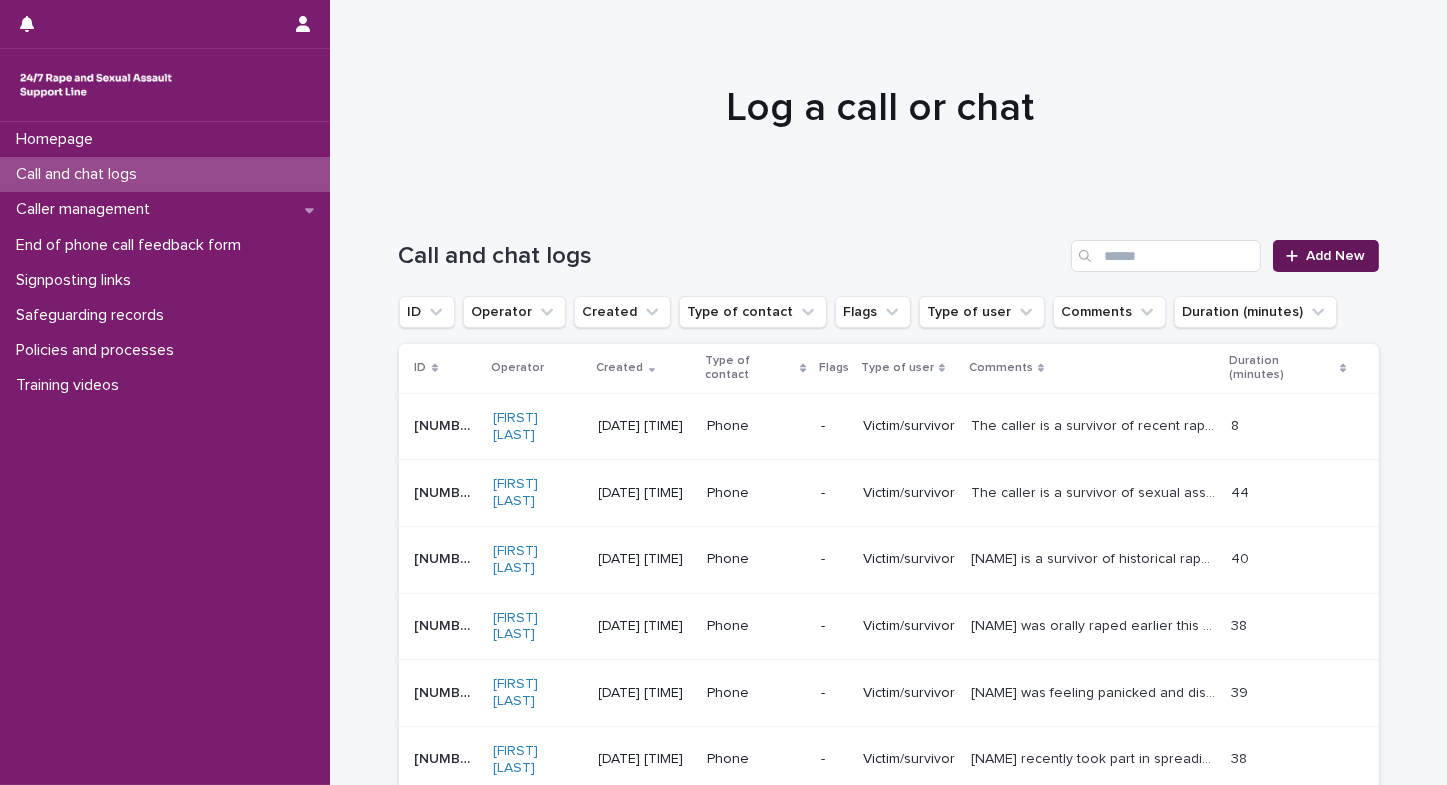click on "Add New" at bounding box center (1336, 256) 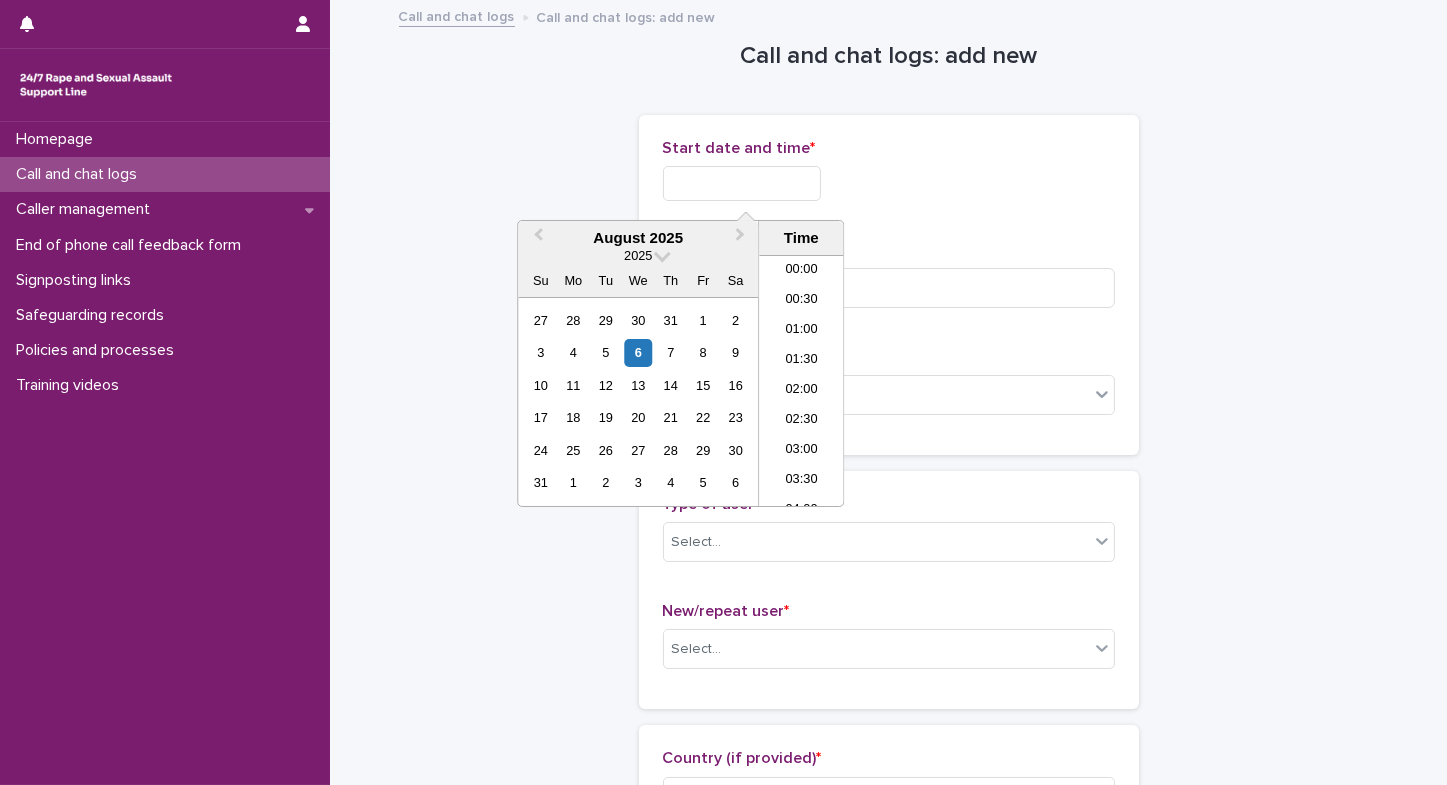 click at bounding box center [742, 183] 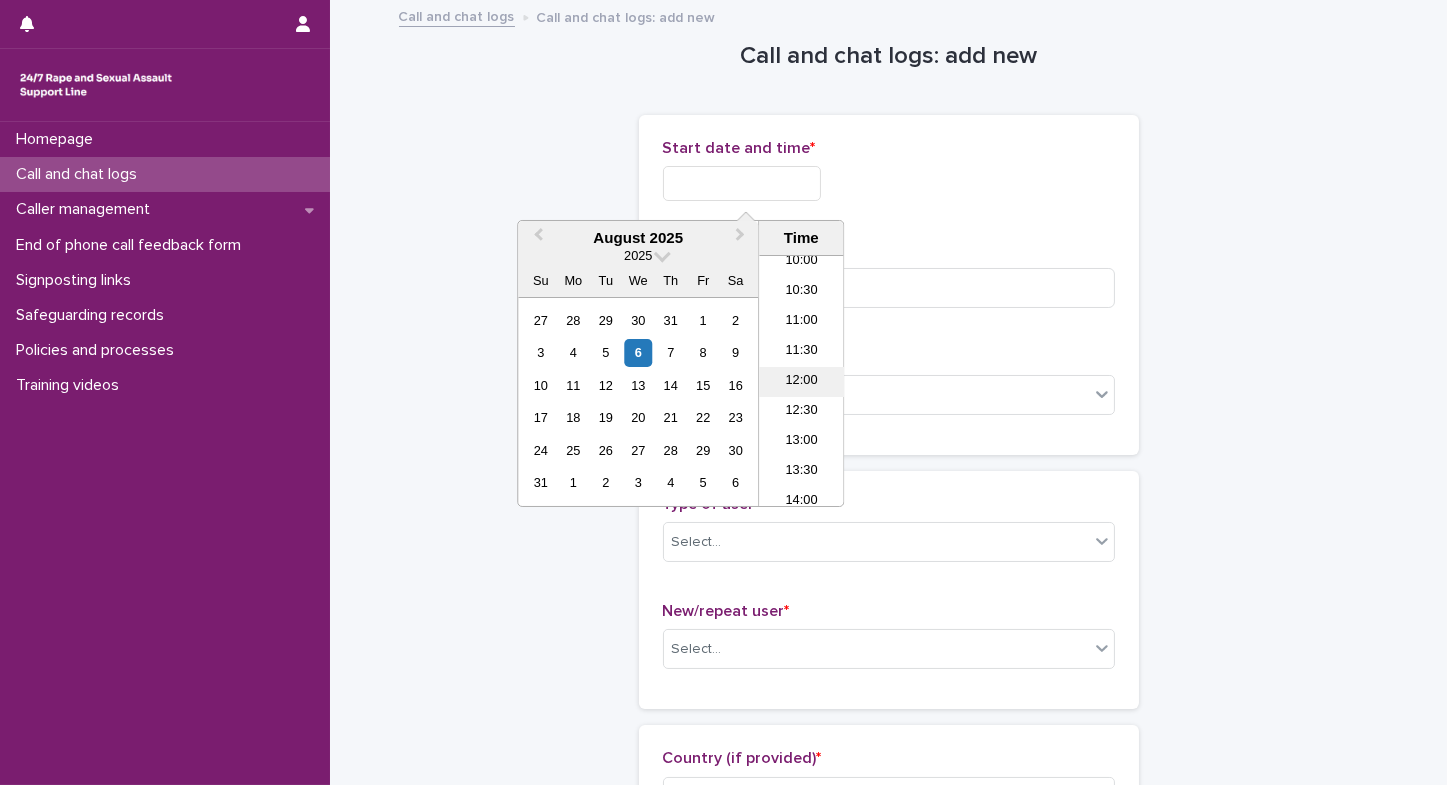 click on "12:00" at bounding box center (801, 382) 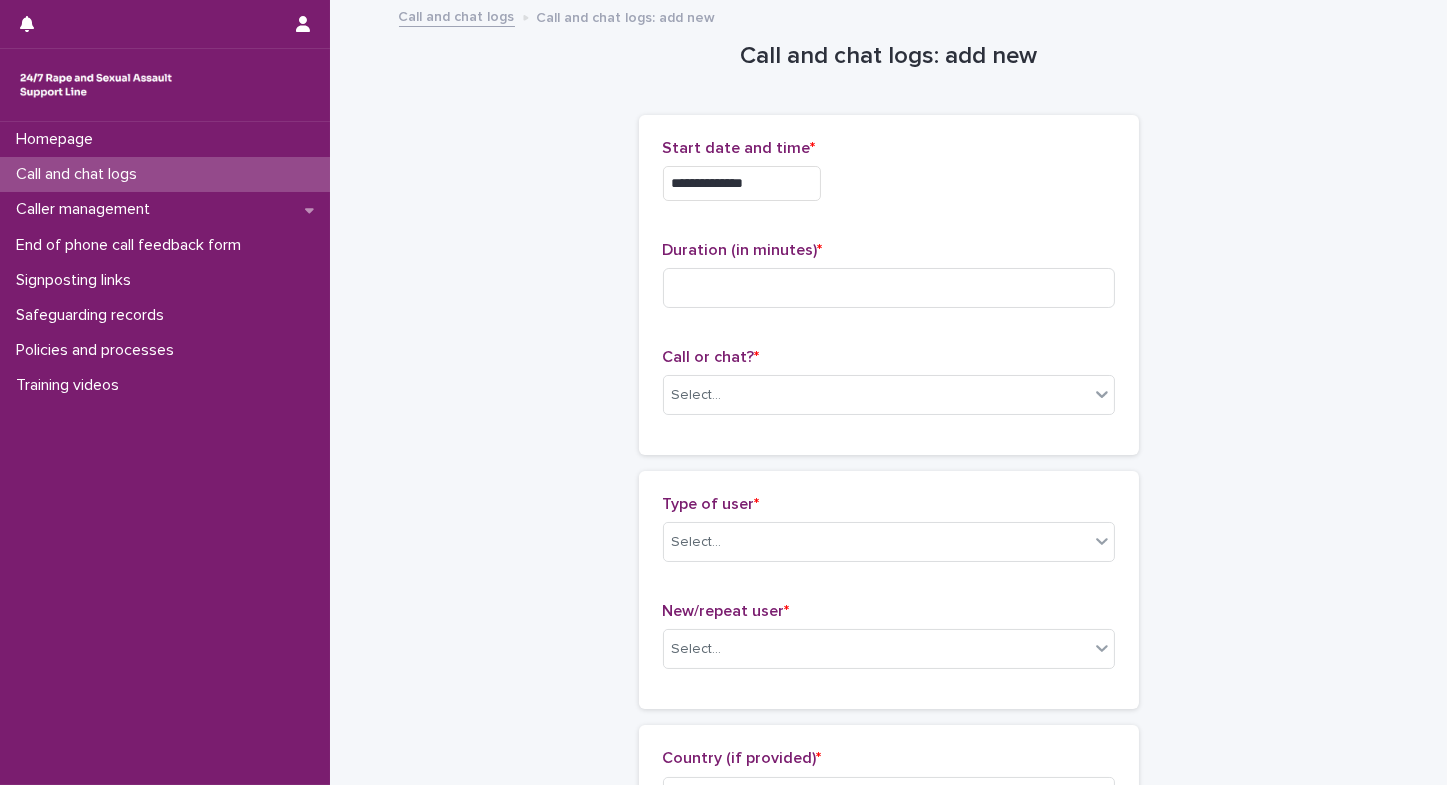 click on "**********" at bounding box center (742, 183) 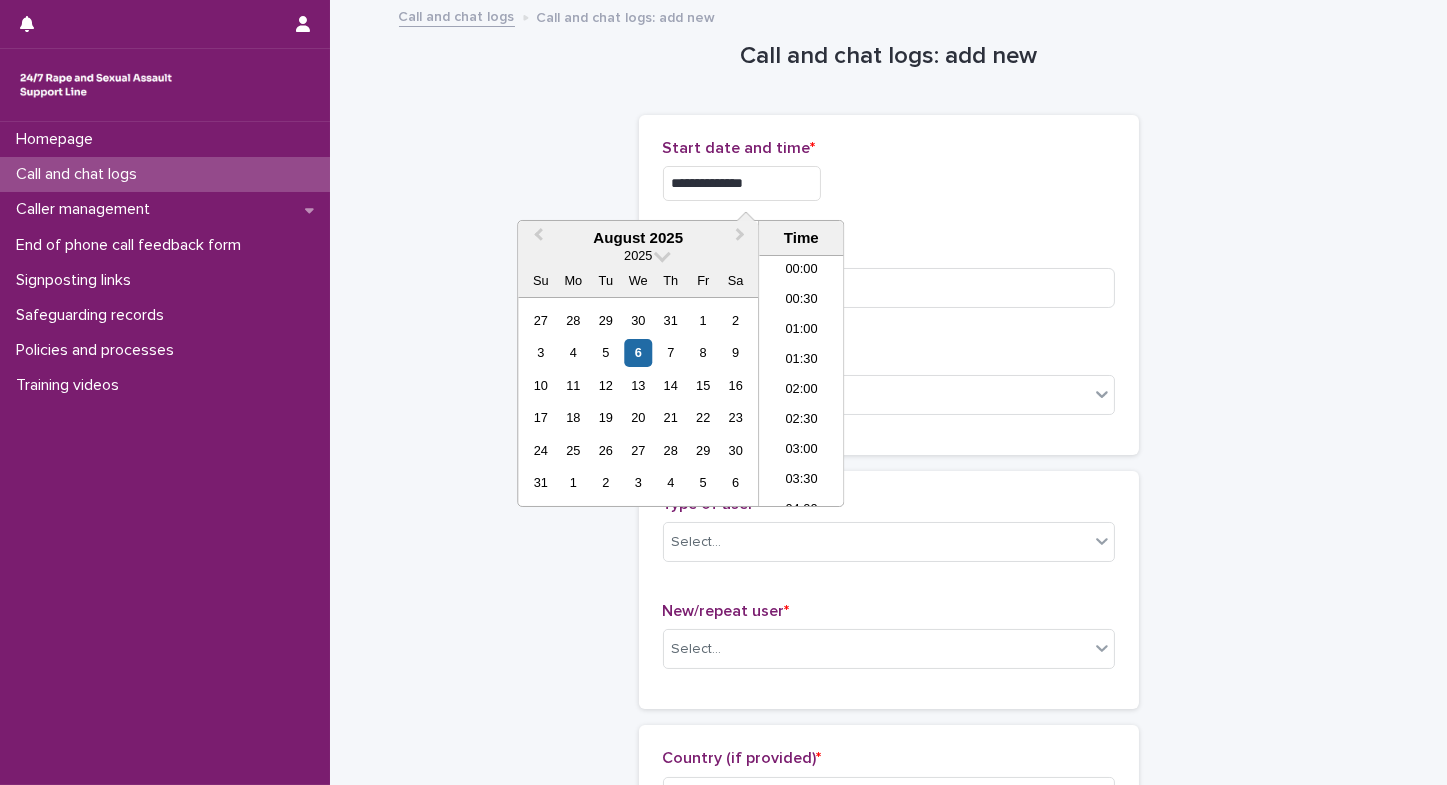 scroll, scrollTop: 609, scrollLeft: 0, axis: vertical 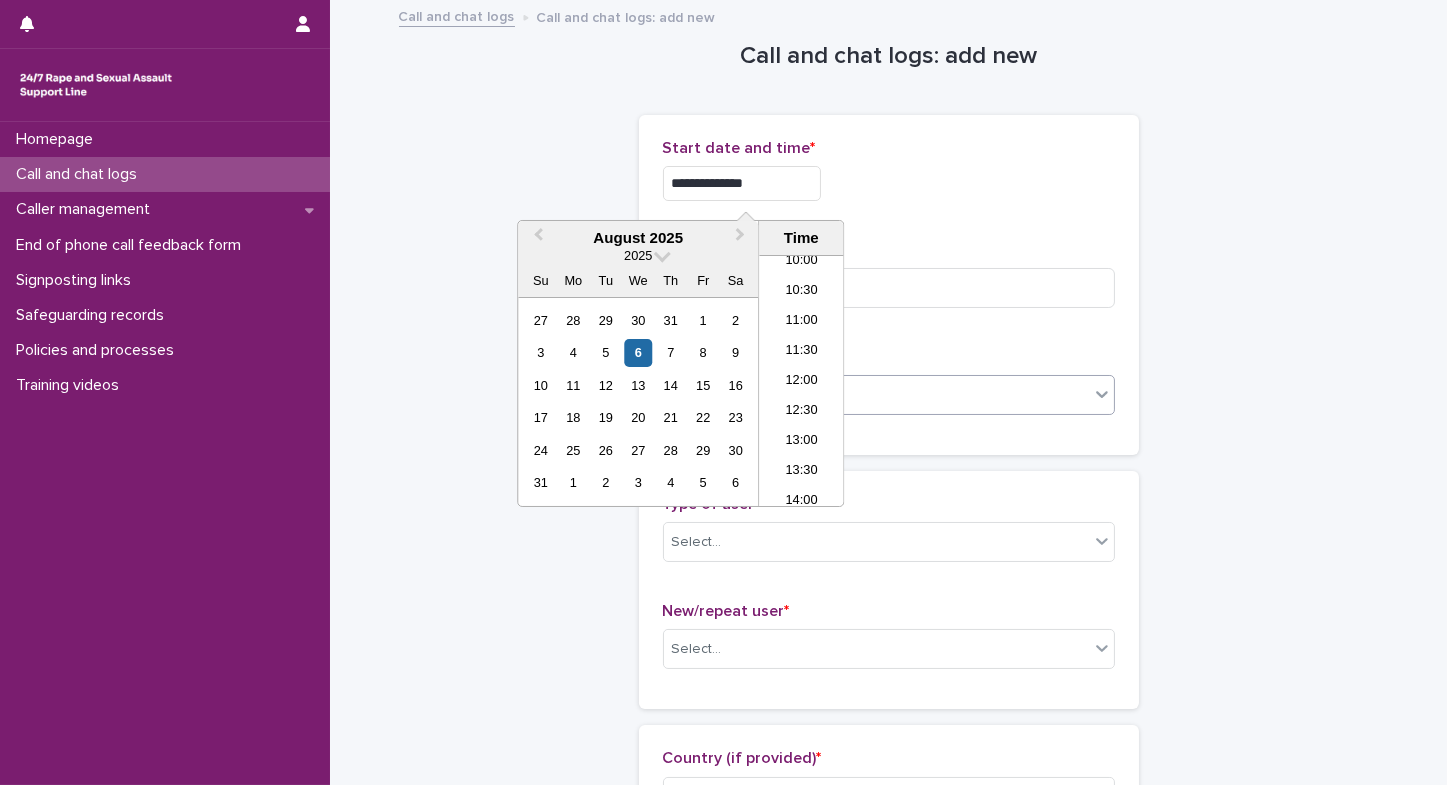 type on "**********" 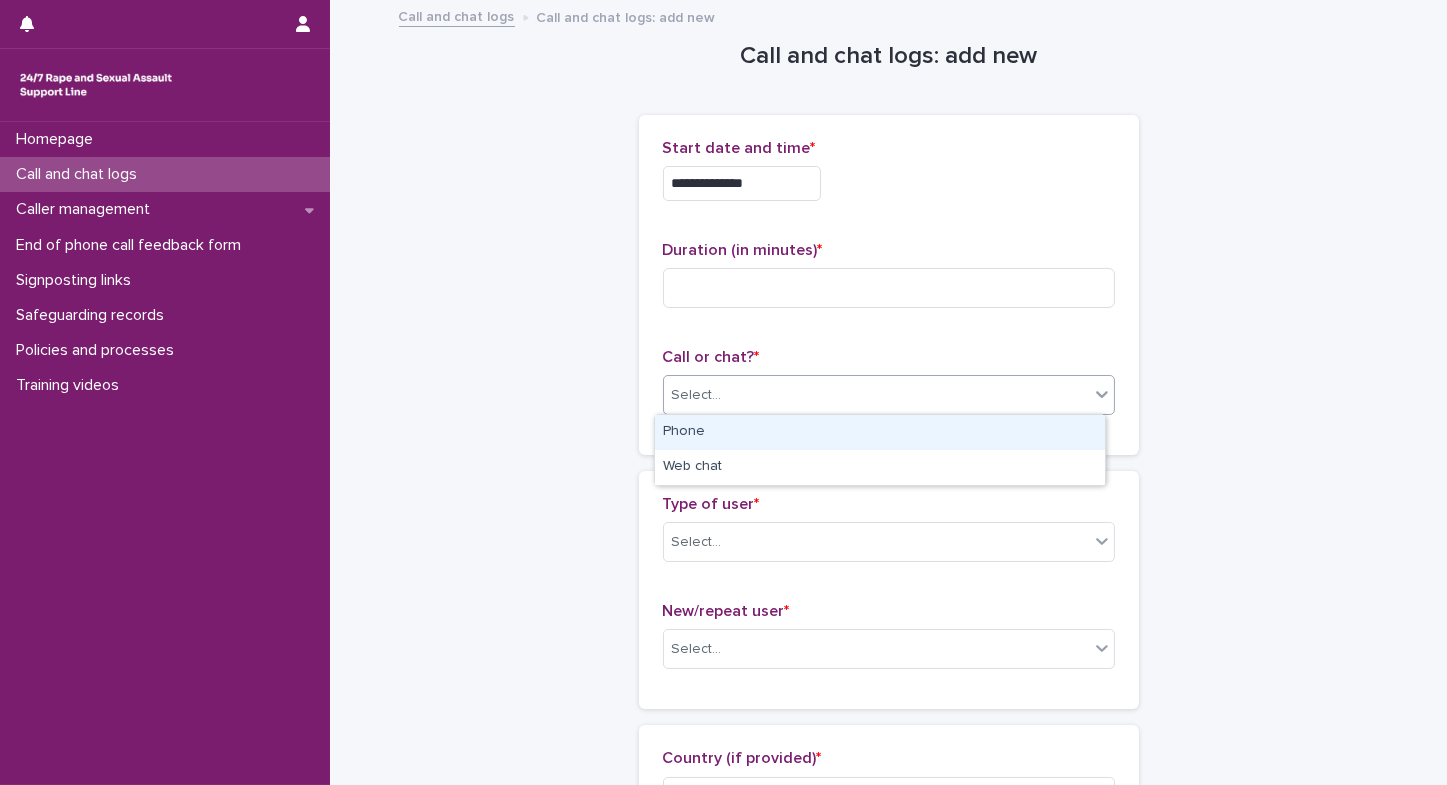 click on "Select..." at bounding box center [876, 395] 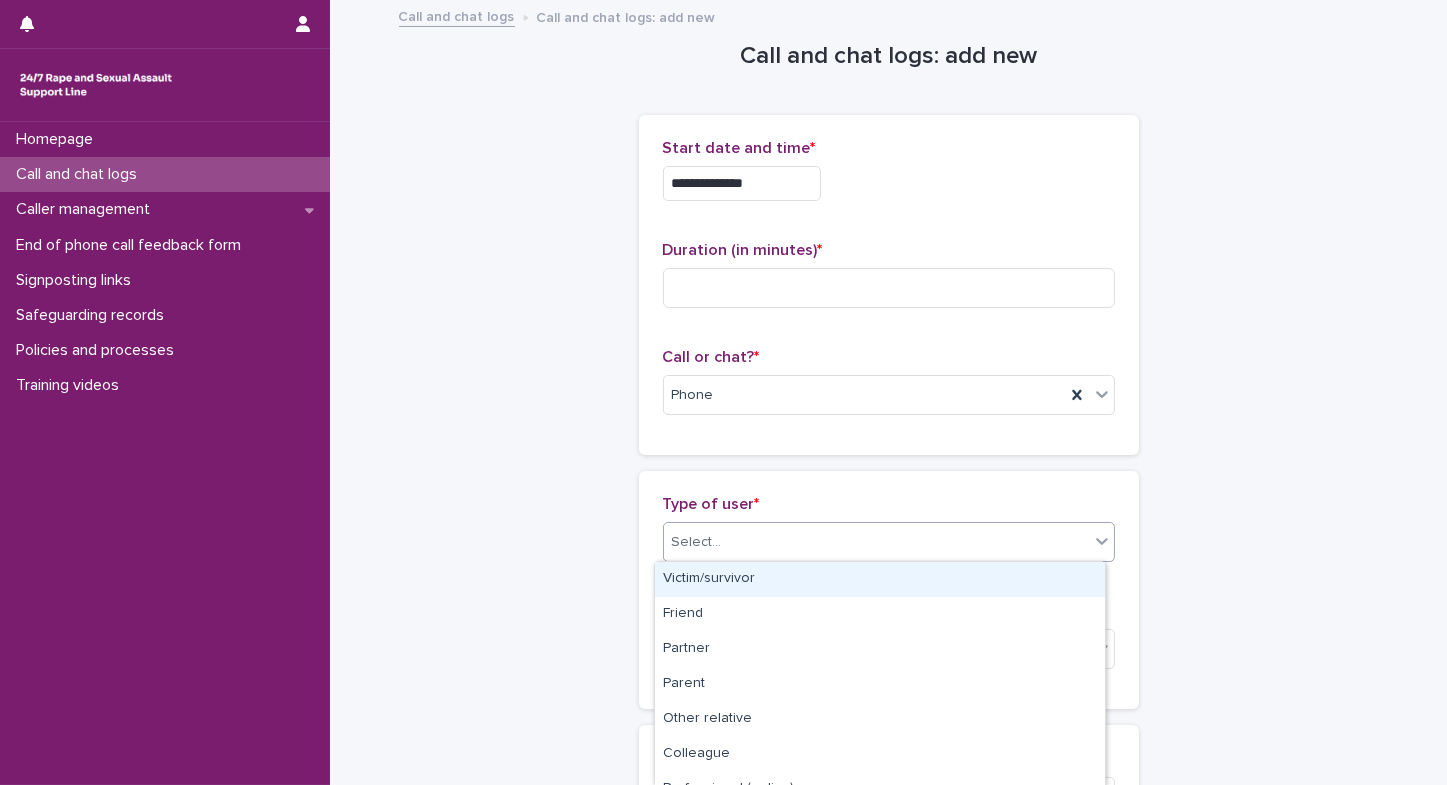 click on "Select..." at bounding box center (697, 542) 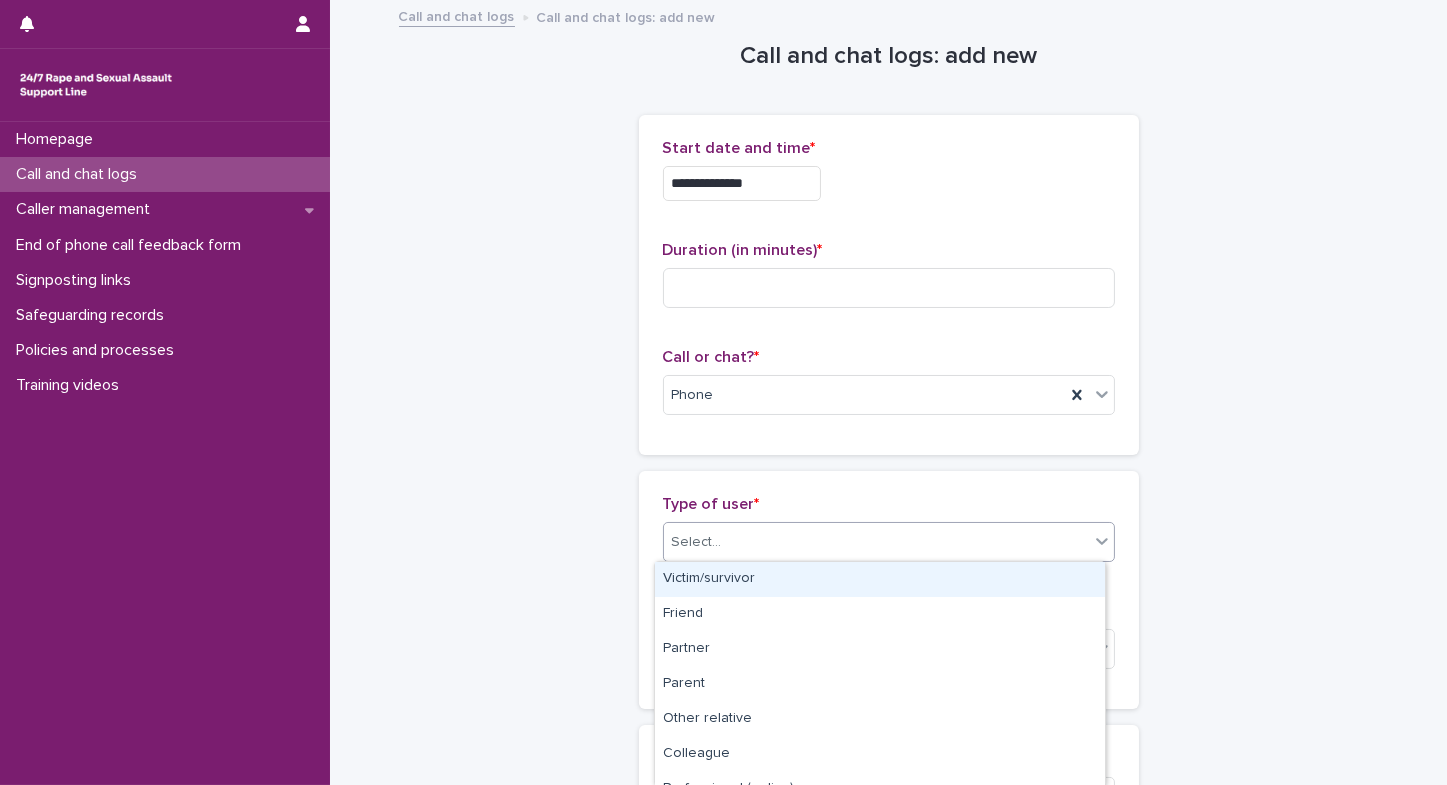 click on "Victim/survivor" at bounding box center [880, 579] 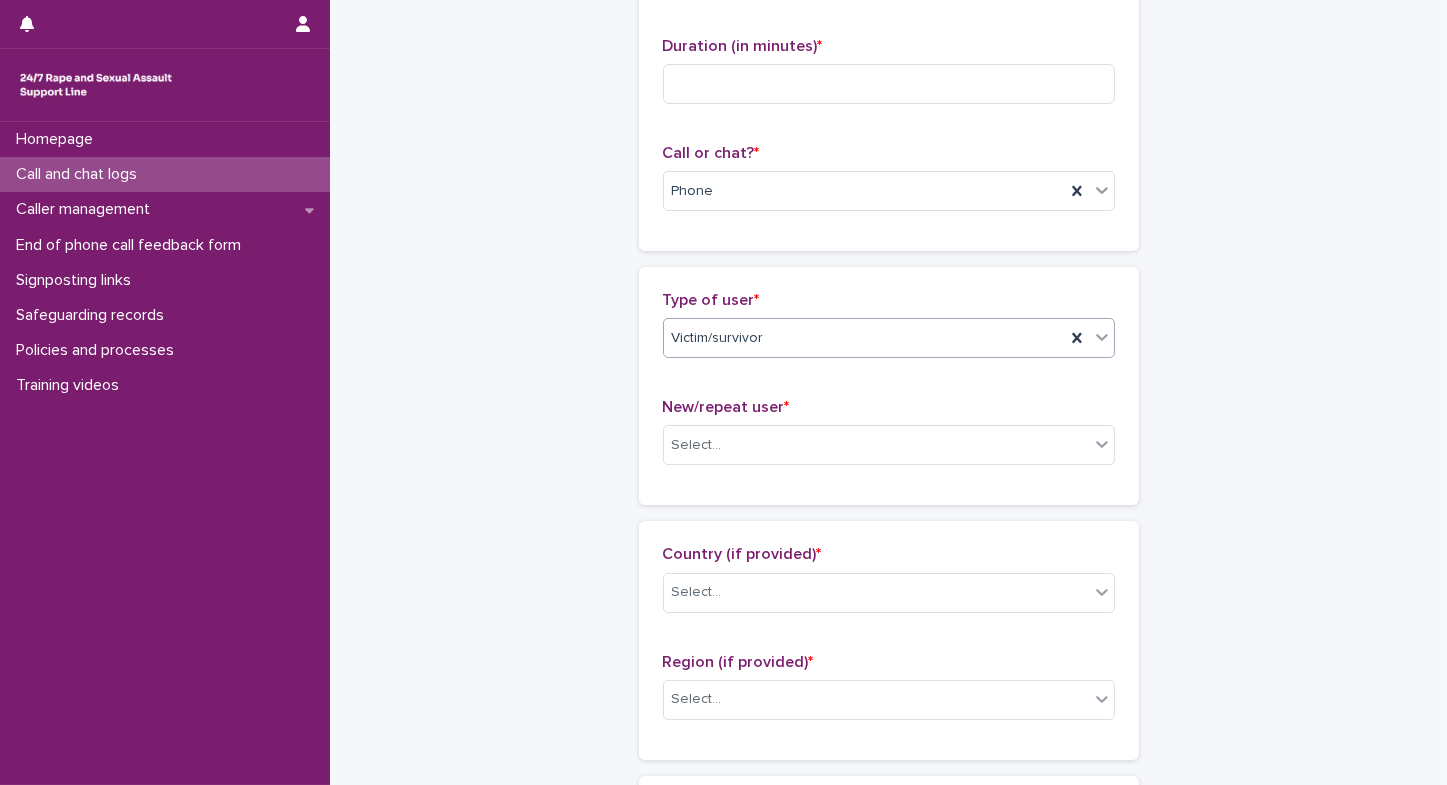 scroll, scrollTop: 387, scrollLeft: 0, axis: vertical 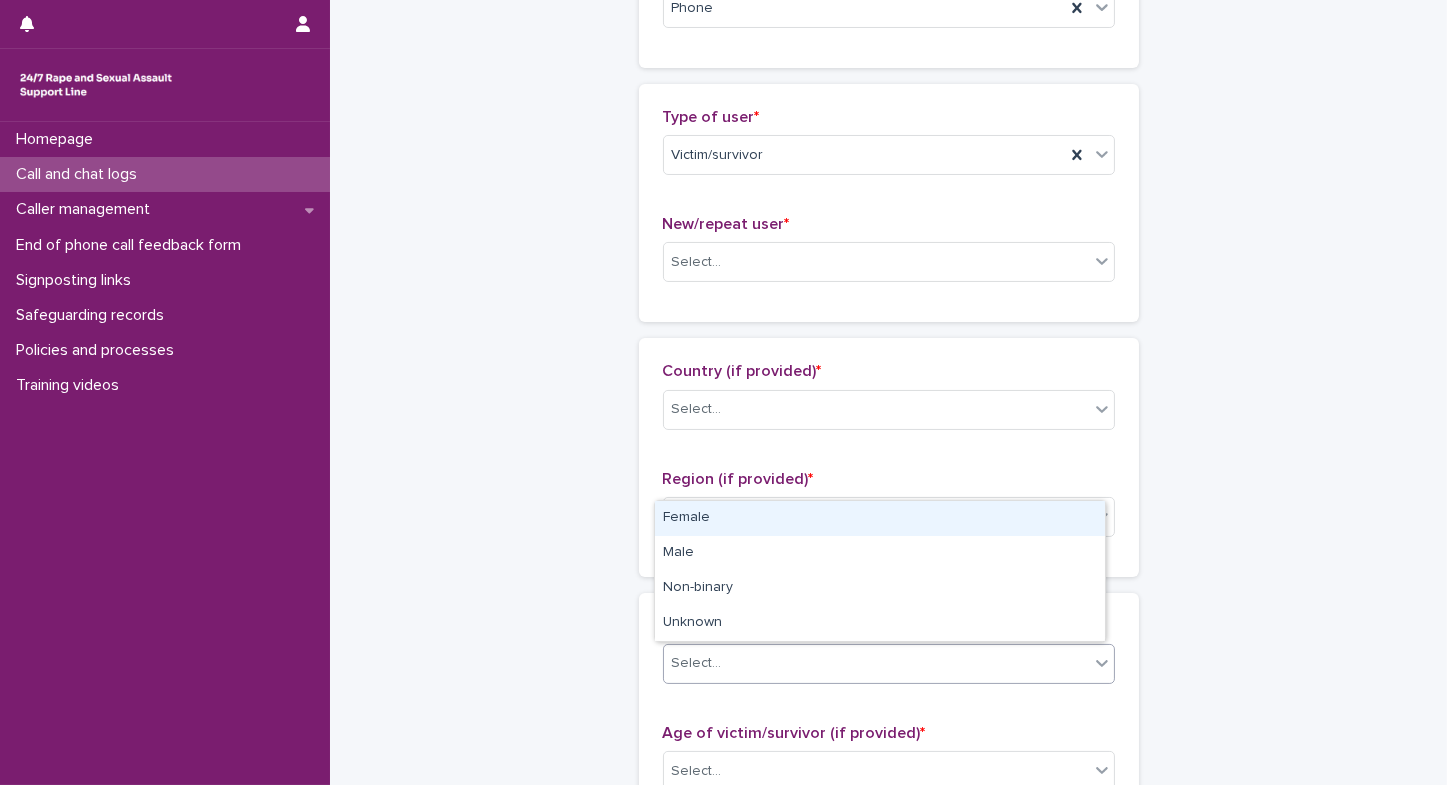 click on "Select..." at bounding box center [876, 663] 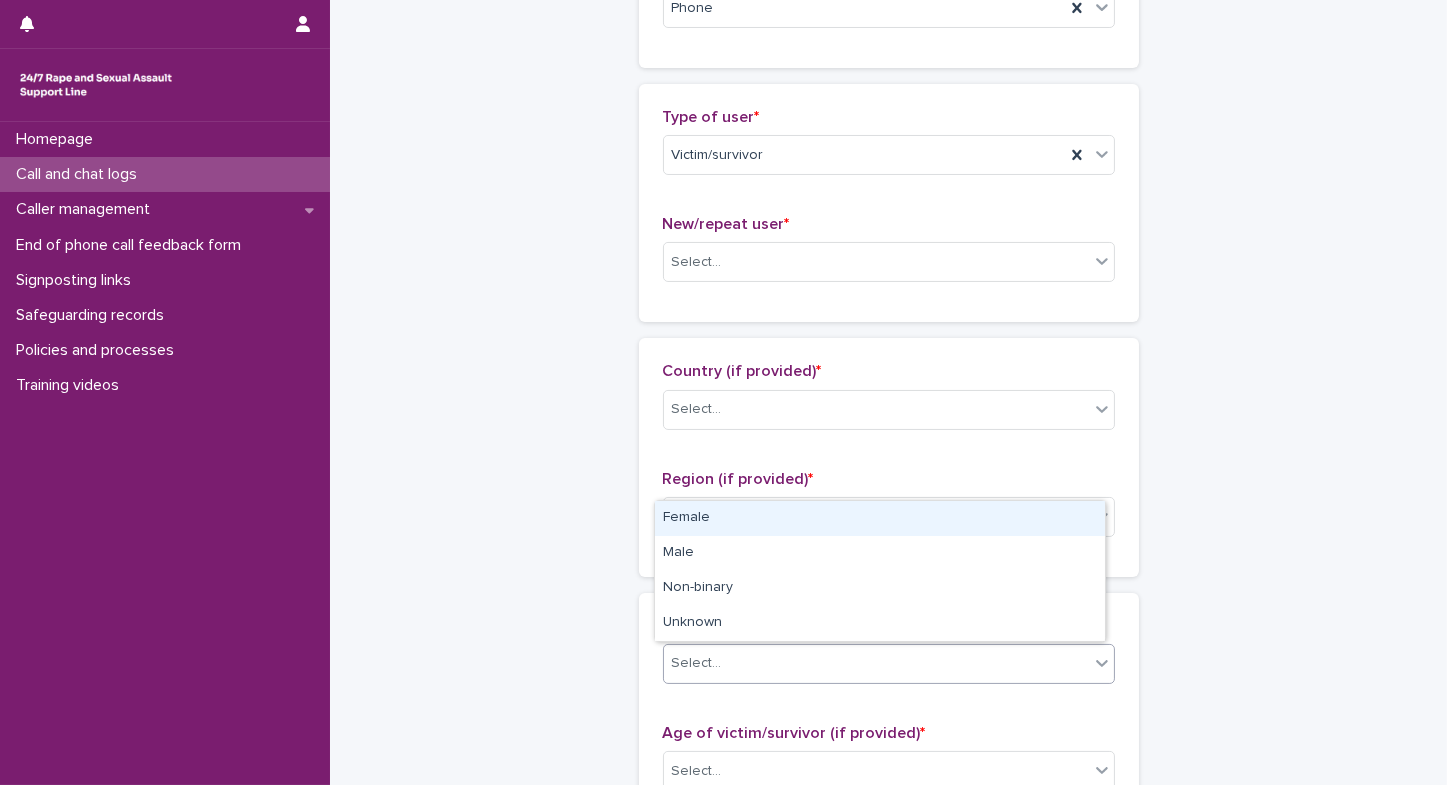 click on "Female" at bounding box center [880, 518] 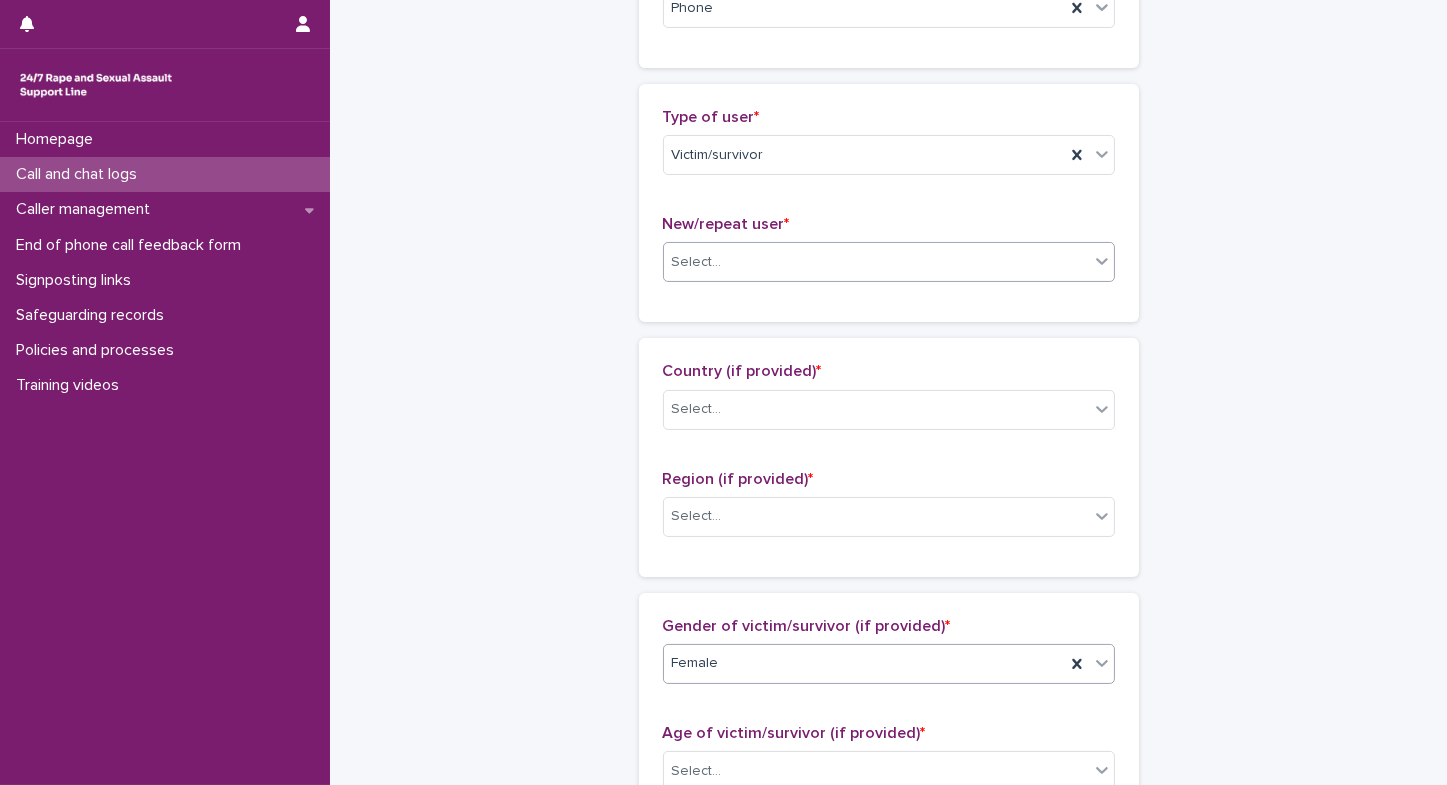 click on "Select..." at bounding box center [876, 262] 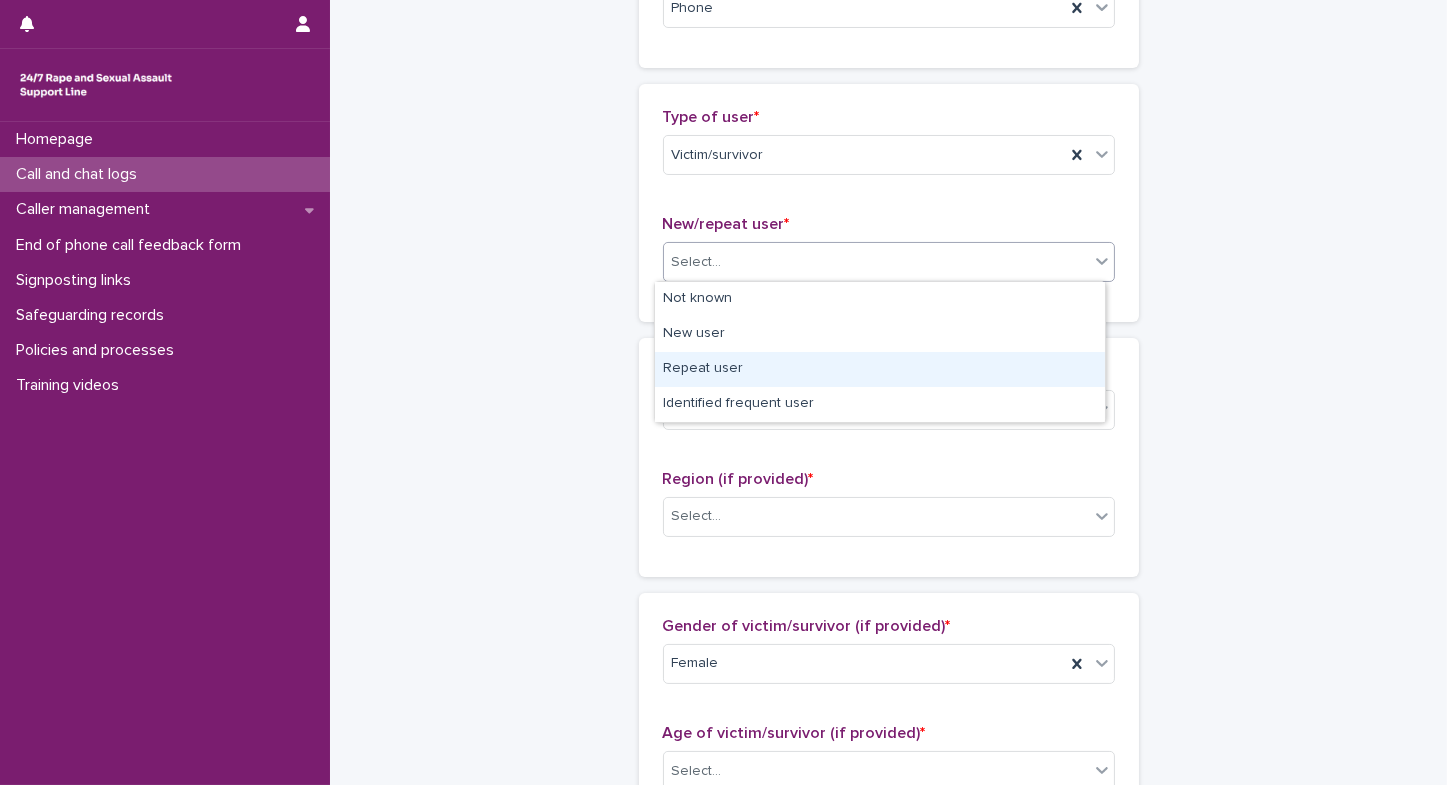 drag, startPoint x: 688, startPoint y: 347, endPoint x: 687, endPoint y: 370, distance: 23.021729 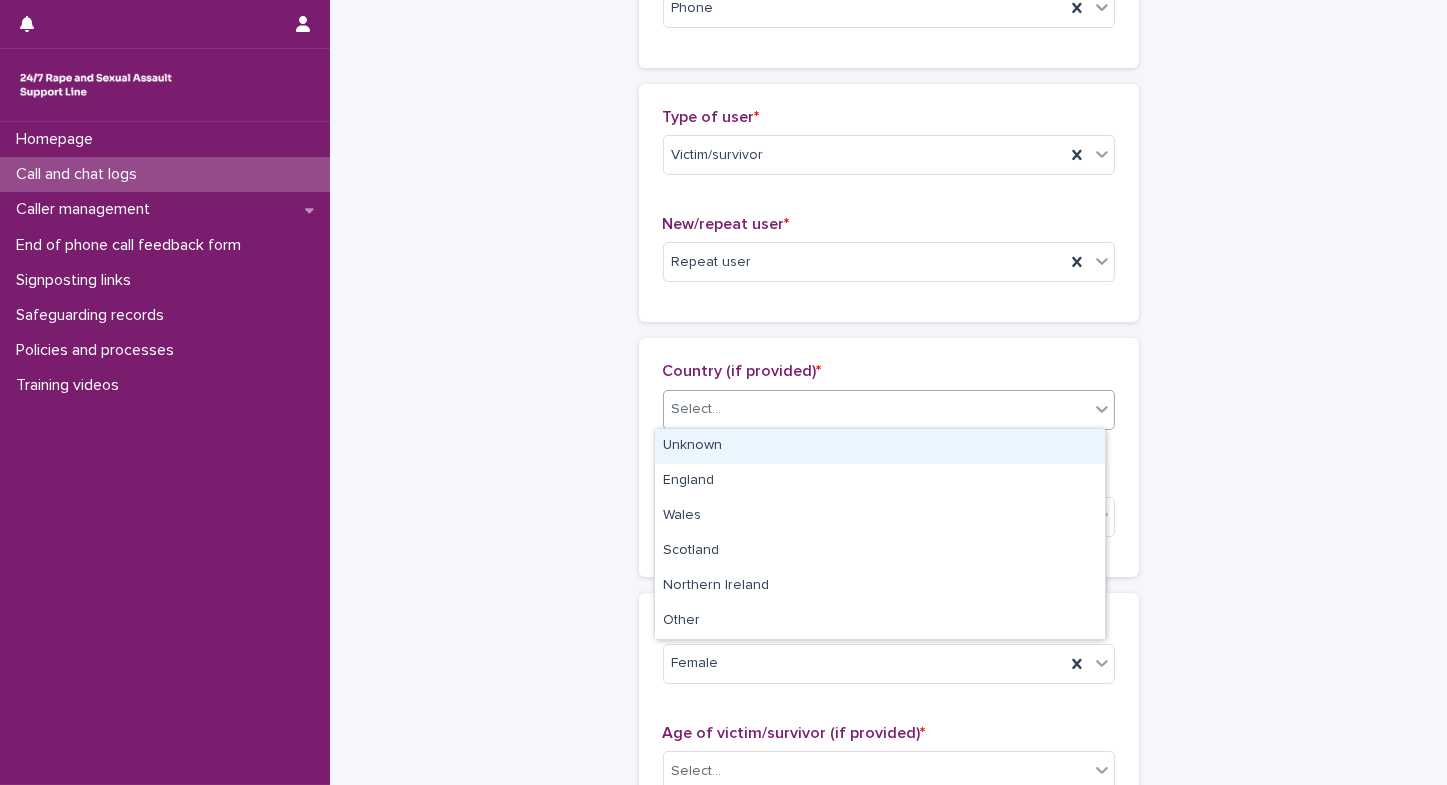 click on "Select..." at bounding box center [876, 409] 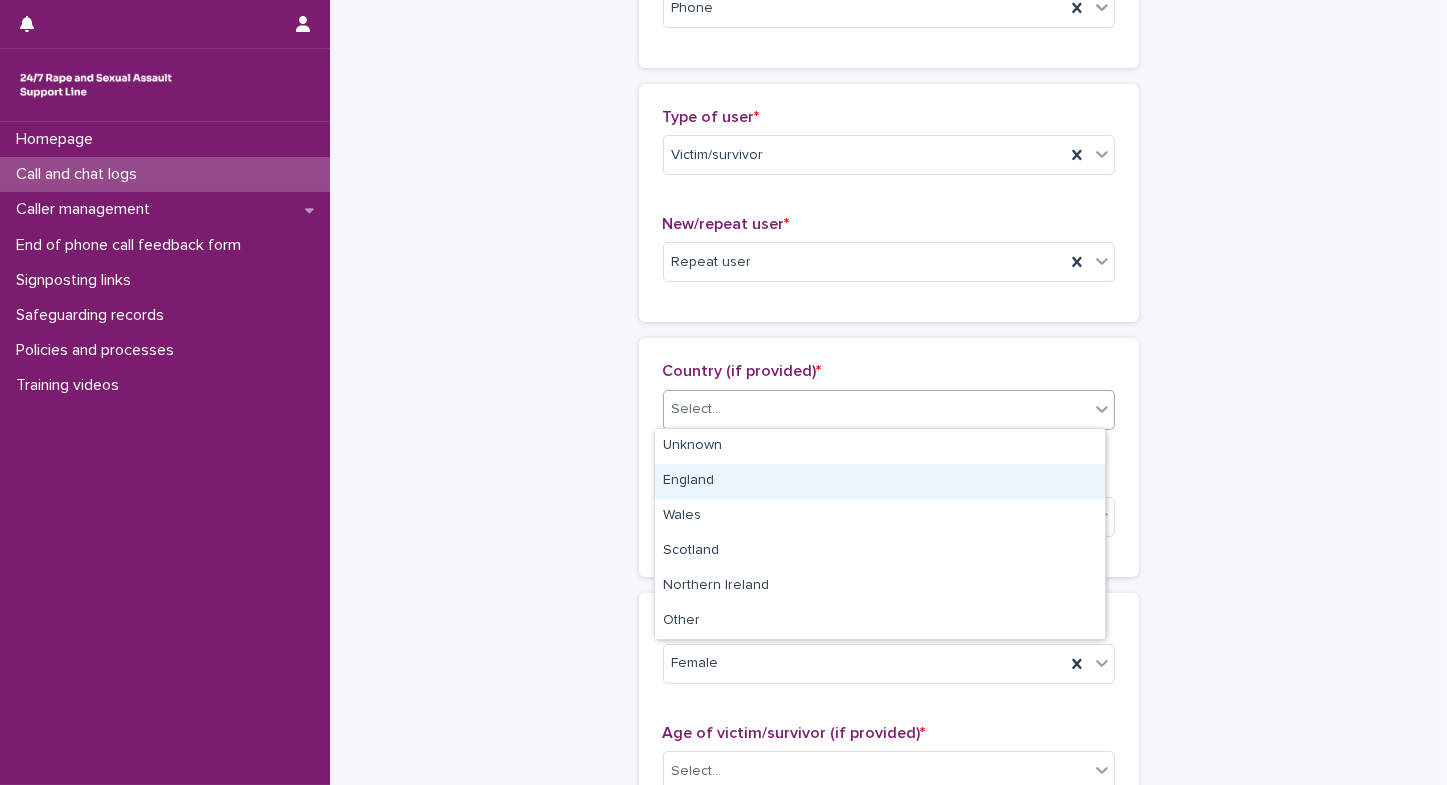 click on "England" at bounding box center [880, 481] 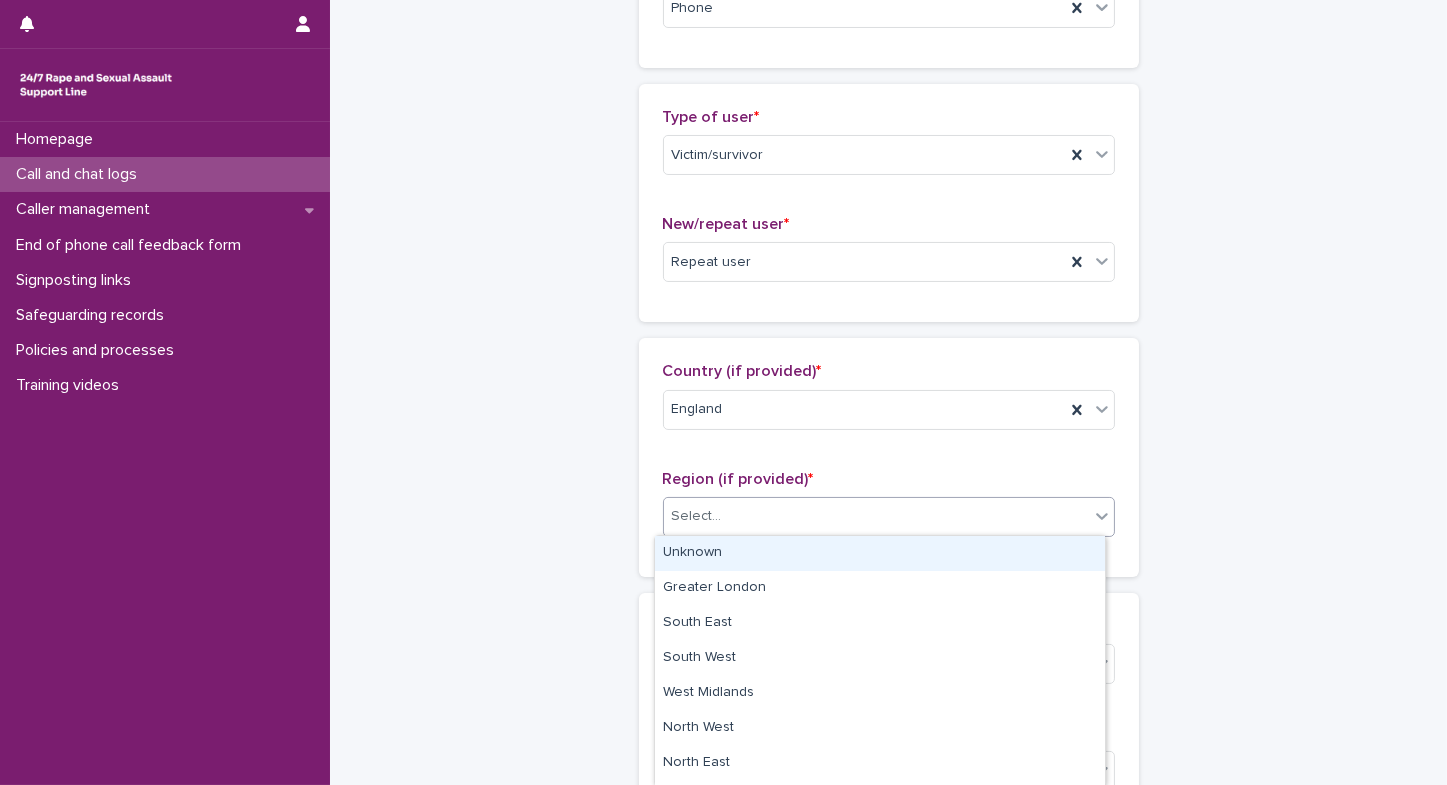 click on "Select..." at bounding box center (876, 516) 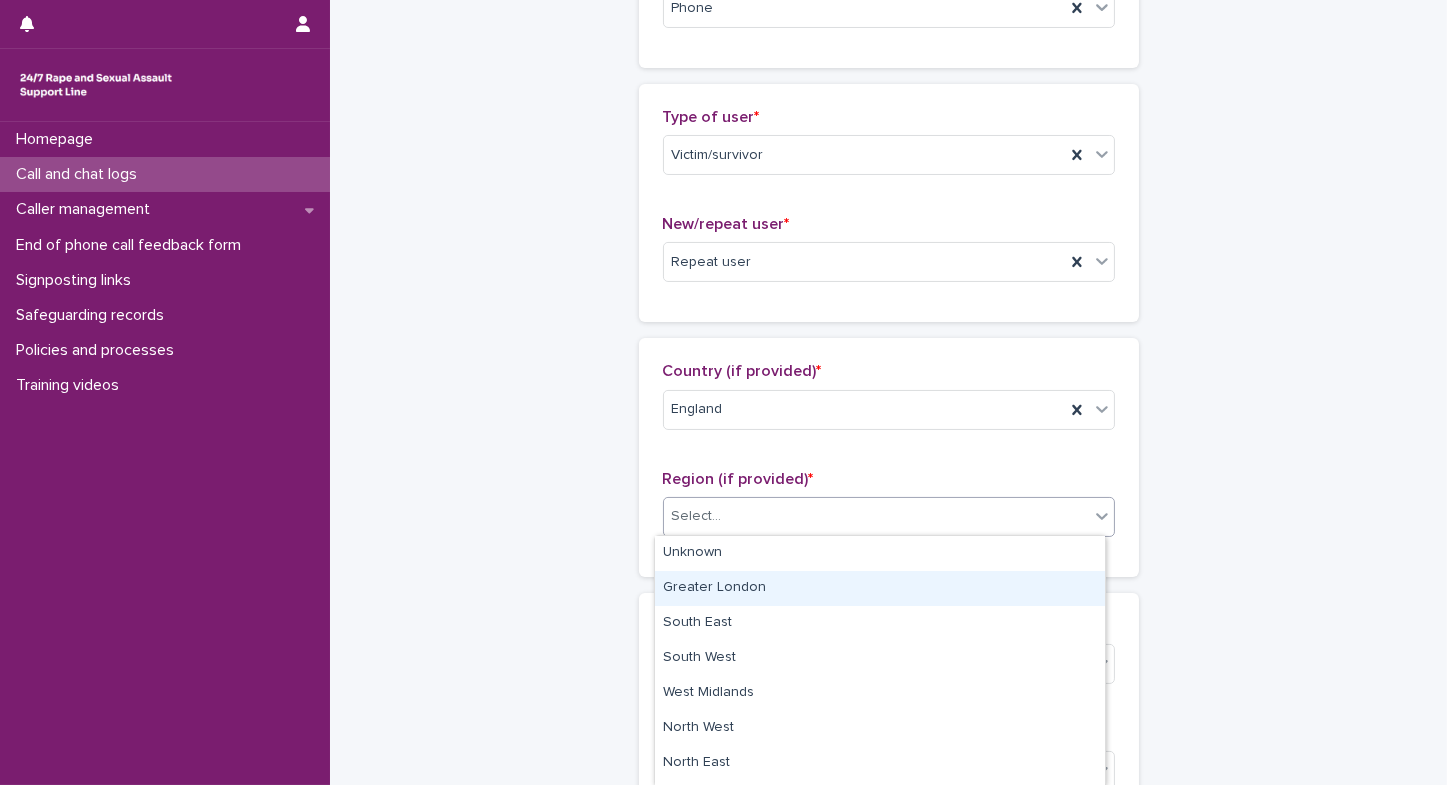 click on "Greater London" at bounding box center (880, 588) 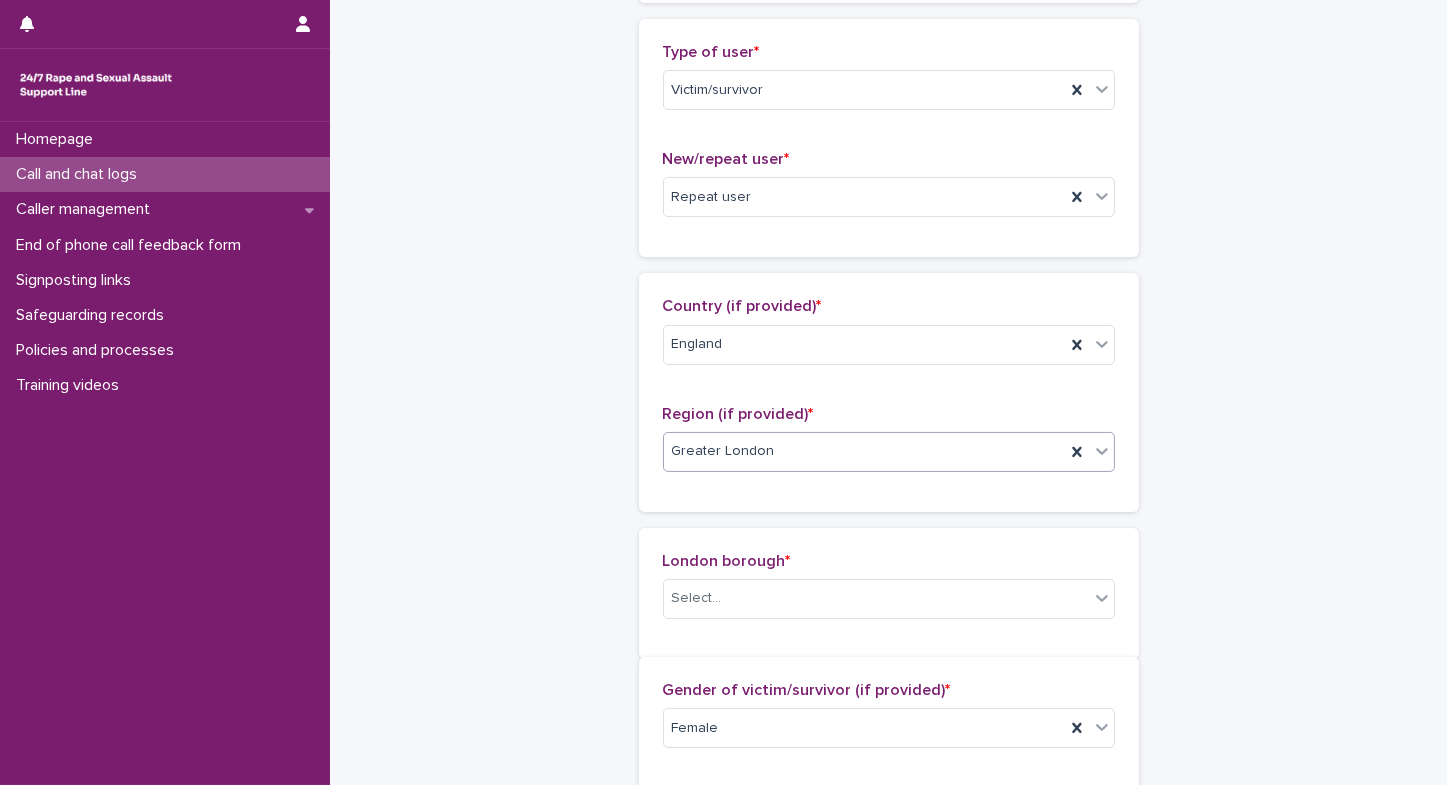 scroll, scrollTop: 460, scrollLeft: 0, axis: vertical 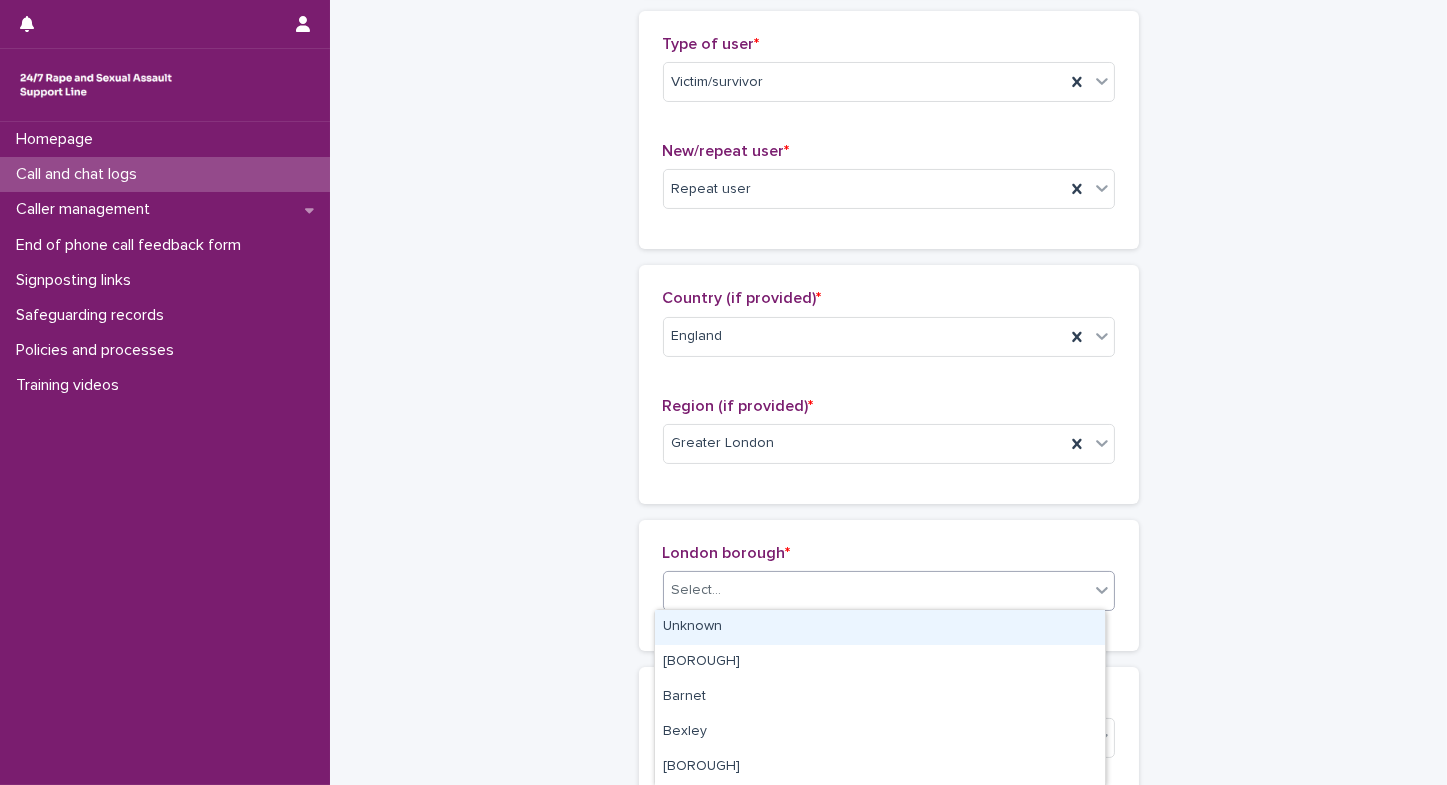 click on "Select..." at bounding box center (876, 590) 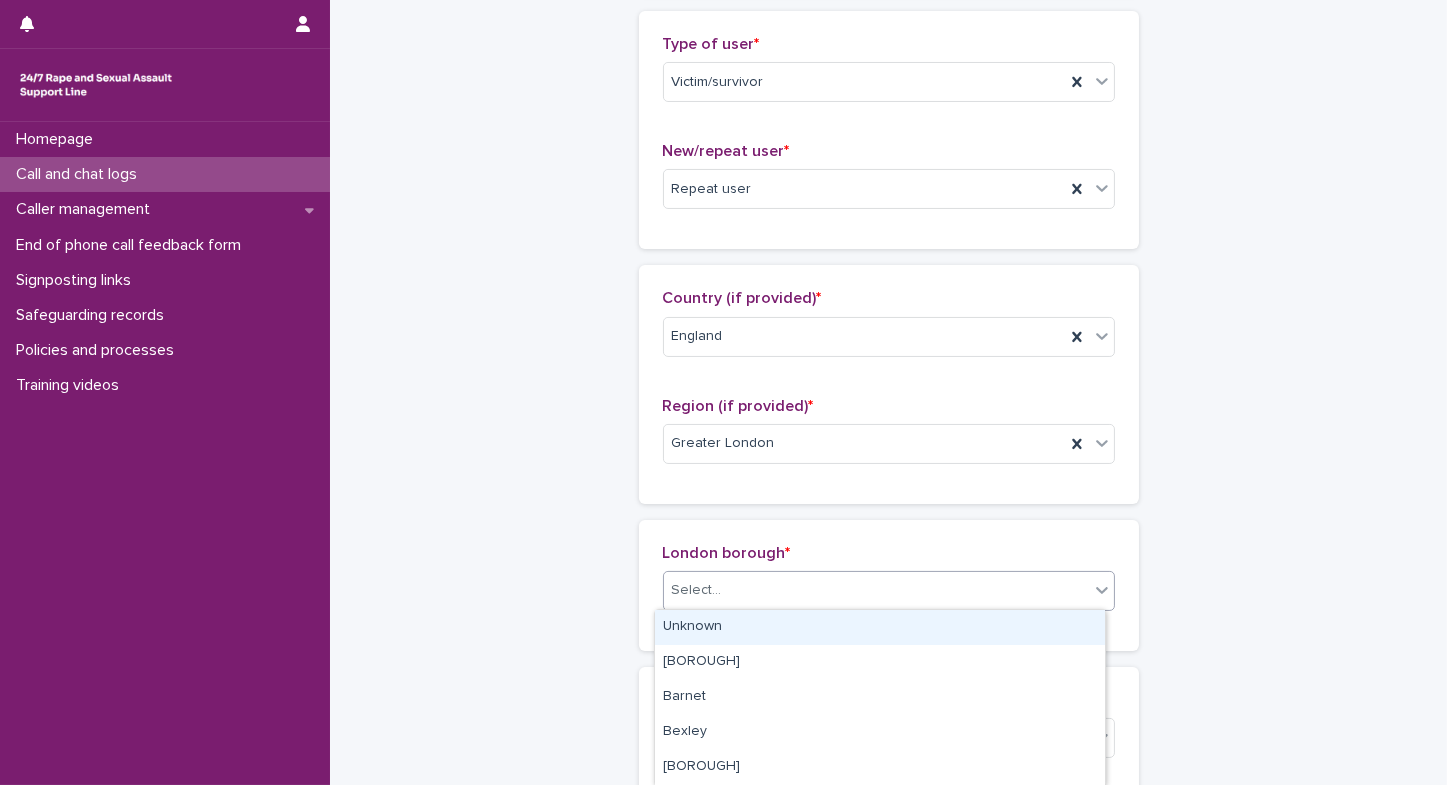 click on "Unknown" at bounding box center [880, 627] 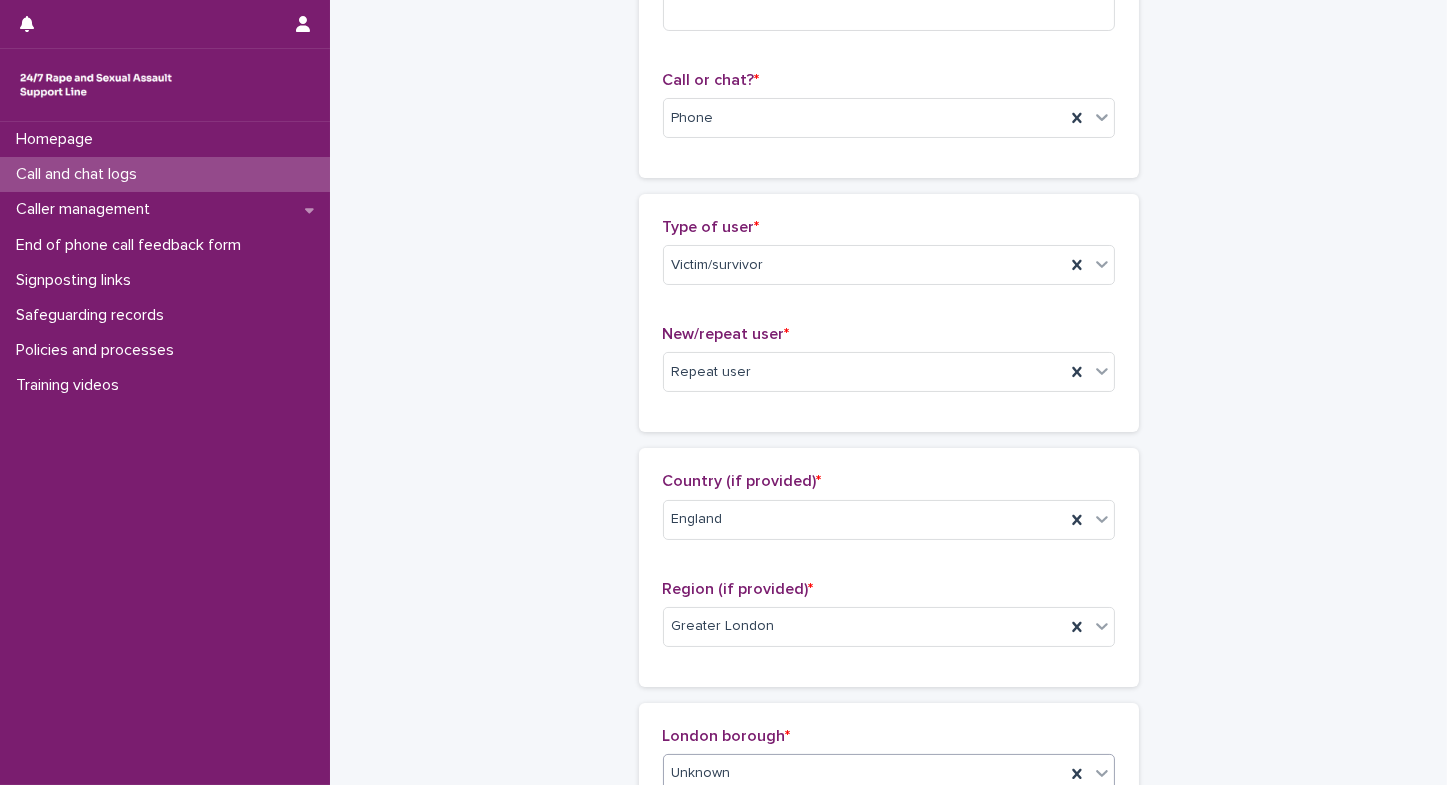 scroll, scrollTop: 0, scrollLeft: 0, axis: both 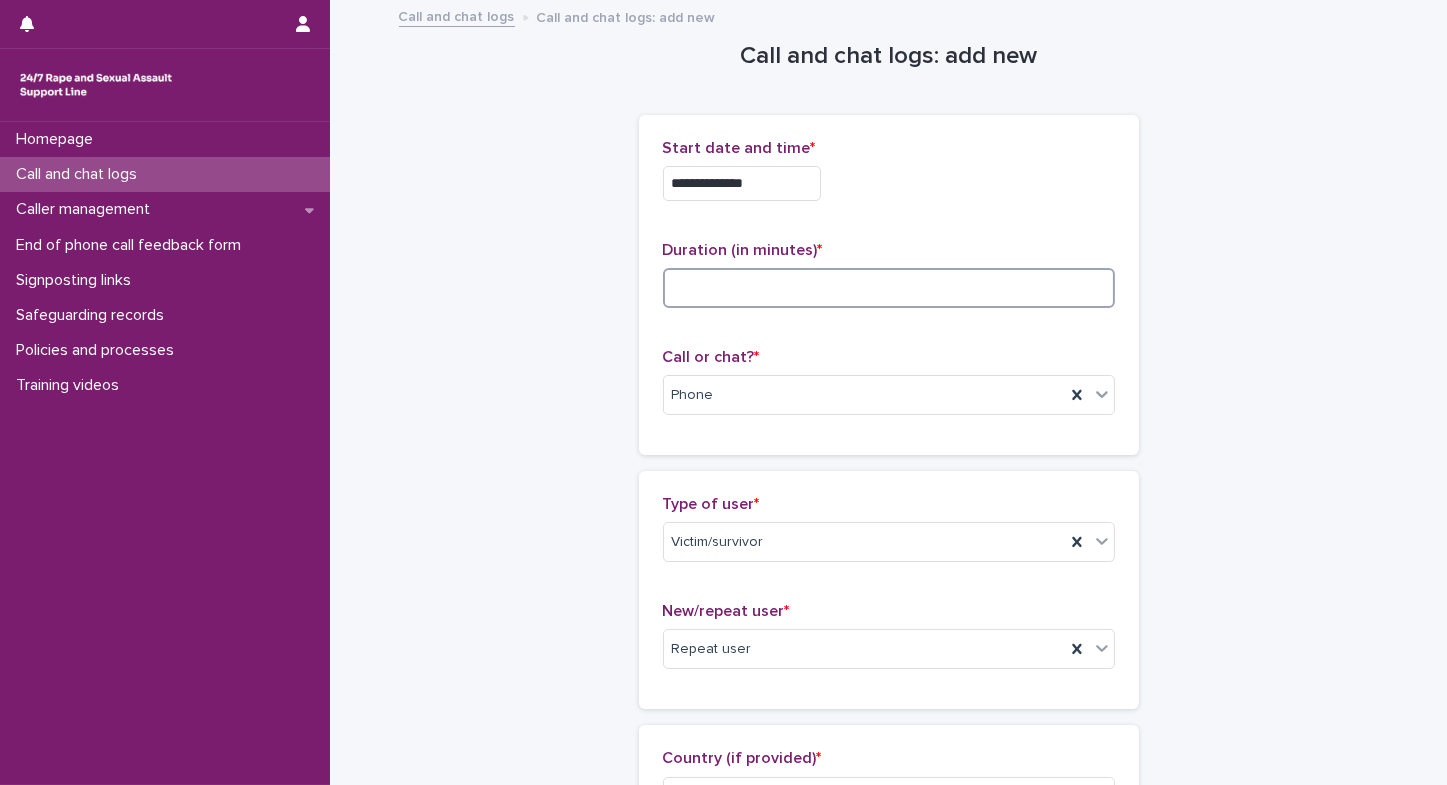 click at bounding box center [889, 288] 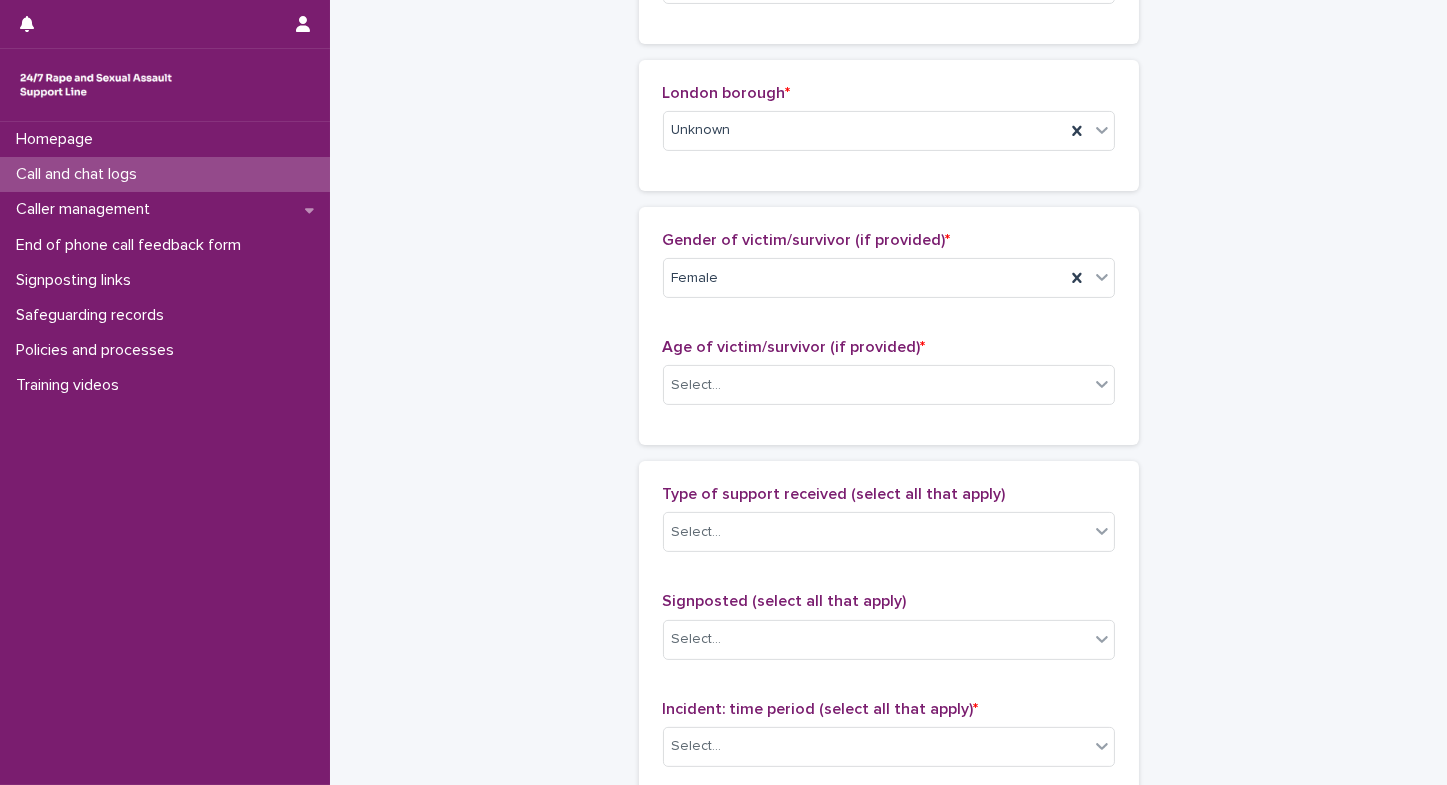scroll, scrollTop: 1004, scrollLeft: 0, axis: vertical 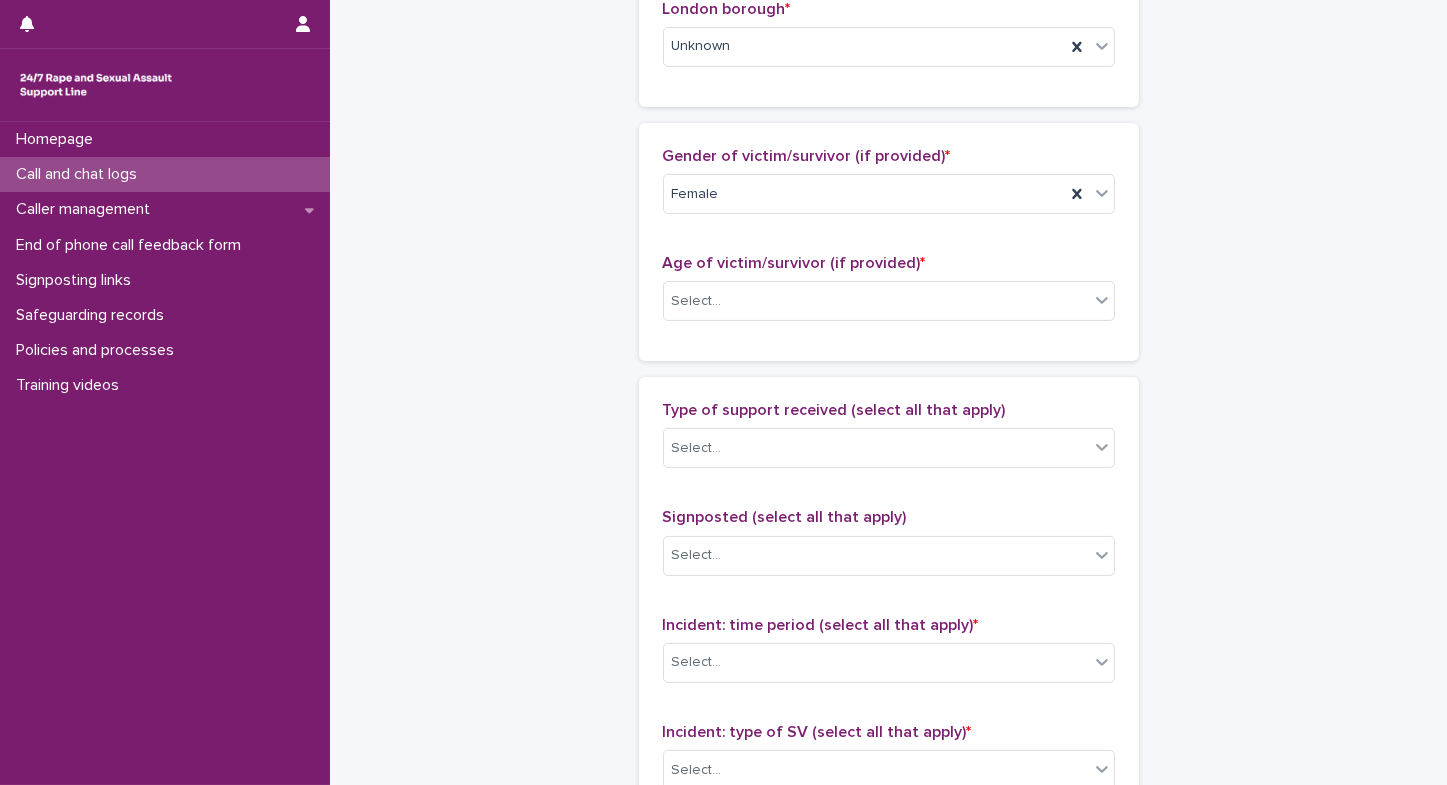 type on "*" 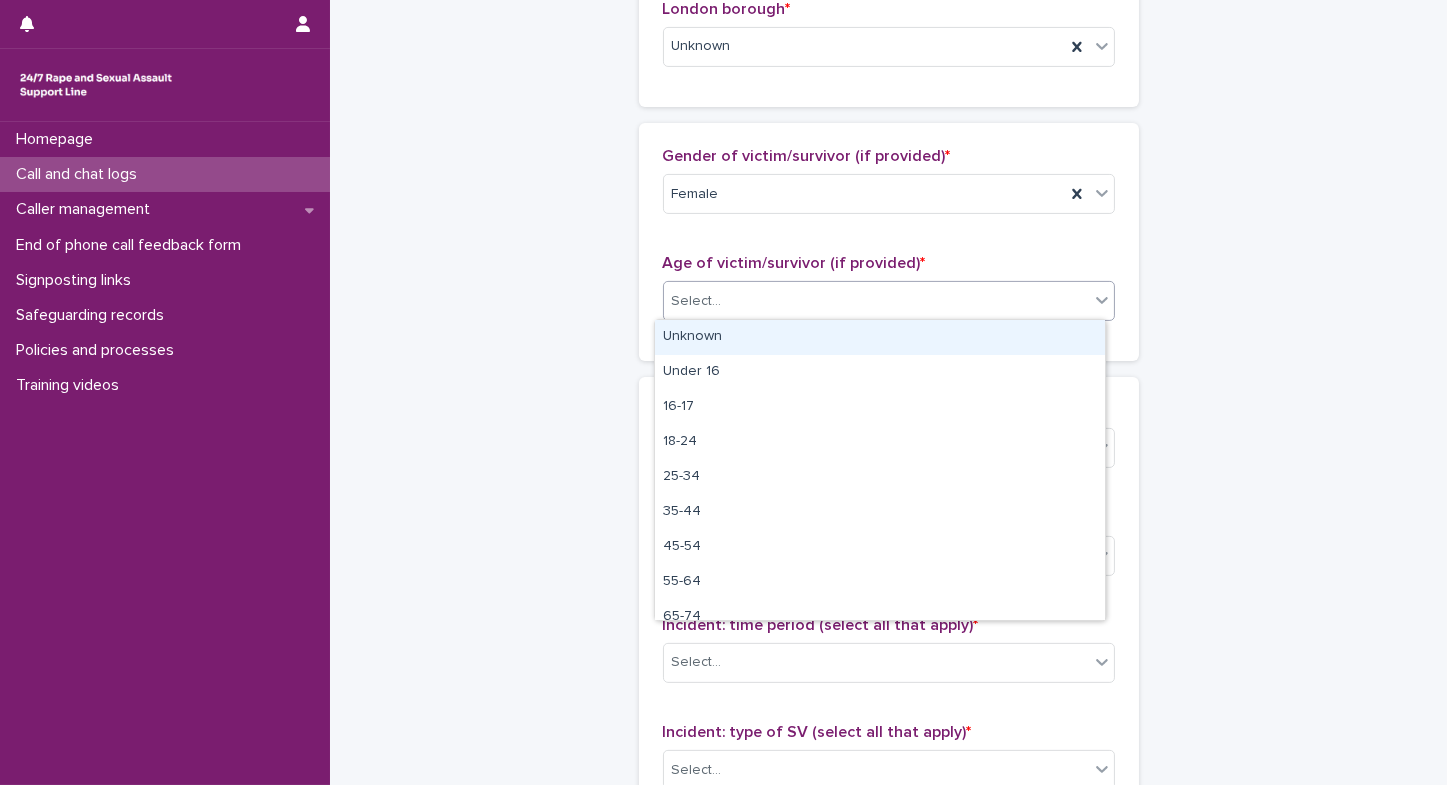 click on "Select..." at bounding box center [697, 301] 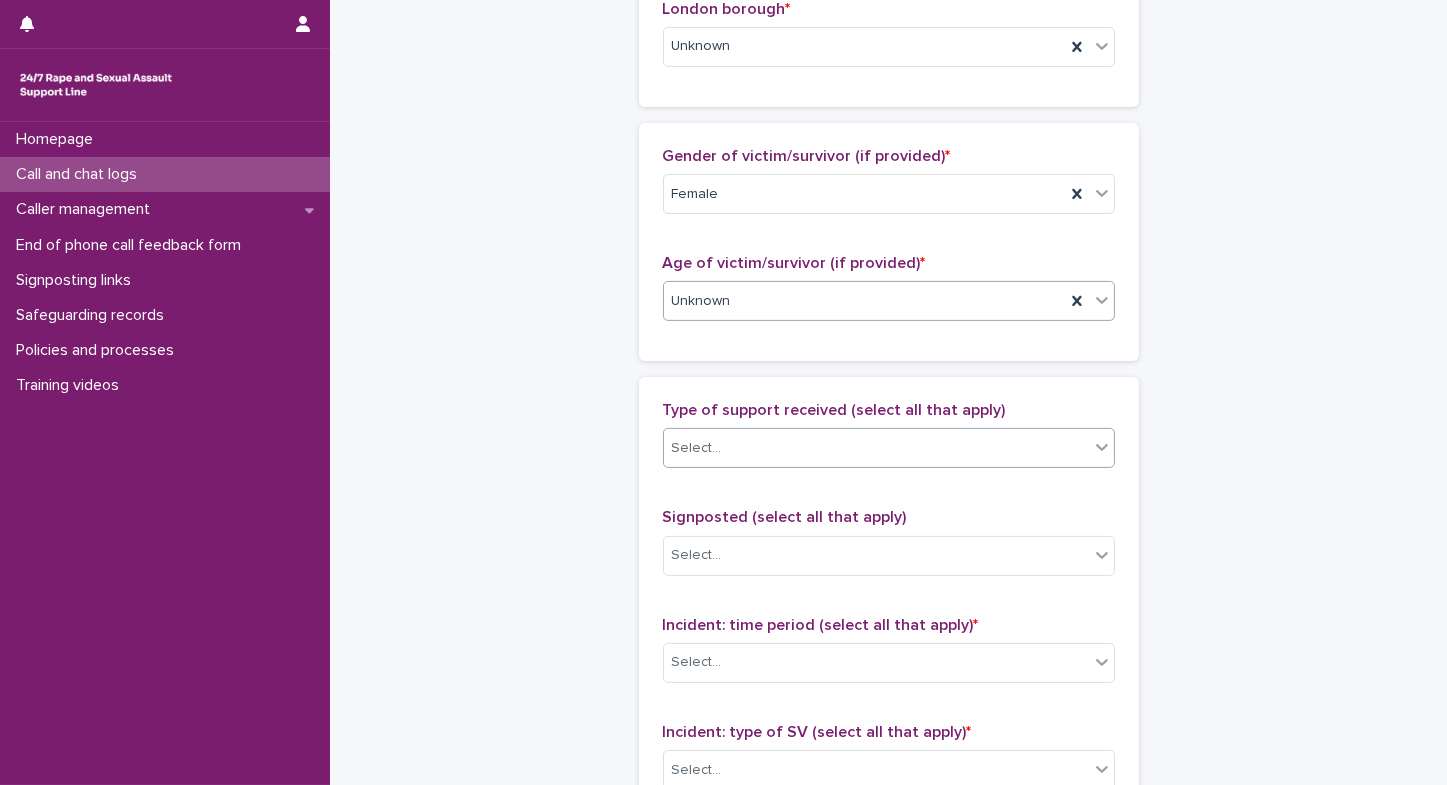 click on "Select..." at bounding box center [697, 448] 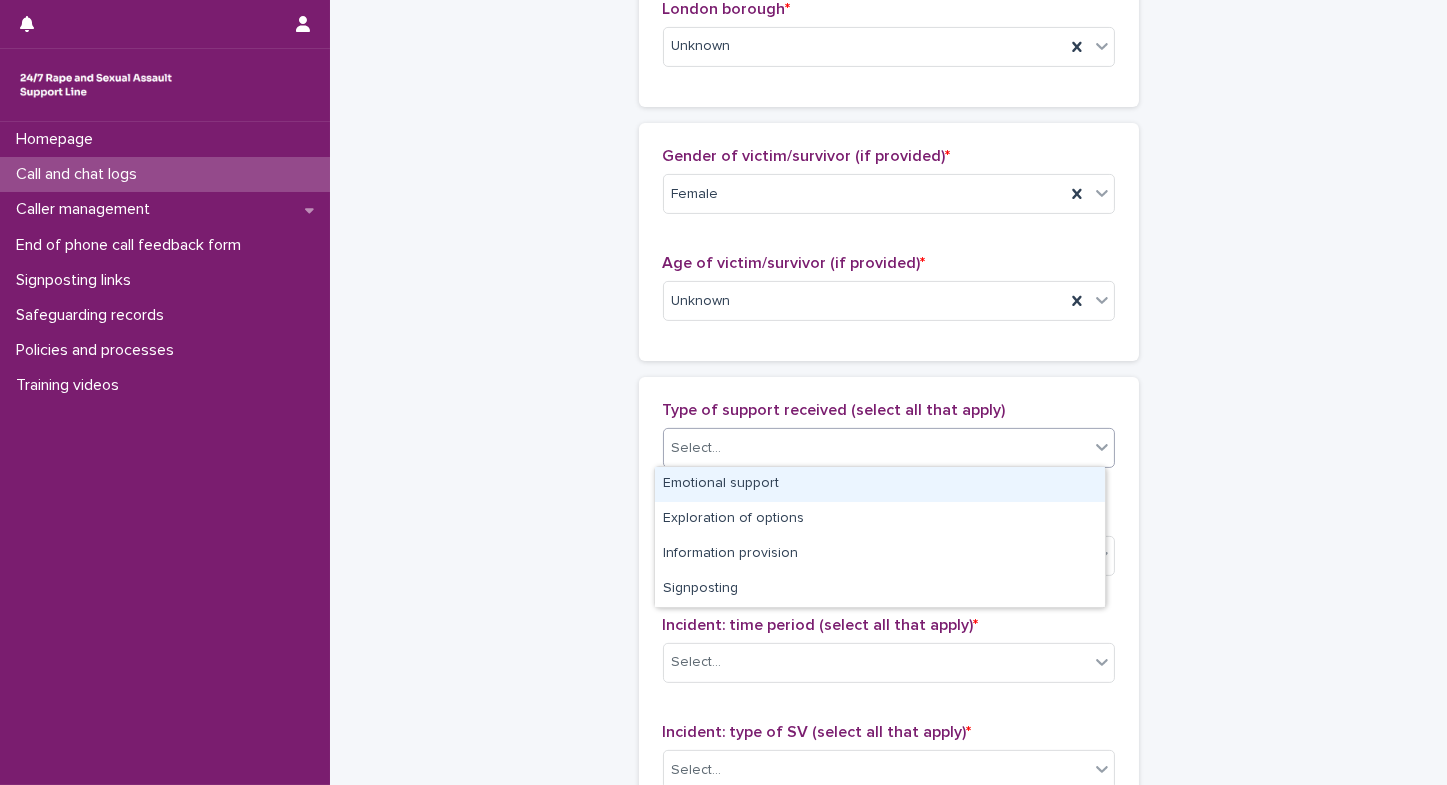 click on "Emotional support" at bounding box center [880, 484] 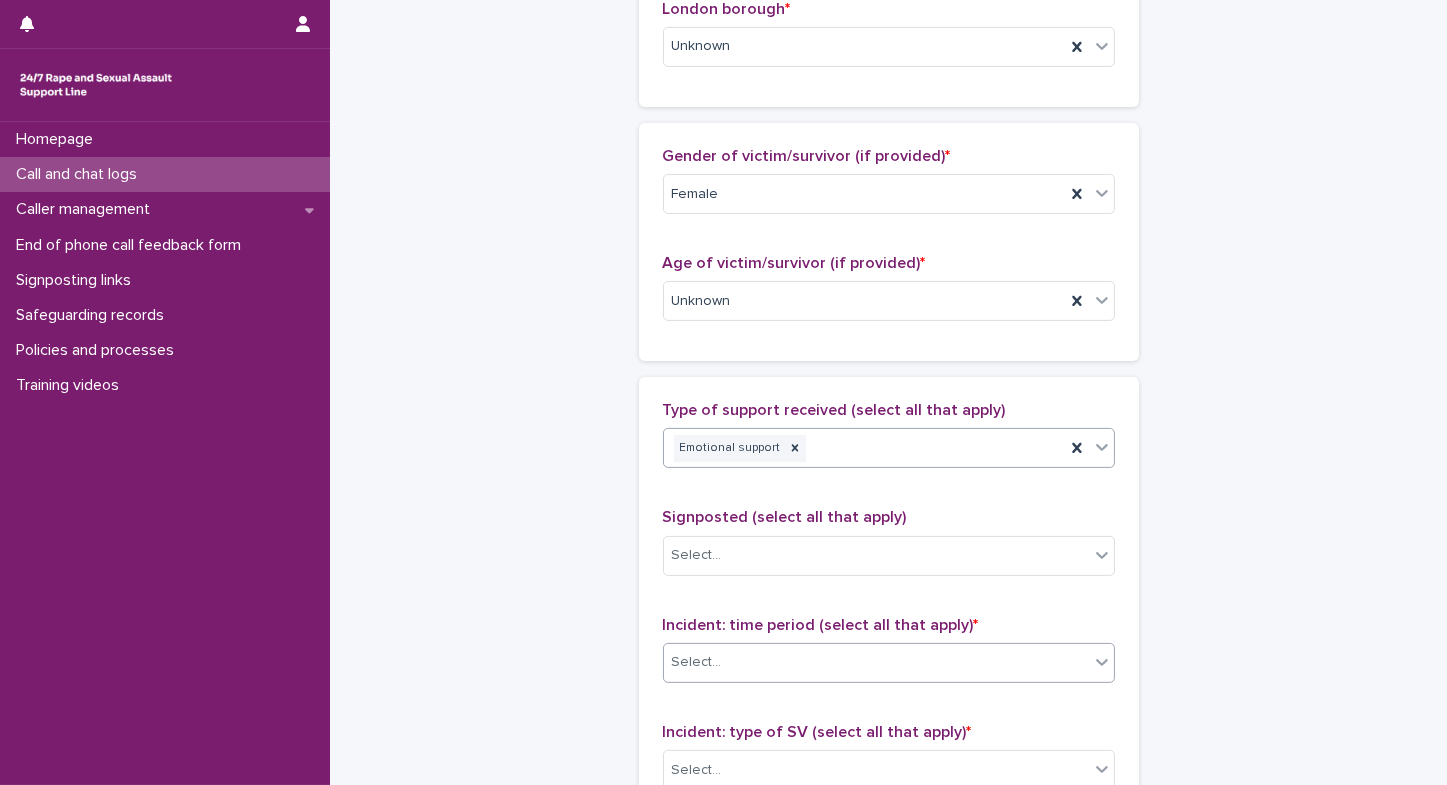 click on "Select..." at bounding box center [876, 662] 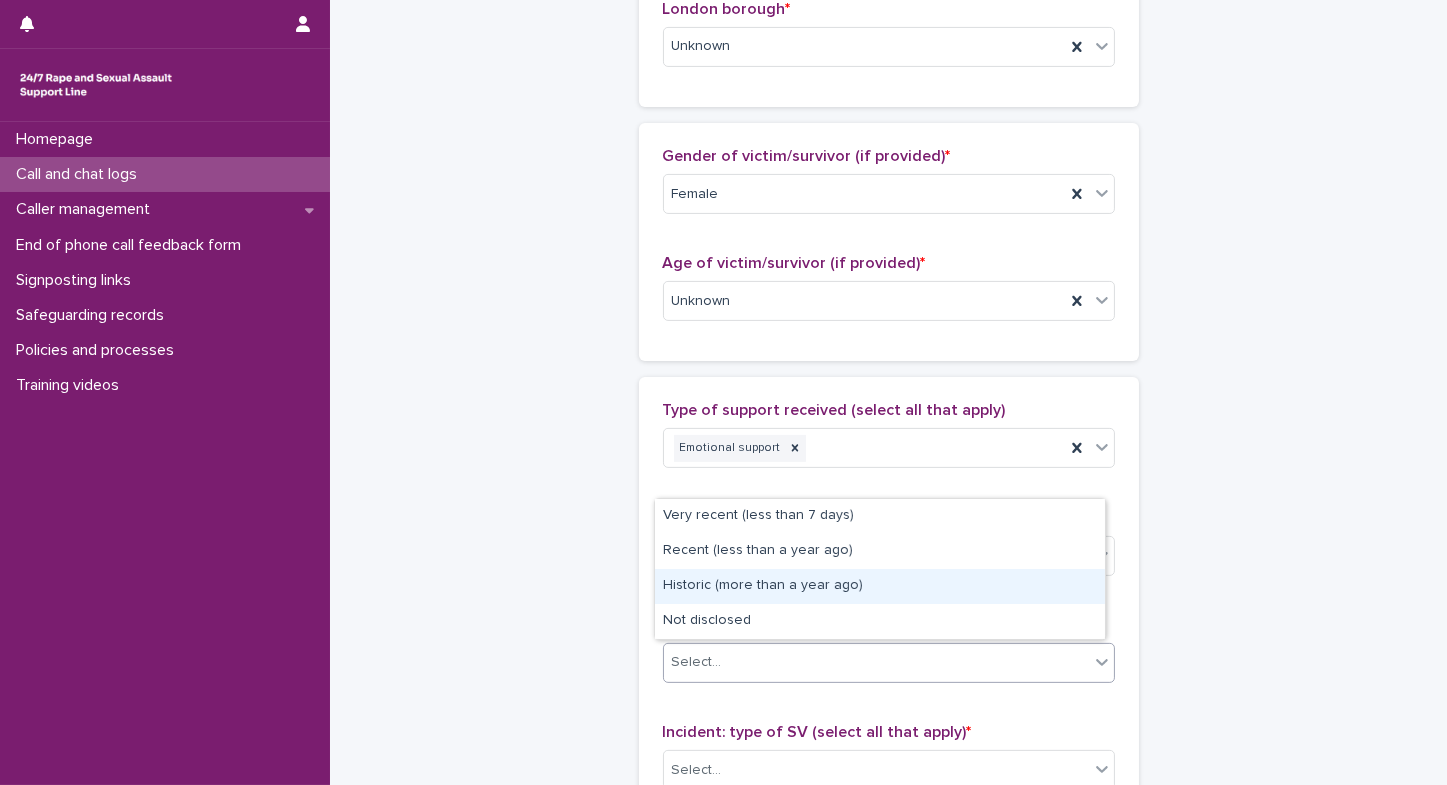click on "Historic (more than a year ago)" at bounding box center (880, 586) 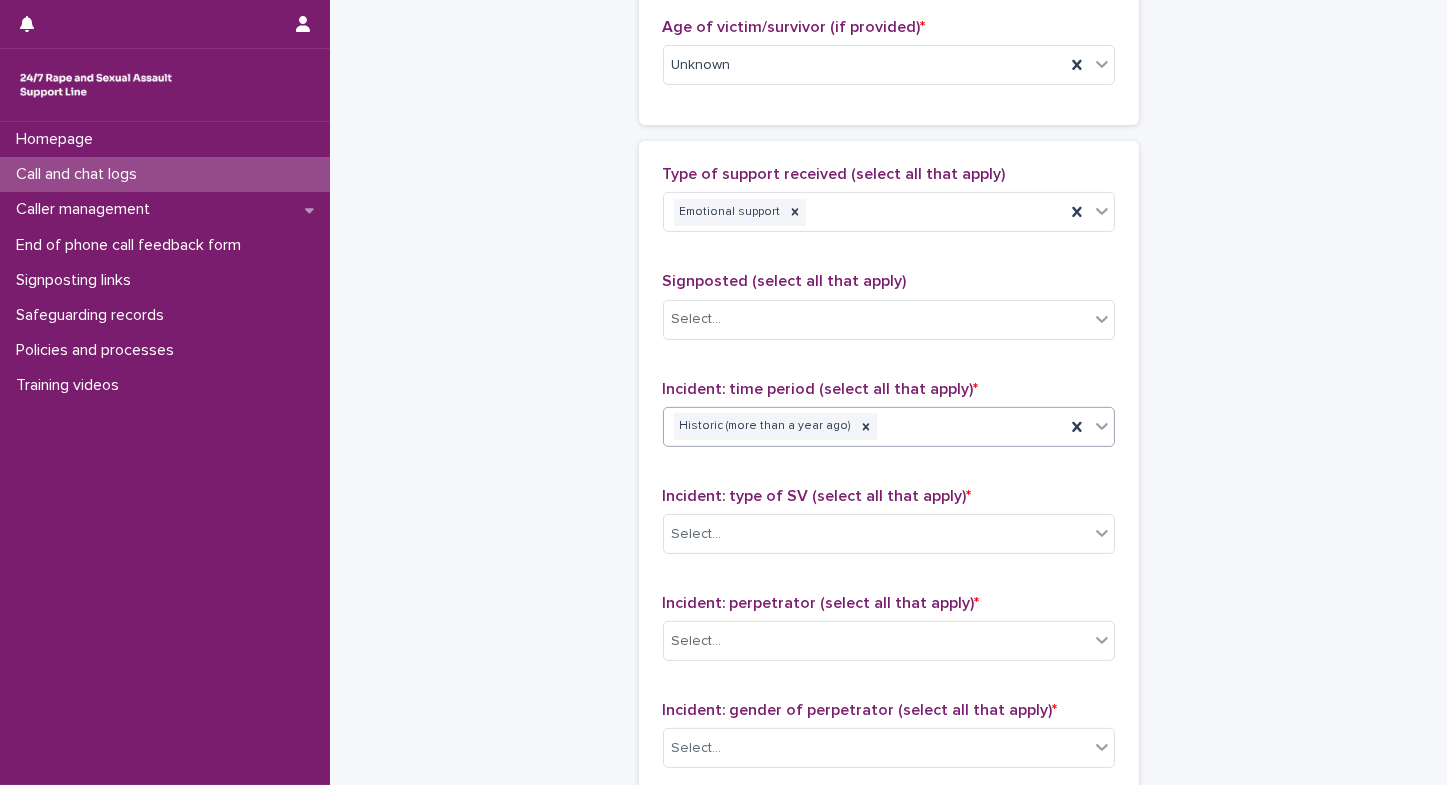 scroll, scrollTop: 1351, scrollLeft: 0, axis: vertical 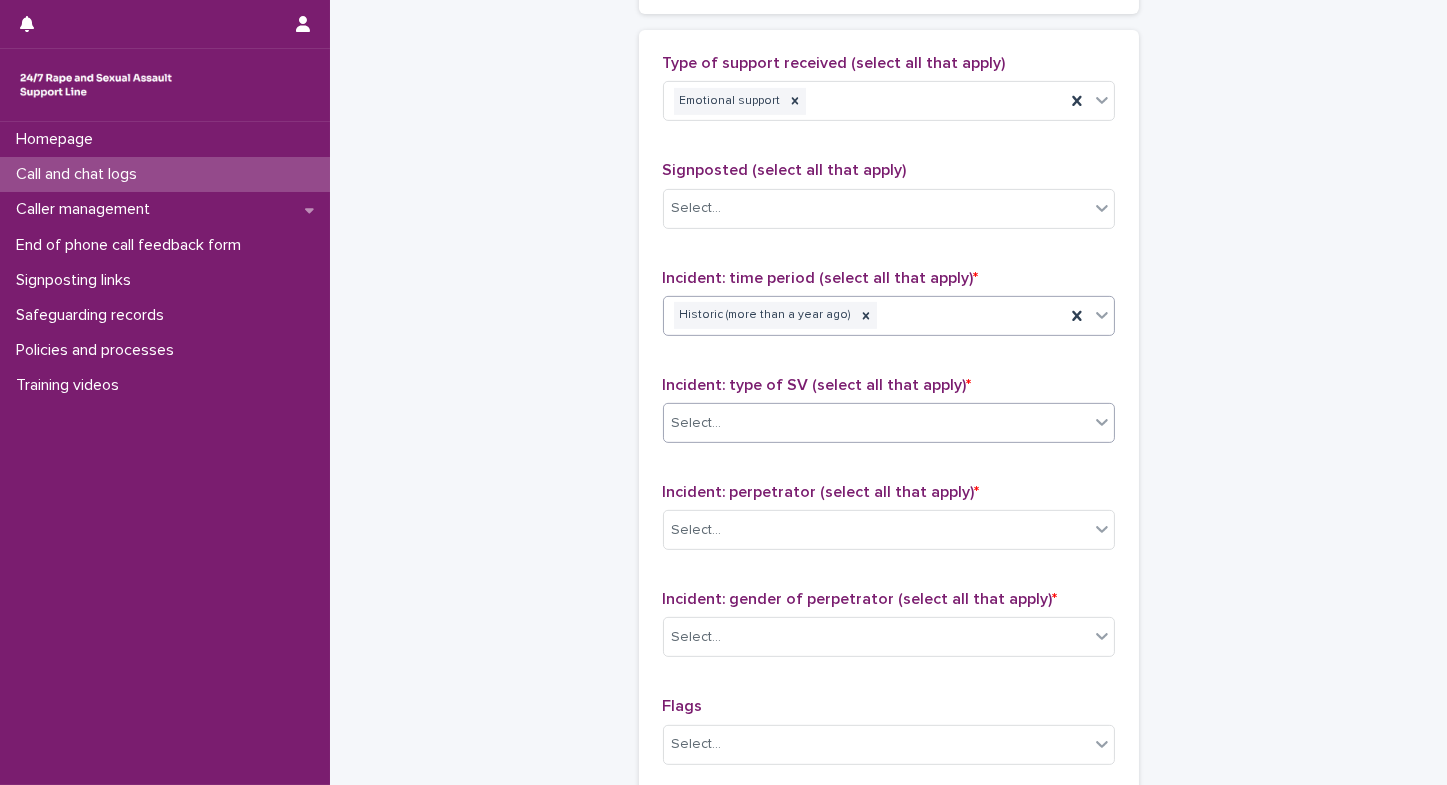 click on "Select..." at bounding box center [876, 423] 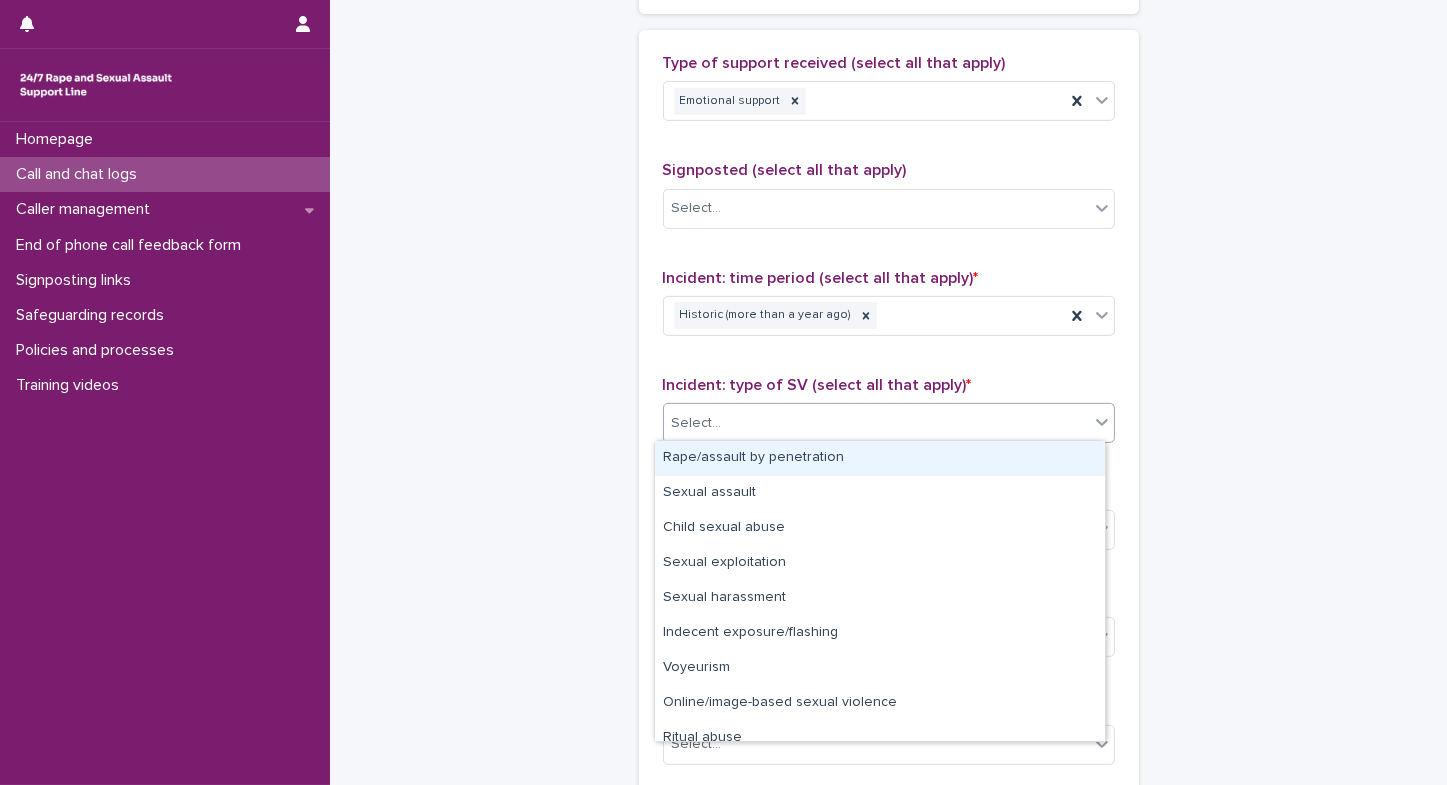 click on "Rape/assault by penetration" at bounding box center [880, 458] 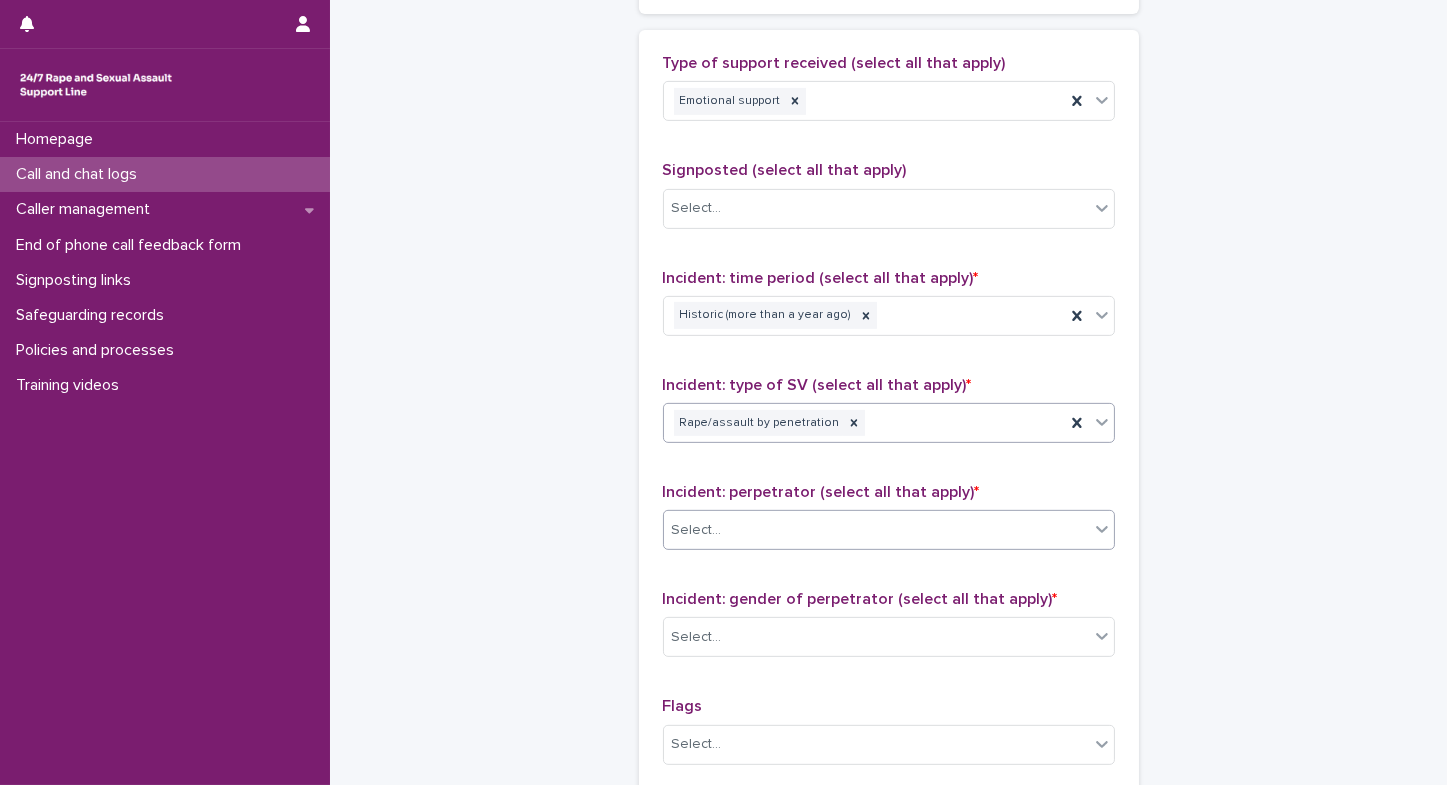click on "Select..." at bounding box center [697, 530] 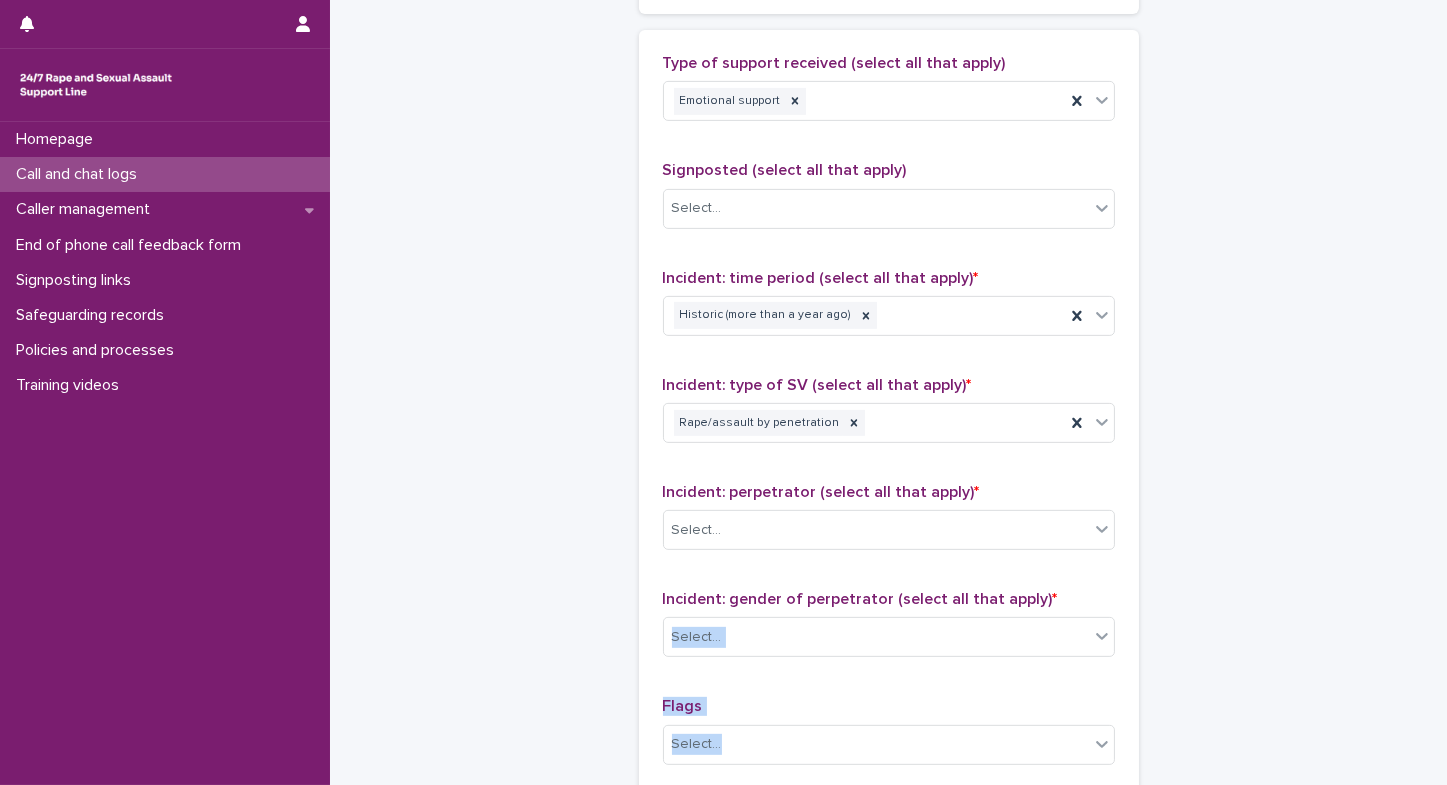 drag, startPoint x: 1106, startPoint y: 609, endPoint x: 1107, endPoint y: 730, distance: 121.004135 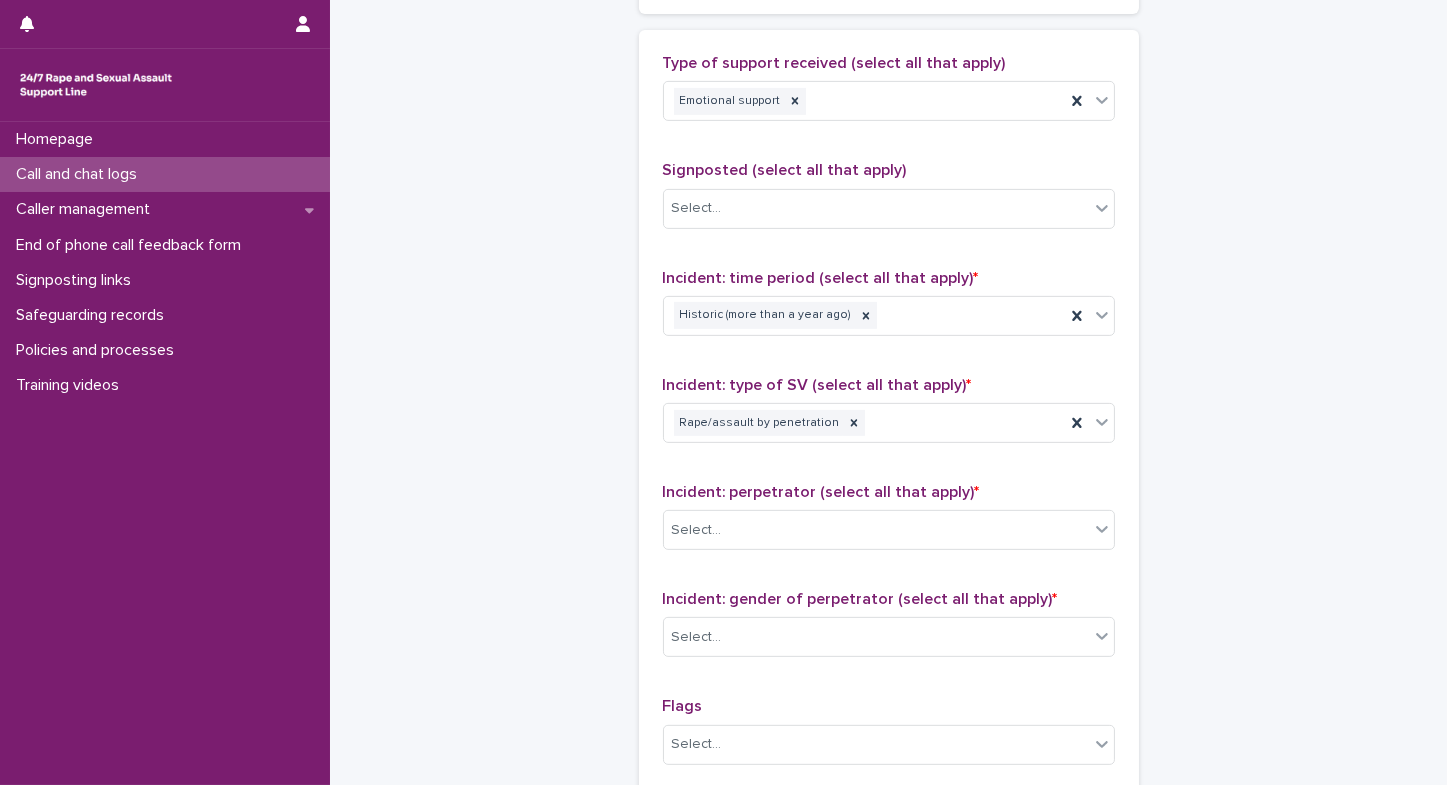 click on "Incident: perpetrator (select all that apply) * Select..." at bounding box center (889, 524) 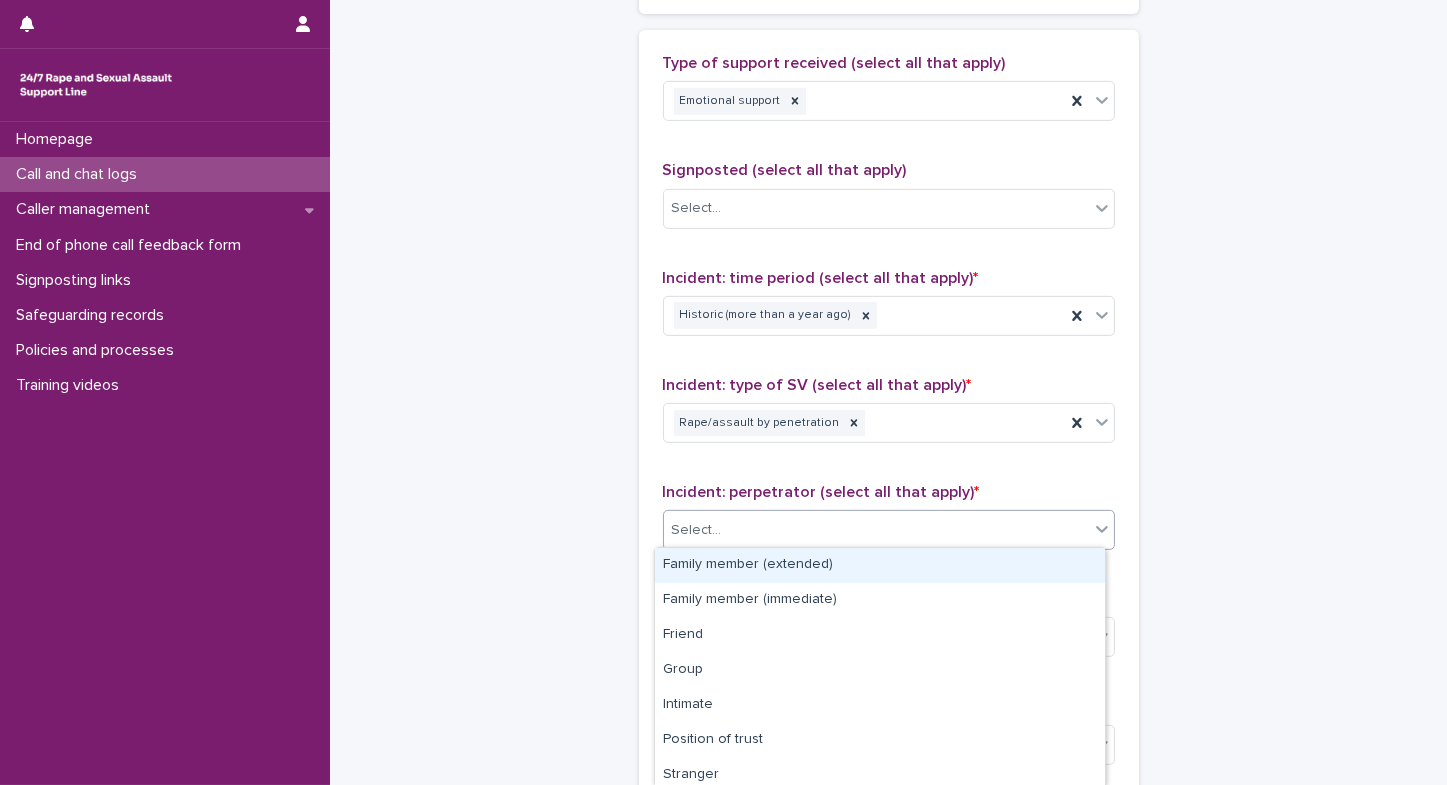 click on "Select..." at bounding box center [876, 530] 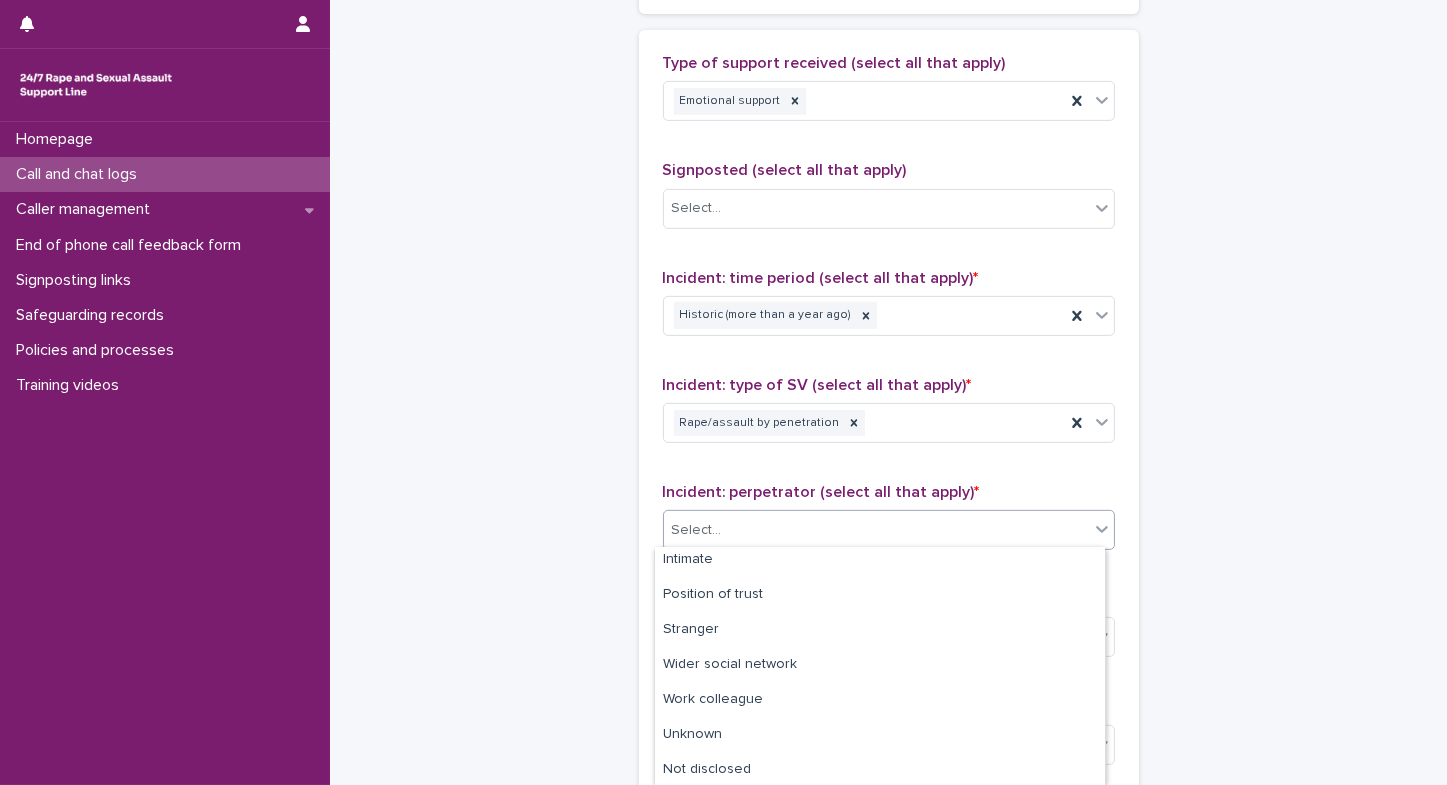 scroll, scrollTop: 146, scrollLeft: 0, axis: vertical 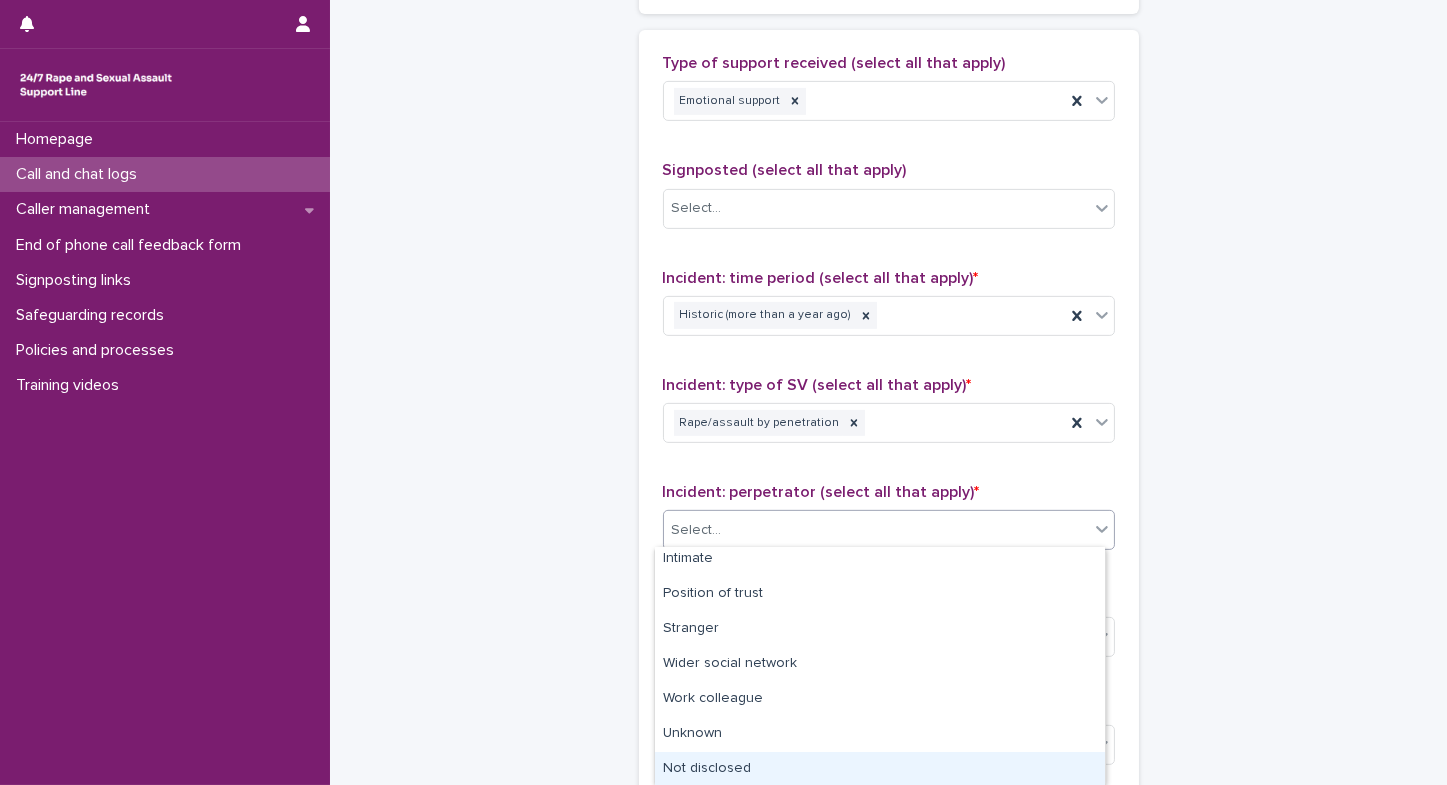 click on "Not disclosed" at bounding box center [880, 769] 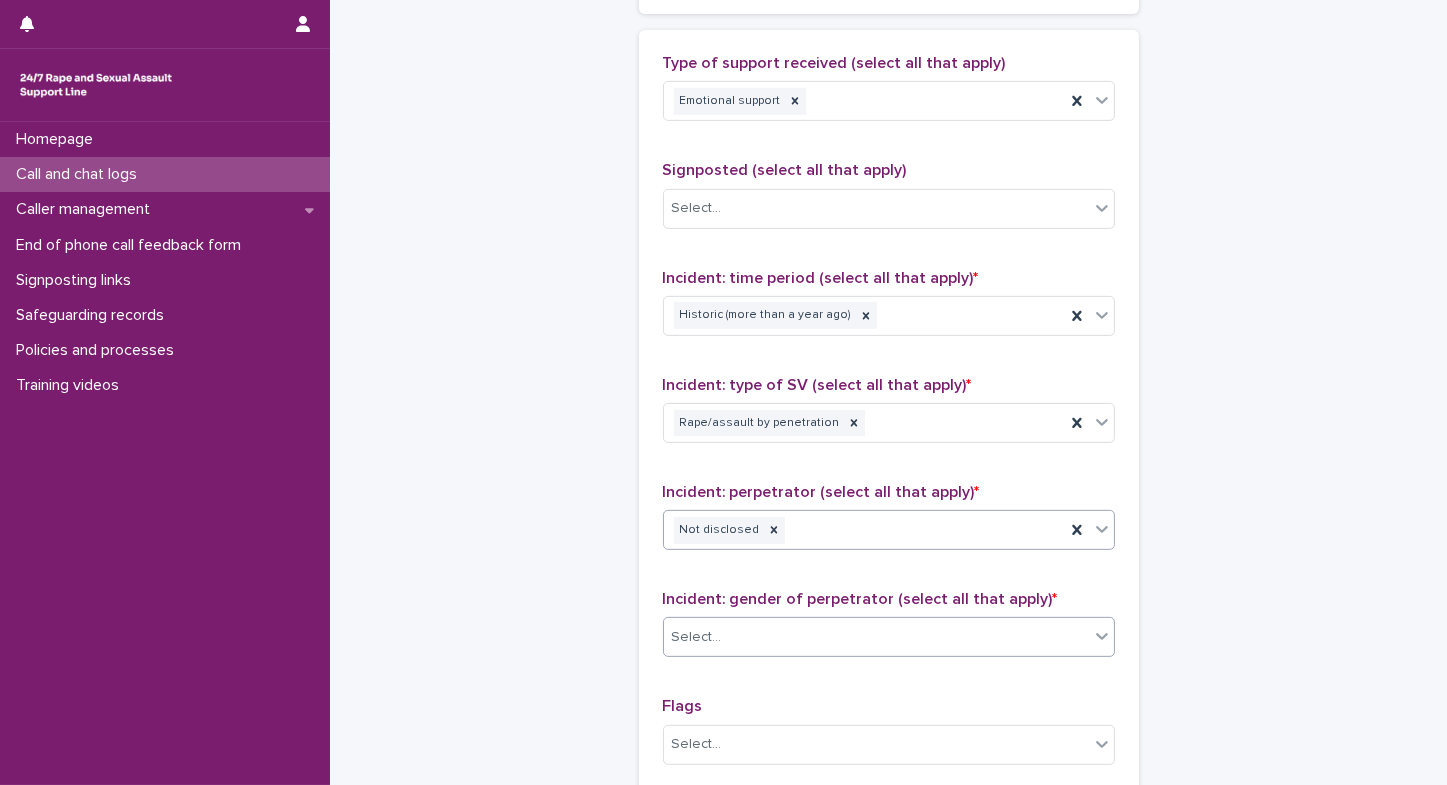 click on "Select..." at bounding box center (697, 637) 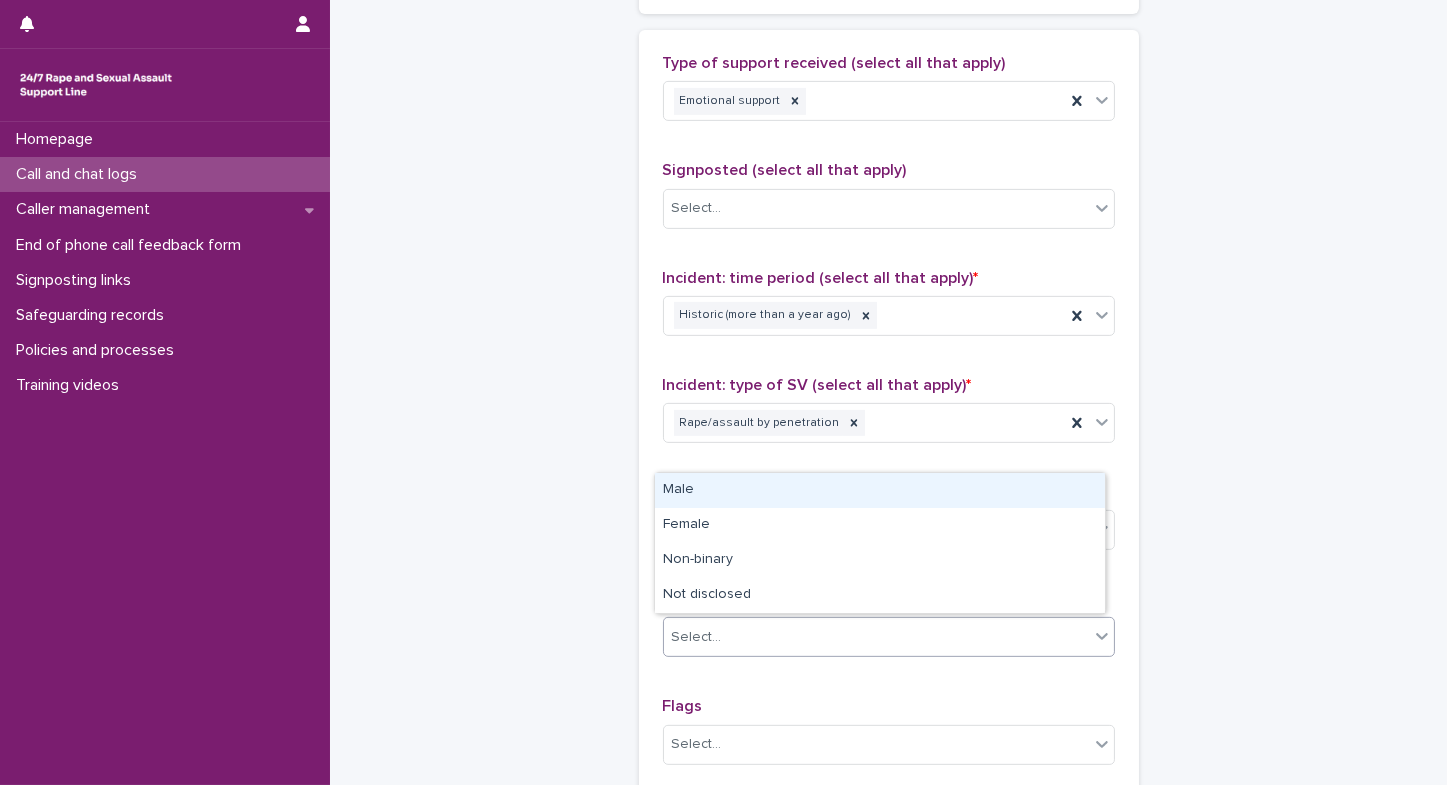 click on "Male" at bounding box center (880, 490) 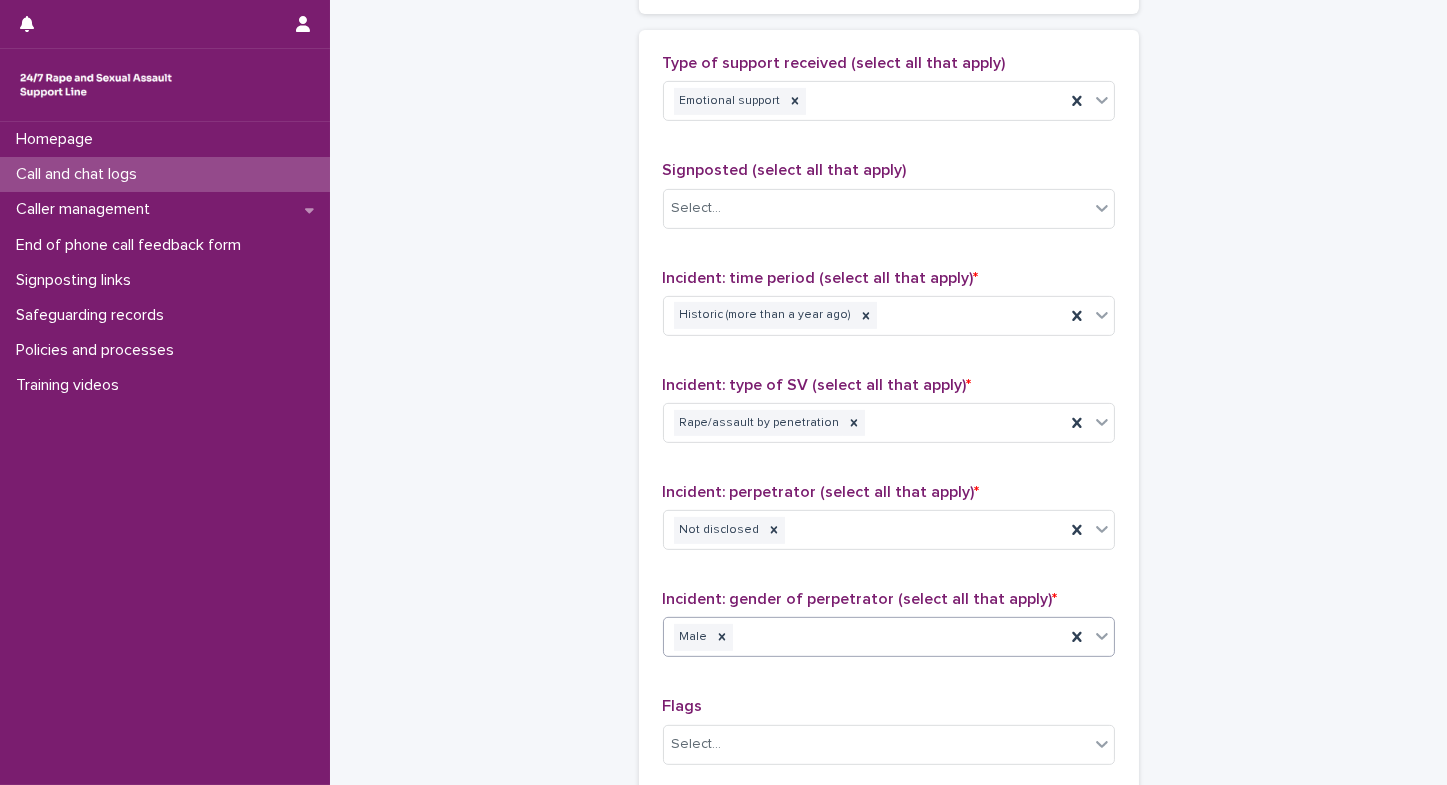 scroll, scrollTop: 1681, scrollLeft: 0, axis: vertical 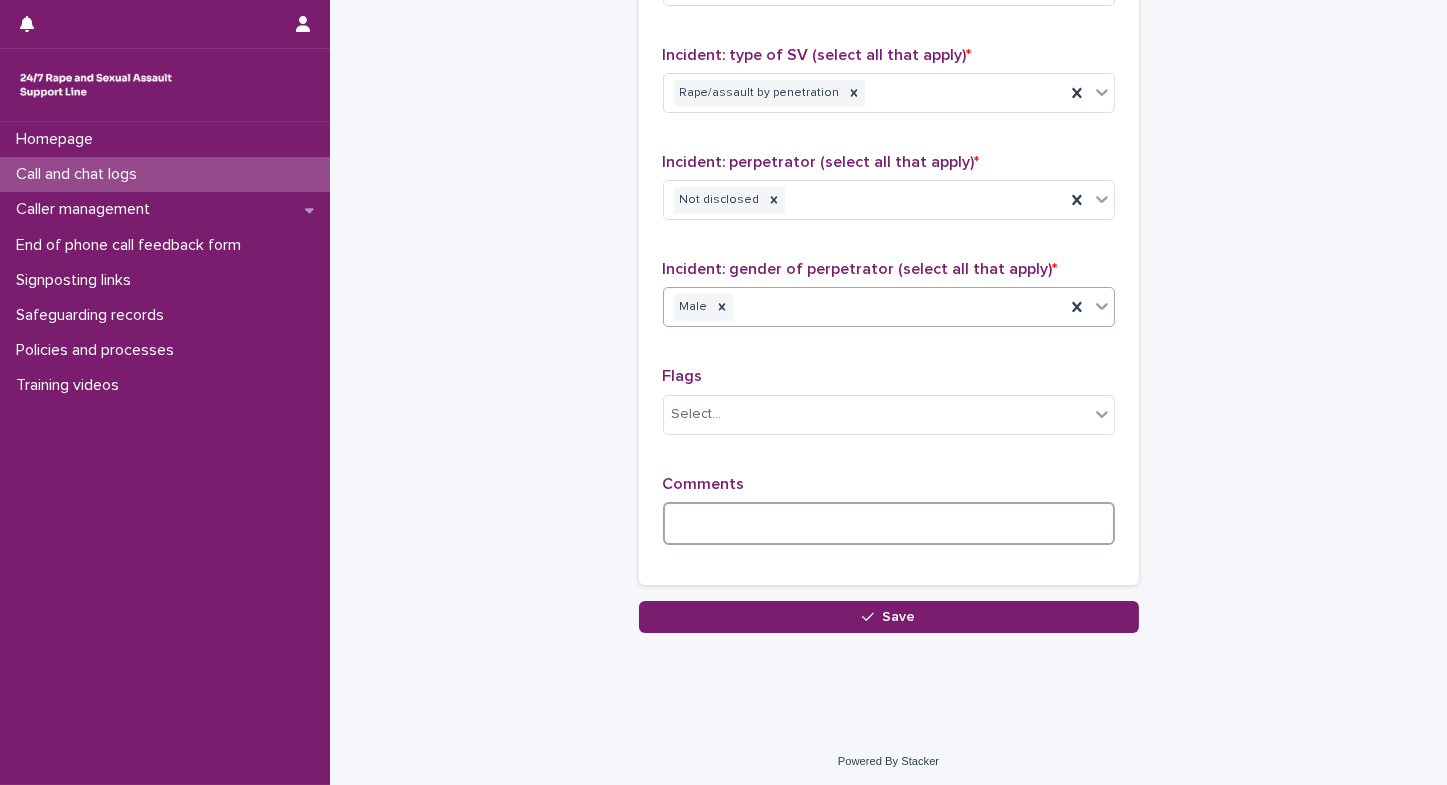 click at bounding box center (889, 523) 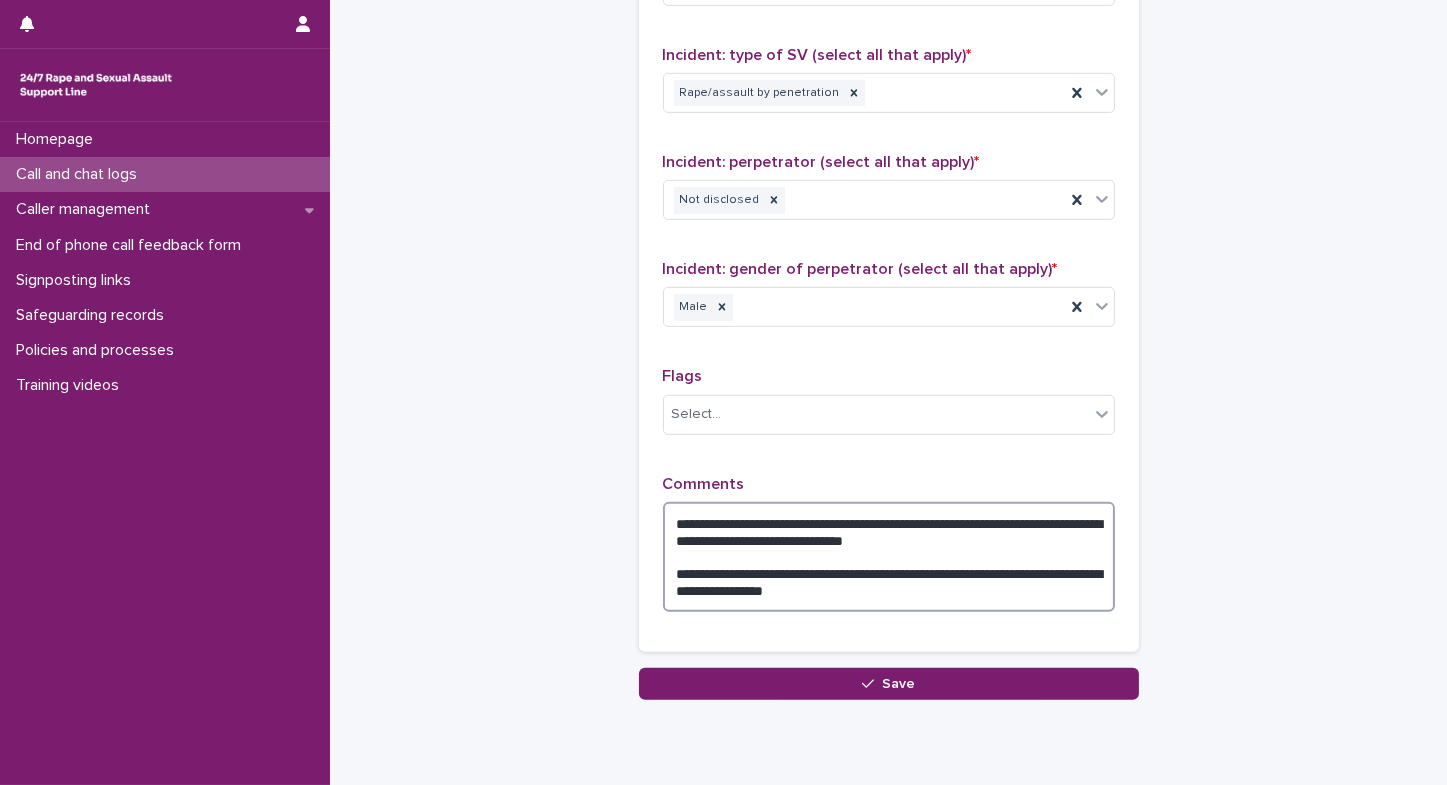 click on "**********" at bounding box center (889, 557) 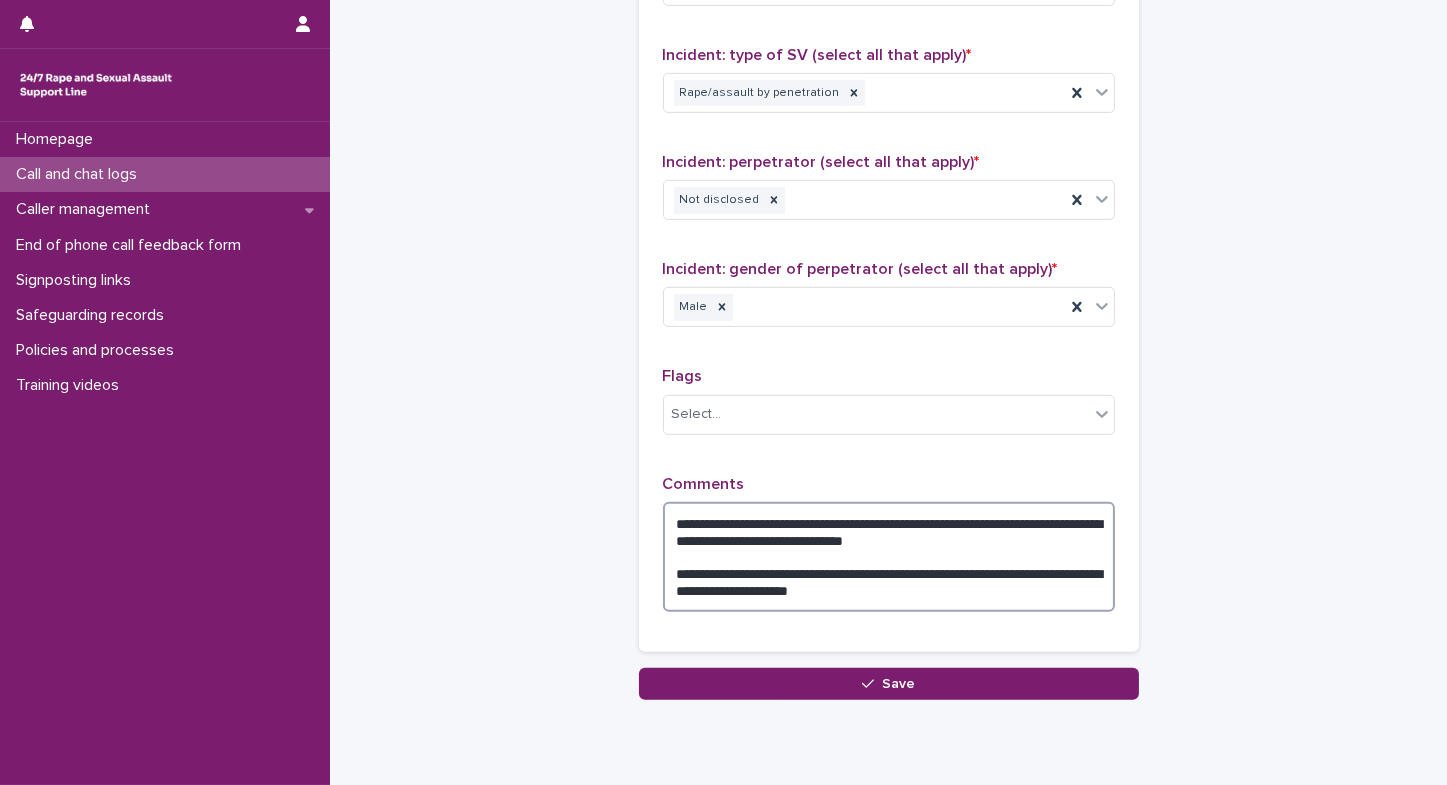 click on "**********" at bounding box center [889, 557] 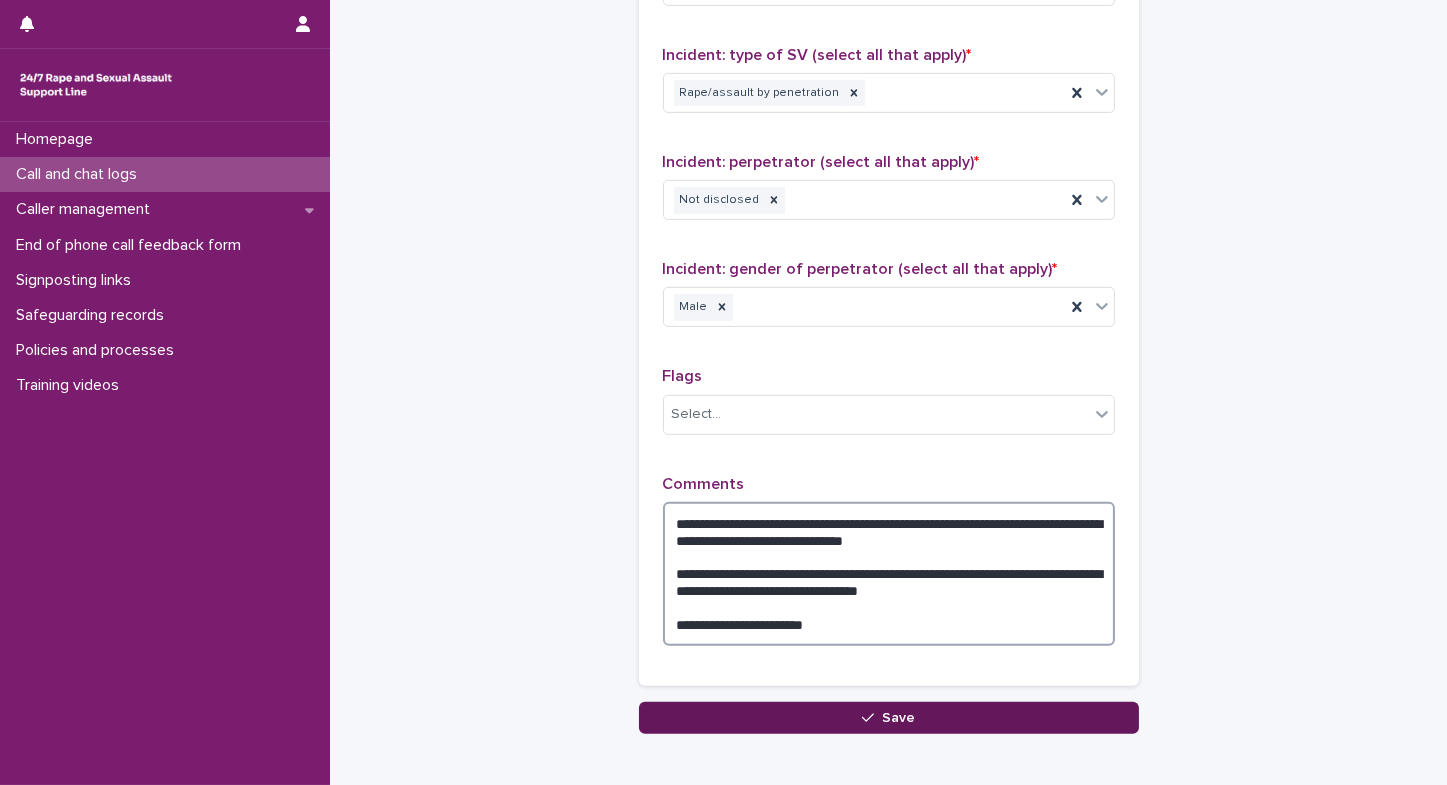type on "**********" 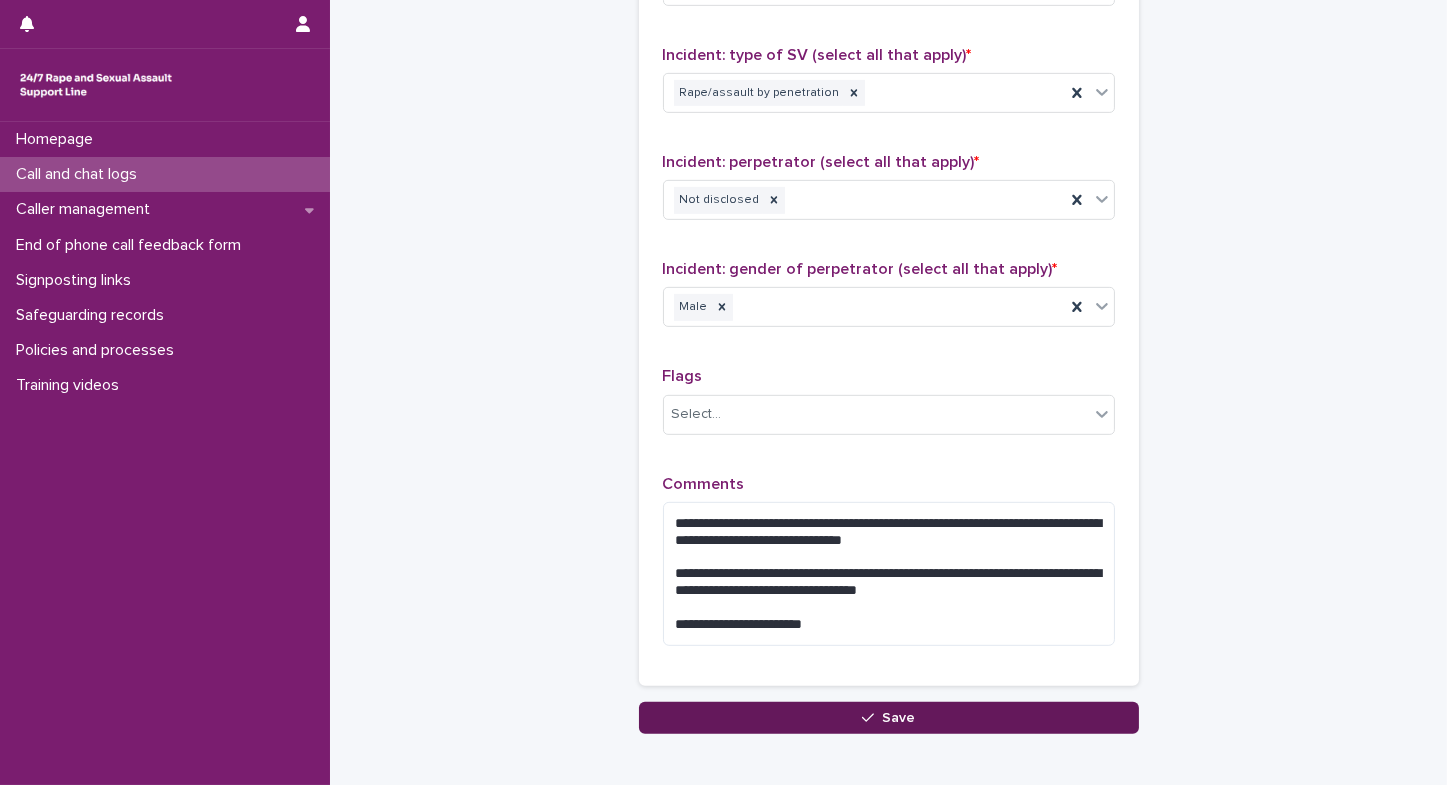 click on "Save" at bounding box center [889, 718] 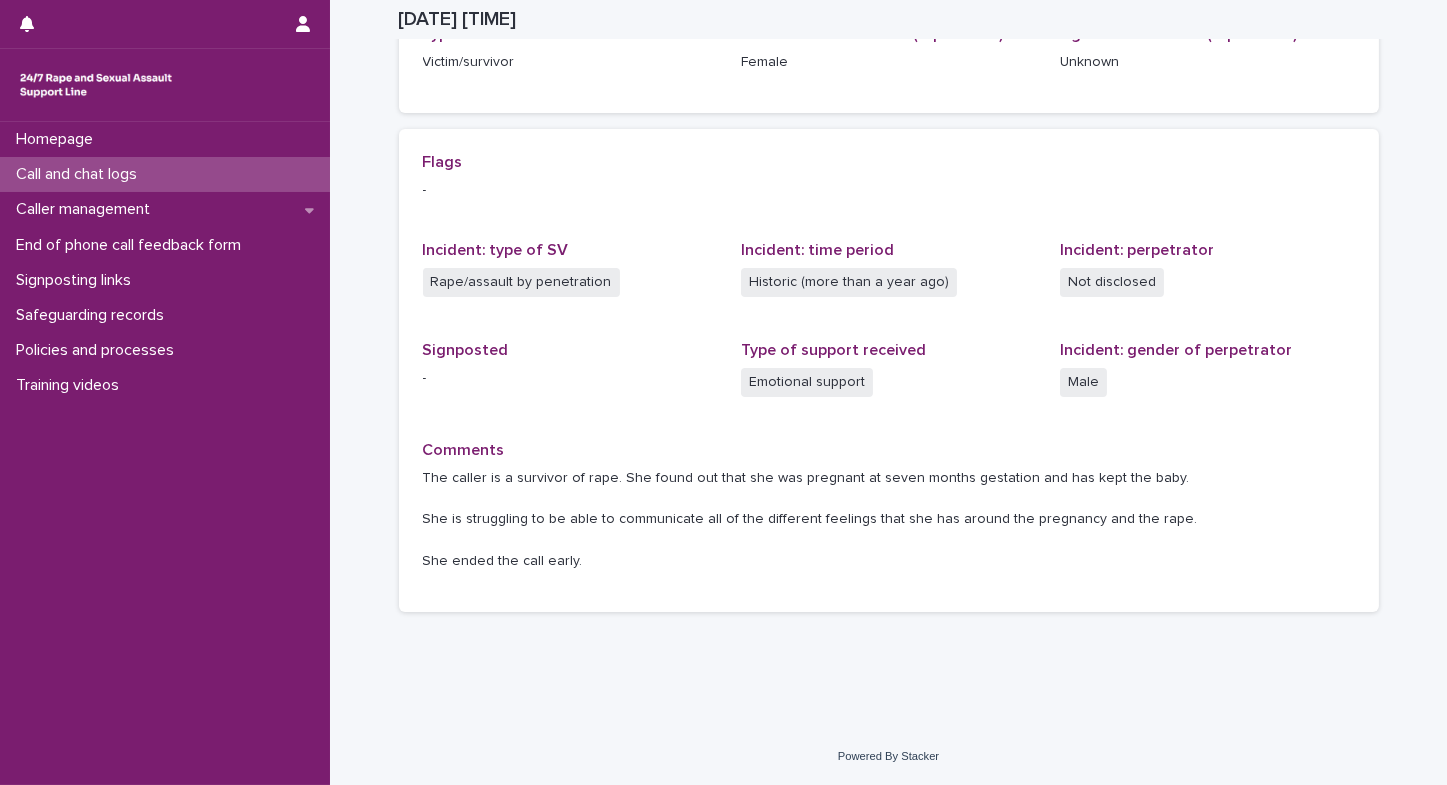 scroll, scrollTop: 360, scrollLeft: 0, axis: vertical 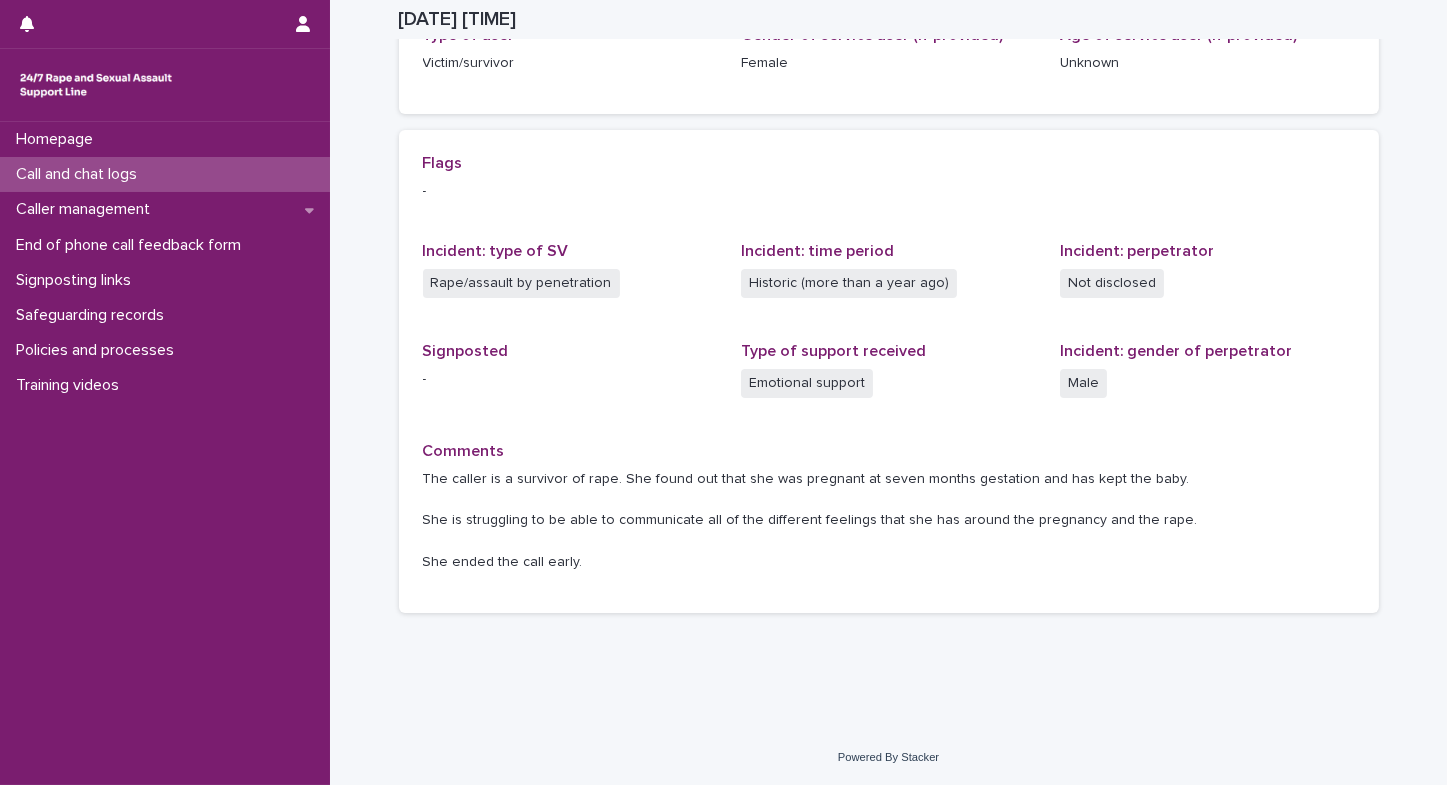 click on "Call and chat logs" at bounding box center [80, 174] 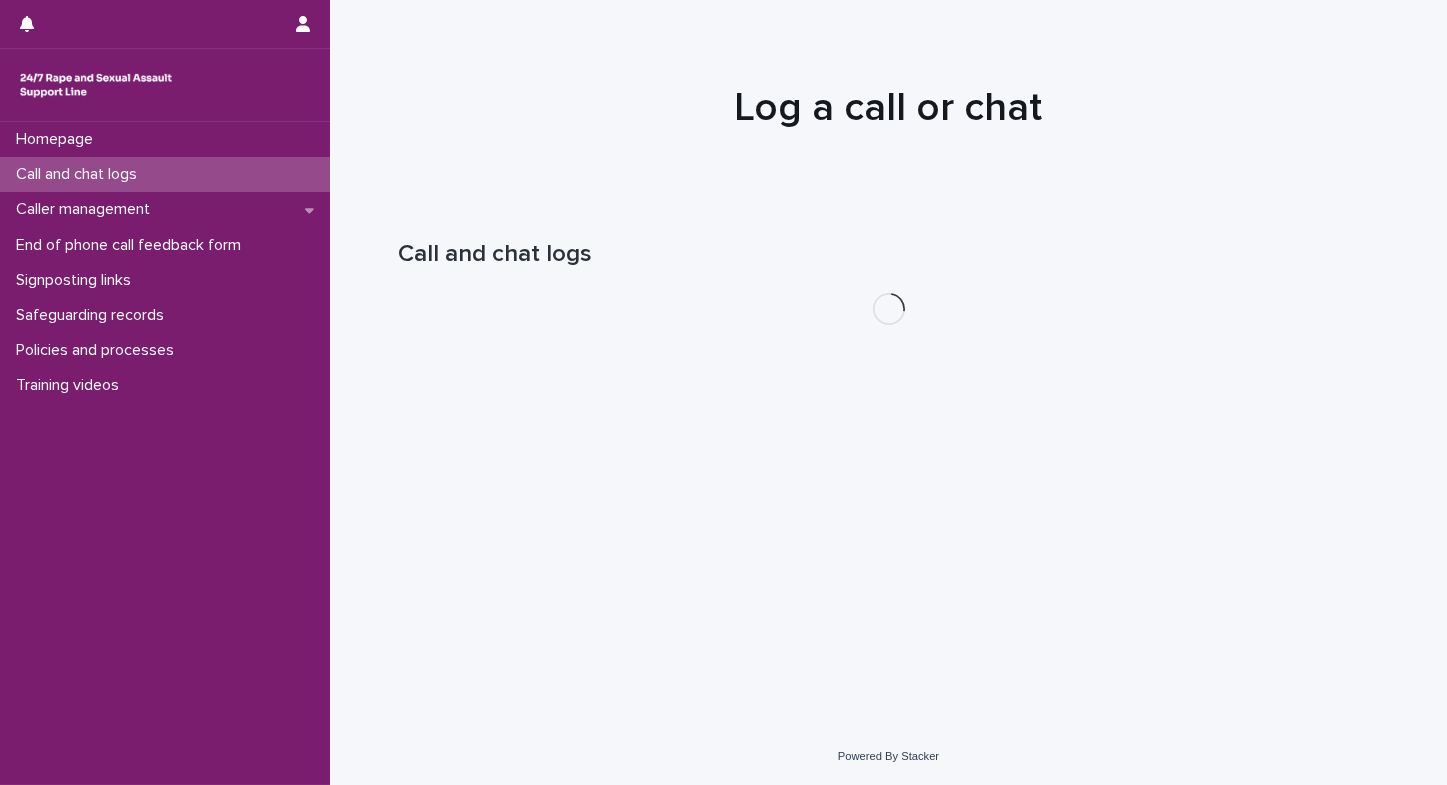 scroll, scrollTop: 0, scrollLeft: 0, axis: both 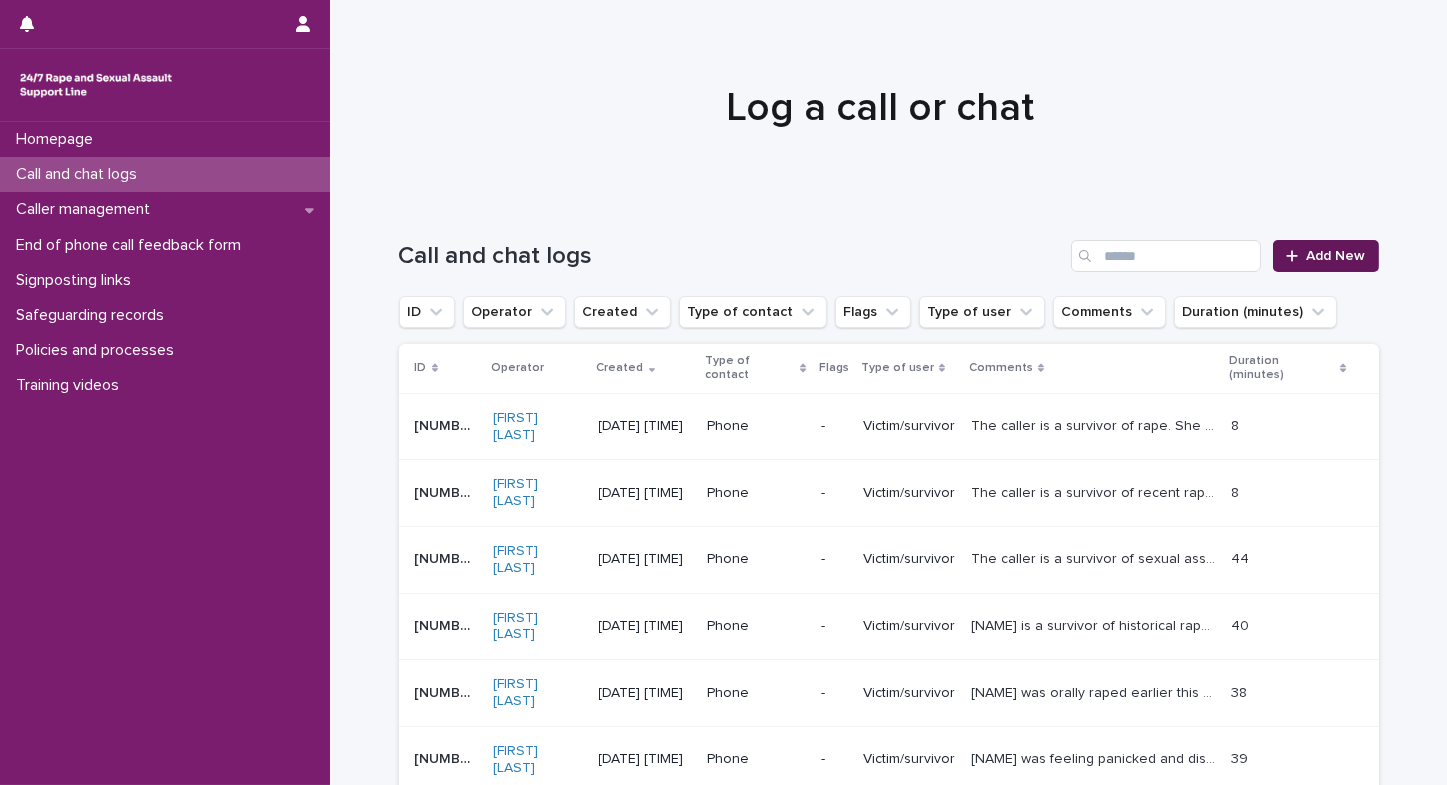 click on "Add New" at bounding box center (1336, 256) 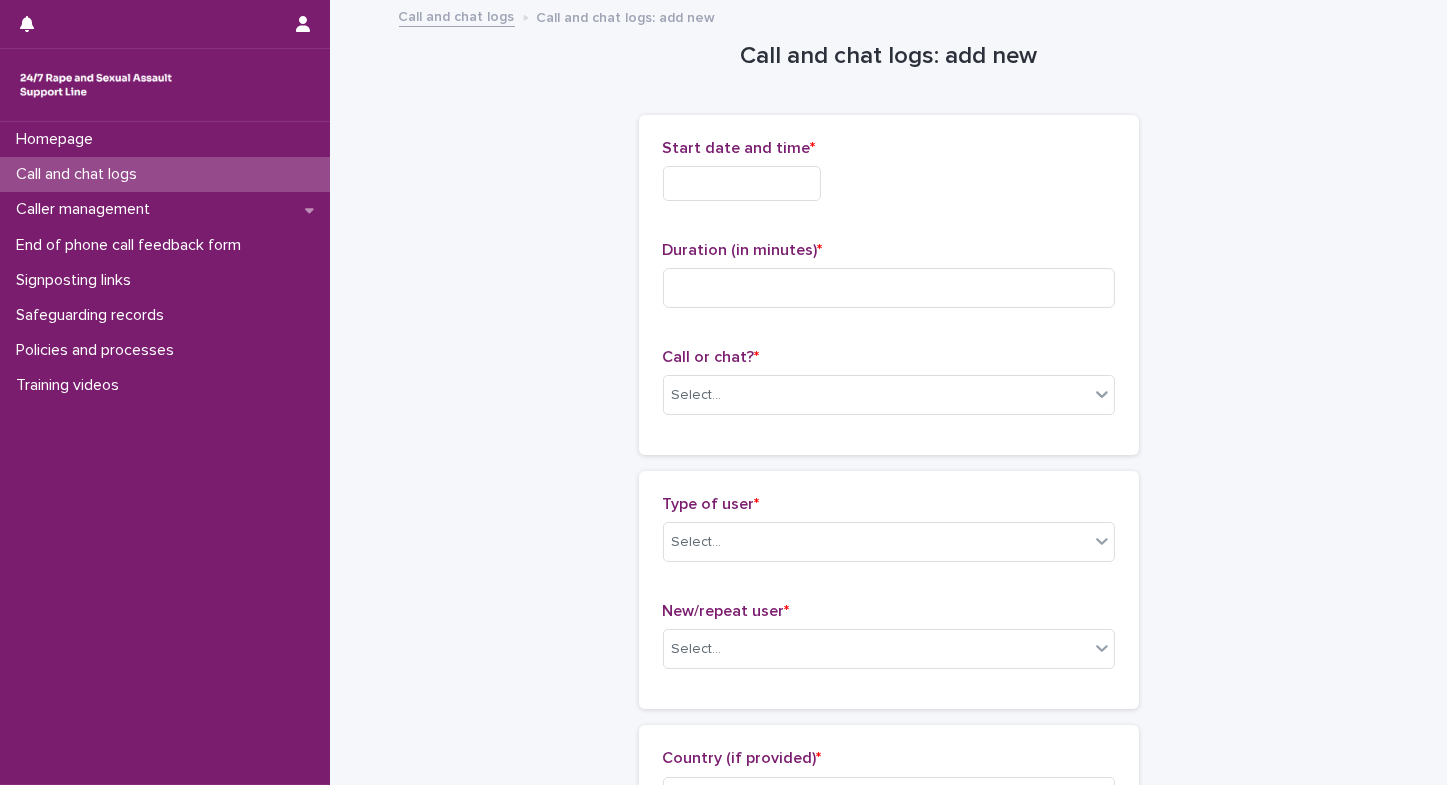 click at bounding box center [742, 183] 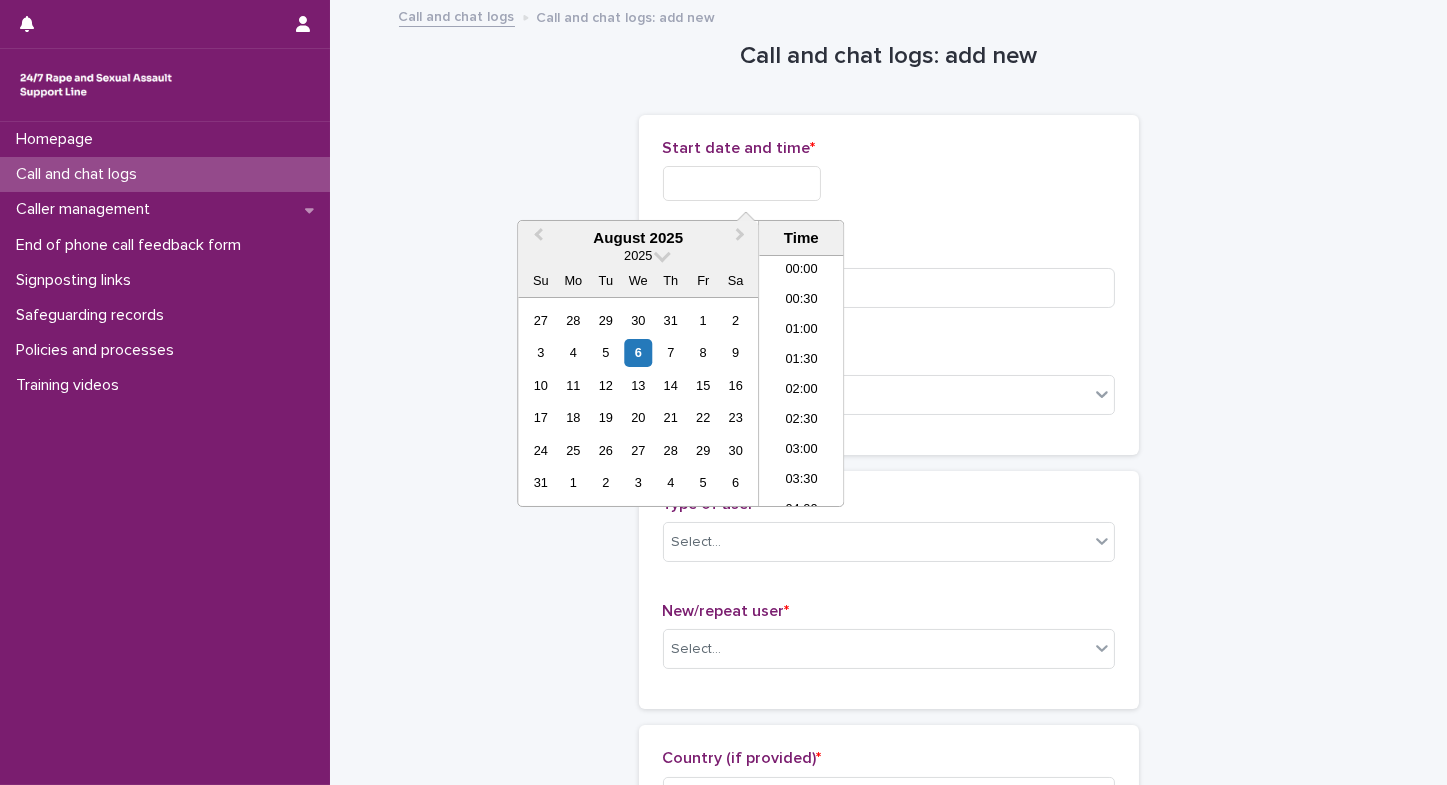 scroll, scrollTop: 640, scrollLeft: 0, axis: vertical 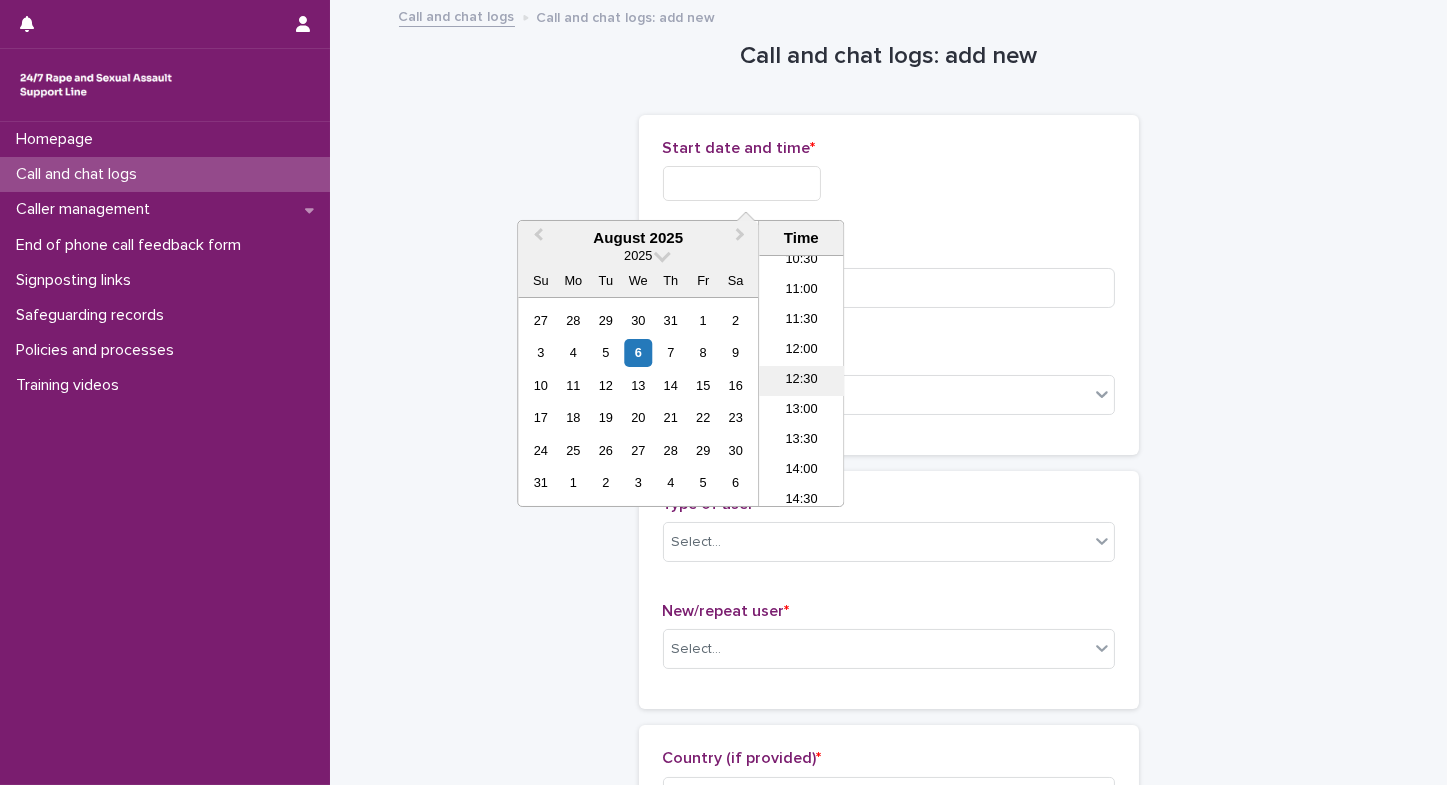 click on "12:30" at bounding box center (801, 381) 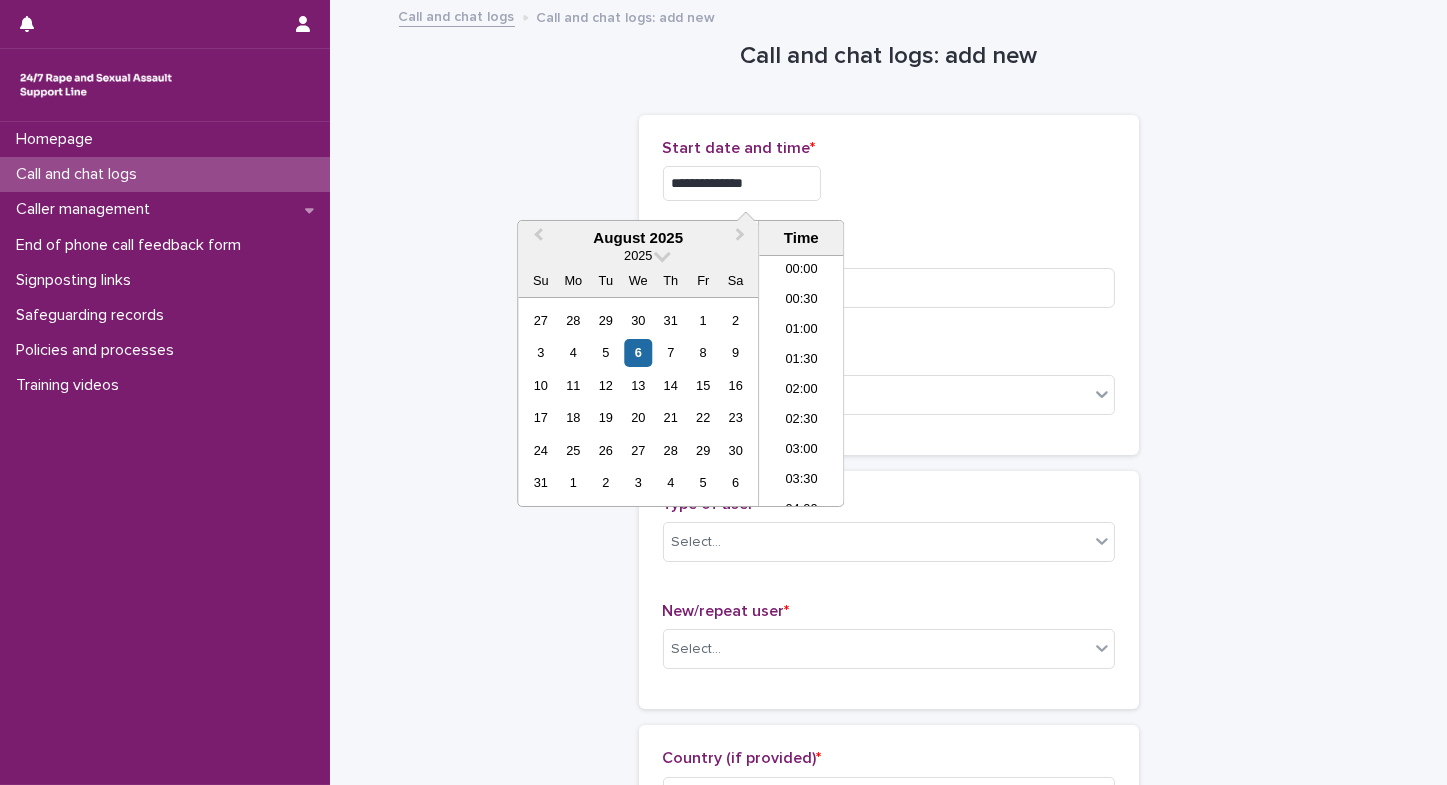 click on "**********" at bounding box center [742, 183] 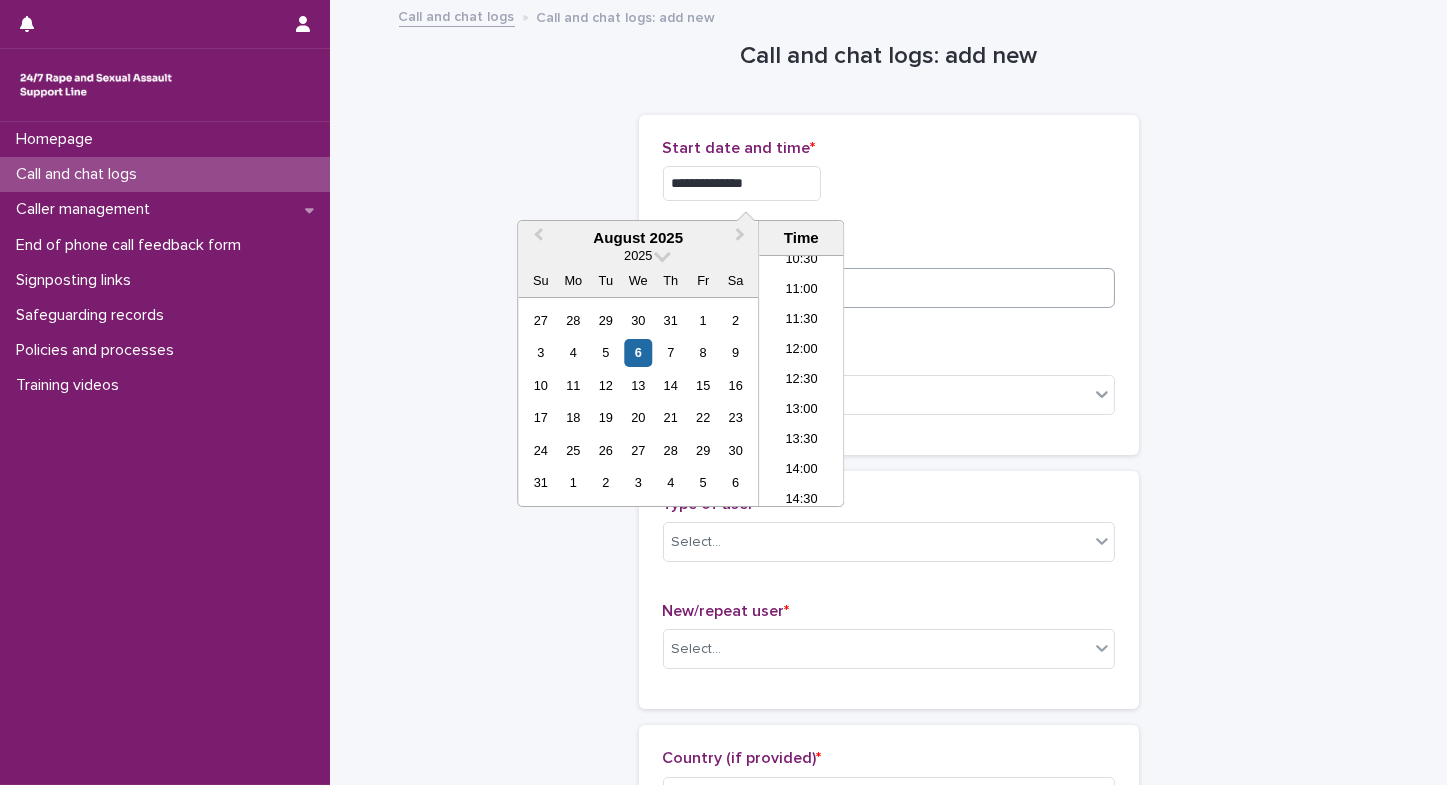 type on "**********" 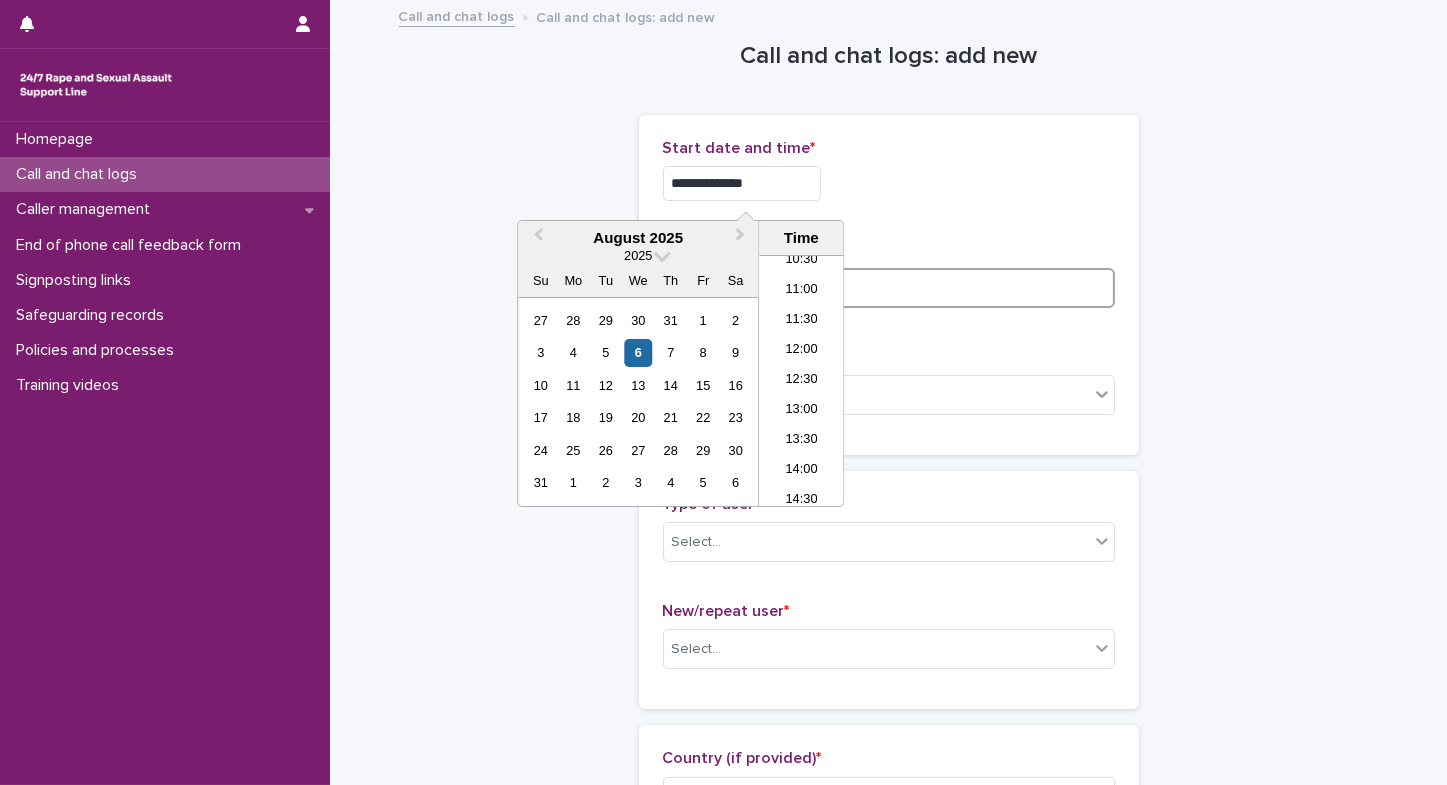 click at bounding box center (889, 288) 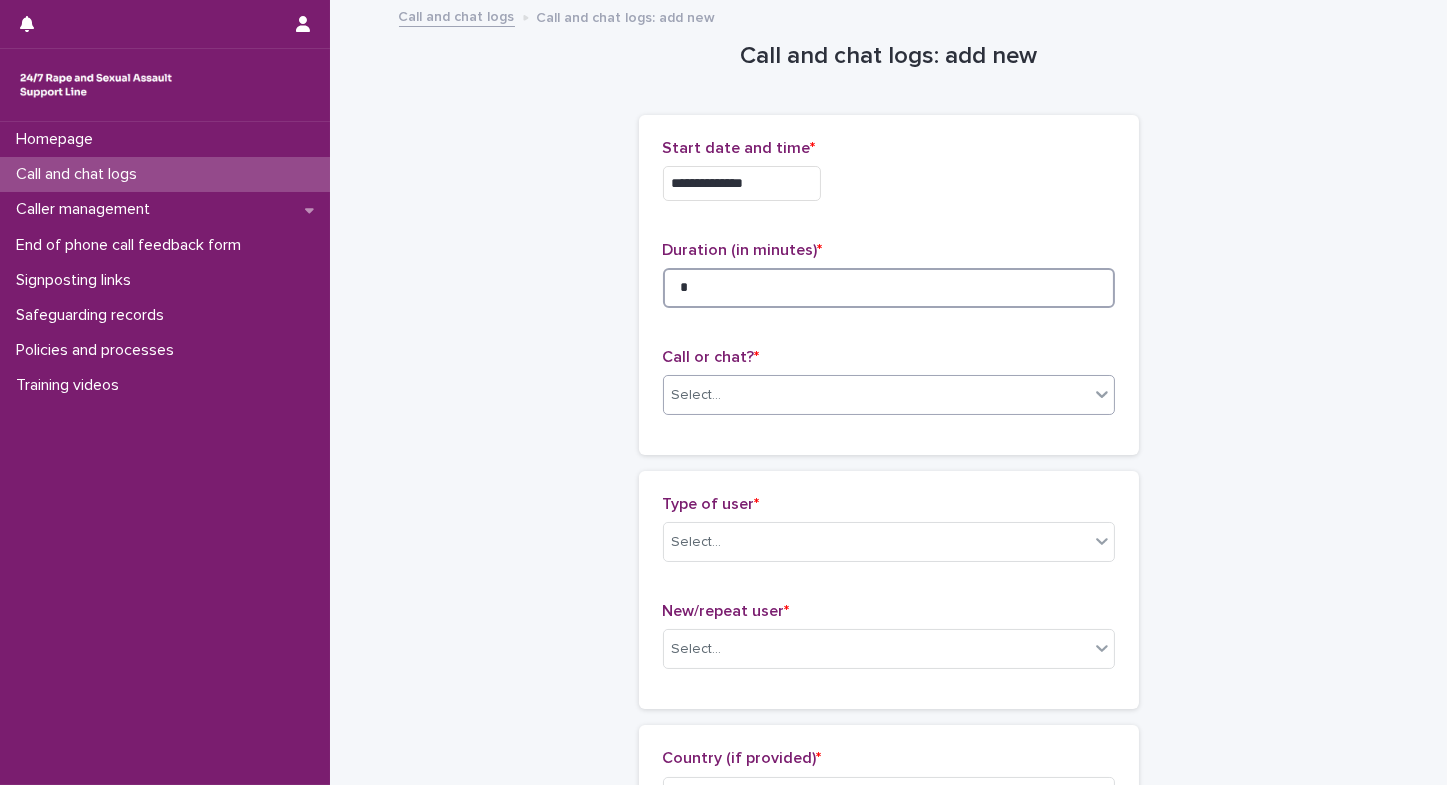 type on "*" 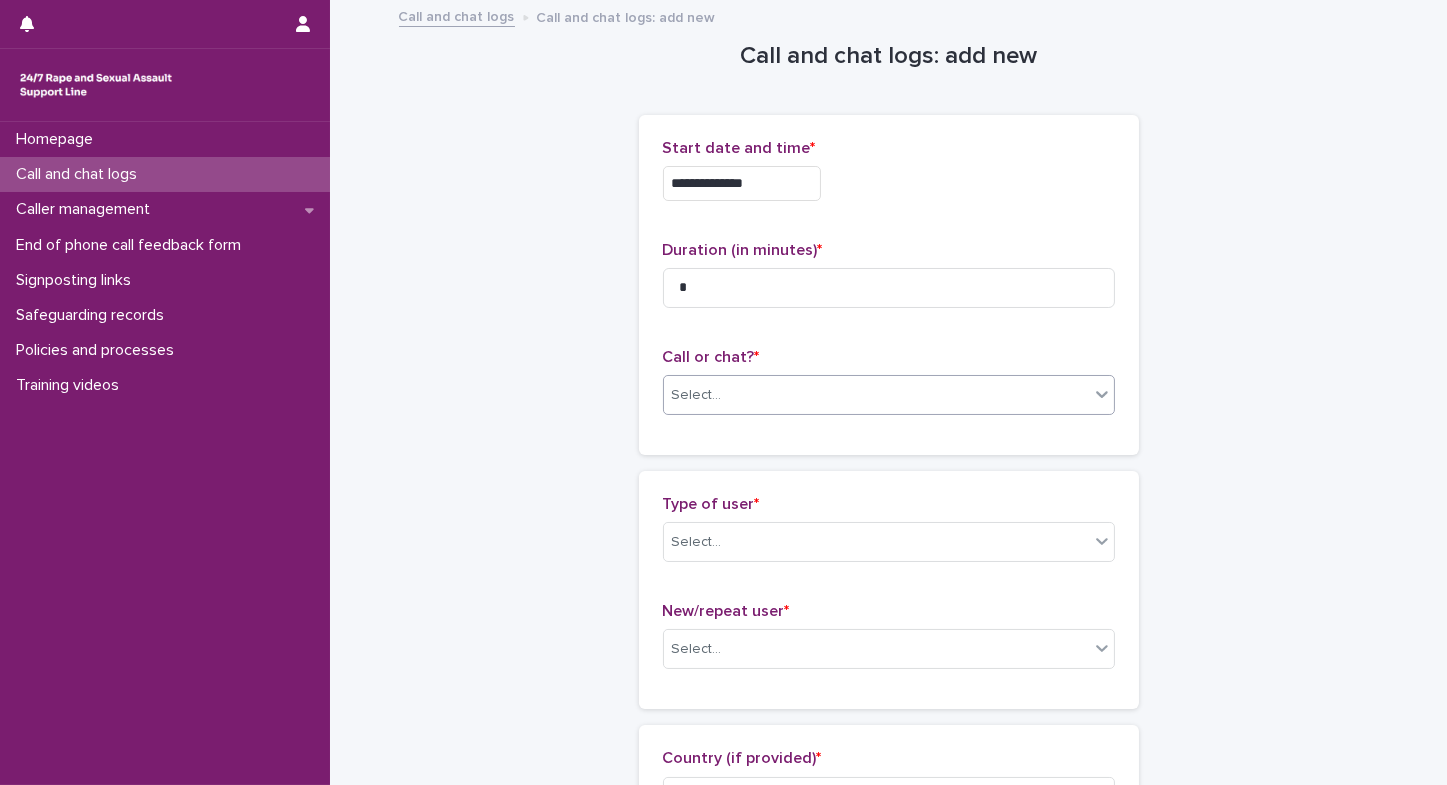 click on "Select..." at bounding box center [876, 395] 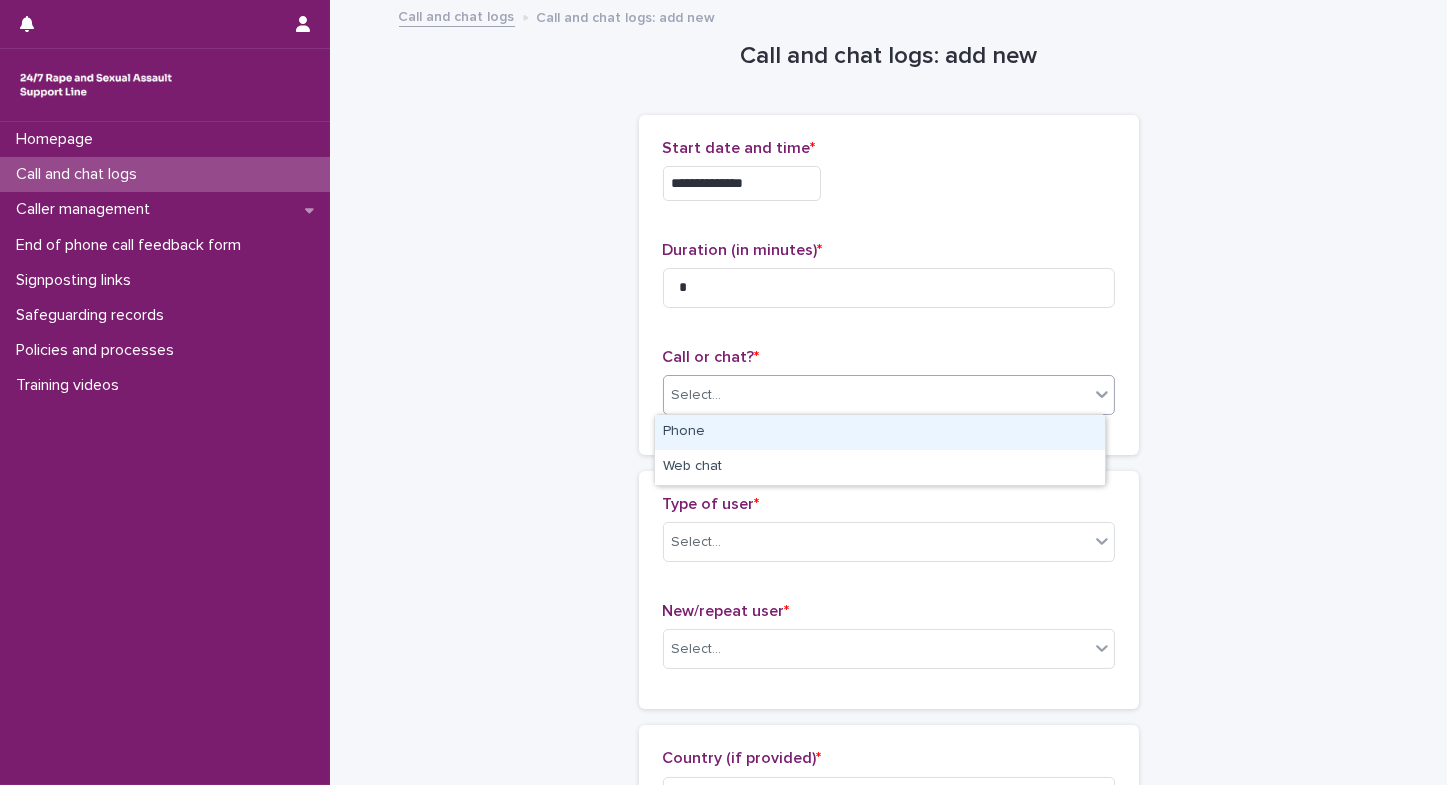 click on "Phone" at bounding box center (880, 432) 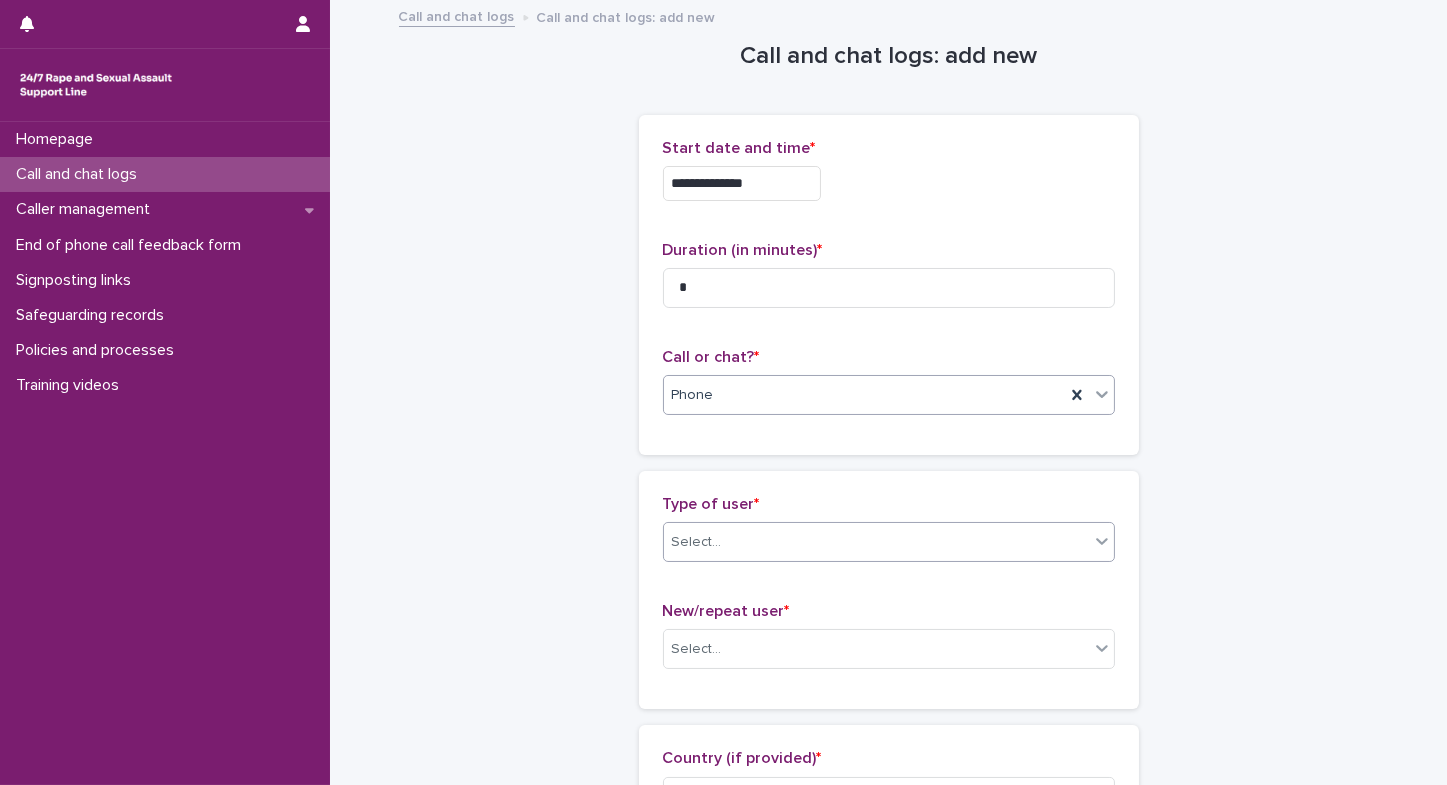 click on "Select..." at bounding box center (876, 542) 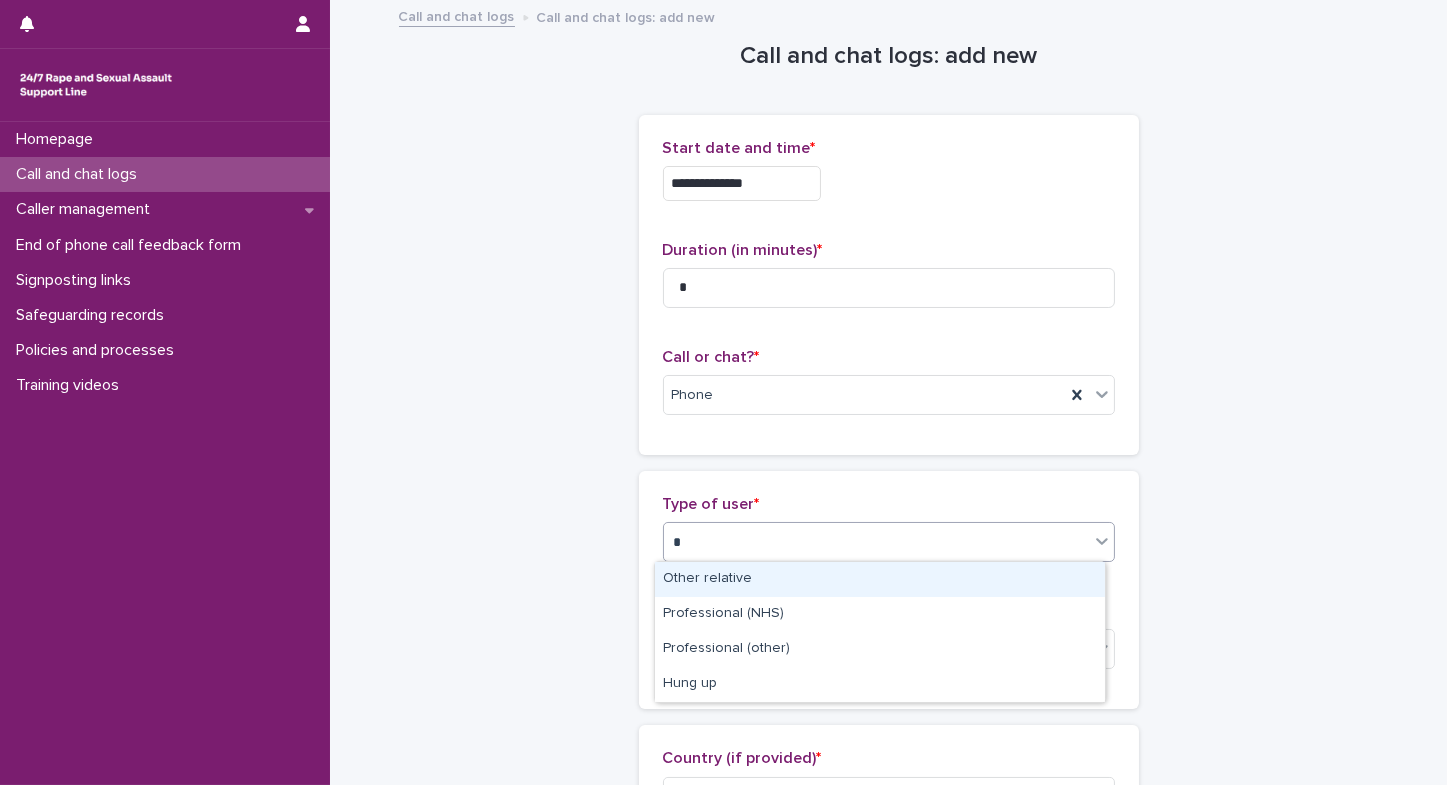 type on "**" 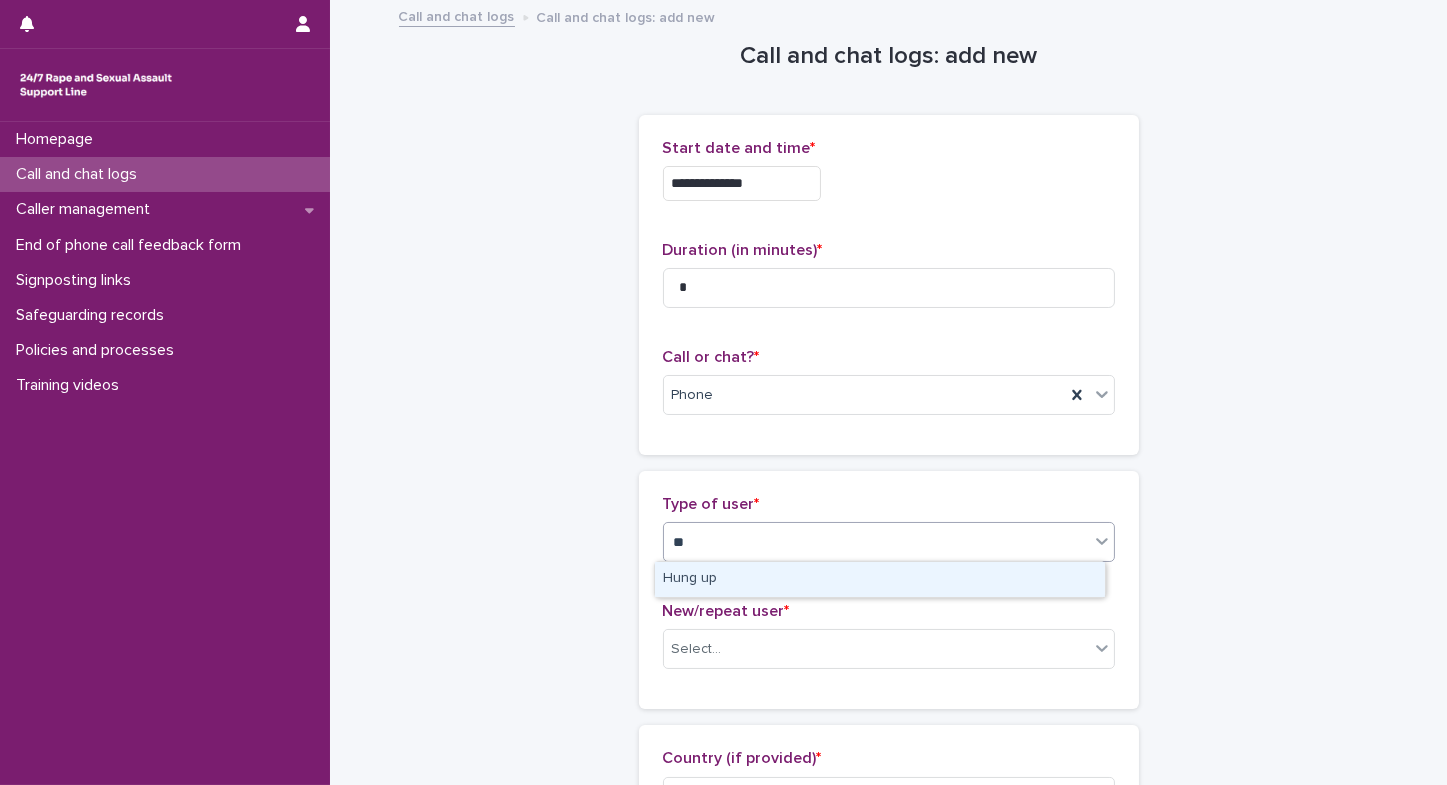 click on "Hung up" at bounding box center (880, 579) 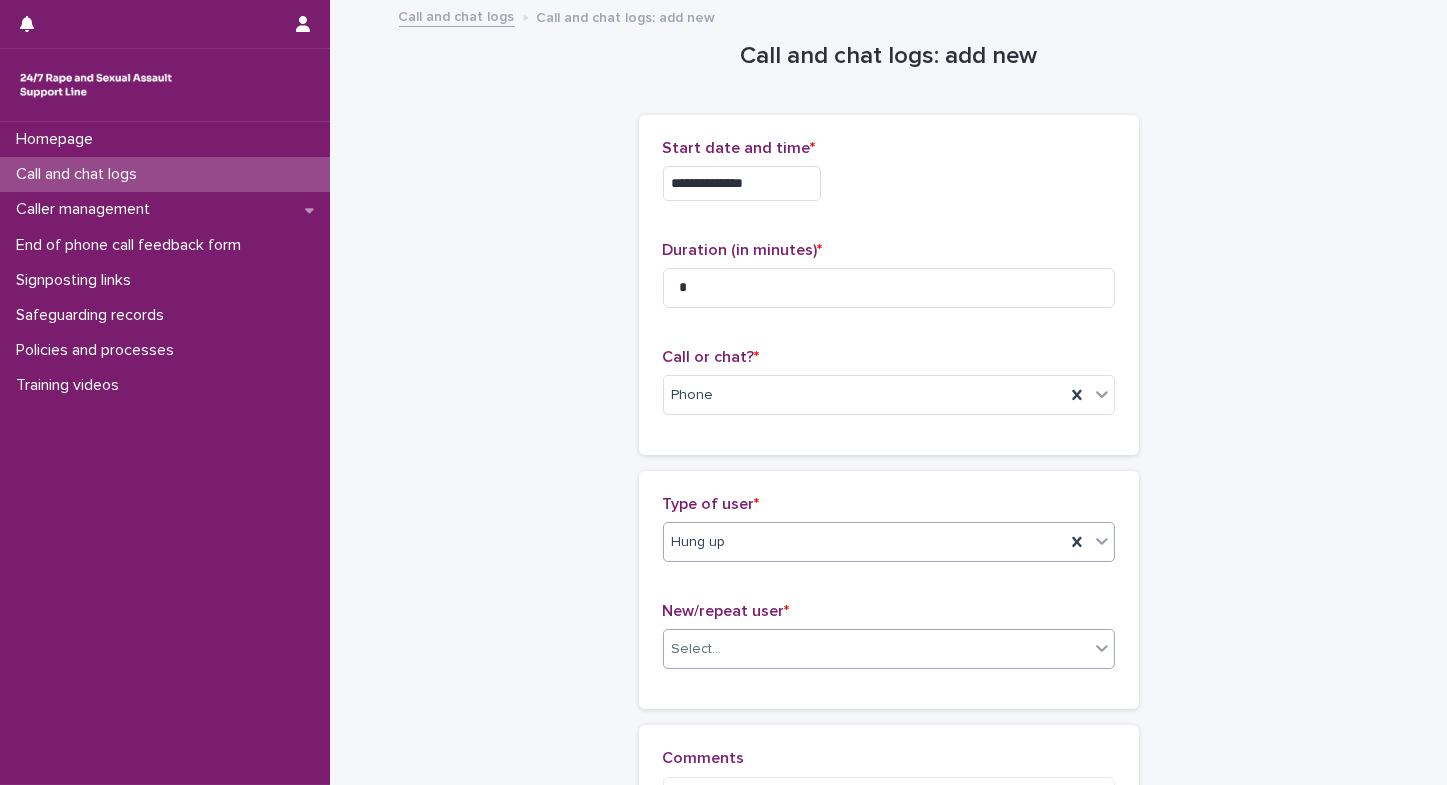 click at bounding box center [725, 649] 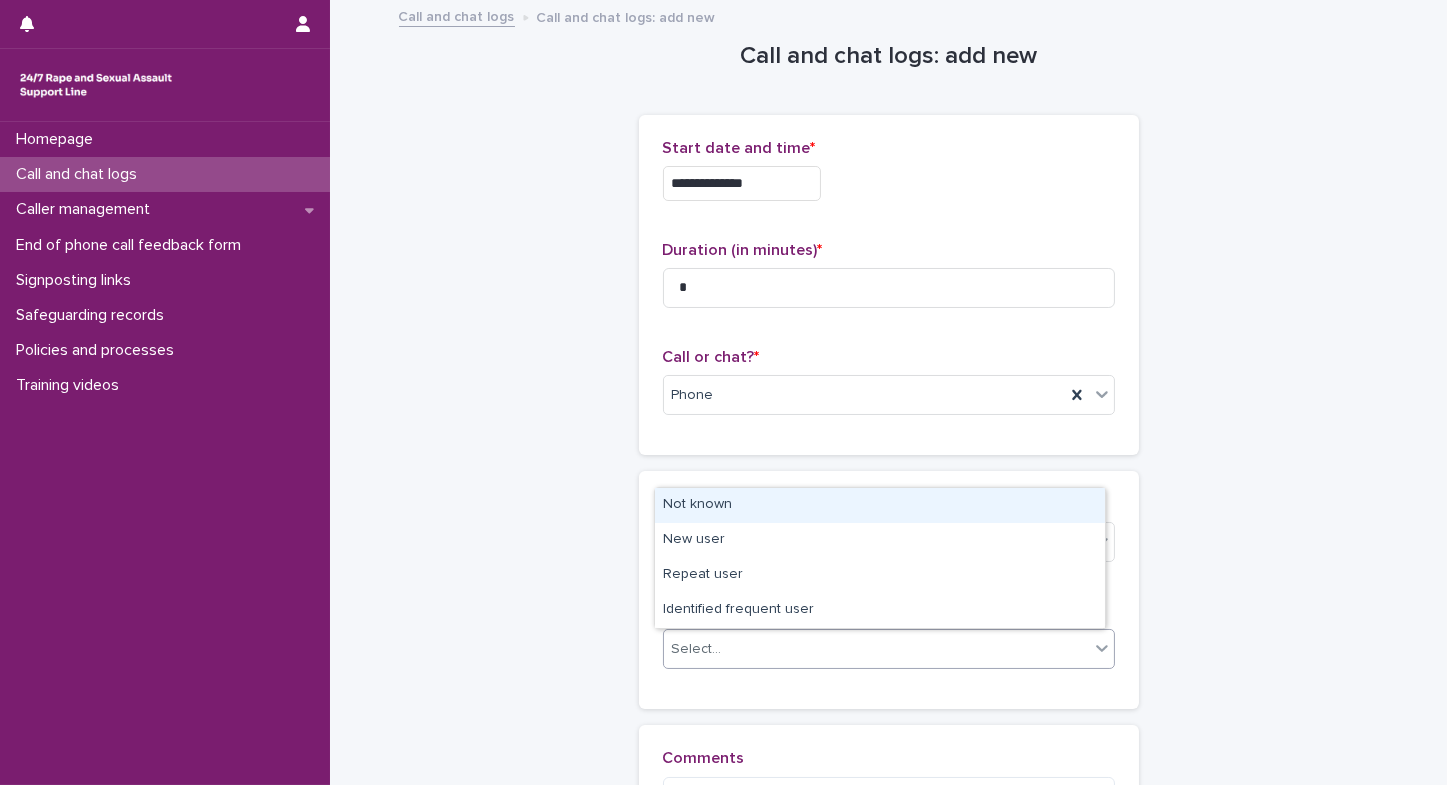 click on "Not known" at bounding box center [880, 505] 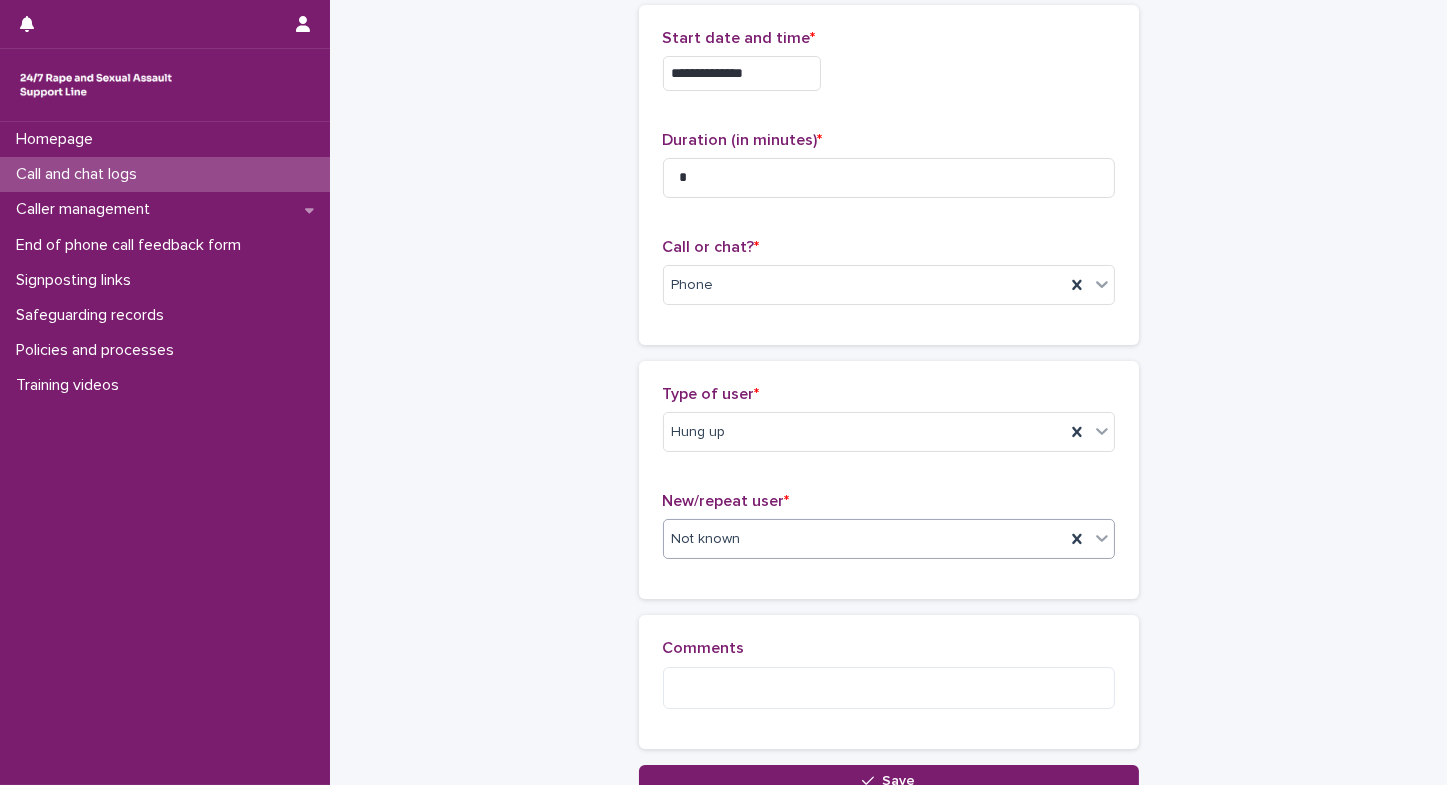 scroll, scrollTop: 173, scrollLeft: 0, axis: vertical 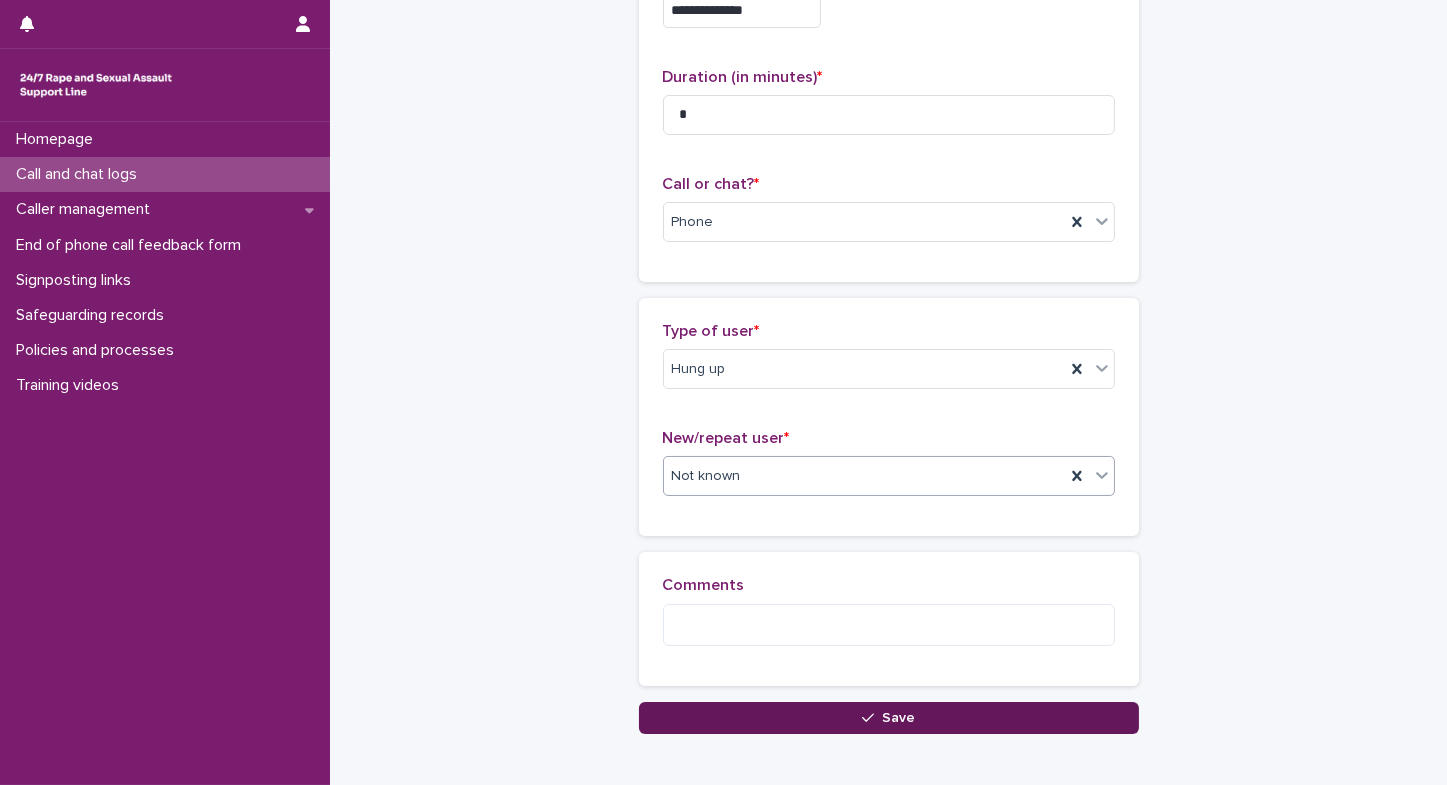 click on "Save" at bounding box center (889, 718) 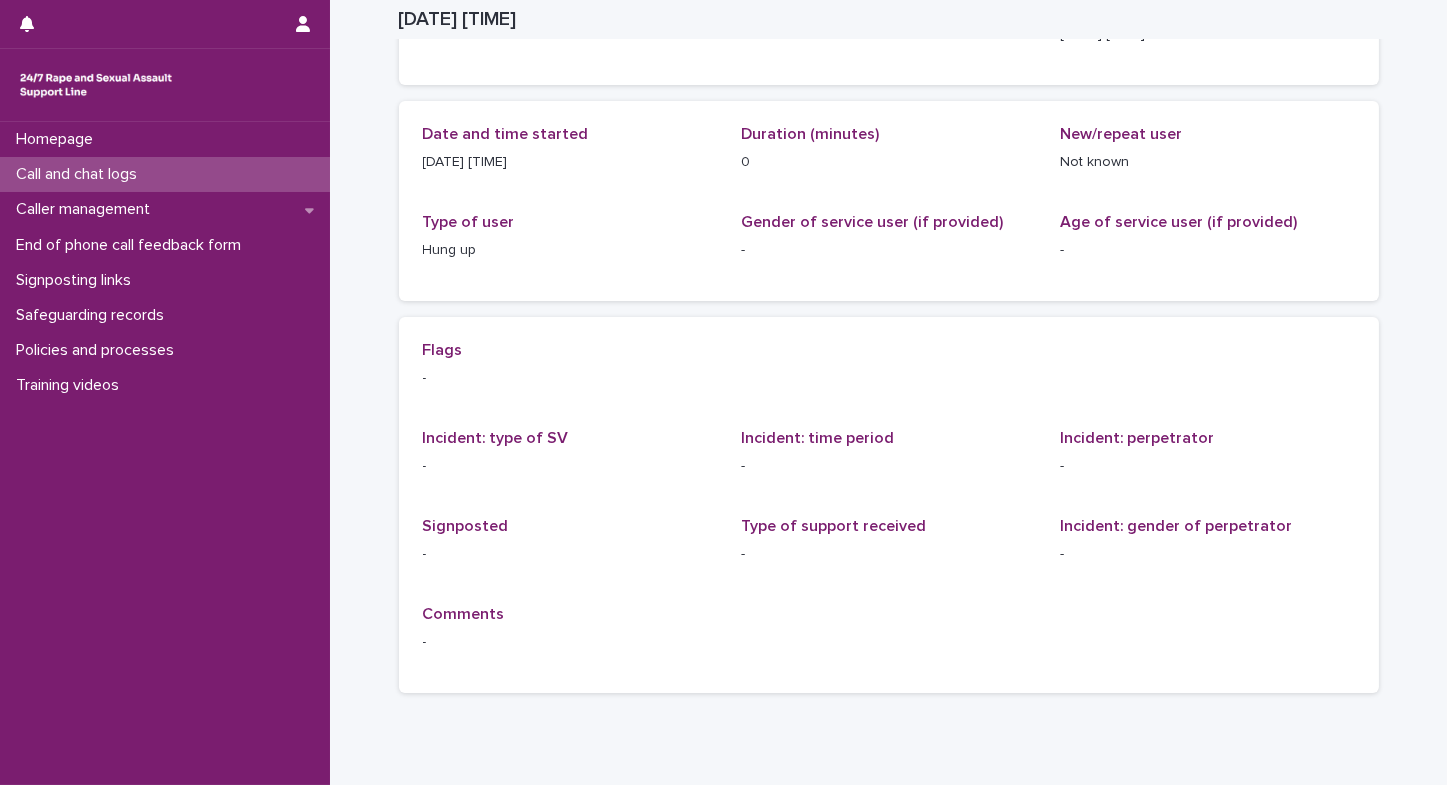 scroll, scrollTop: 0, scrollLeft: 0, axis: both 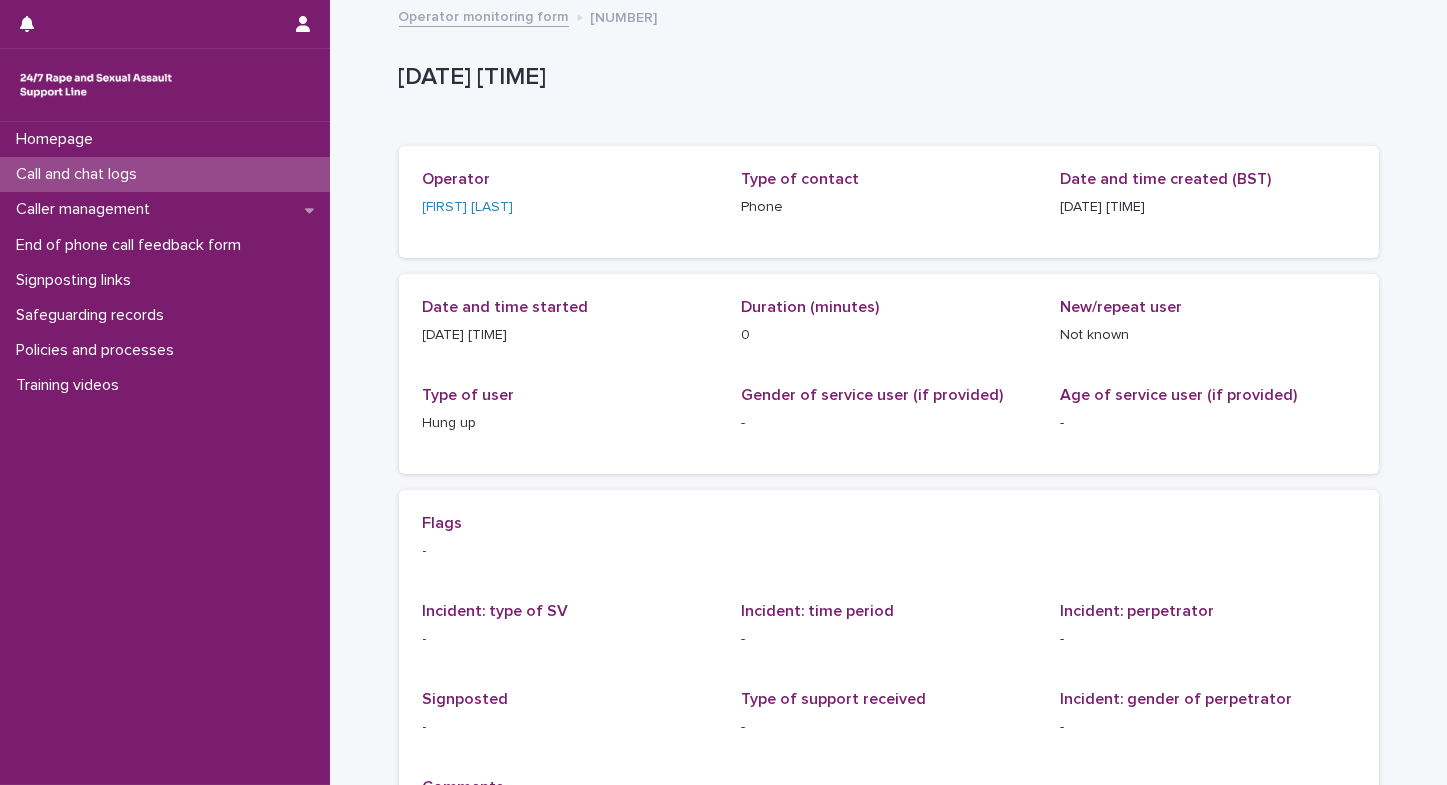 click on "Call and chat logs" at bounding box center [80, 174] 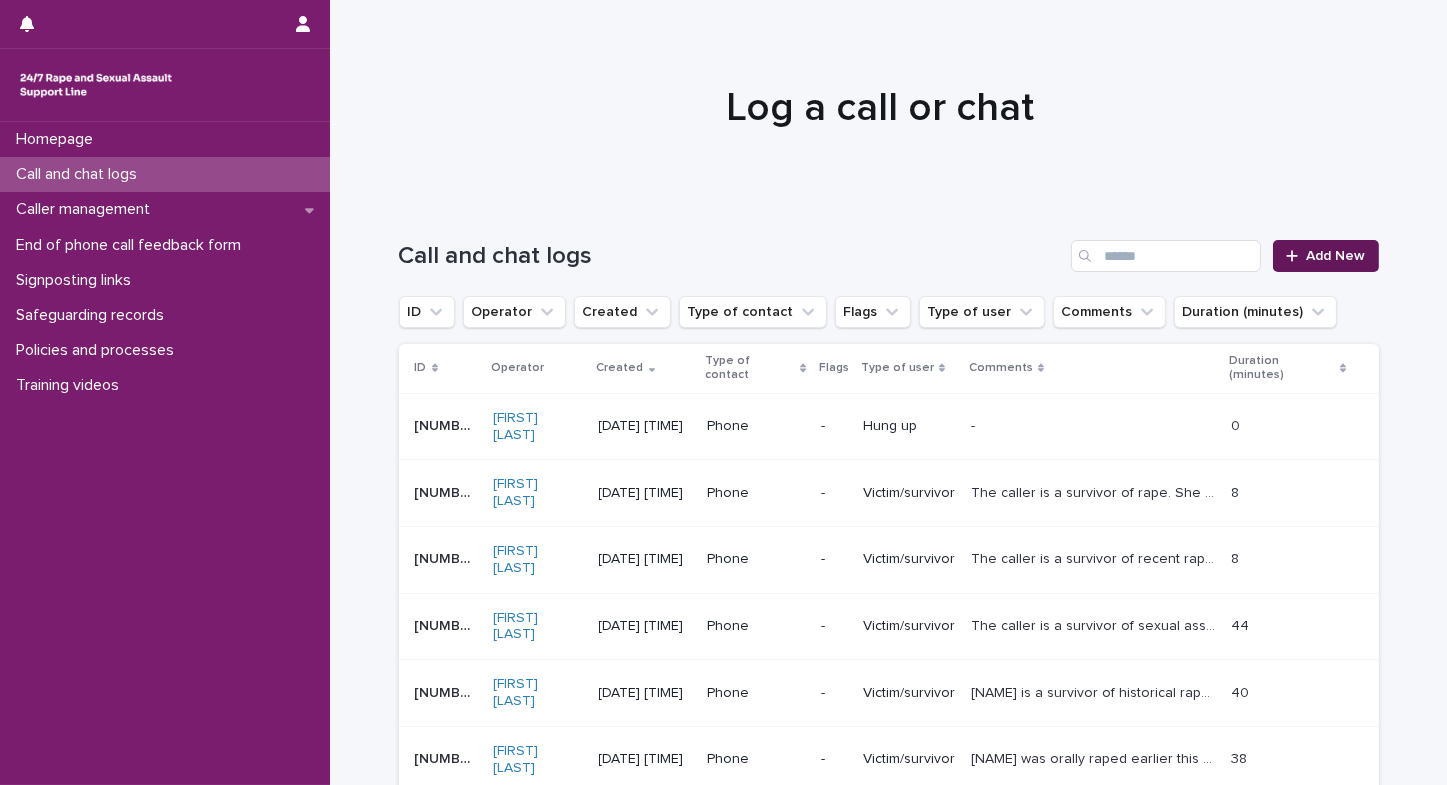 click on "Add New" at bounding box center (1336, 256) 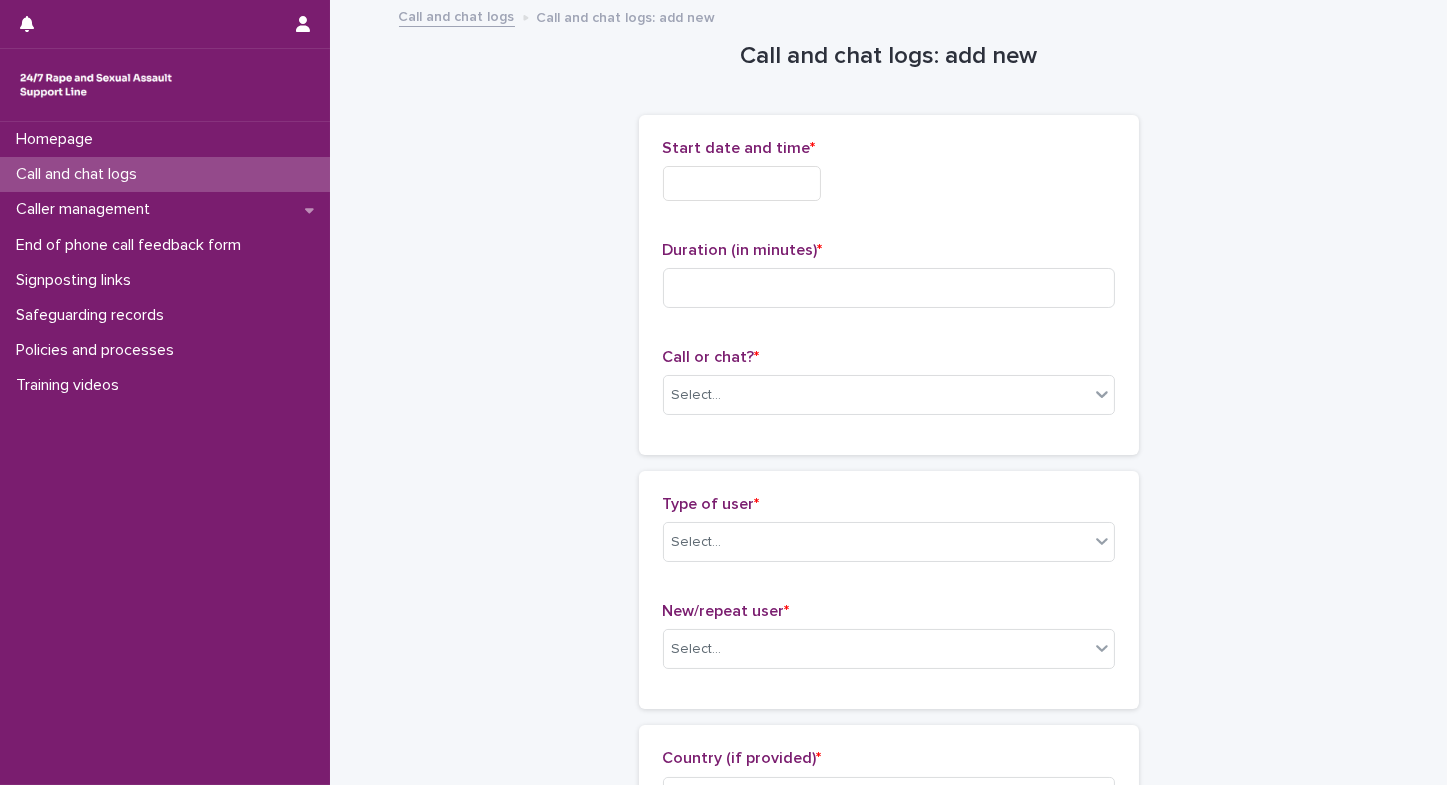 click on "Call and chat logs: add new Loading... Saving… Loading... Saving… Loading... Saving… Start date and time * Duration (in minutes) * Call or chat? * Select... Loading... Saving… Type of user * Select... New/repeat user * Select... Loading... Saving… Loading... Saving… Country (if provided) * Select... Region (if provided) * Select... Loading... Saving… Loading... Saving… Gender of victim/survivor (if provided) * Select... Age of victim/survivor (if provided) * Select... Loading... Saving… Type of support received (select all that apply) Select... Signposted (select all that apply) Select... Incident: time period (select all that apply) * Select... Incident: type of SV (select all that apply) * Select... Incident: perpetrator (select all that apply) * Select... Incident: gender of perpetrator (select all that apply) * Select... Flags Select... Comments Loading... Saving… Loading... Saving… Loading... Saving… Loading... Saving… Please fill out the required fields above. Save" at bounding box center [889, 1084] 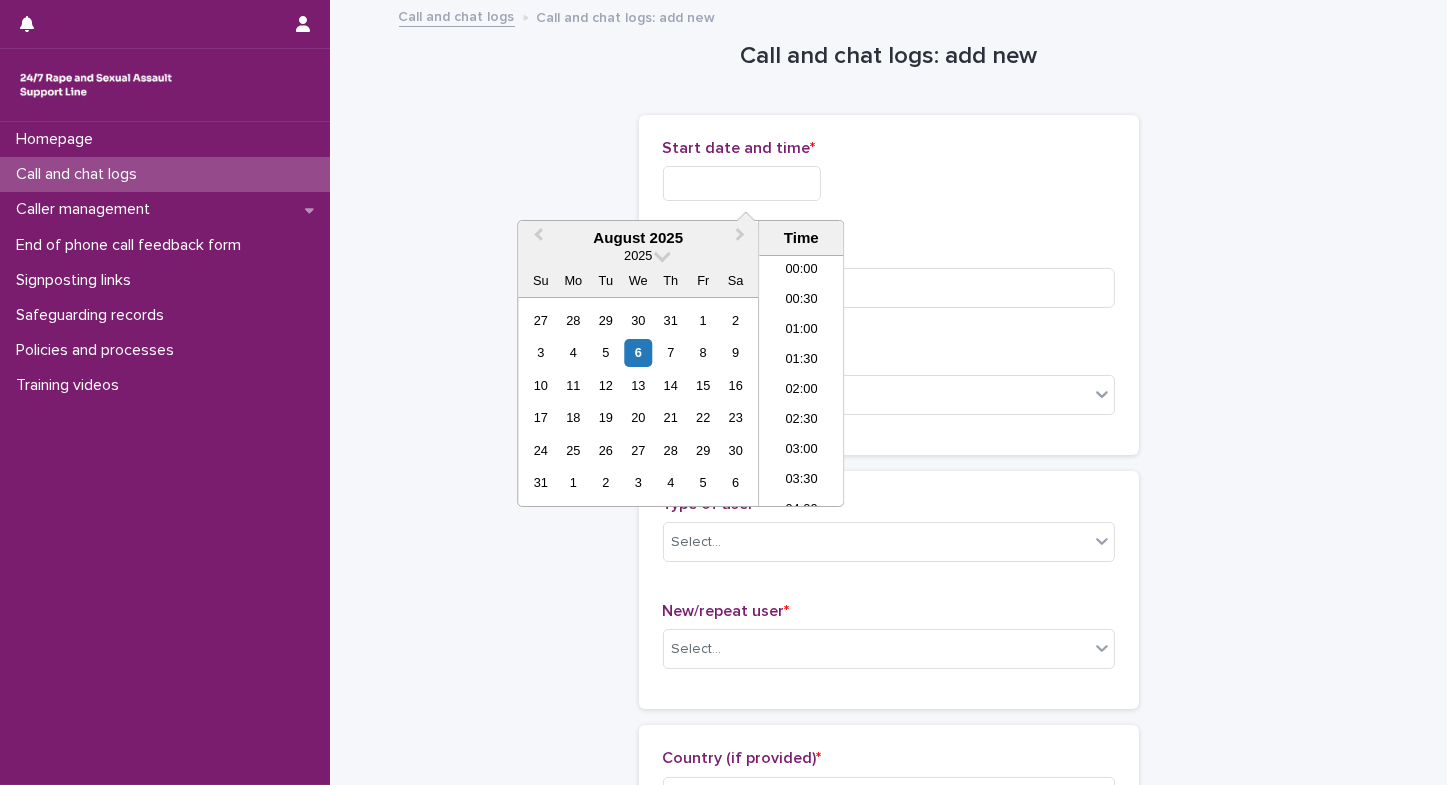 scroll, scrollTop: 640, scrollLeft: 0, axis: vertical 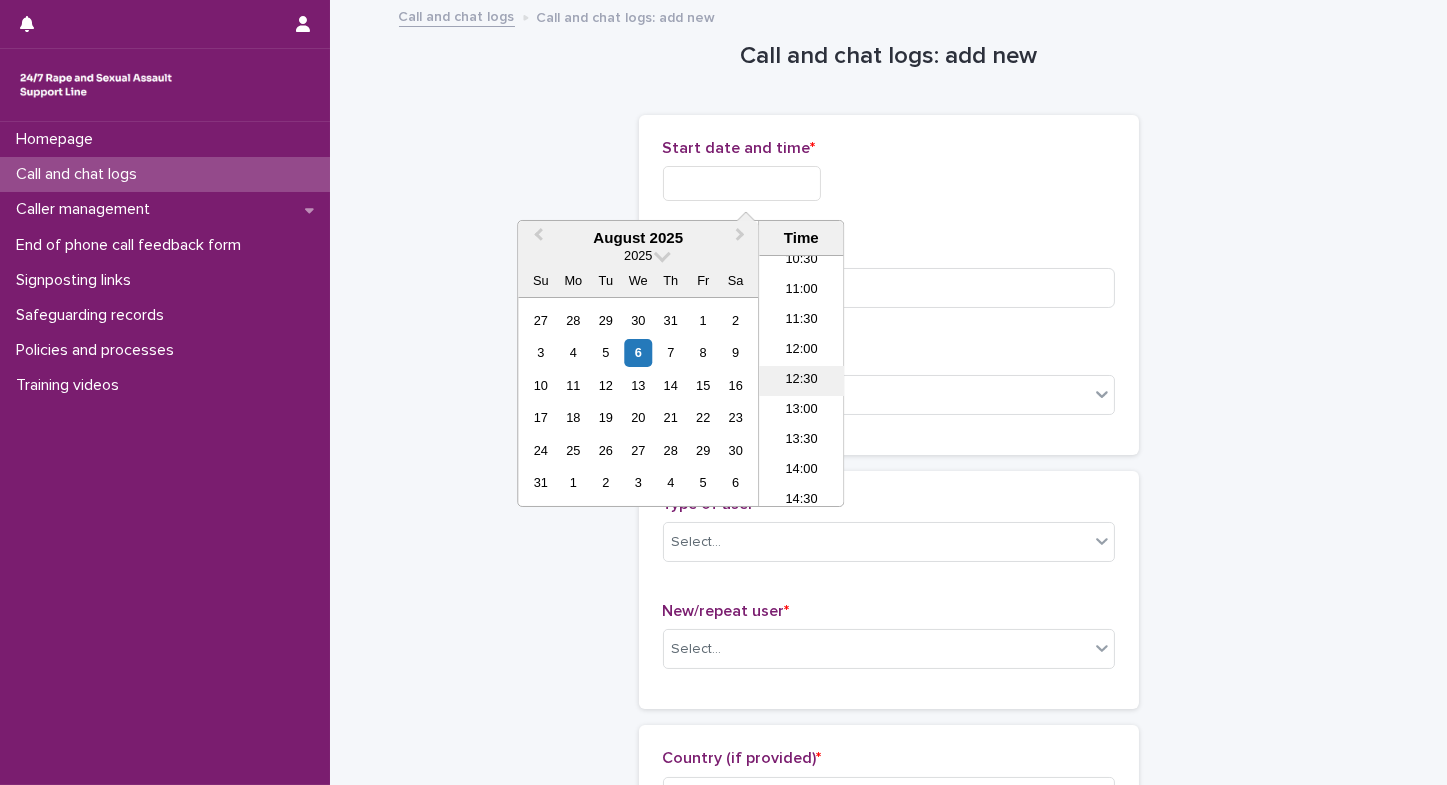 click on "12:30" at bounding box center [801, 381] 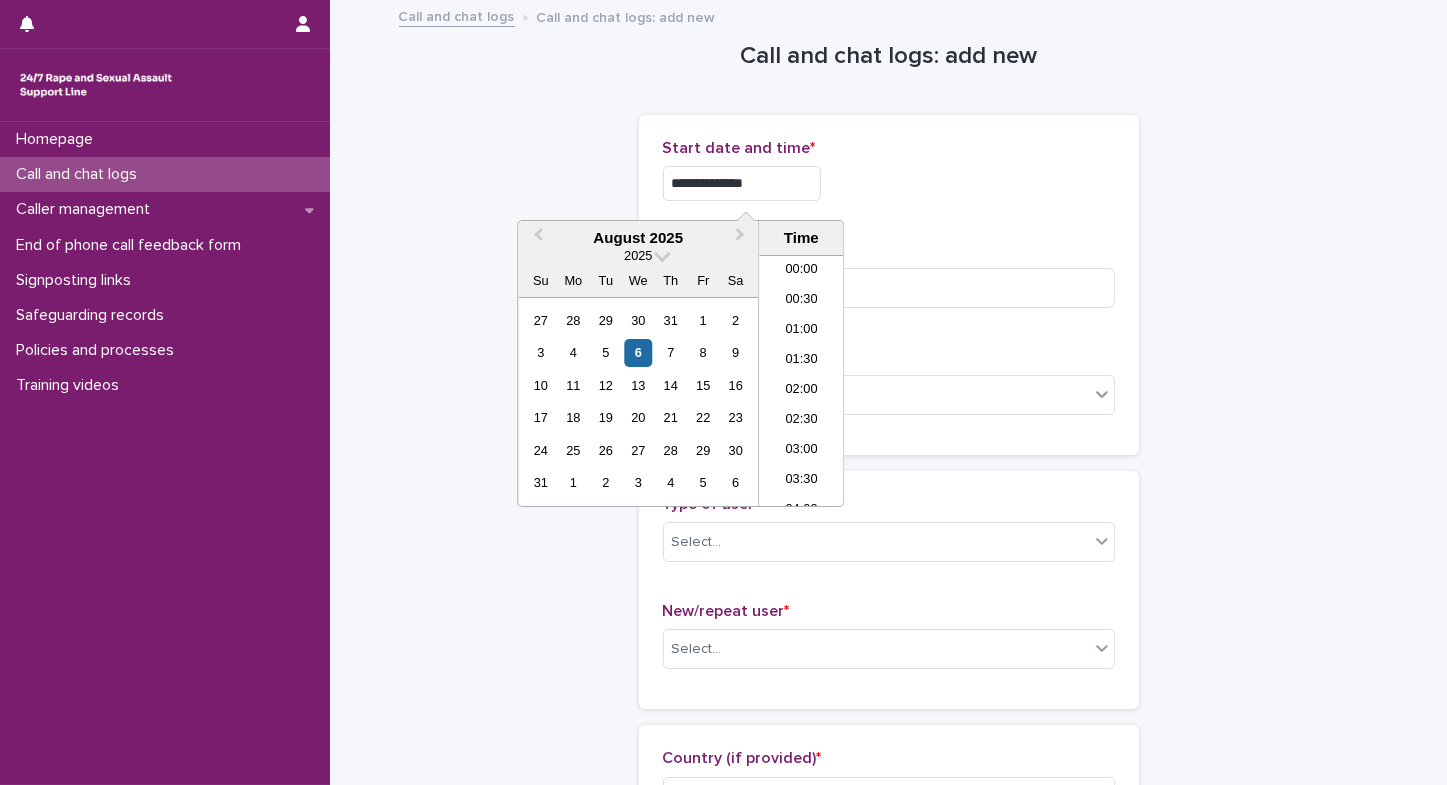 click on "**********" at bounding box center (742, 183) 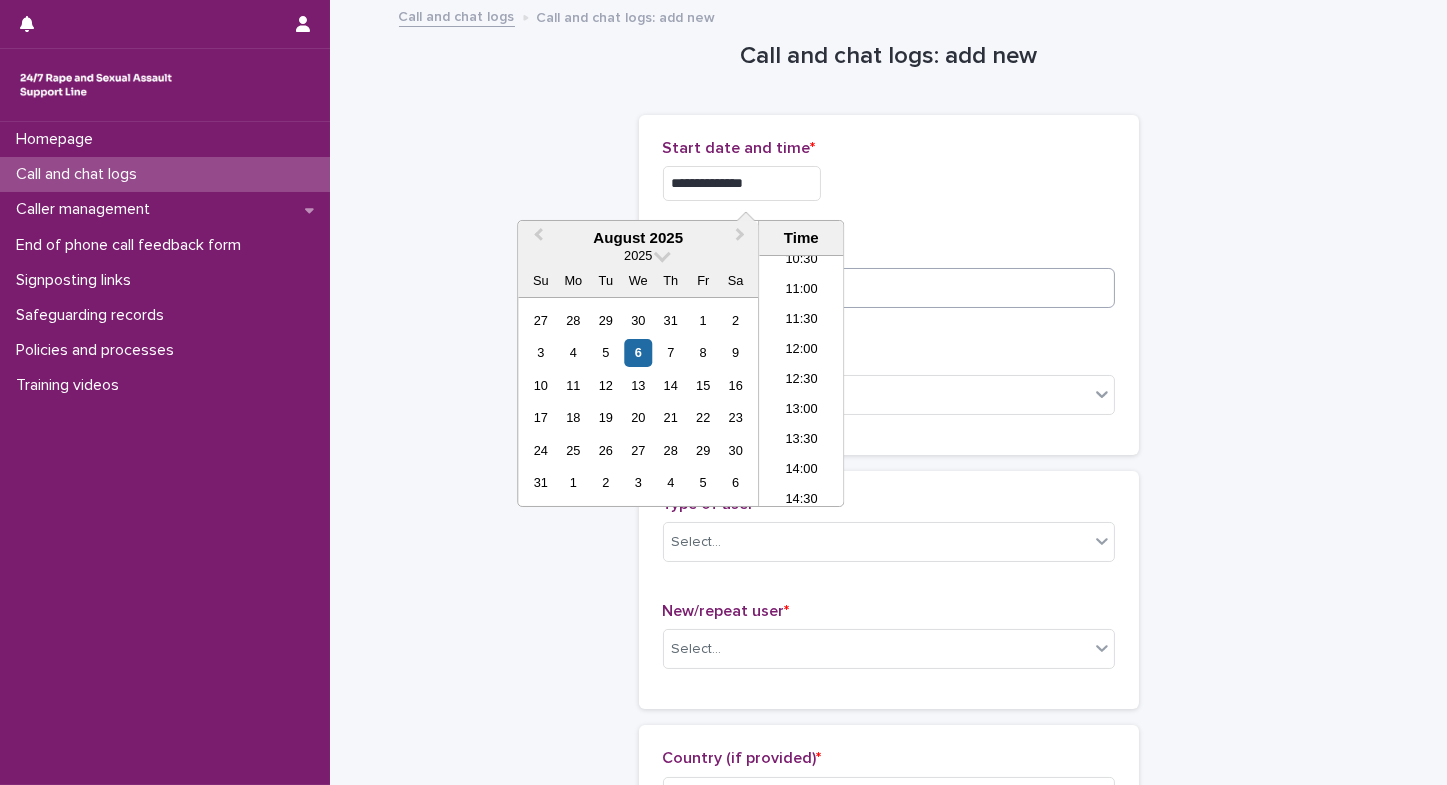 type on "**********" 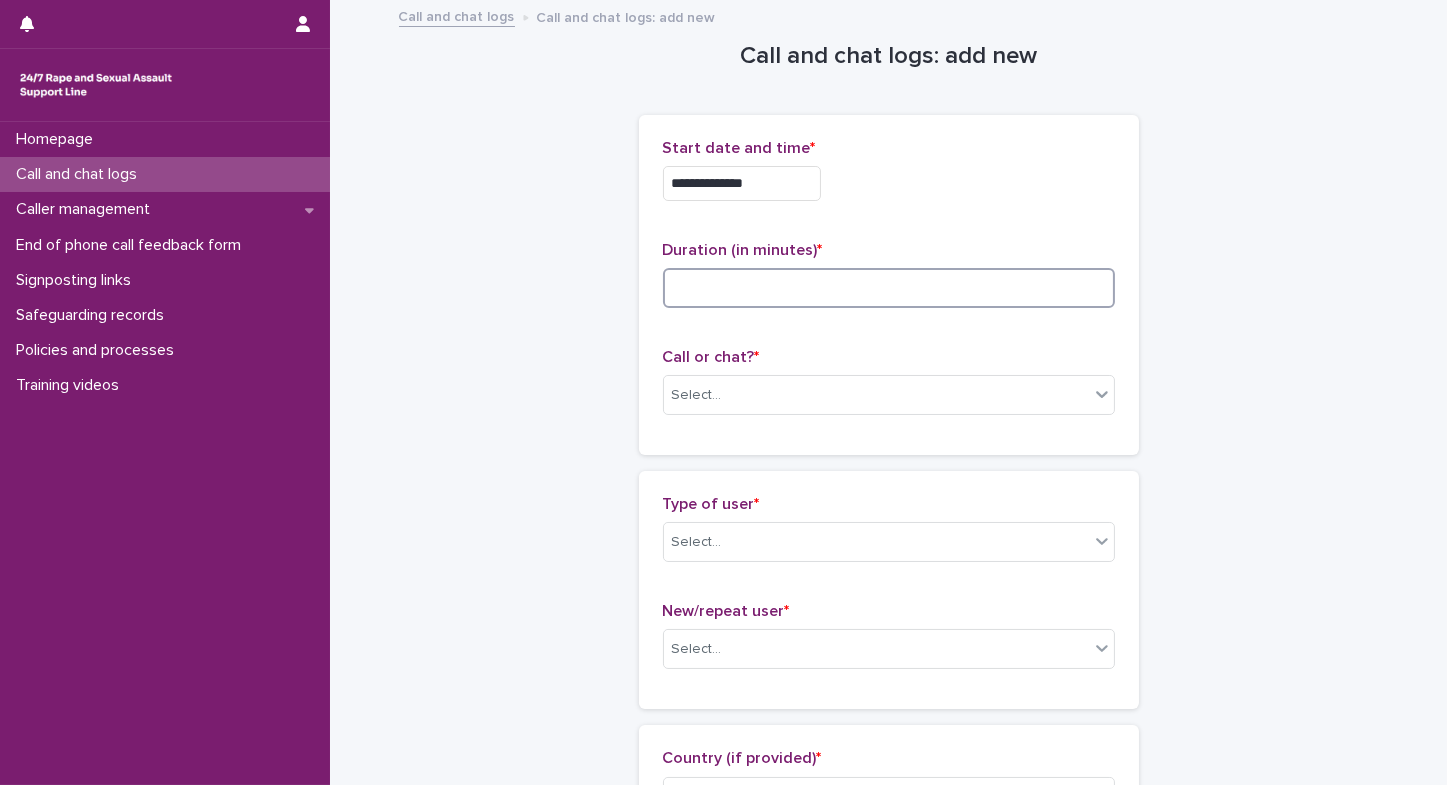 click at bounding box center (889, 288) 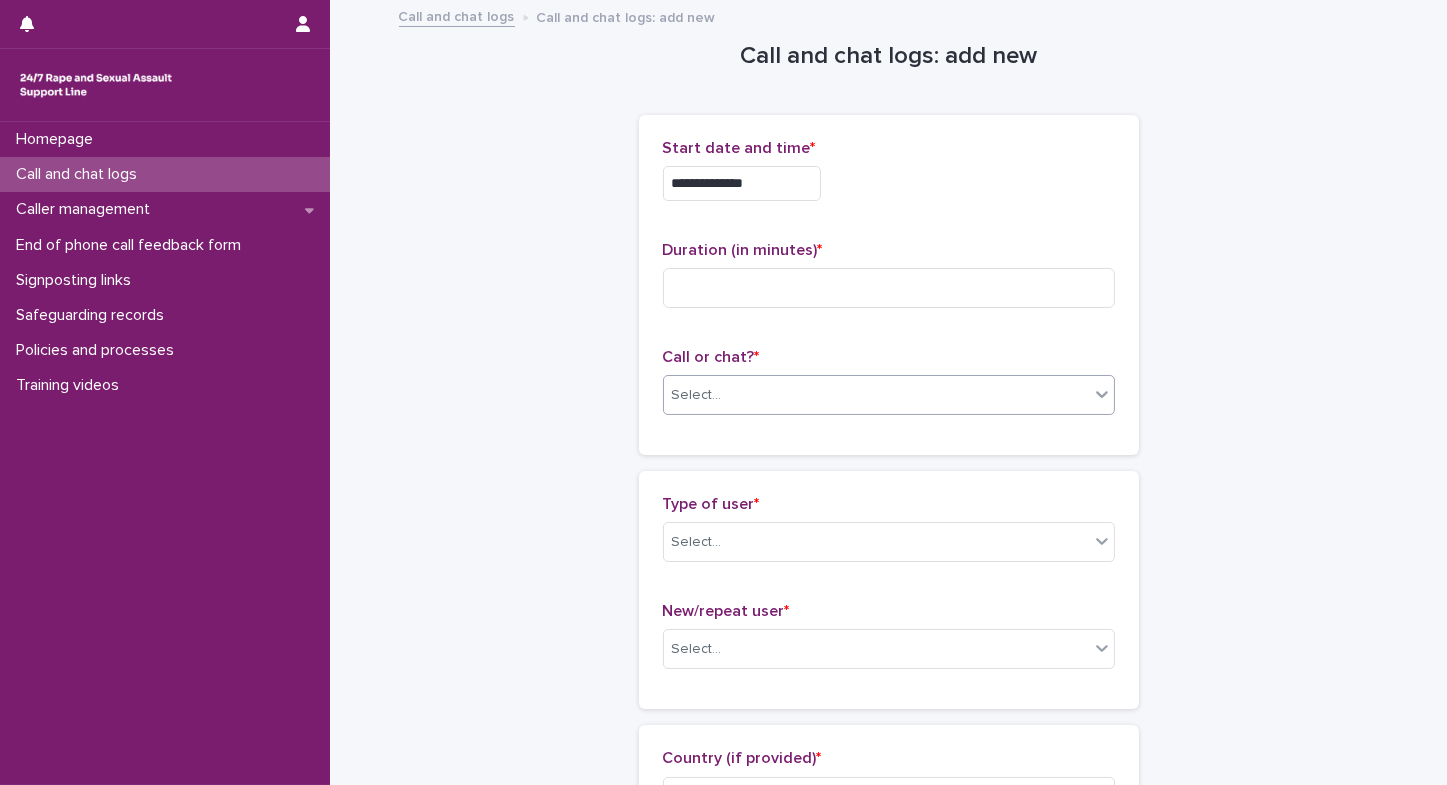 click on "Select..." at bounding box center [876, 395] 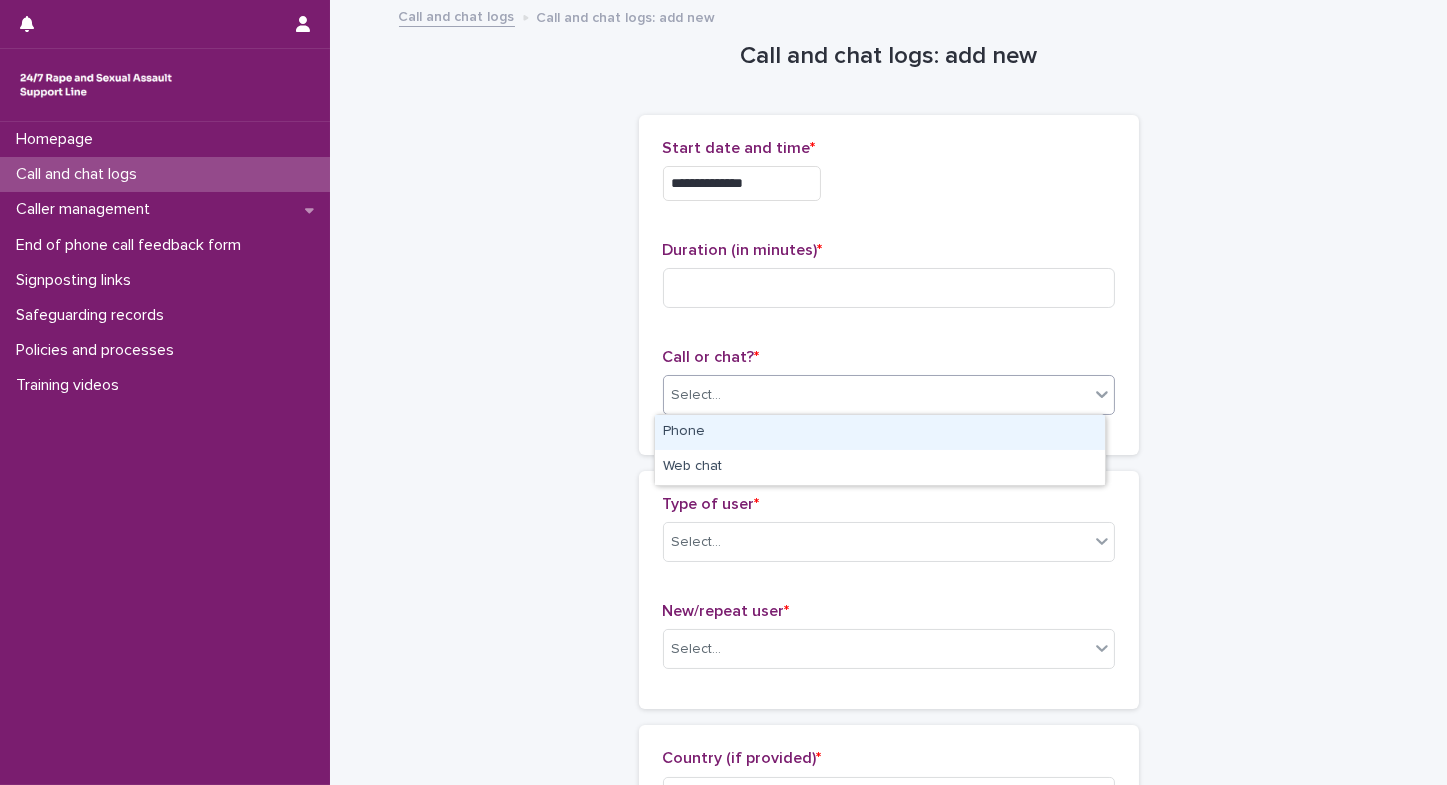 click on "Phone" at bounding box center (880, 432) 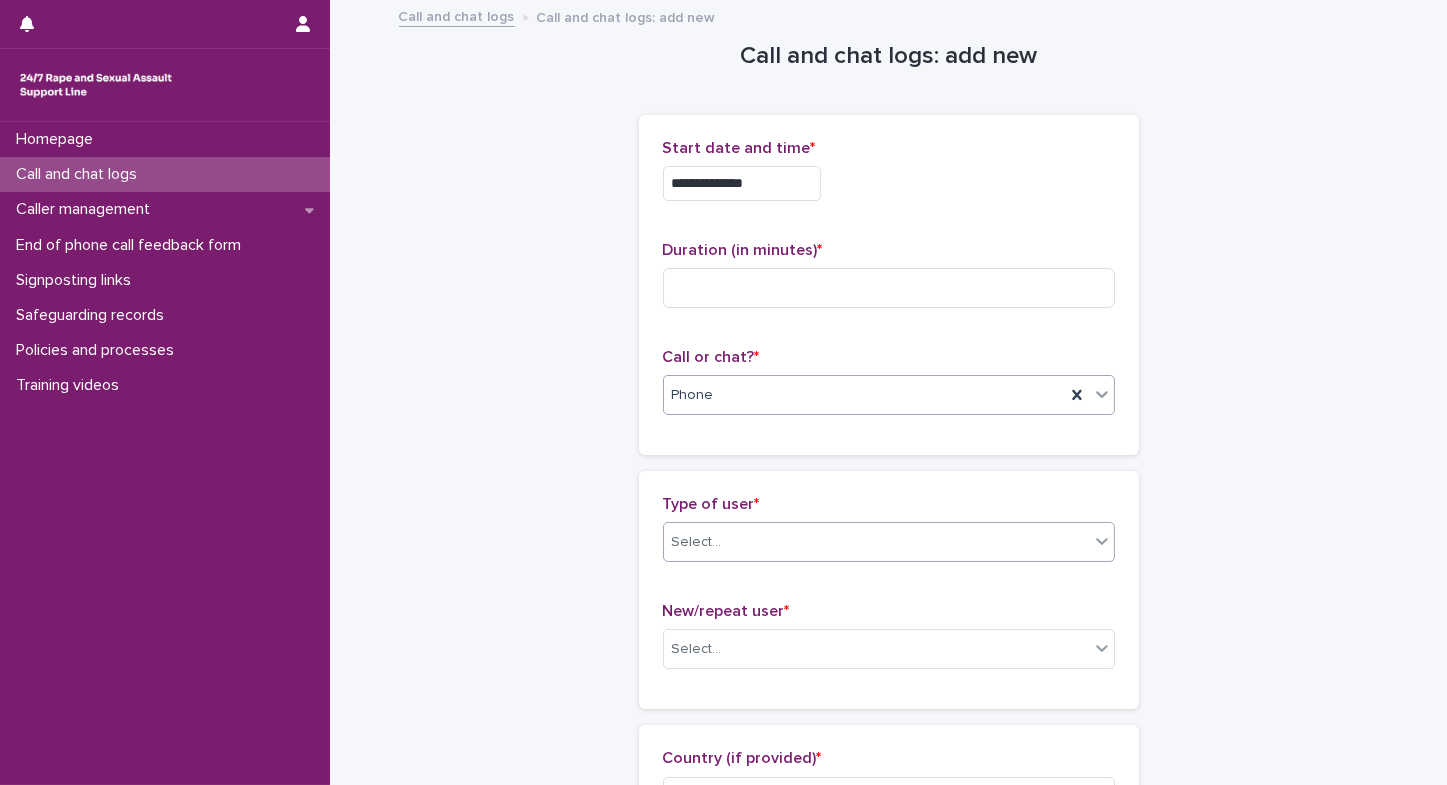 click on "Select..." at bounding box center [876, 542] 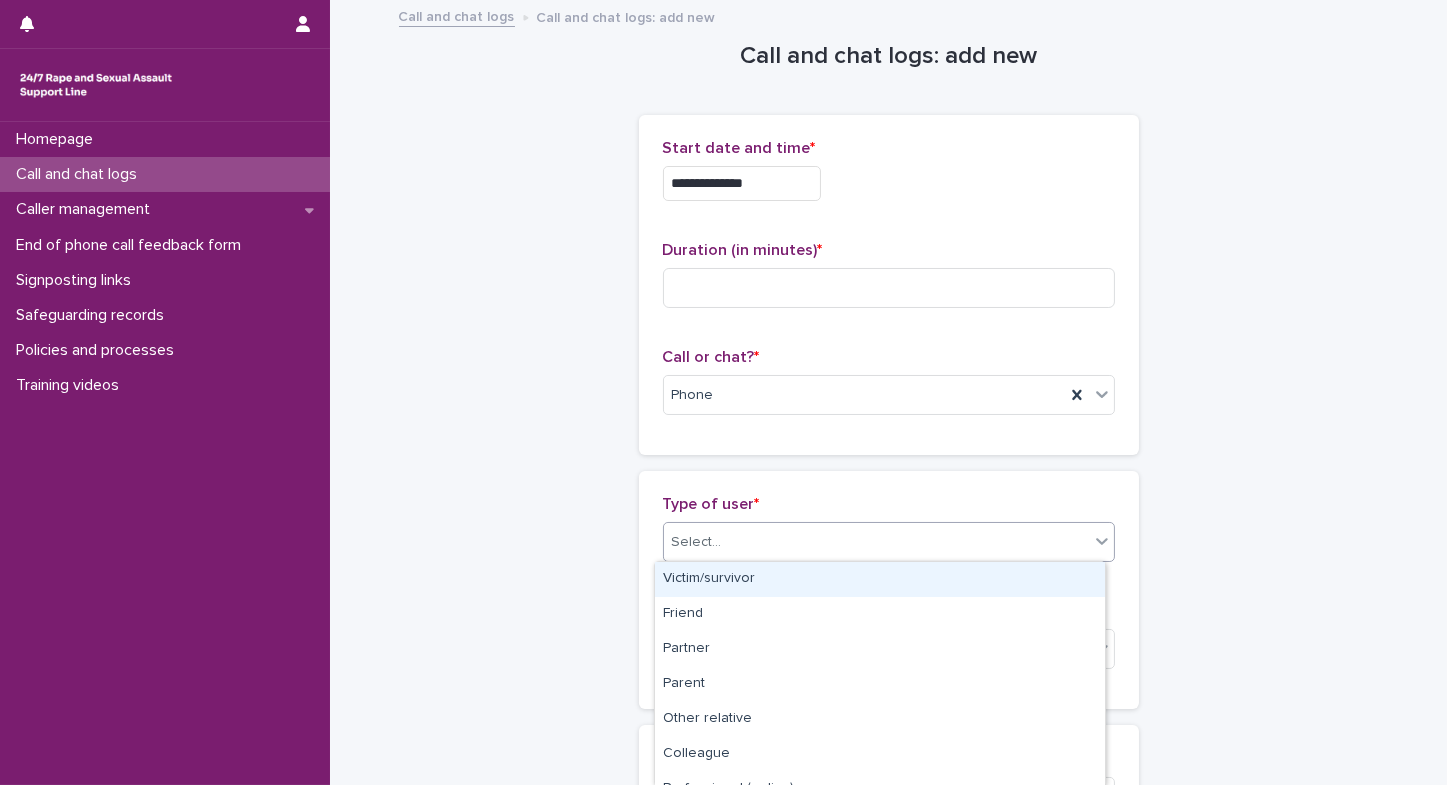 click on "Victim/survivor" at bounding box center (880, 579) 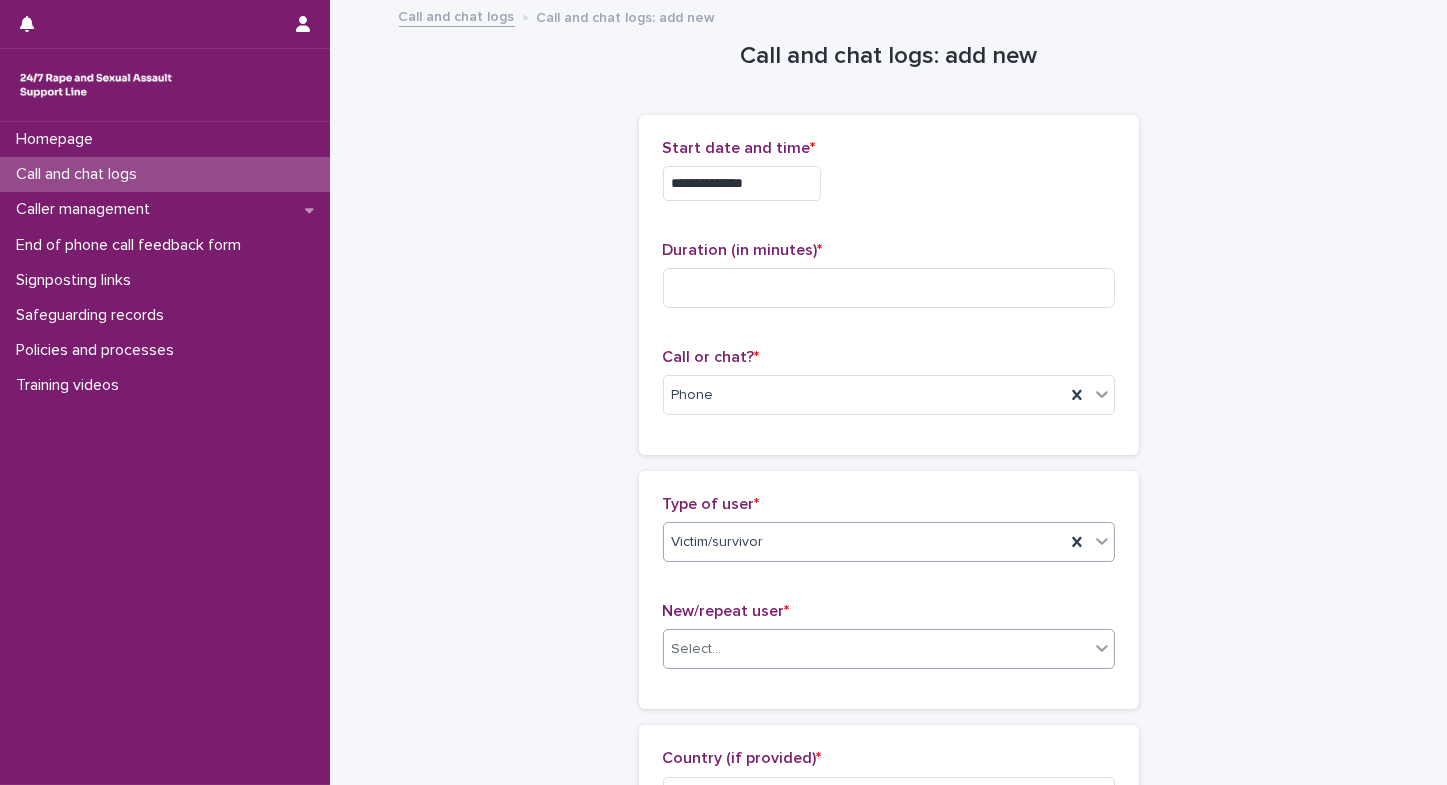 click on "Select..." at bounding box center (697, 649) 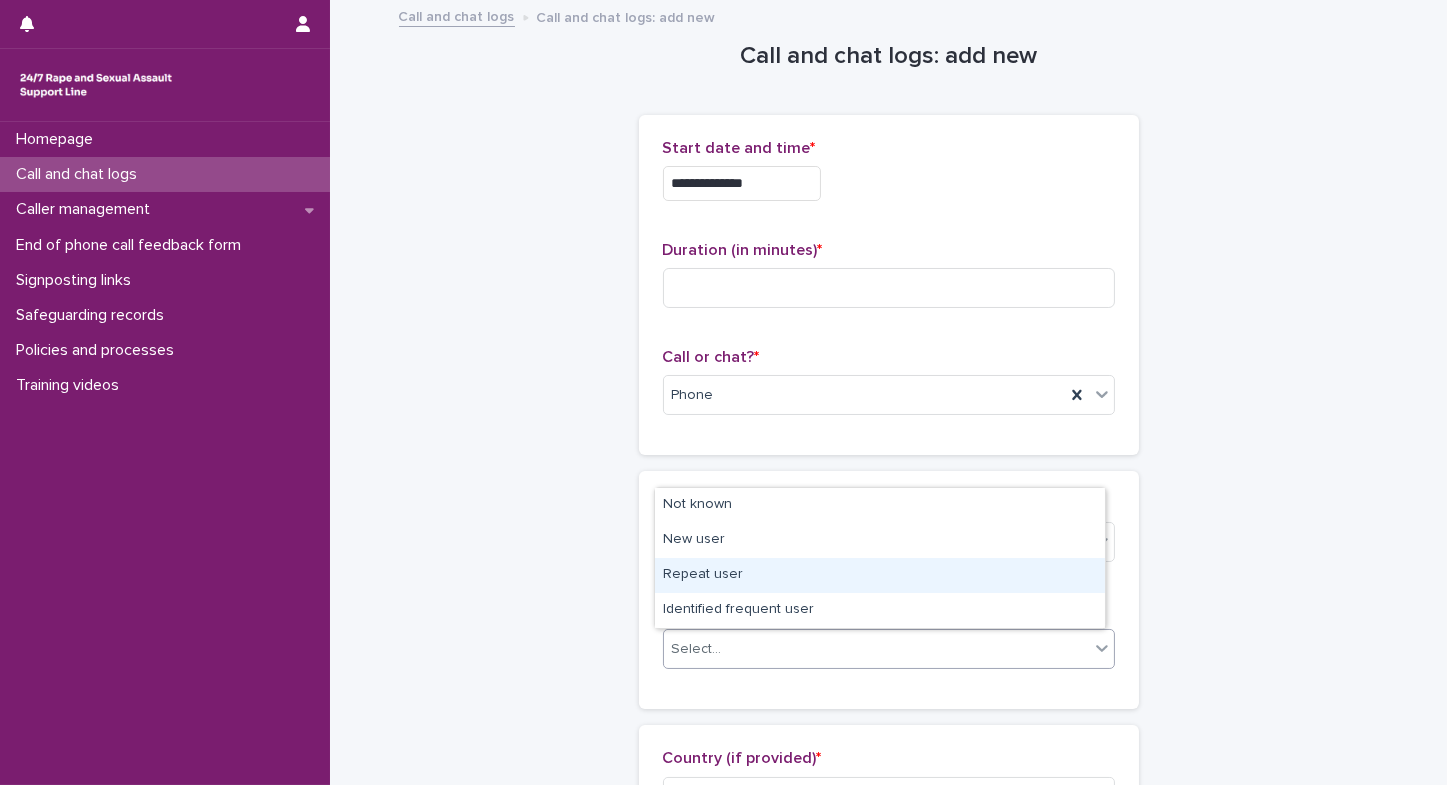 click on "Repeat user" at bounding box center [880, 575] 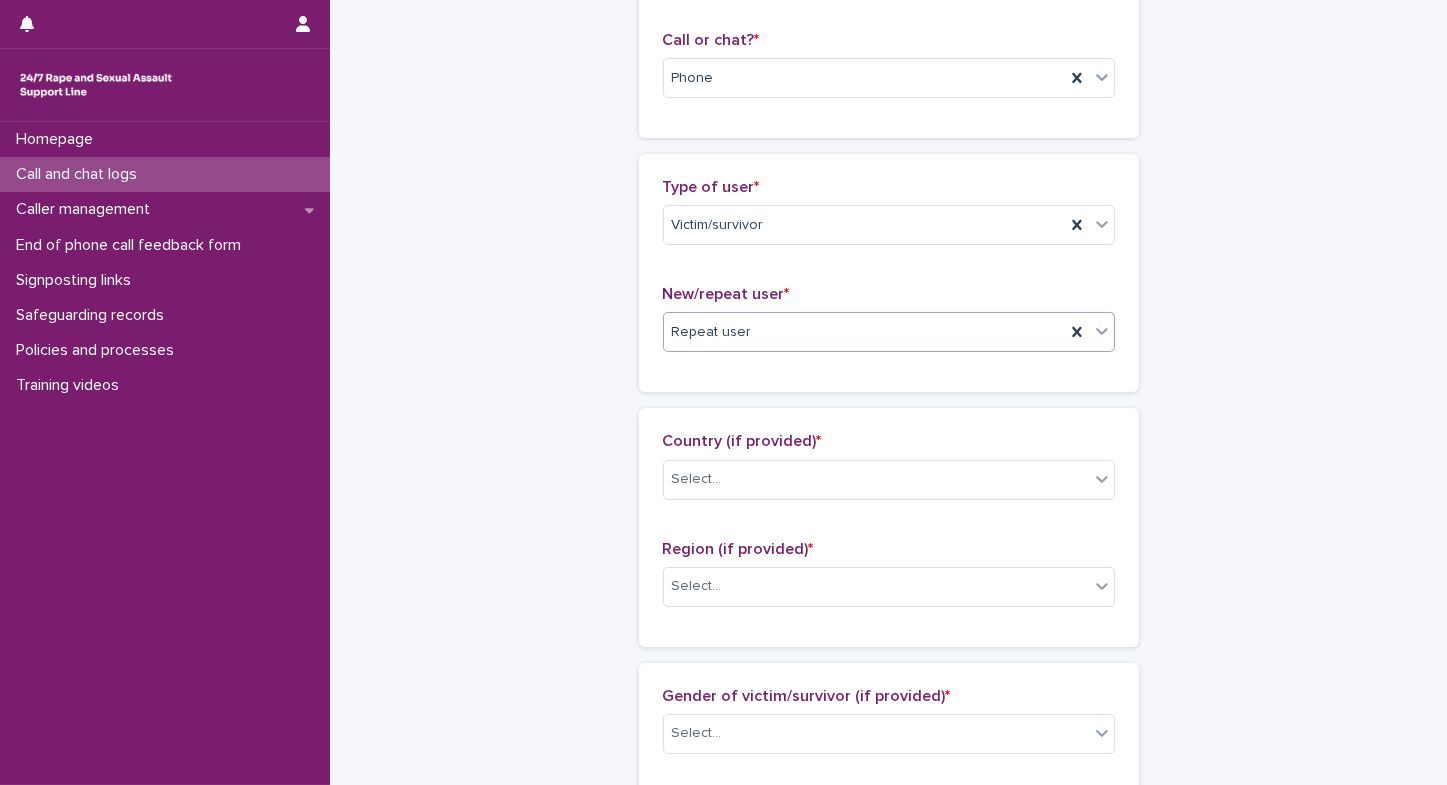 scroll, scrollTop: 359, scrollLeft: 0, axis: vertical 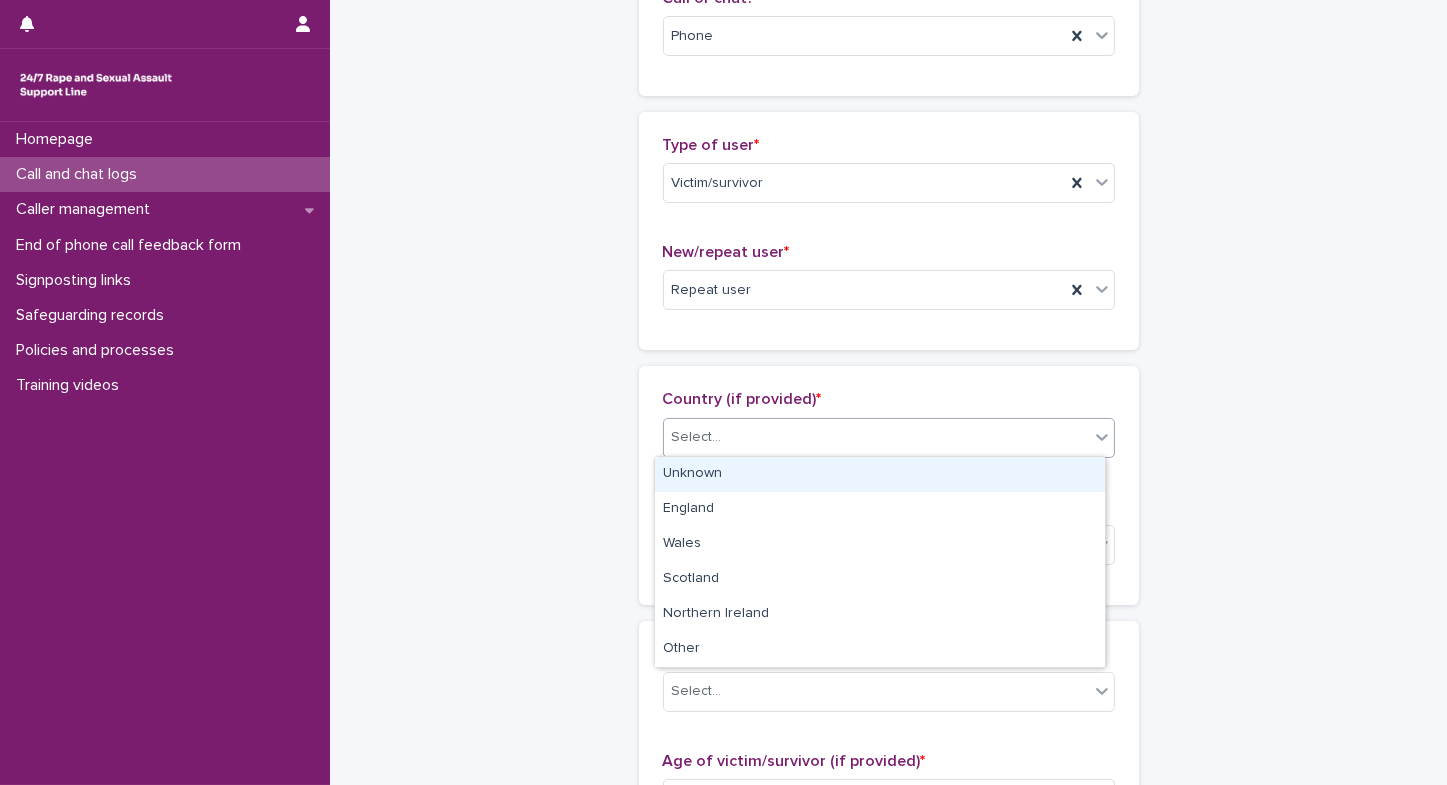 click on "Select..." at bounding box center [876, 437] 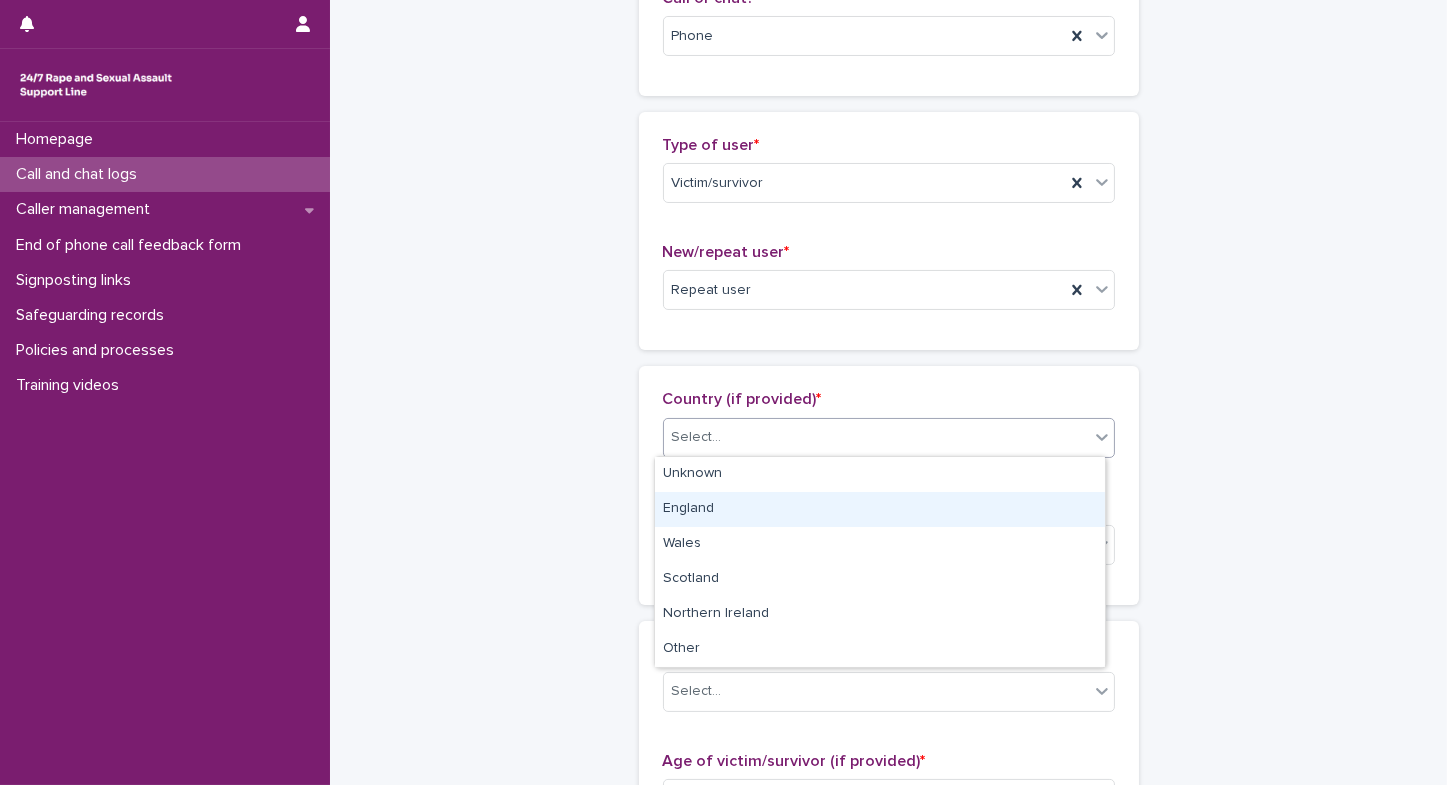 click on "England" at bounding box center [880, 509] 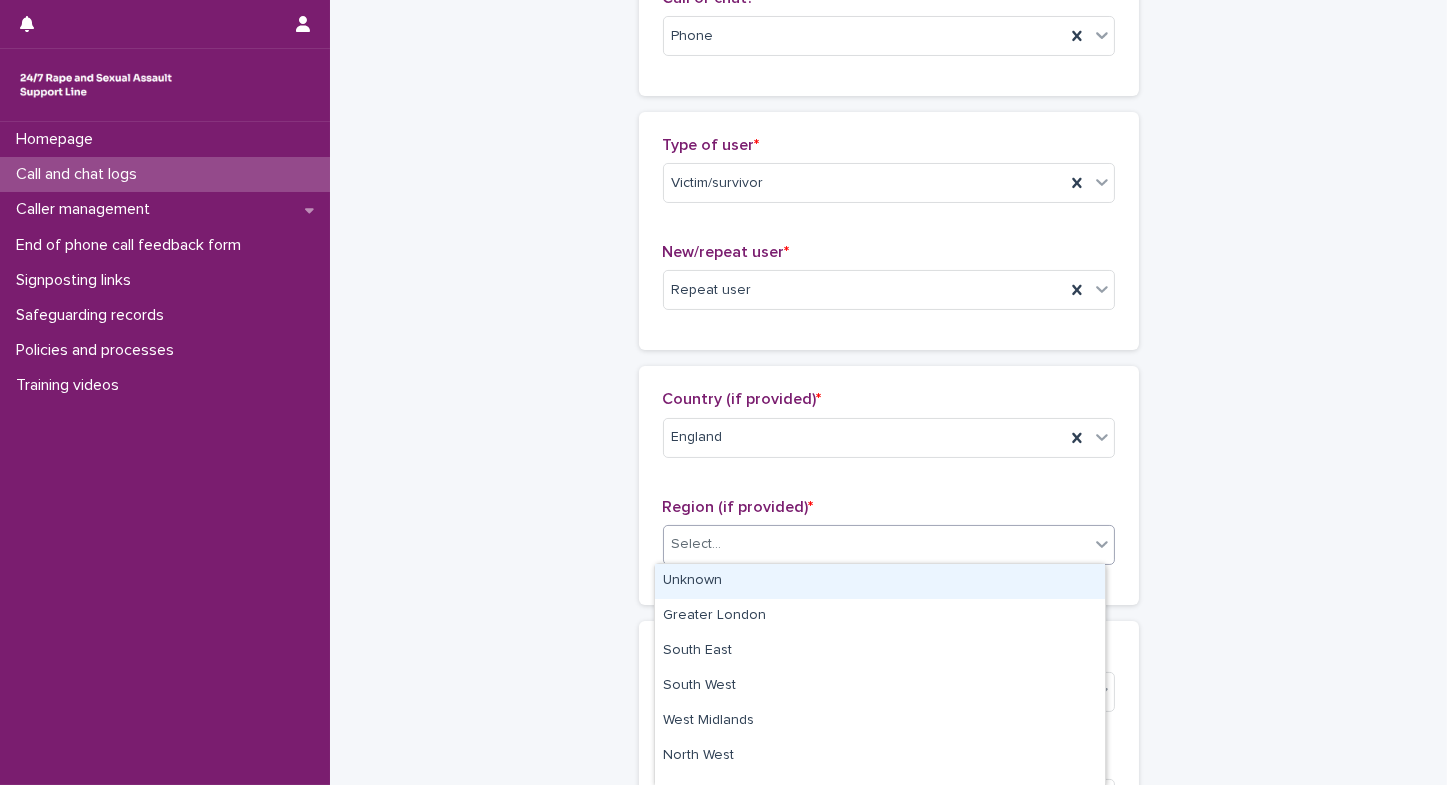 click on "Select..." at bounding box center [697, 544] 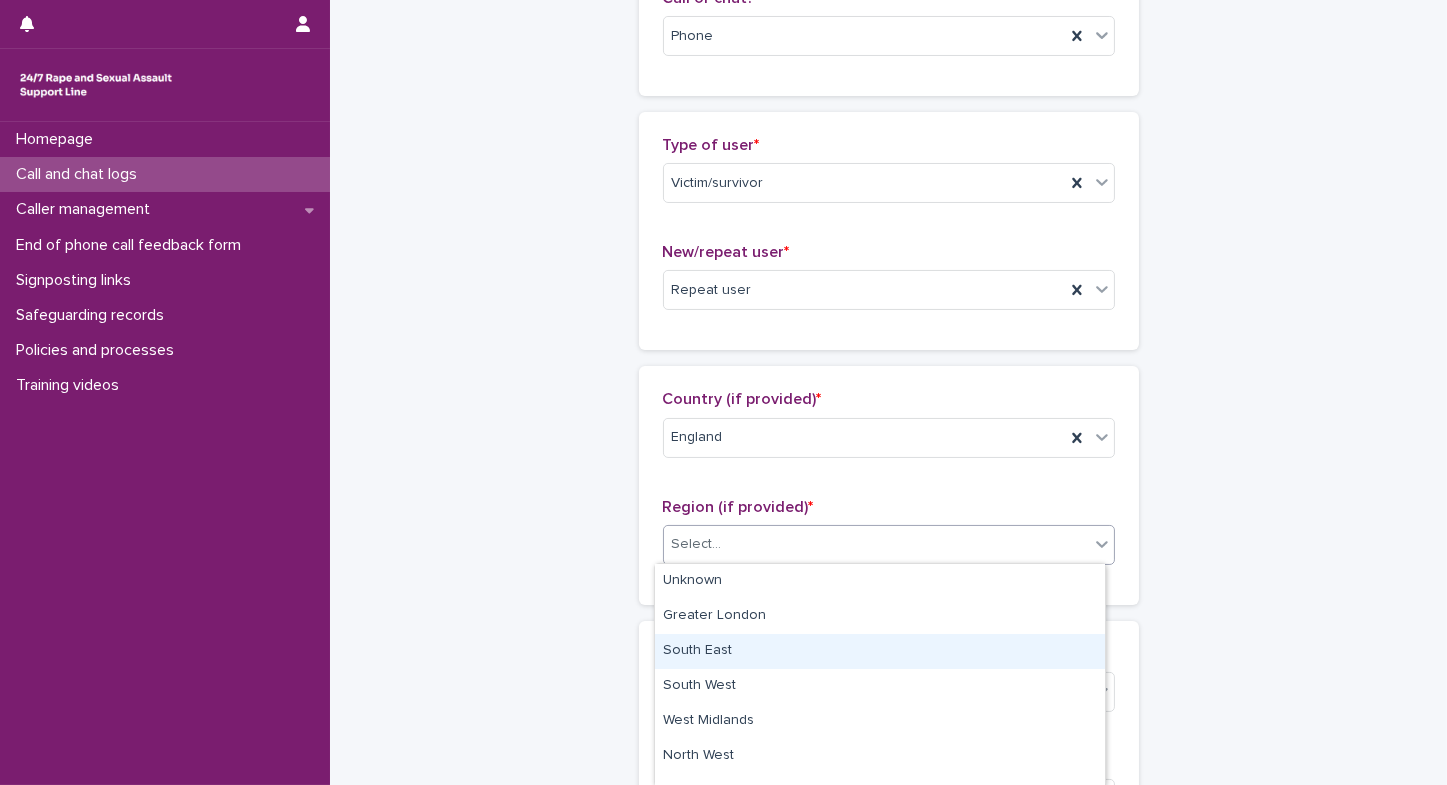 click on "South East" at bounding box center [880, 651] 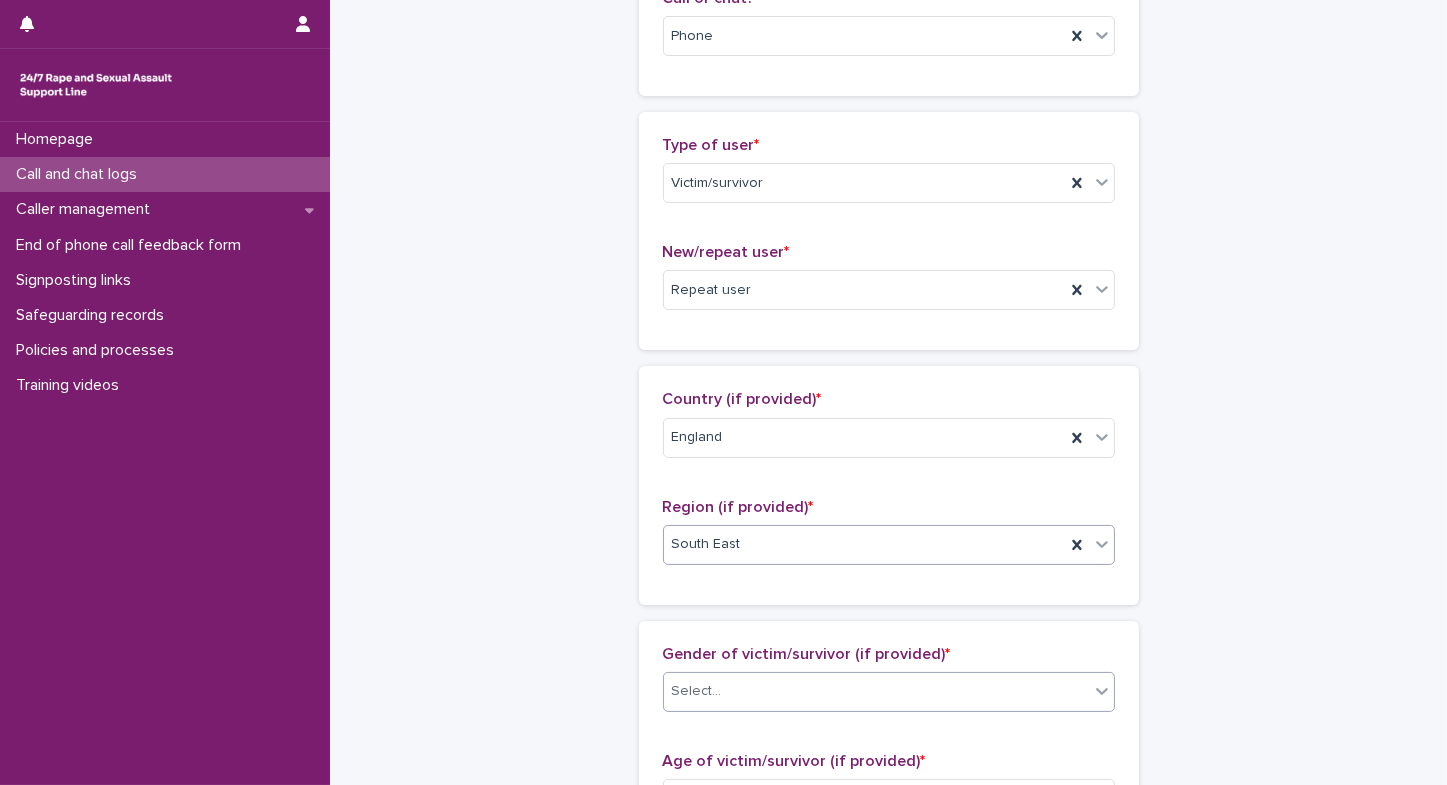 click on "Select..." at bounding box center [697, 691] 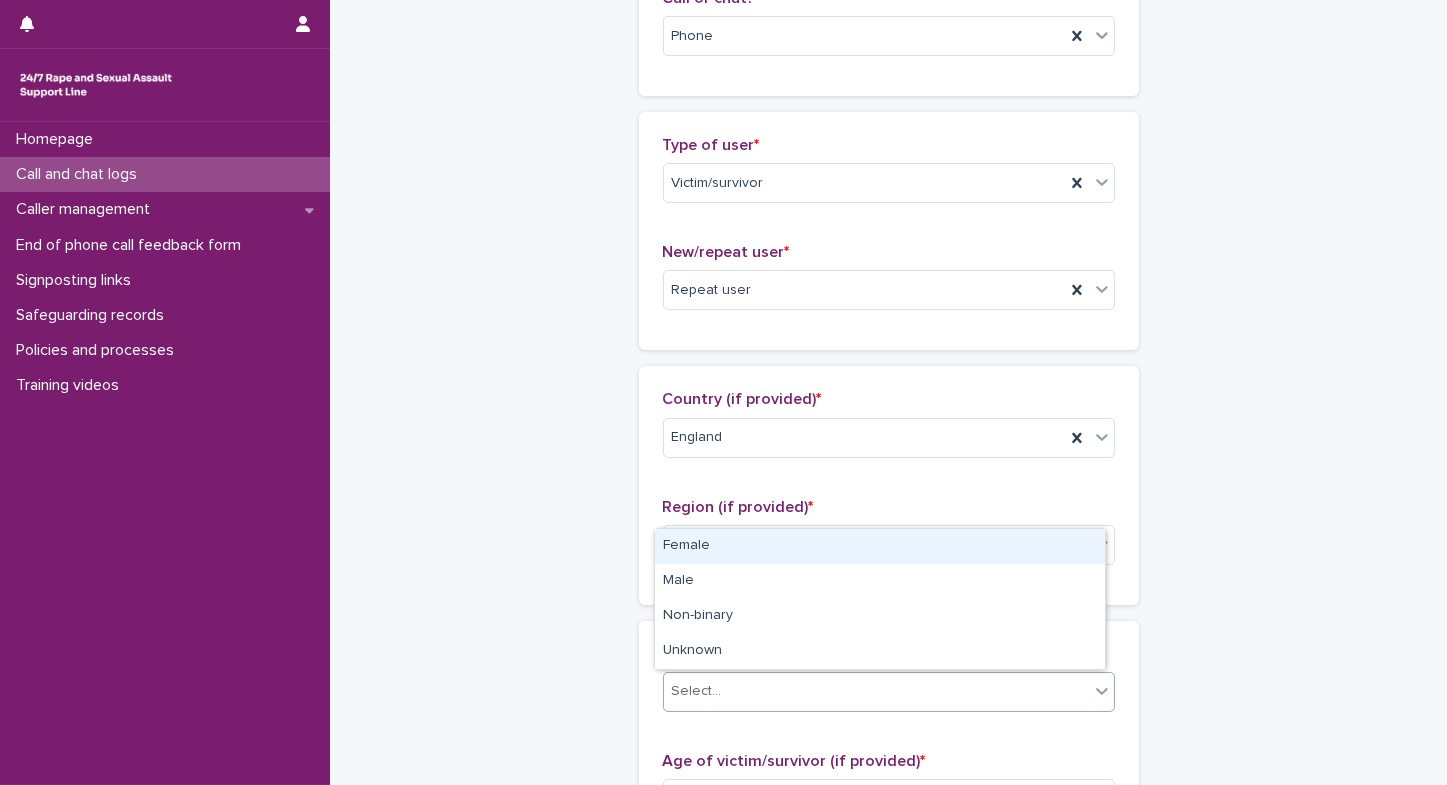 click on "Female" at bounding box center [880, 546] 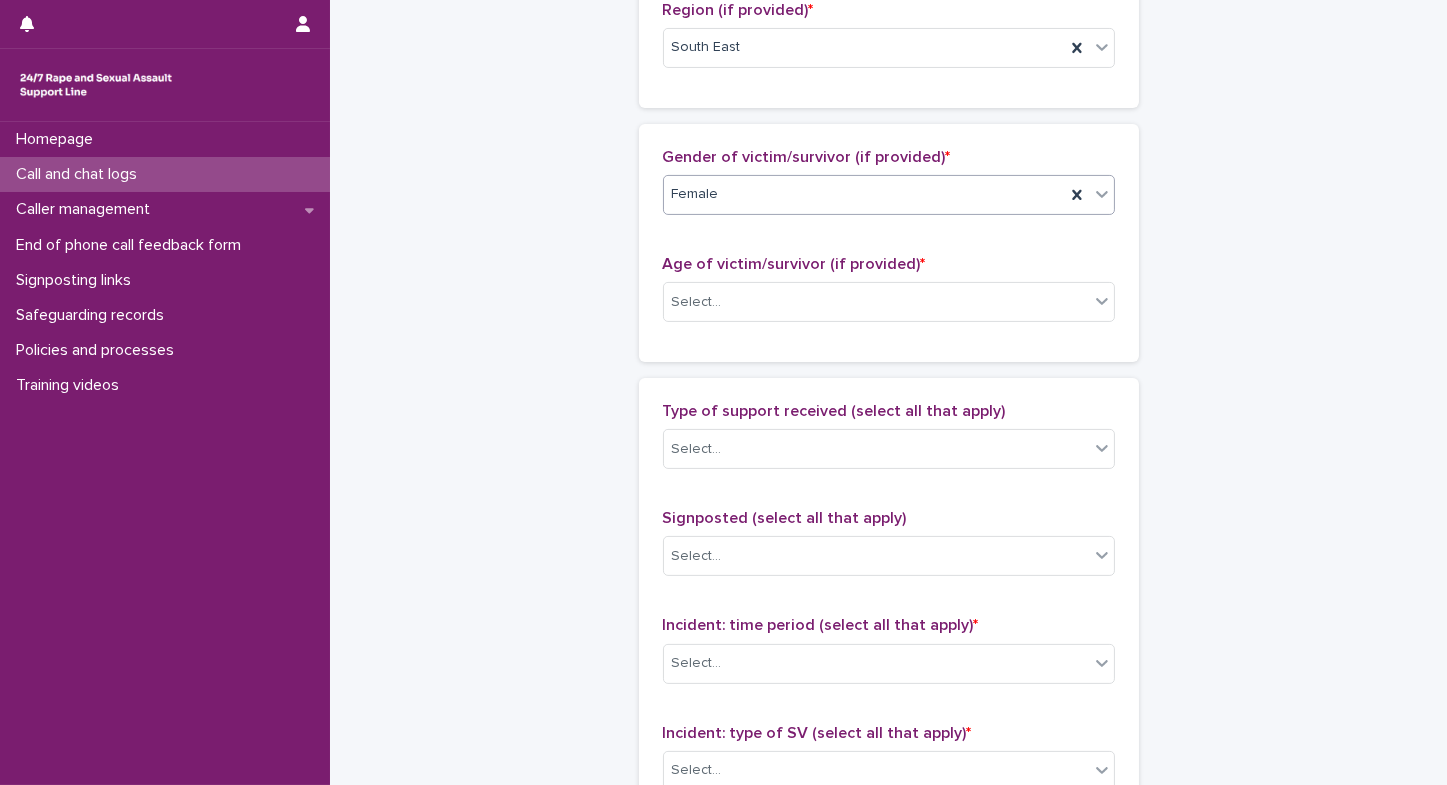 scroll, scrollTop: 895, scrollLeft: 0, axis: vertical 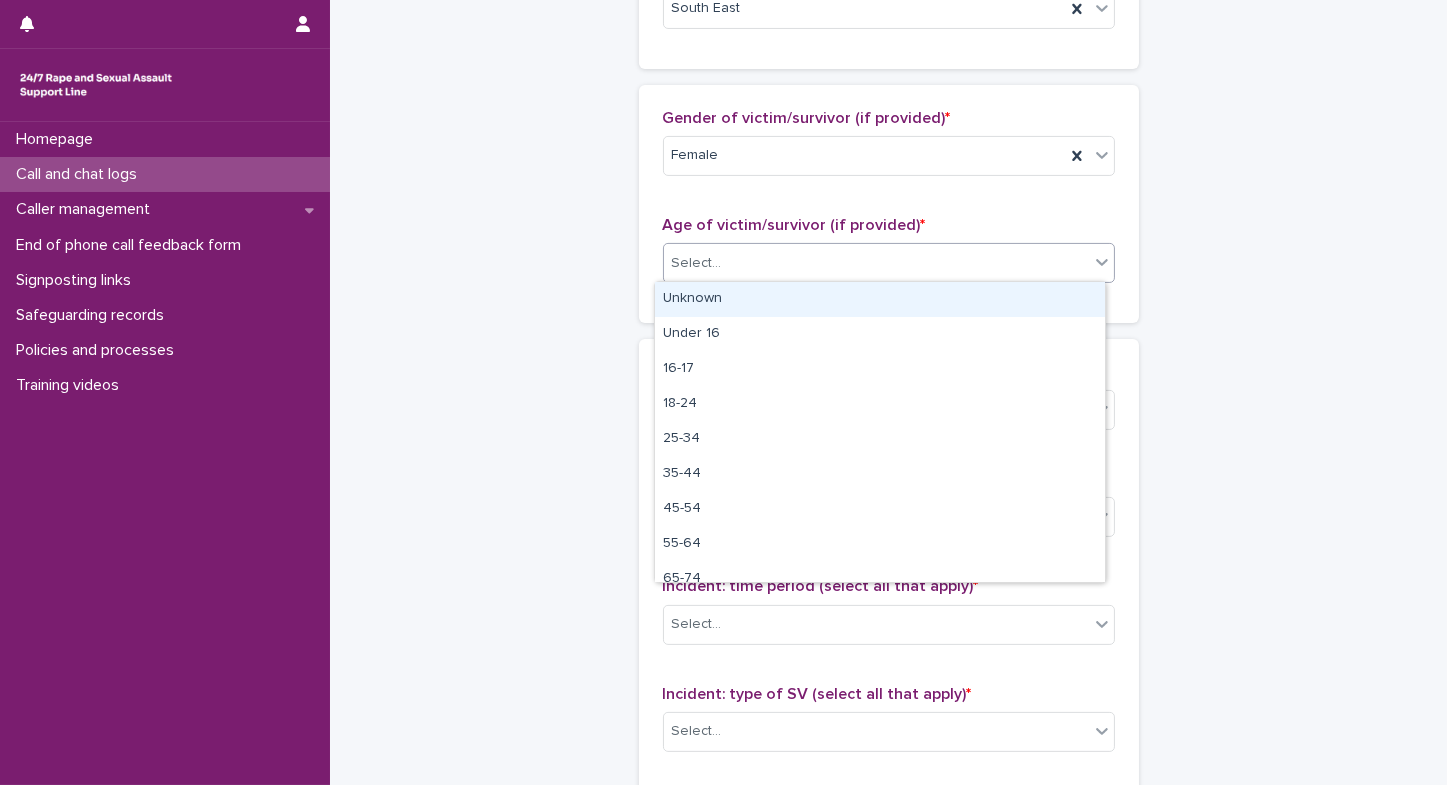 click on "Select..." at bounding box center (876, 263) 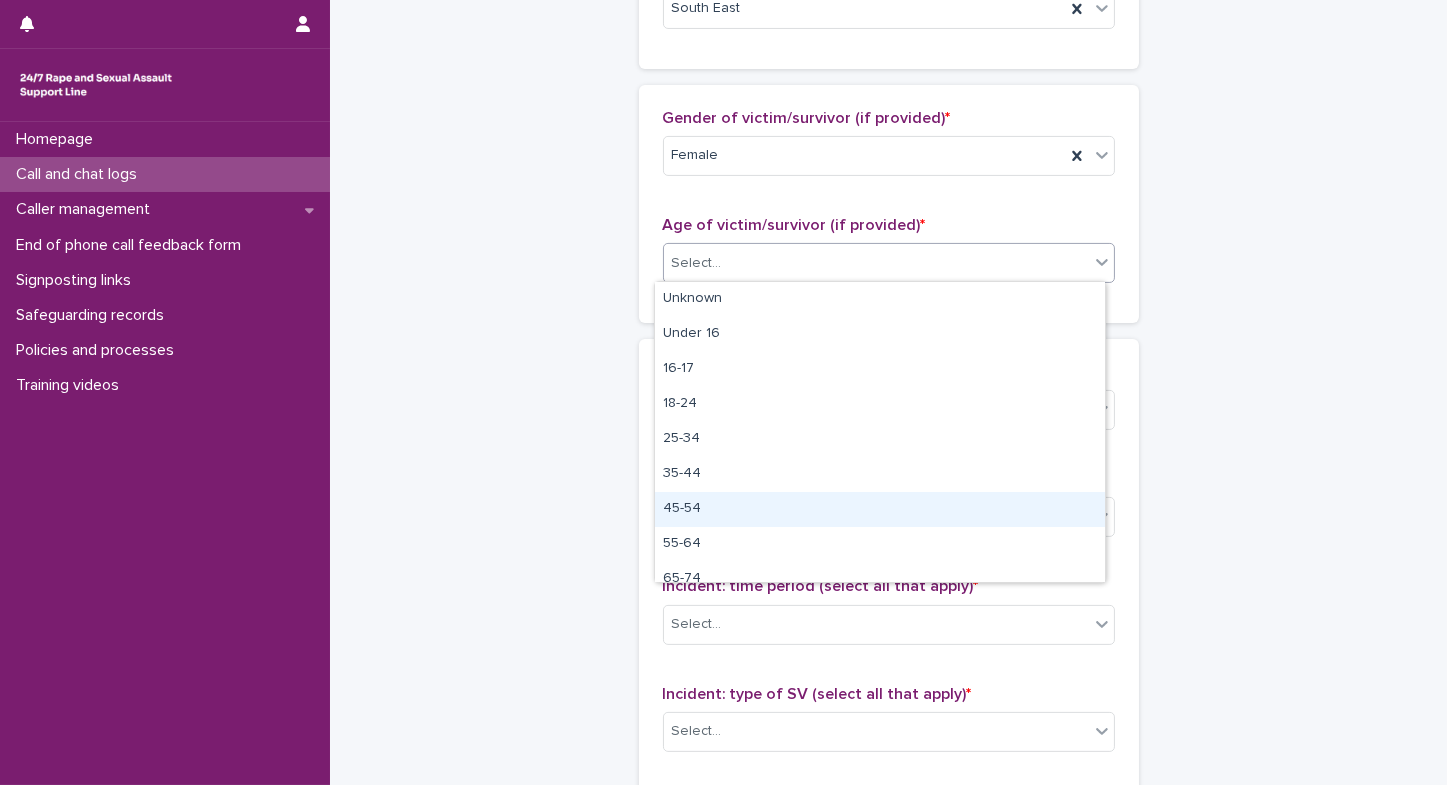 click on "45-54" at bounding box center (880, 509) 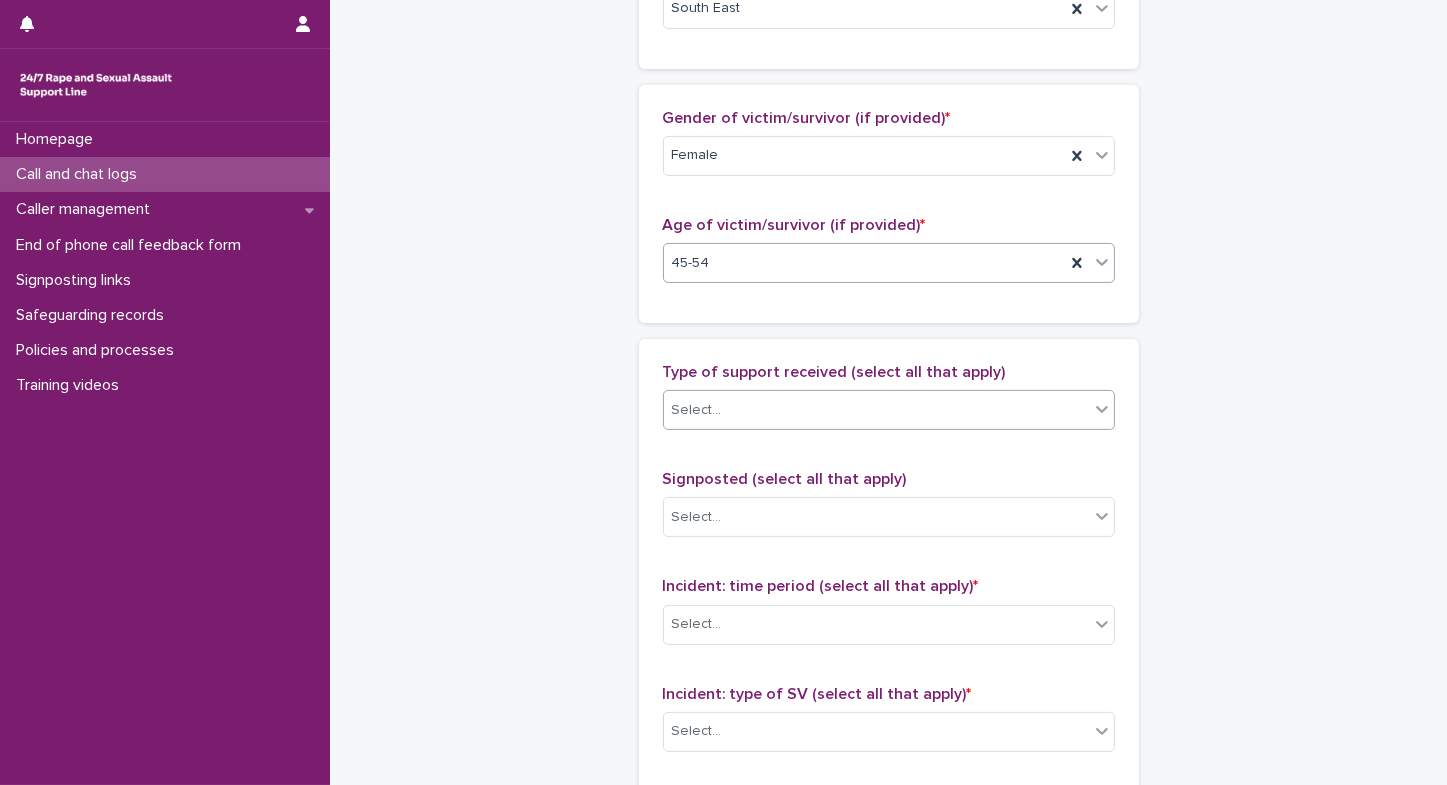 click on "Select..." at bounding box center (876, 410) 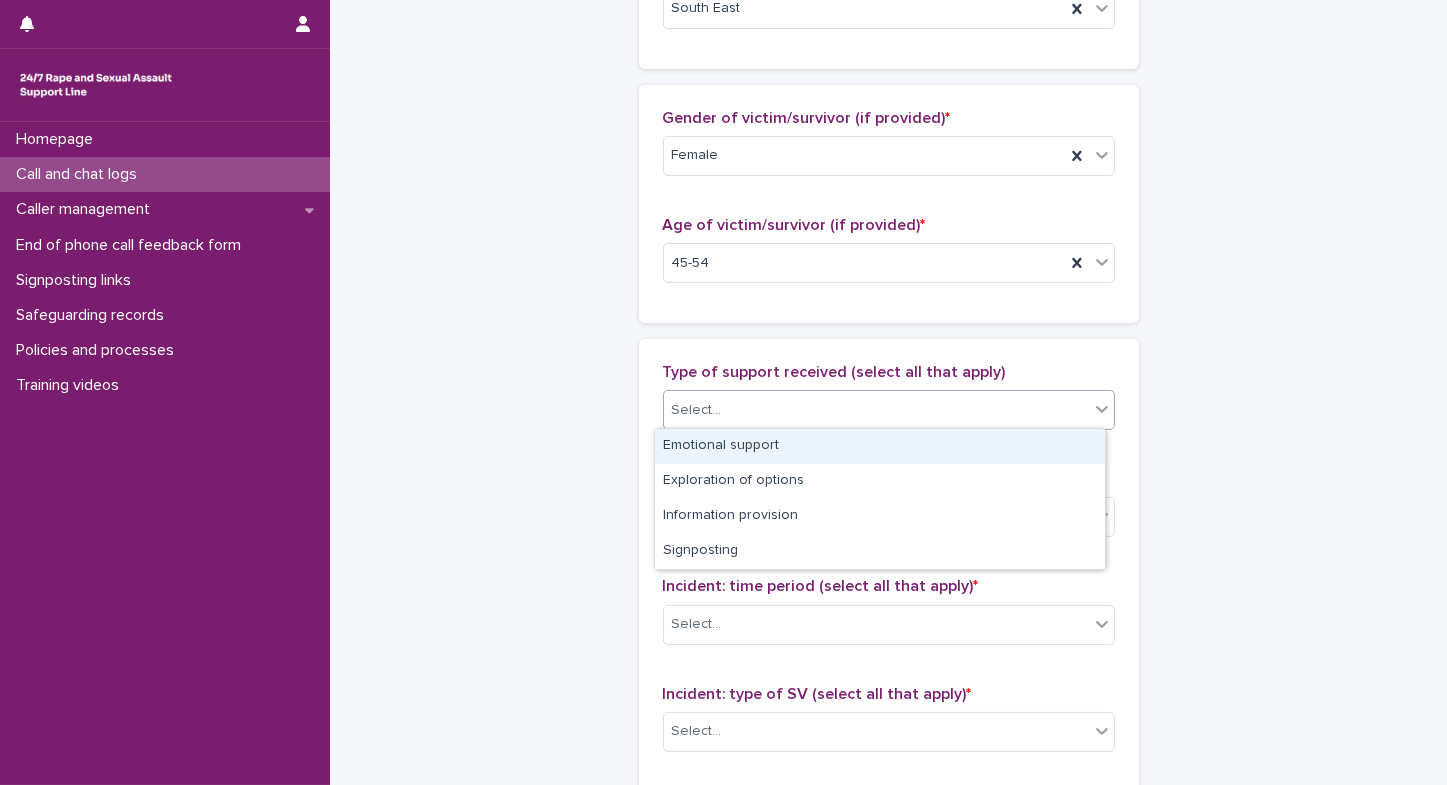 click on "Emotional support" at bounding box center [880, 446] 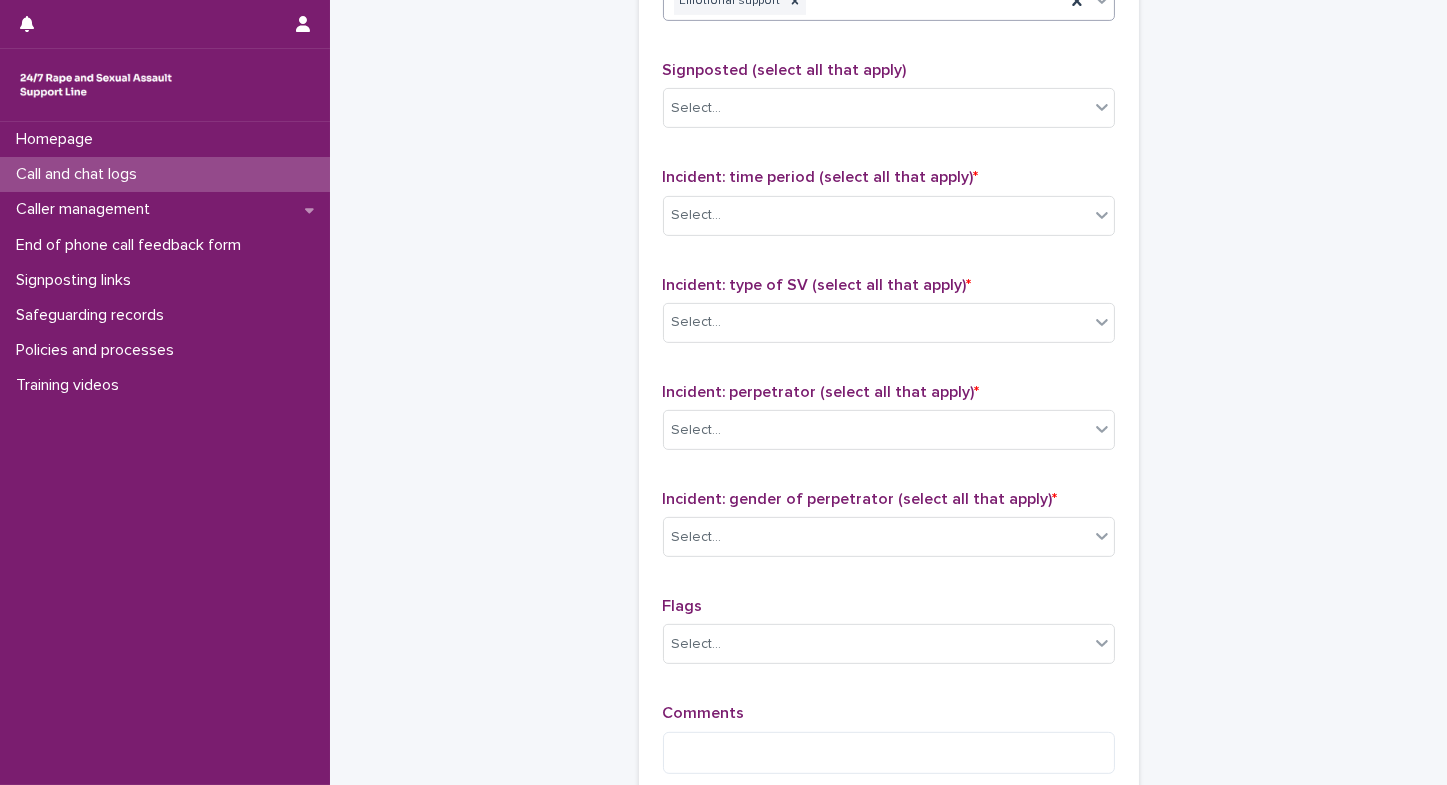 scroll, scrollTop: 1316, scrollLeft: 0, axis: vertical 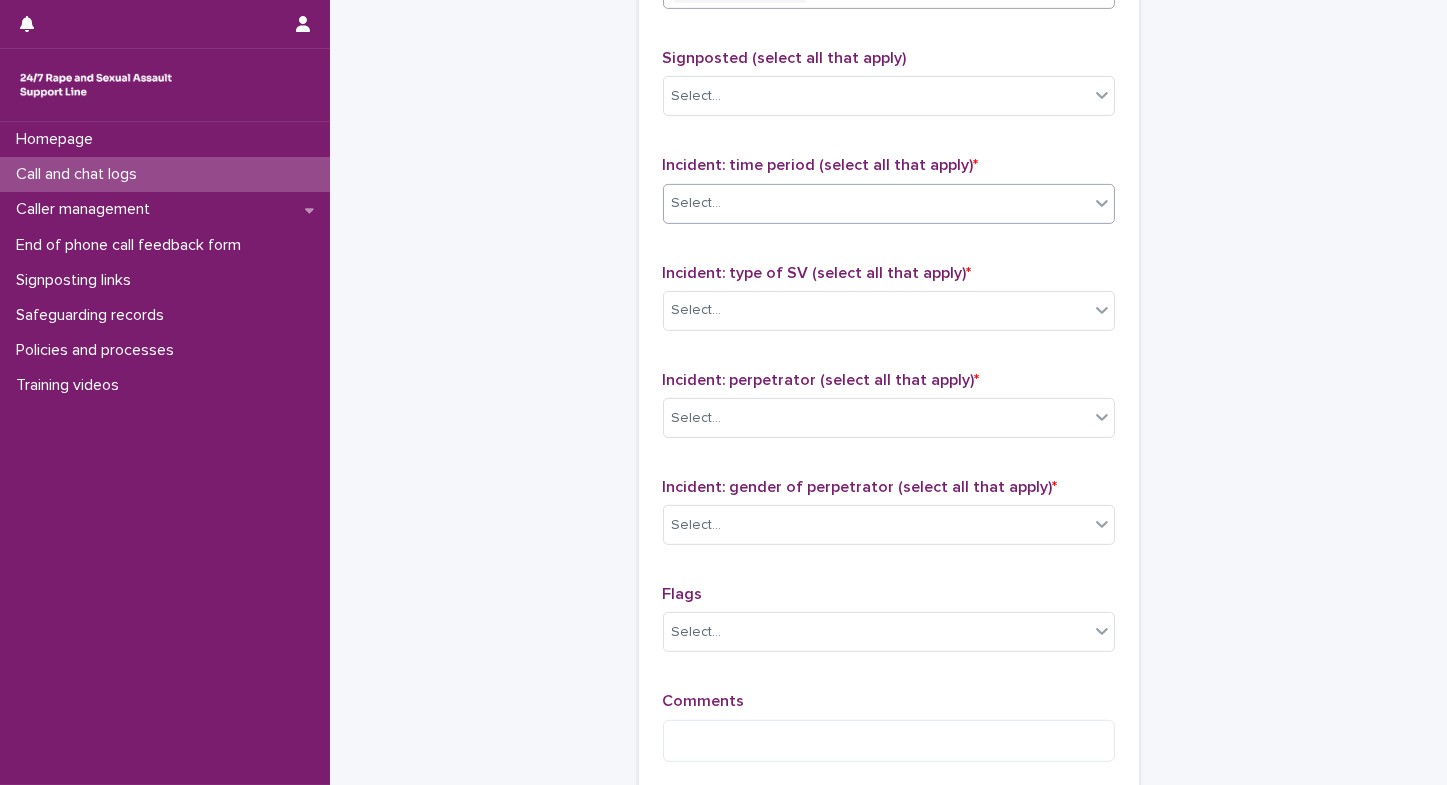 click on "Select..." at bounding box center (876, 203) 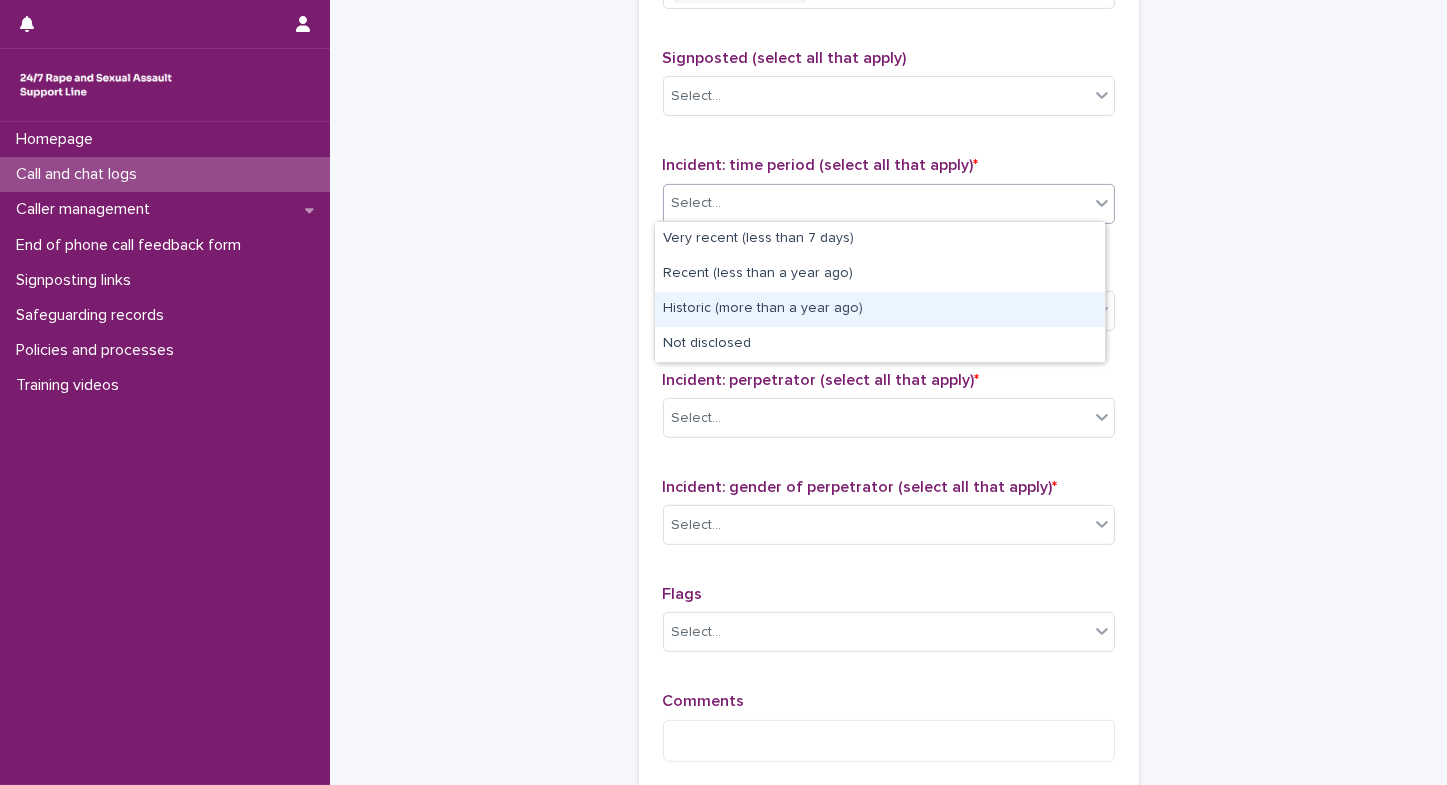 drag, startPoint x: 706, startPoint y: 250, endPoint x: 669, endPoint y: 307, distance: 67.95587 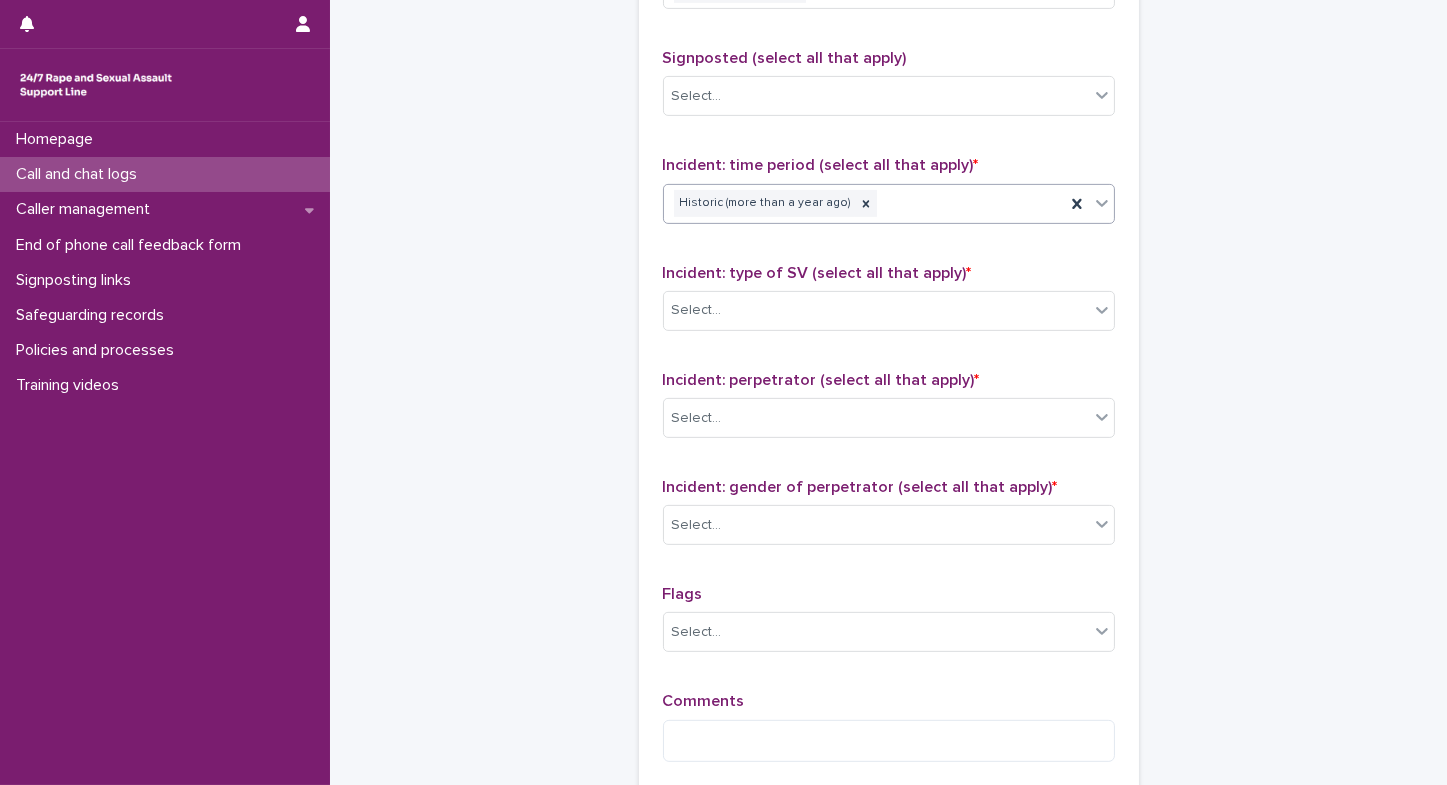 click on "Select..." at bounding box center [697, 310] 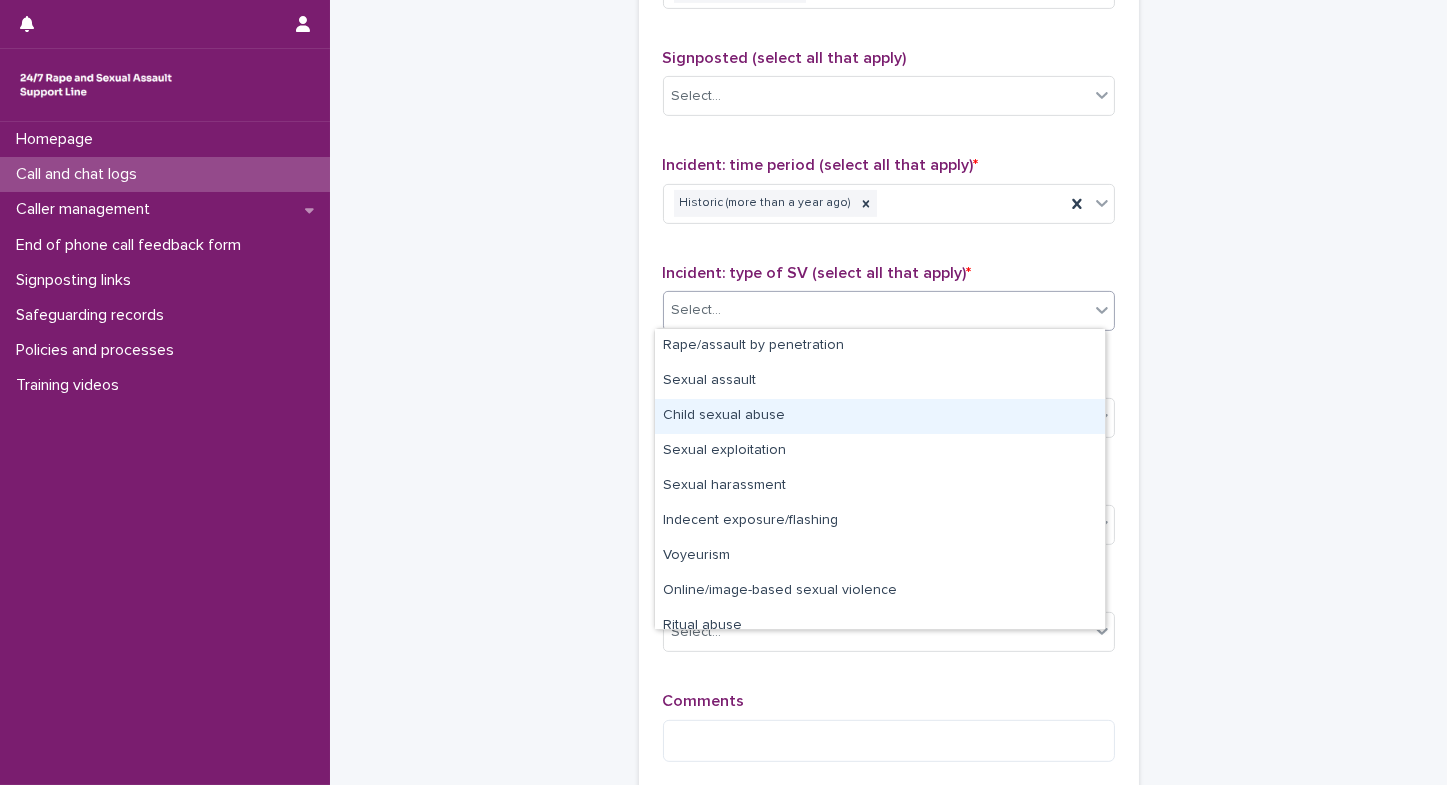 click on "Child sexual abuse" at bounding box center (880, 416) 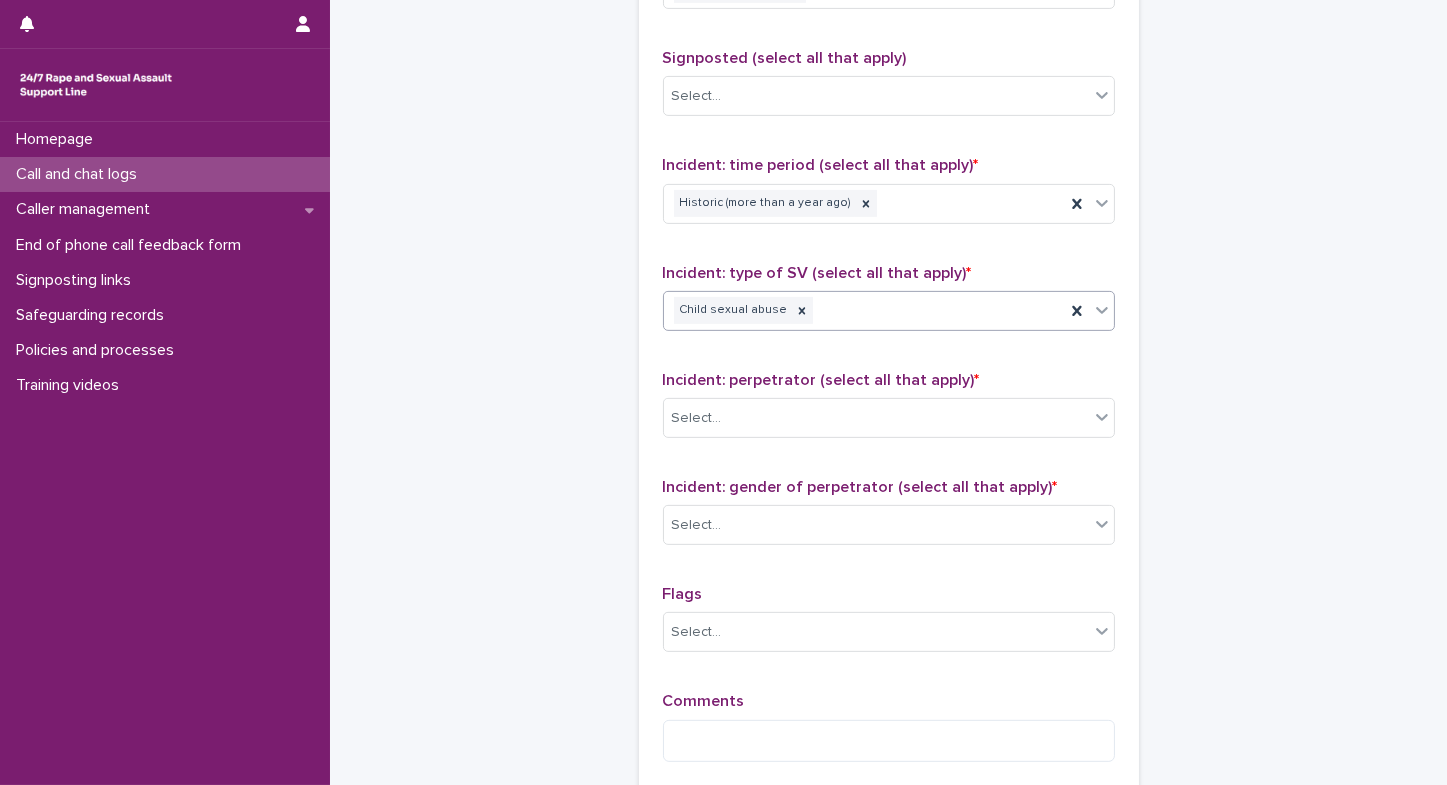 click on "Select..." at bounding box center [697, 418] 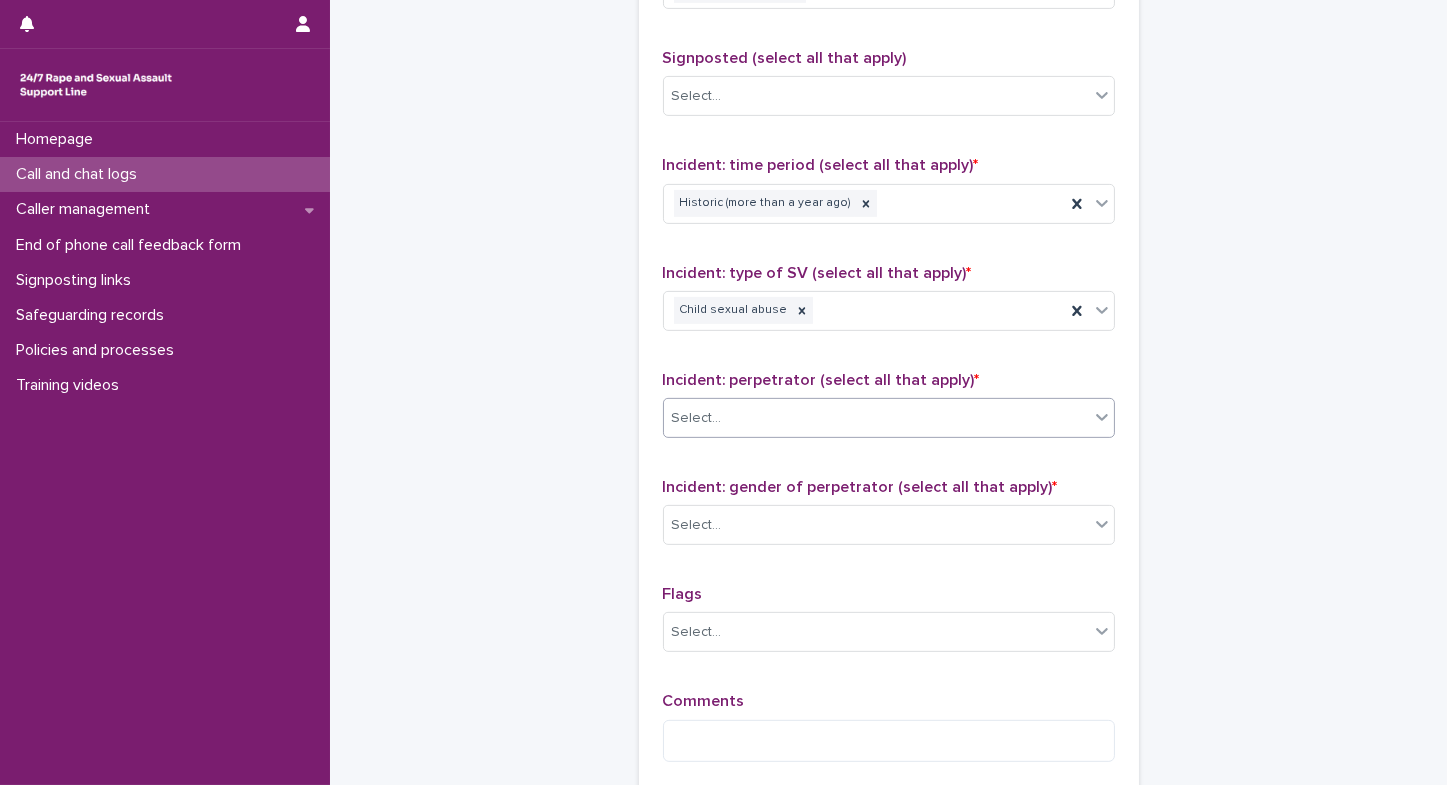 click on "Select..." at bounding box center (697, 418) 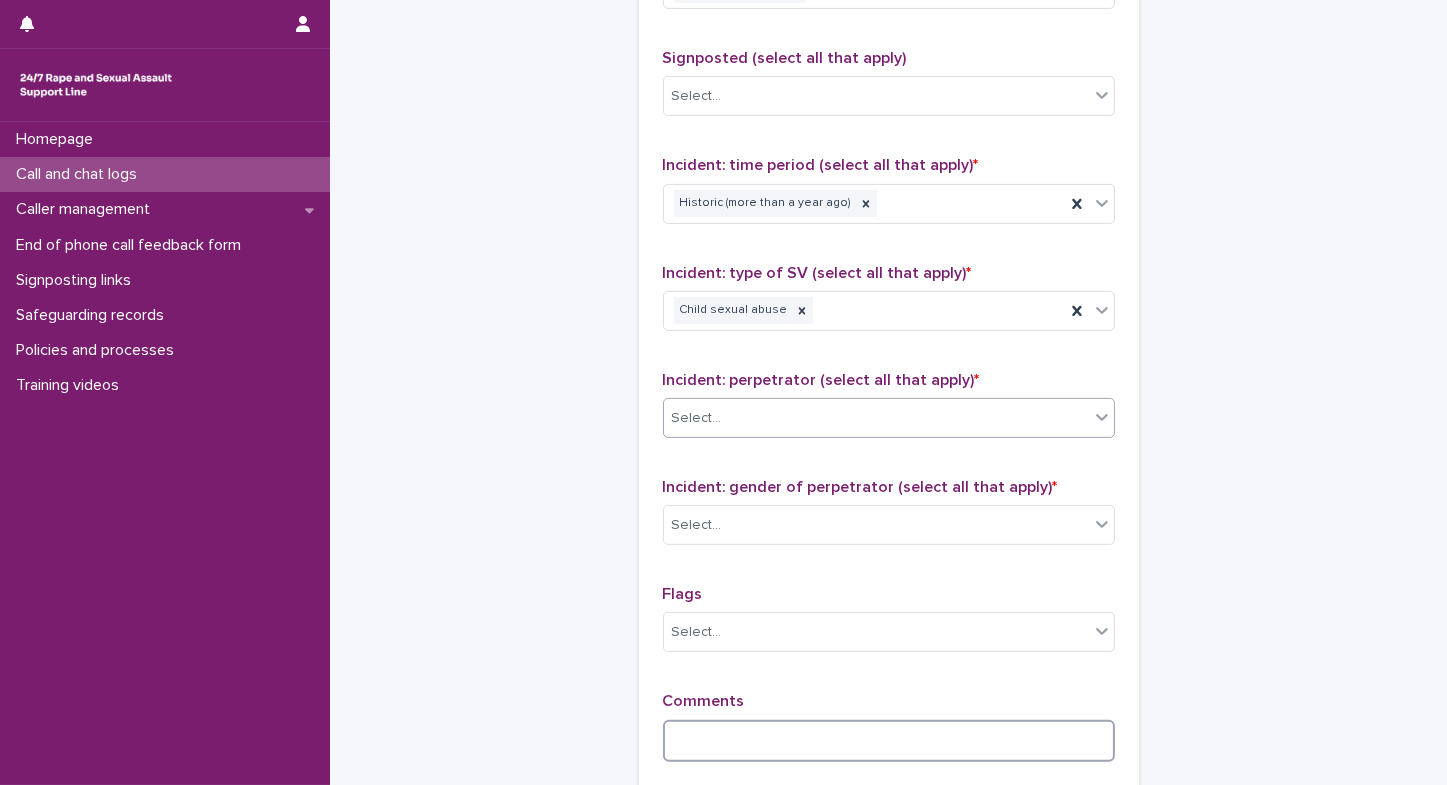 click at bounding box center (889, 741) 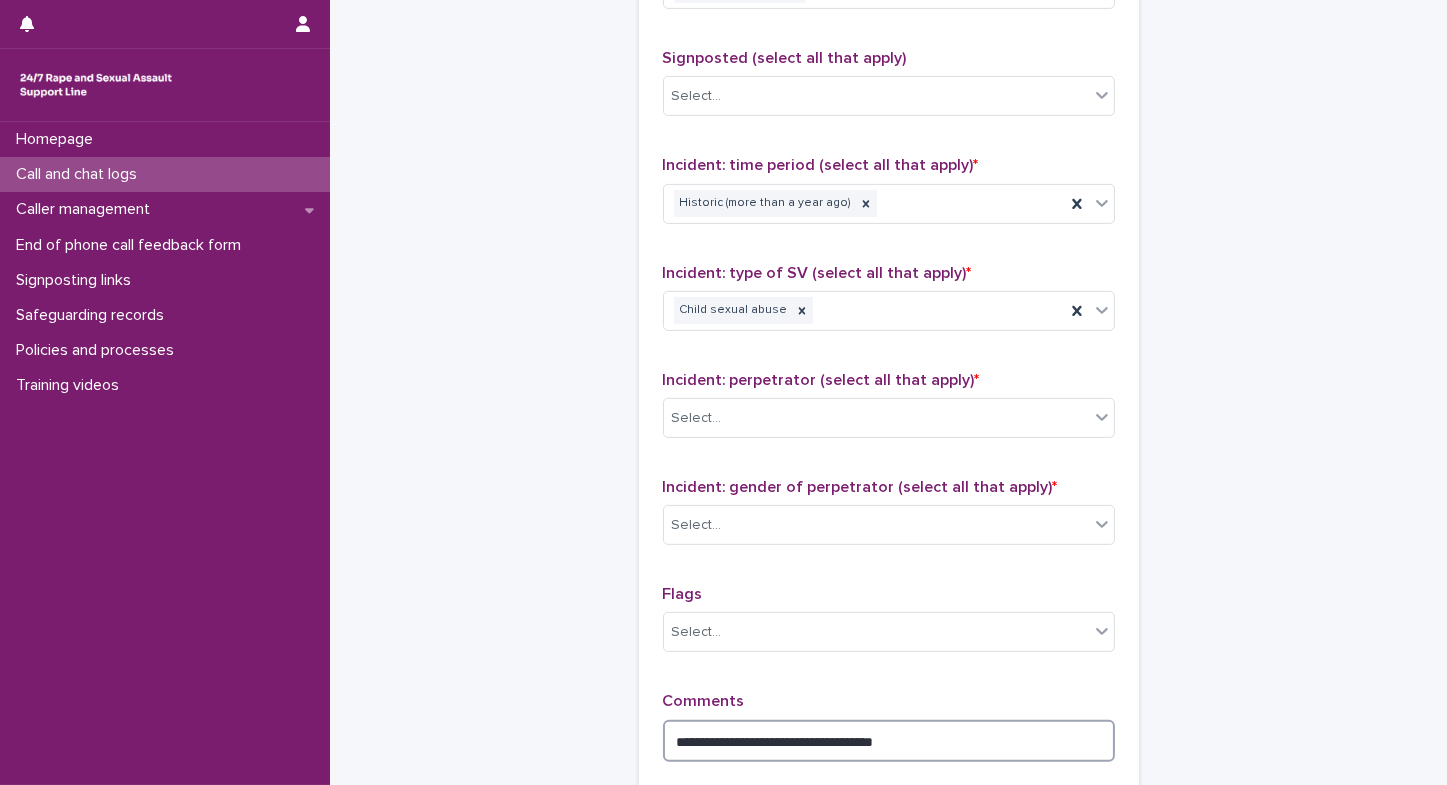 type on "**********" 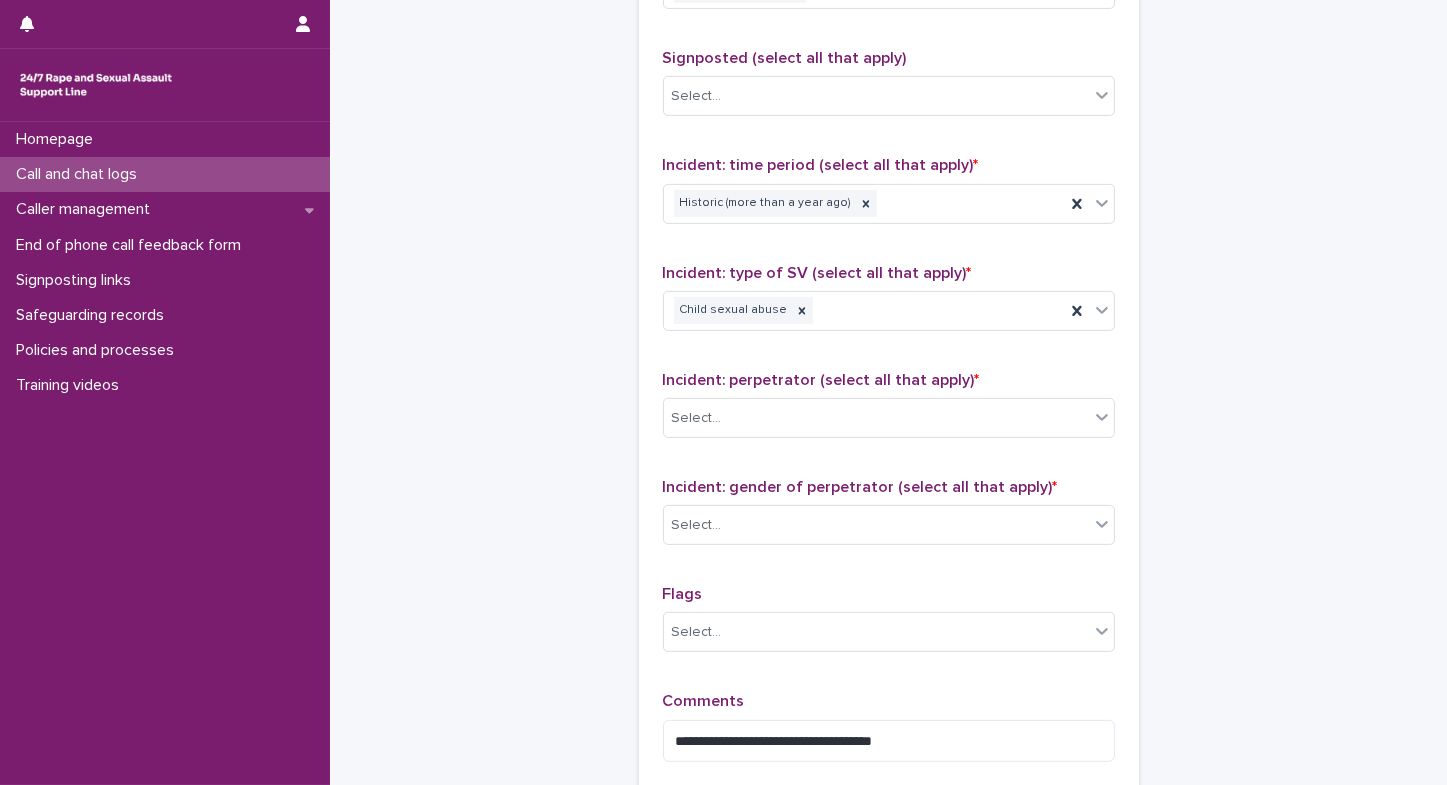 click on "Homepage Call and chat logs Caller management End of phone call feedback form Signposting links Safeguarding records Policies and processes Training videos" at bounding box center [165, 453] 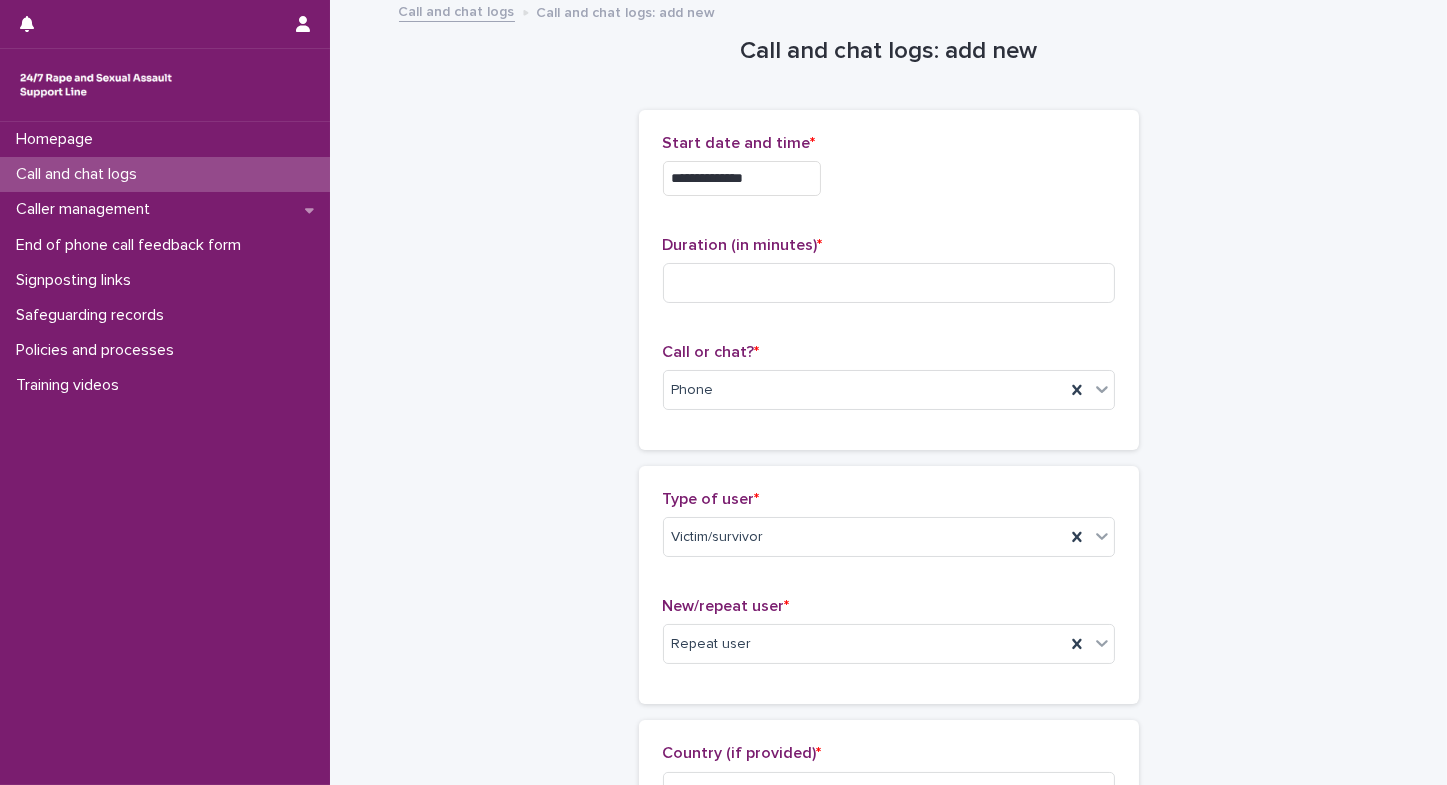 scroll, scrollTop: 0, scrollLeft: 0, axis: both 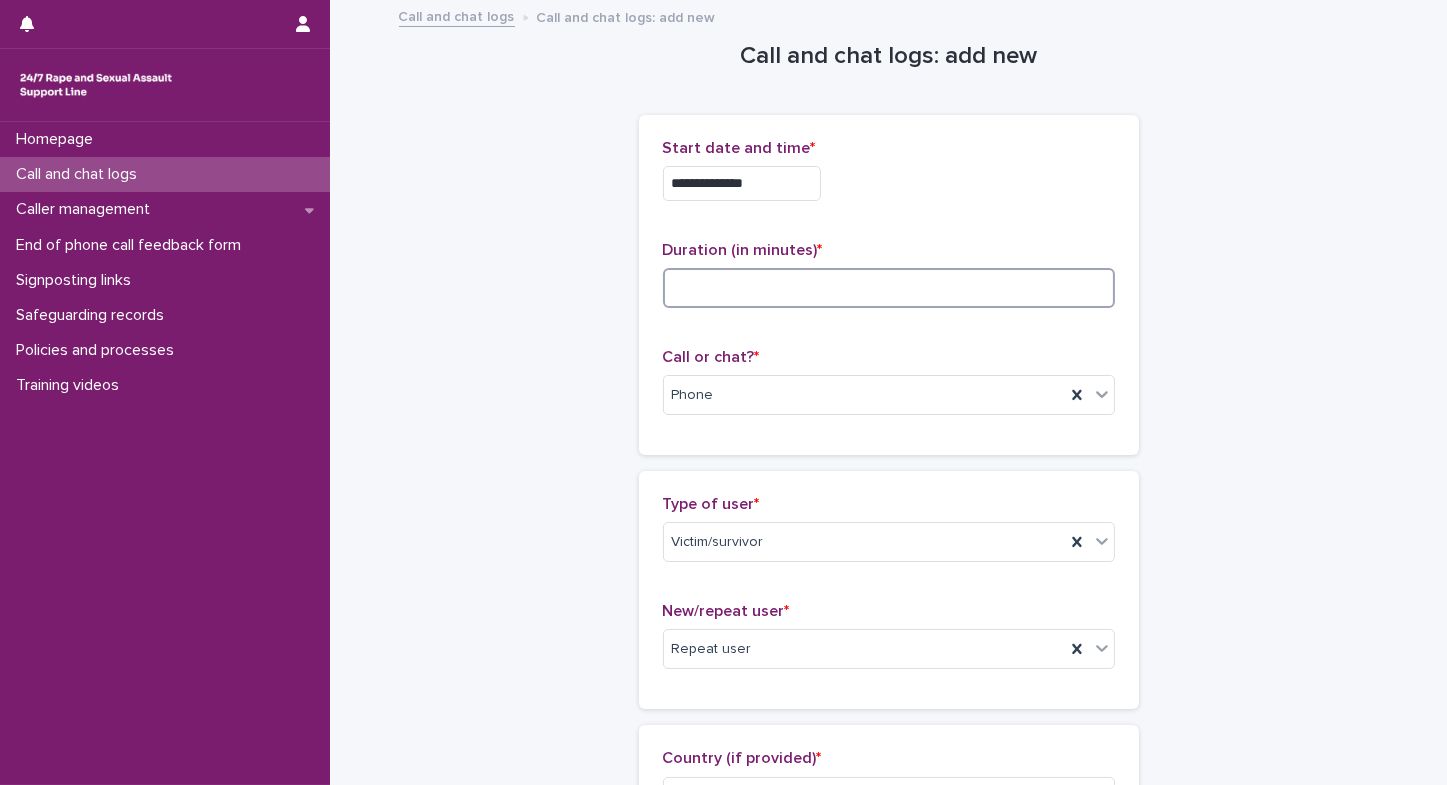 click at bounding box center (889, 288) 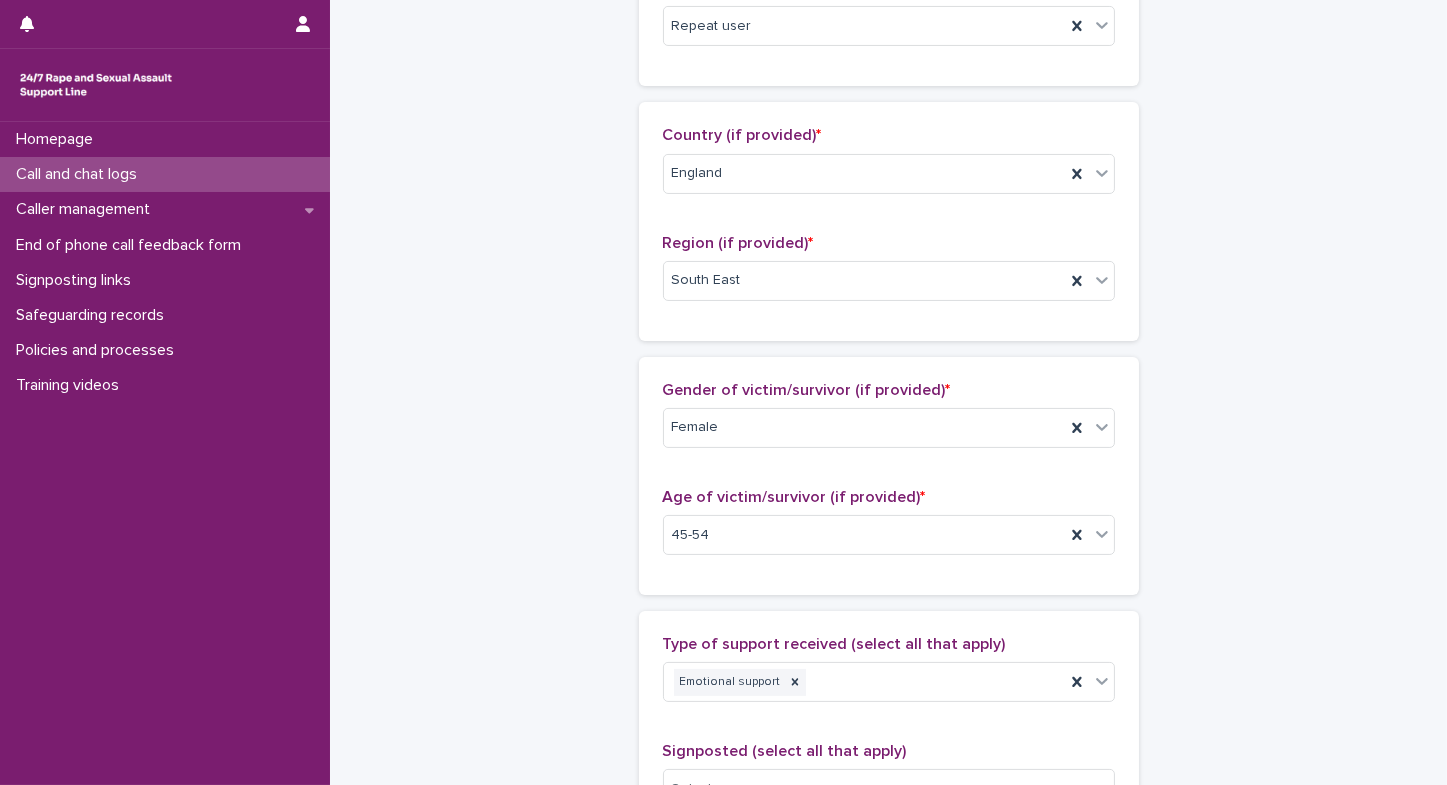 scroll, scrollTop: 643, scrollLeft: 0, axis: vertical 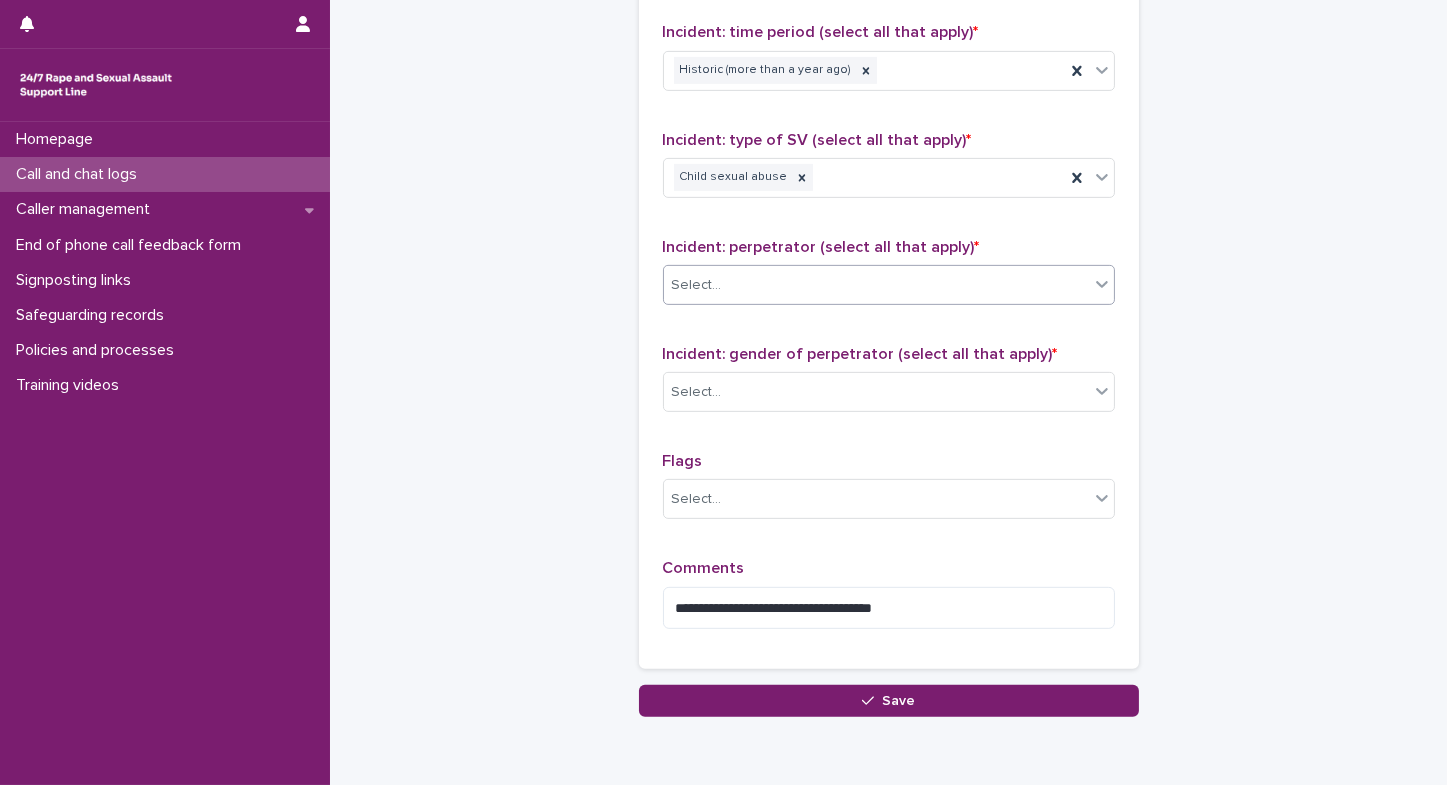 type on "**" 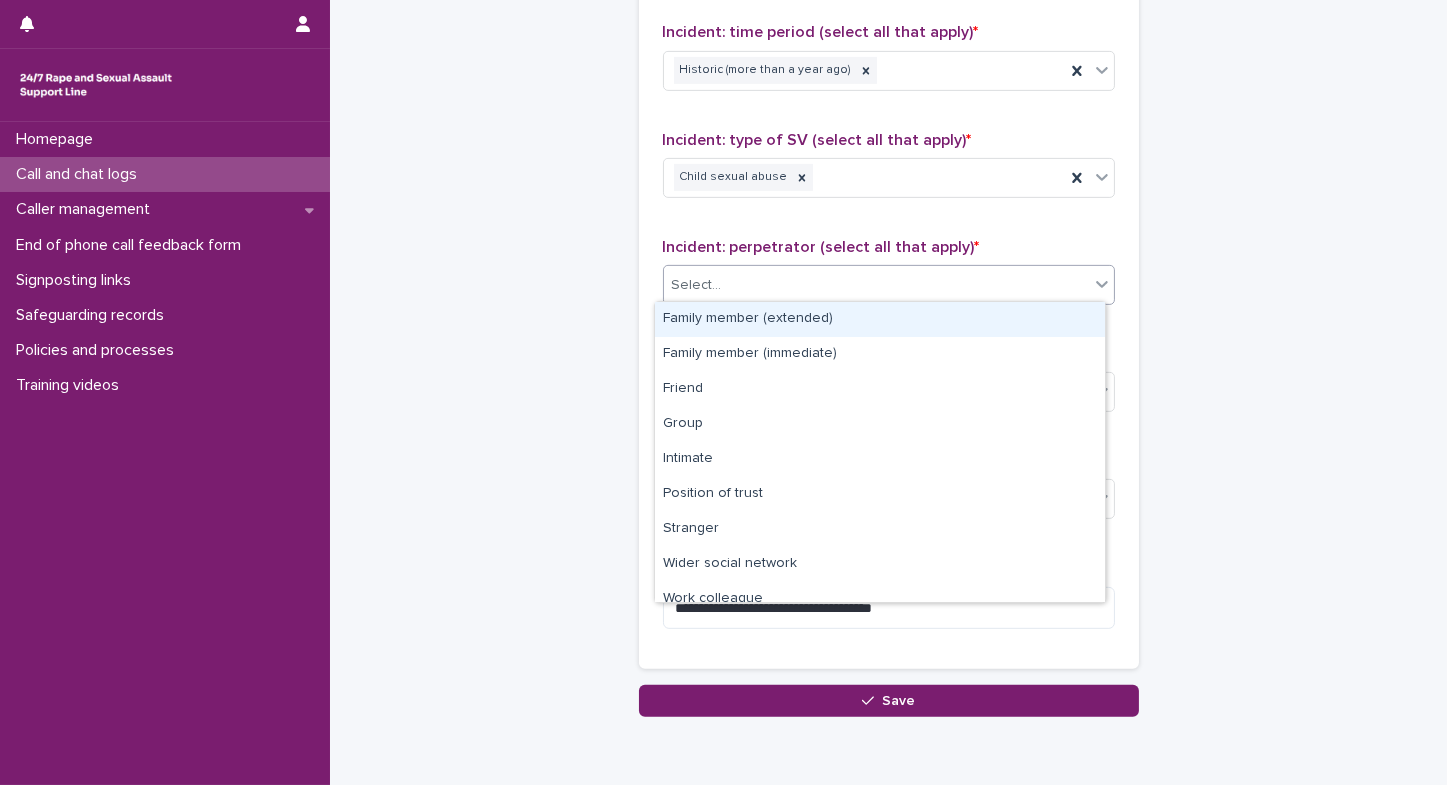 click on "Select..." at bounding box center [876, 285] 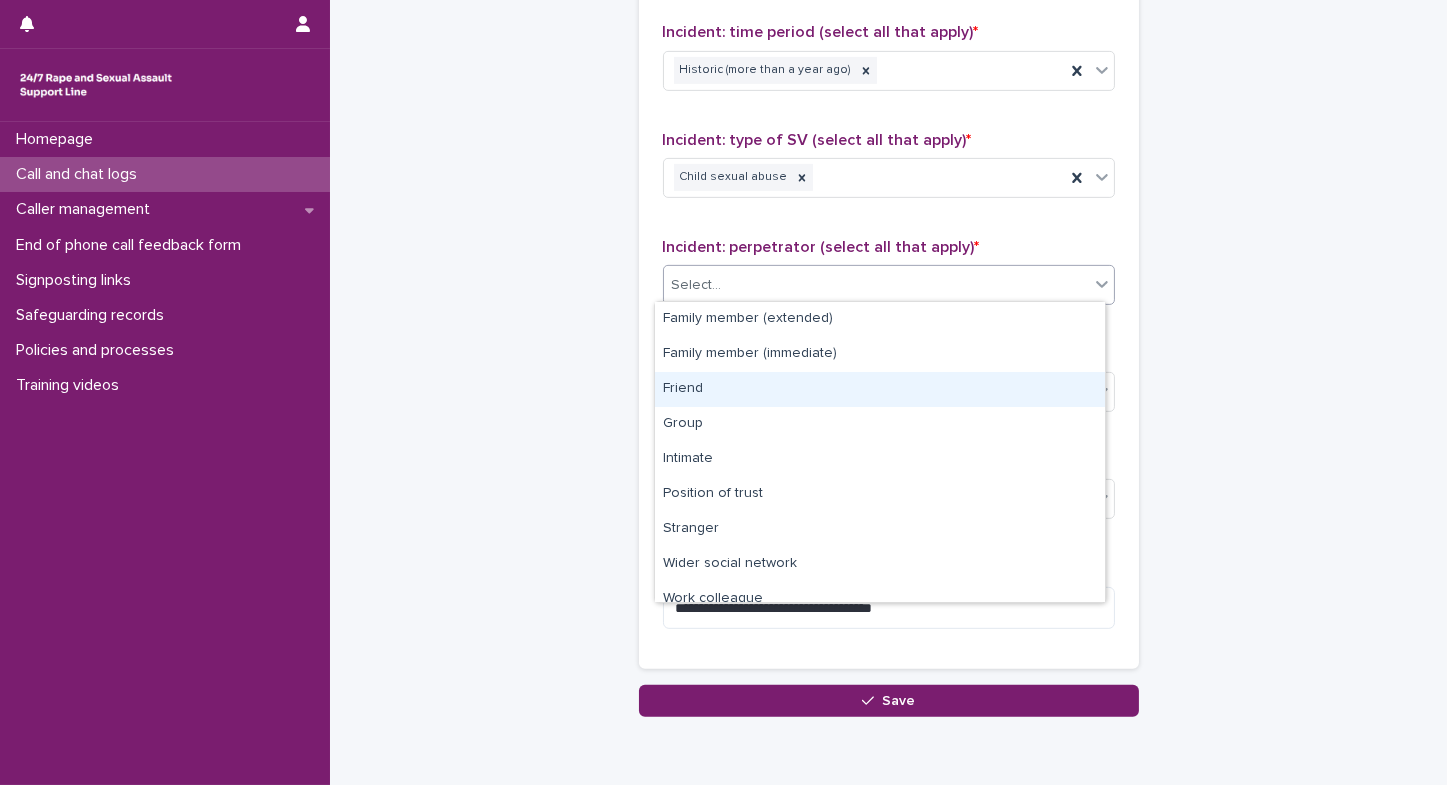 scroll, scrollTop: 84, scrollLeft: 0, axis: vertical 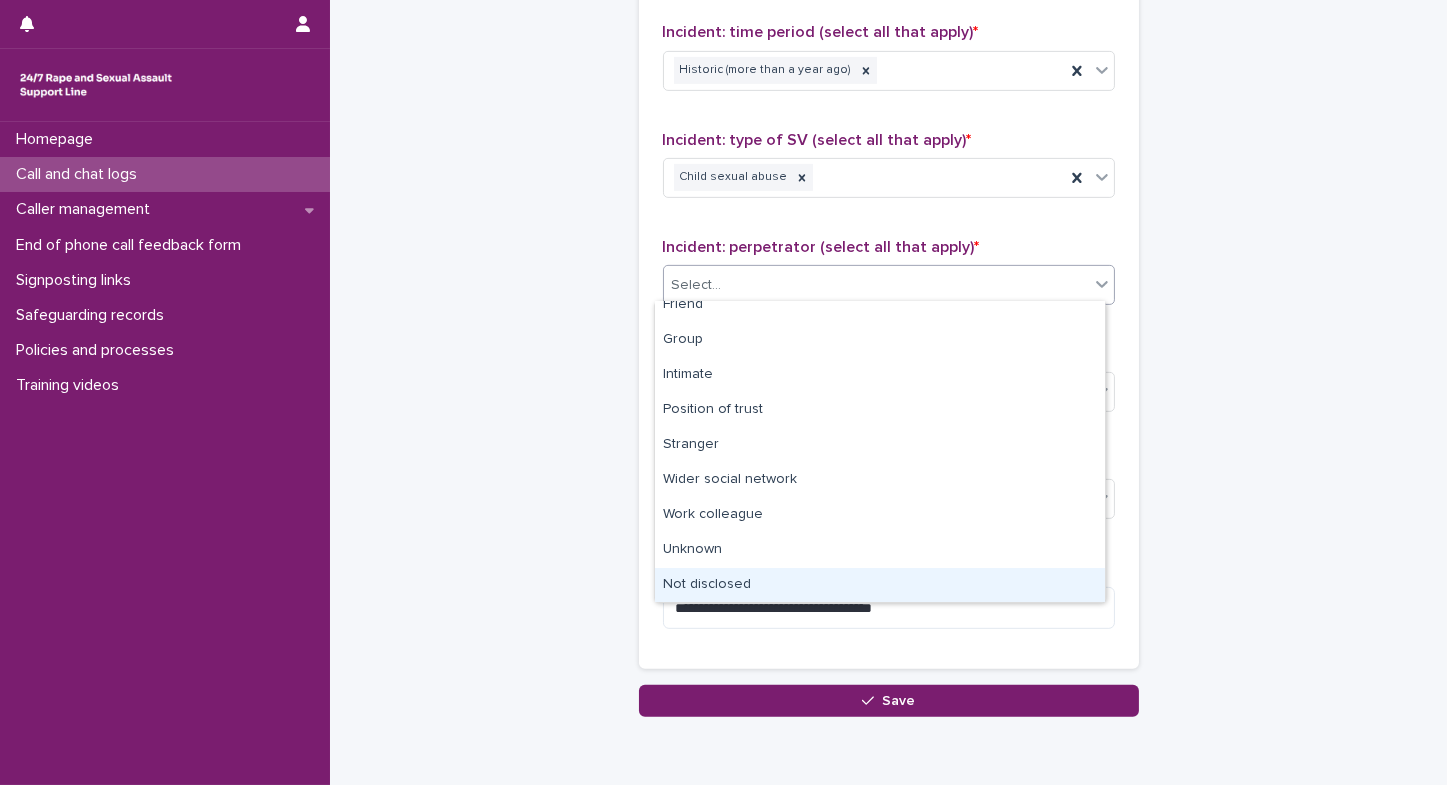 click on "Not disclosed" at bounding box center [880, 585] 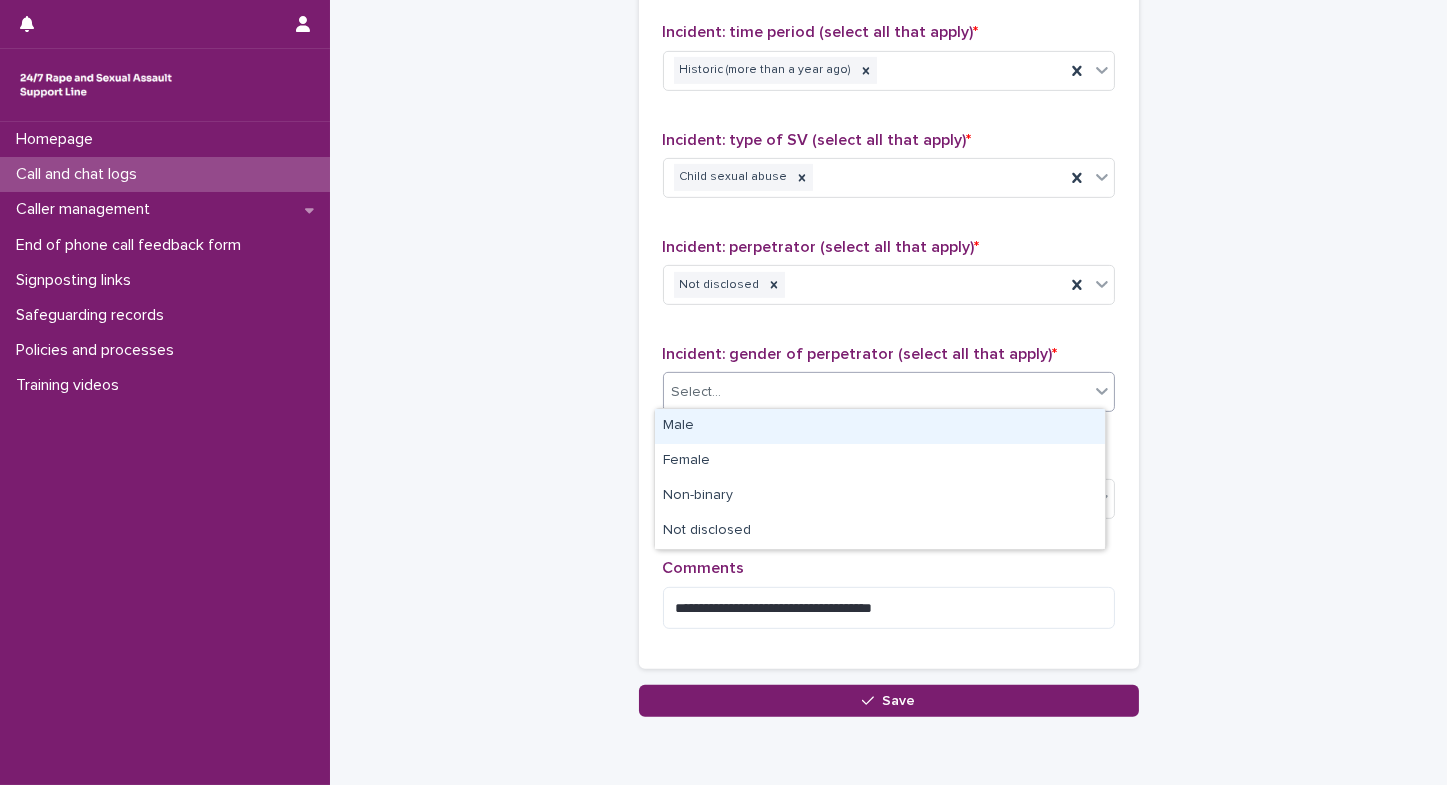 click on "Select..." at bounding box center [876, 392] 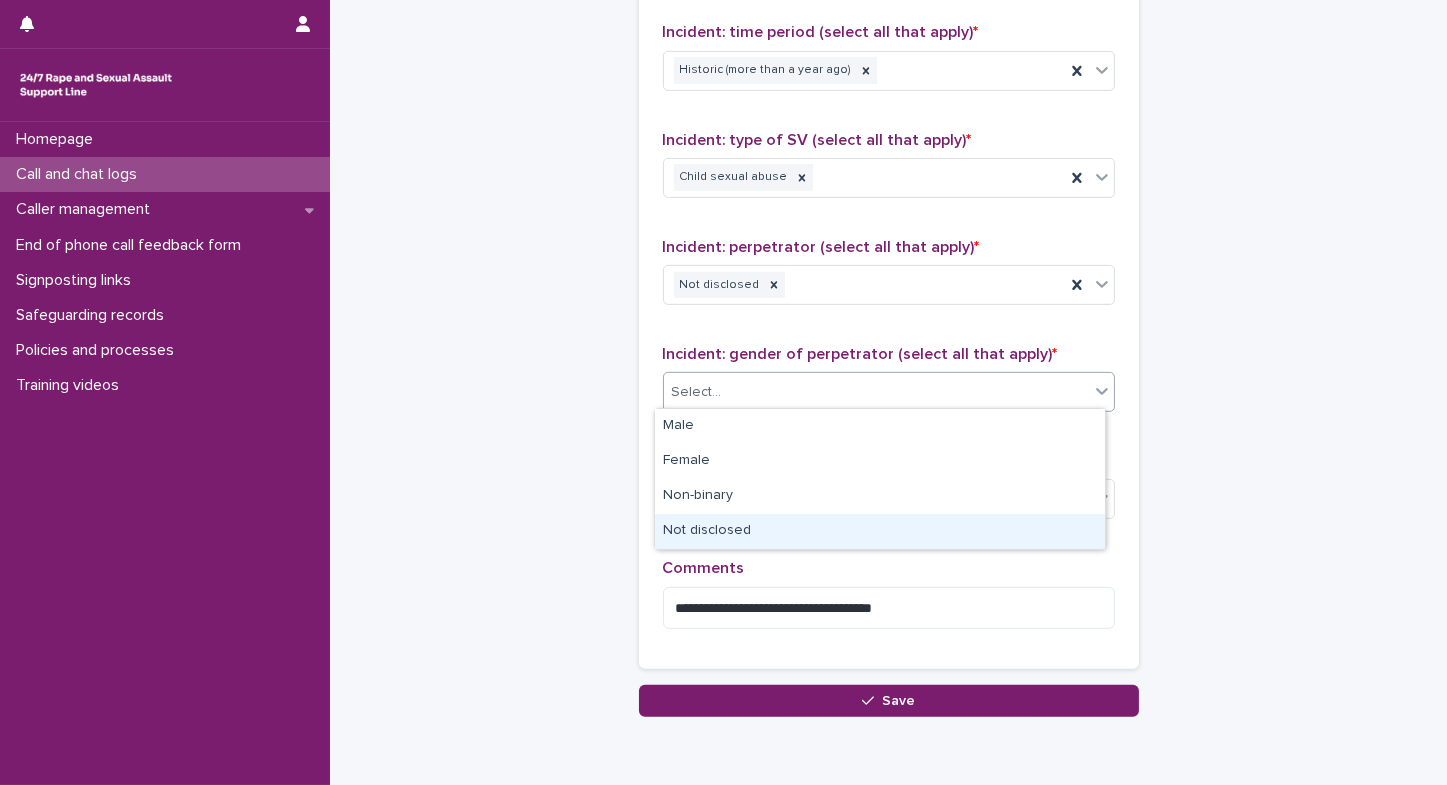 click on "Not disclosed" at bounding box center [880, 531] 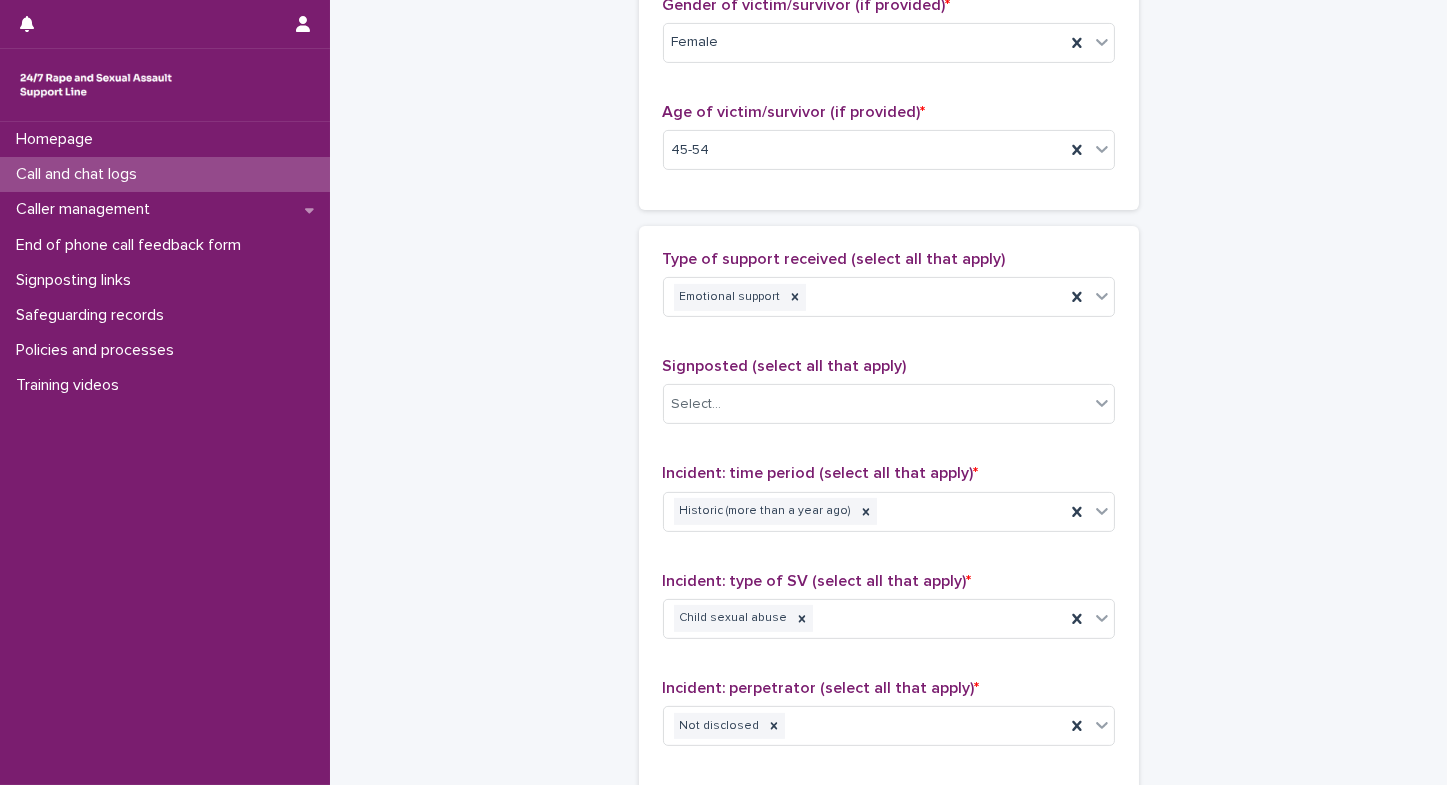 scroll, scrollTop: 1535, scrollLeft: 0, axis: vertical 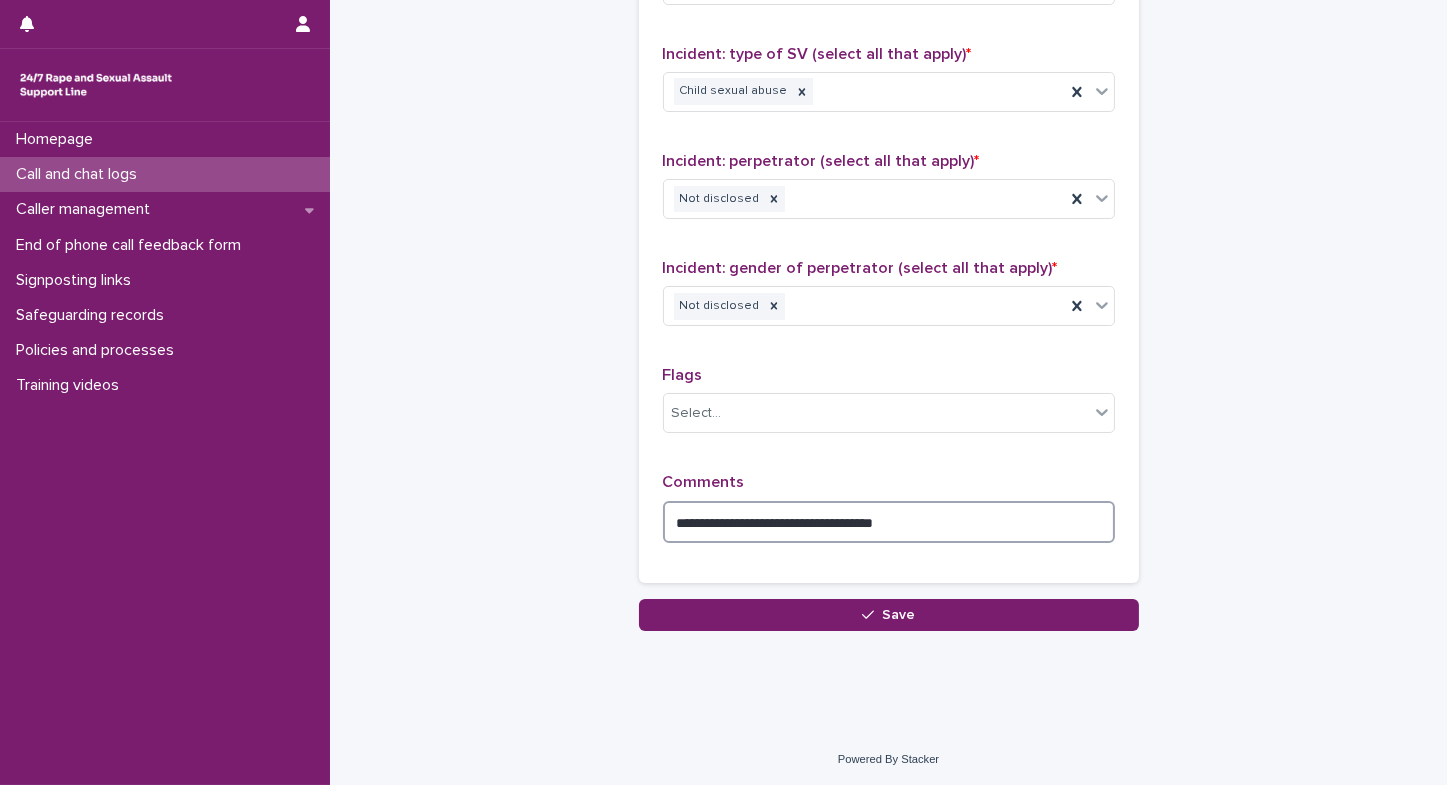 click on "**********" at bounding box center (889, 522) 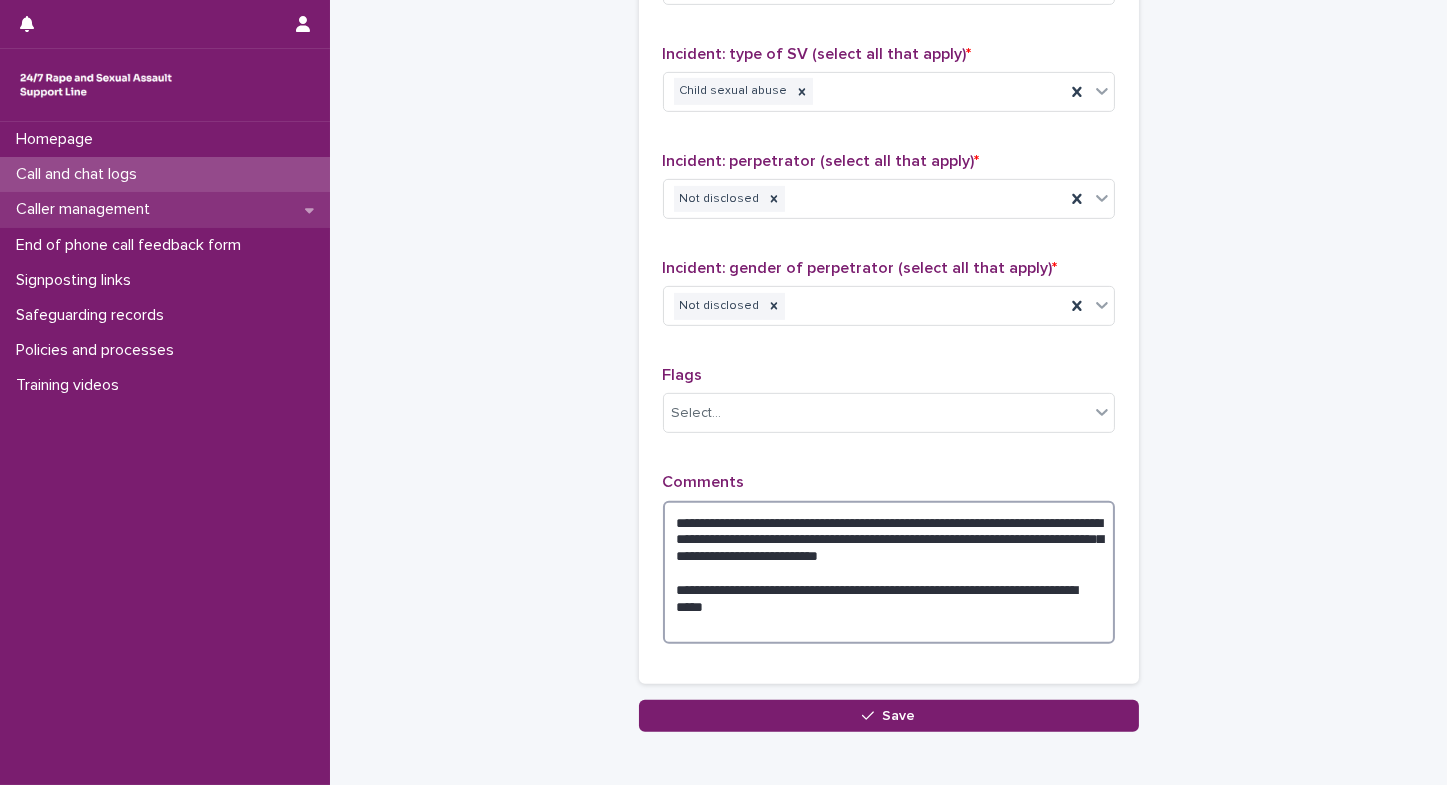 type on "**********" 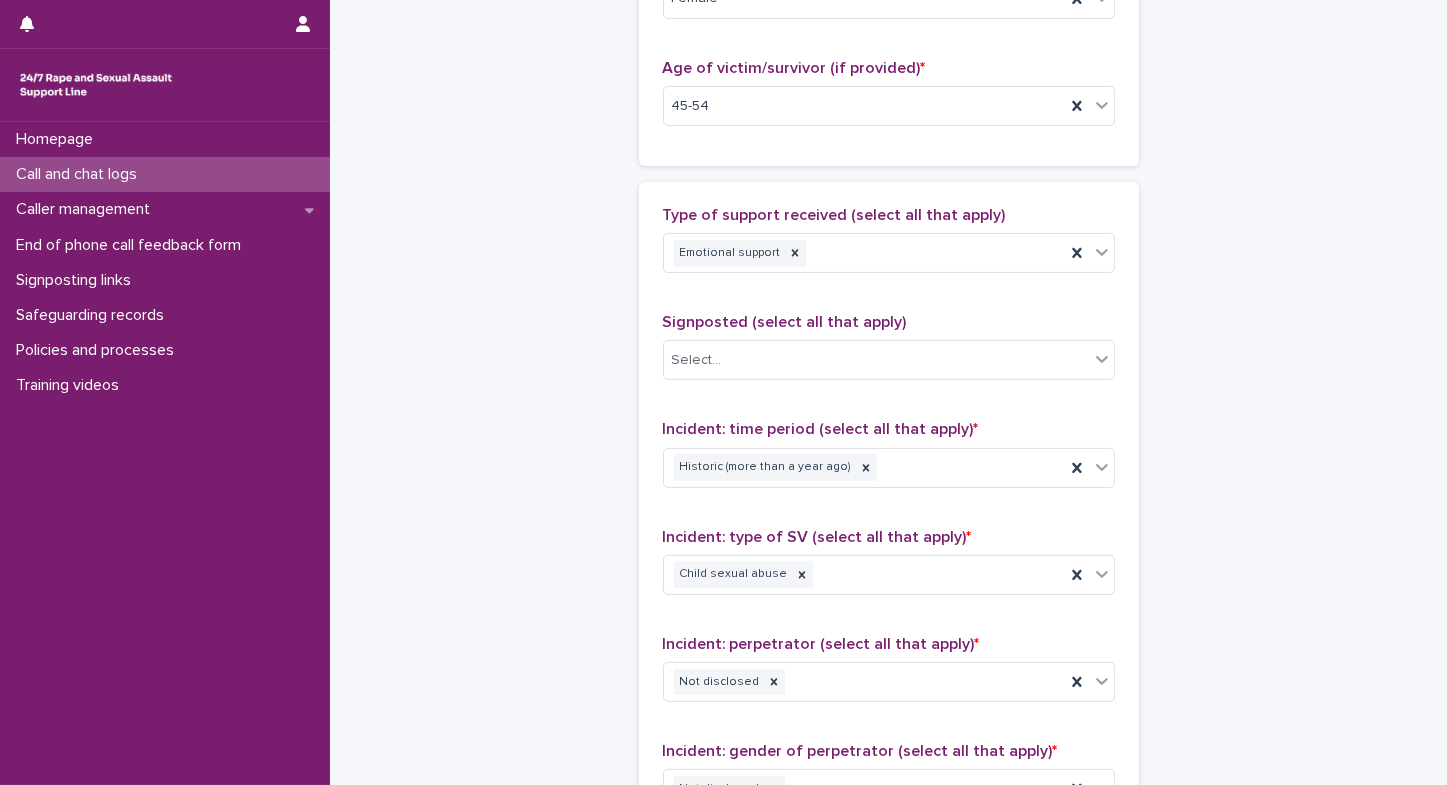 scroll, scrollTop: 1058, scrollLeft: 0, axis: vertical 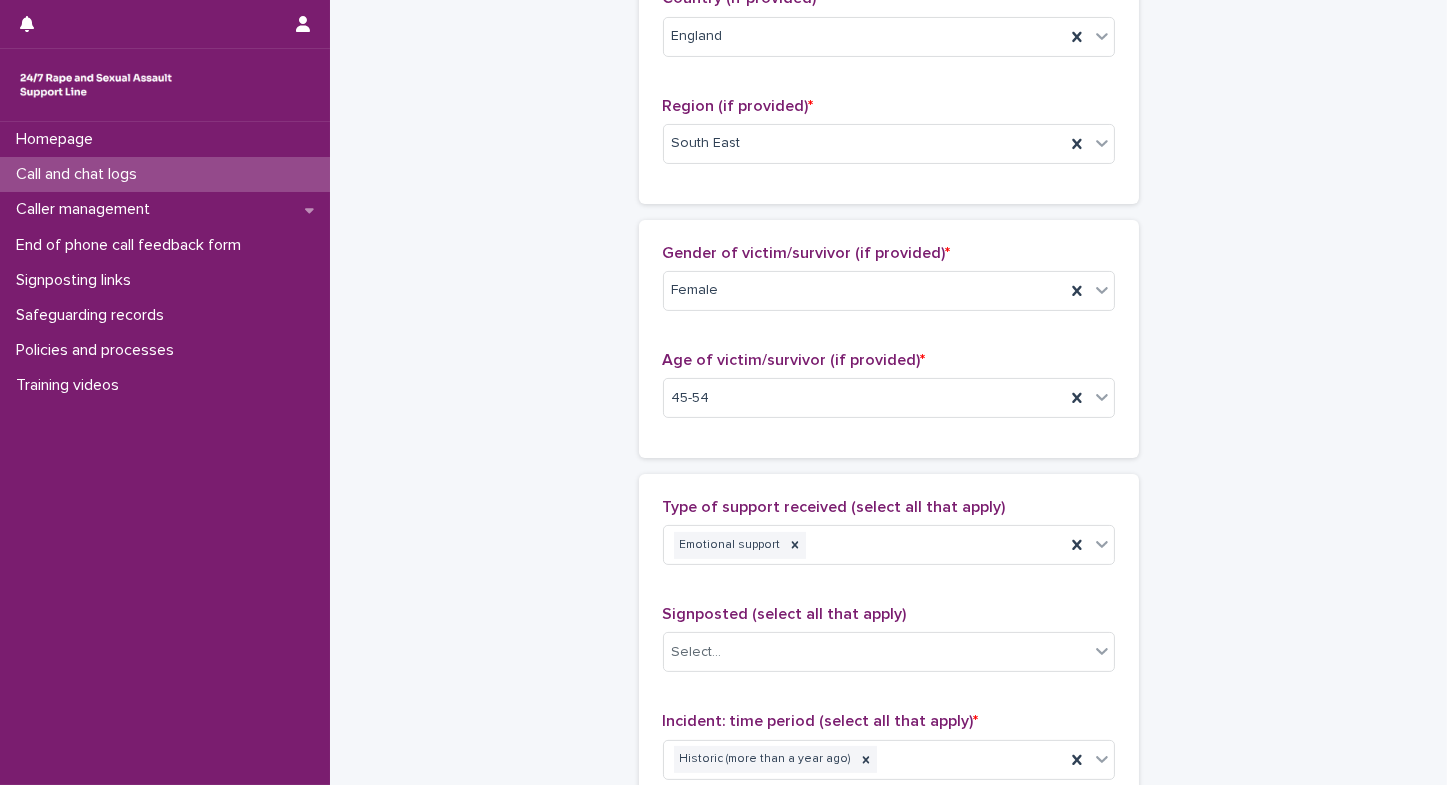 click on "**********" at bounding box center [889, 375] 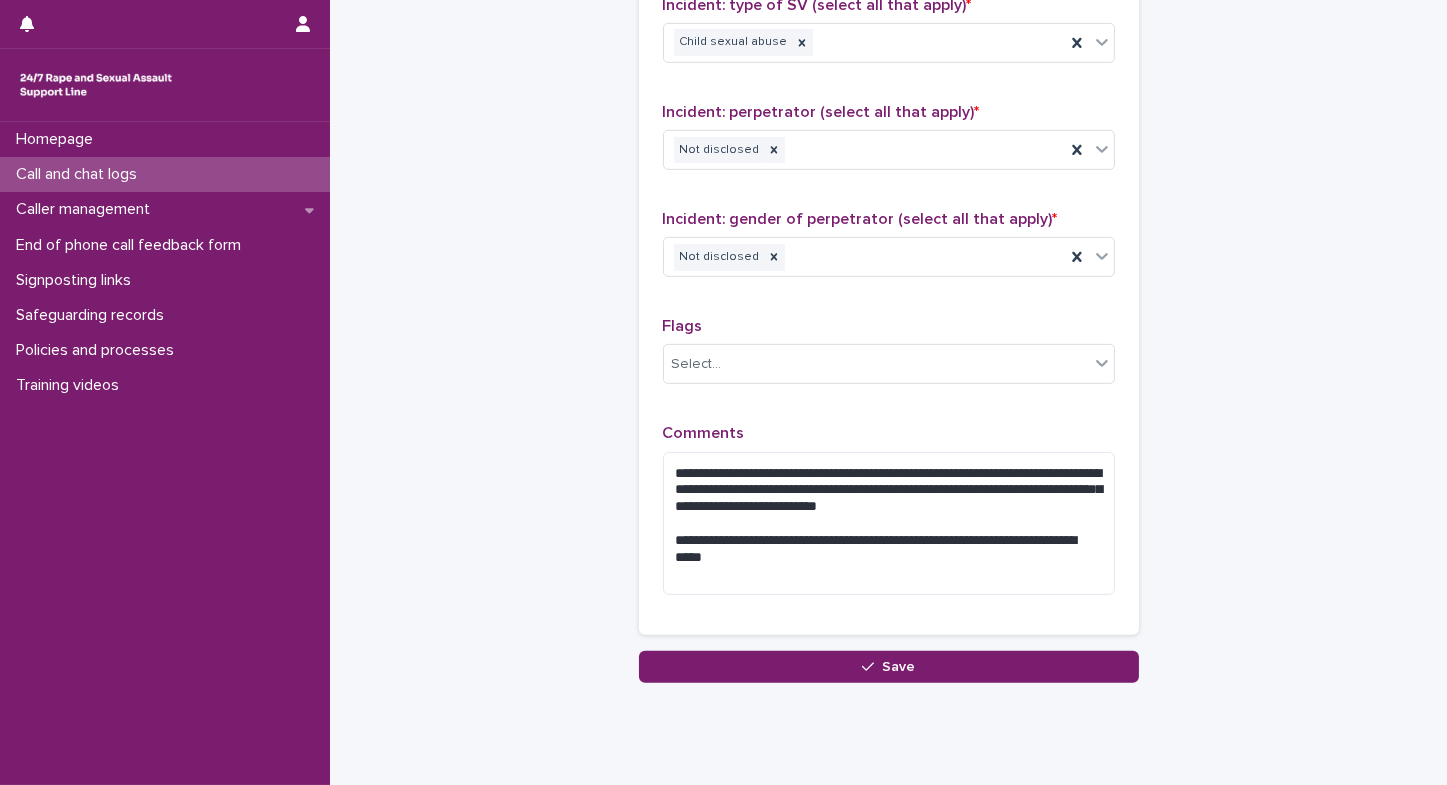 scroll, scrollTop: 1635, scrollLeft: 0, axis: vertical 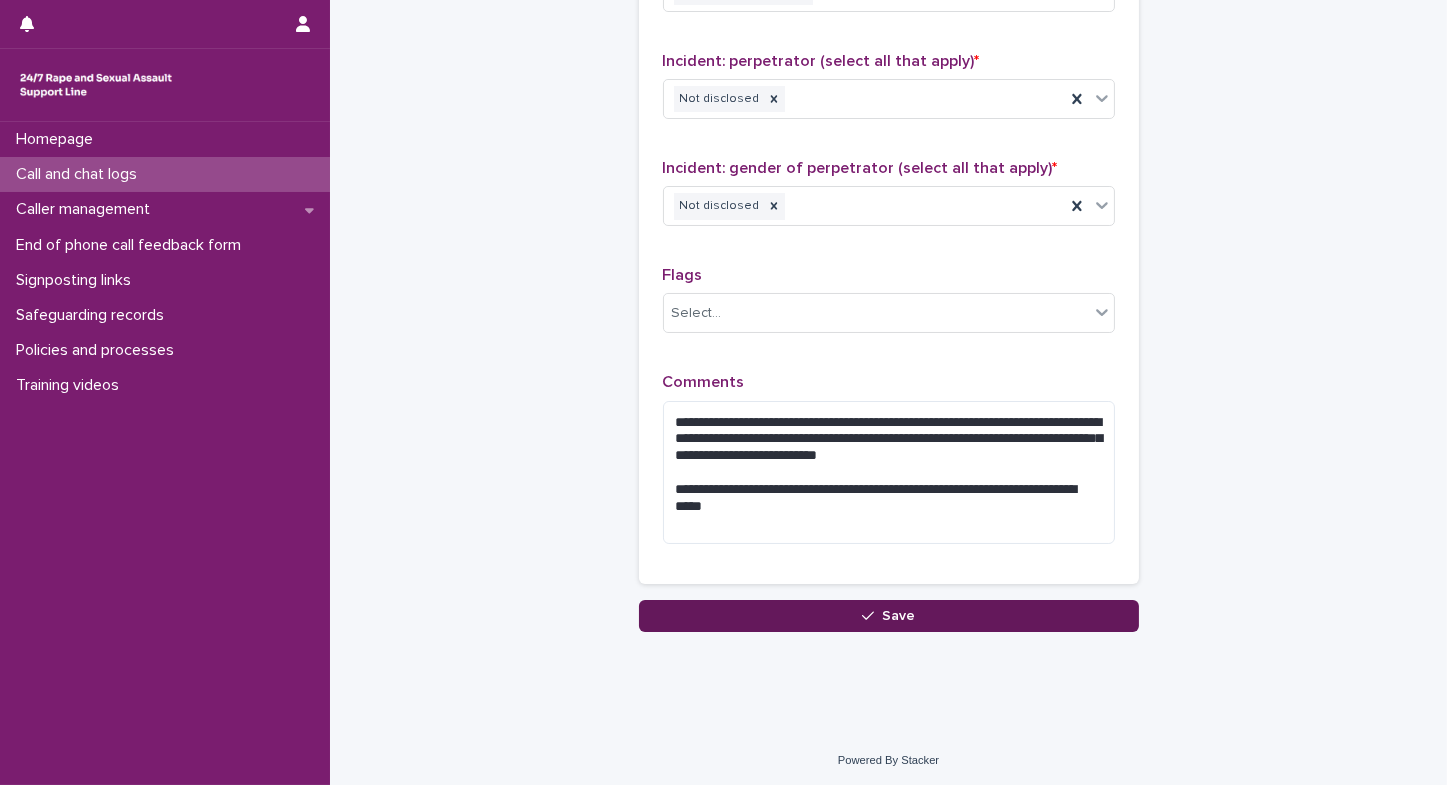 click on "Save" at bounding box center (898, 616) 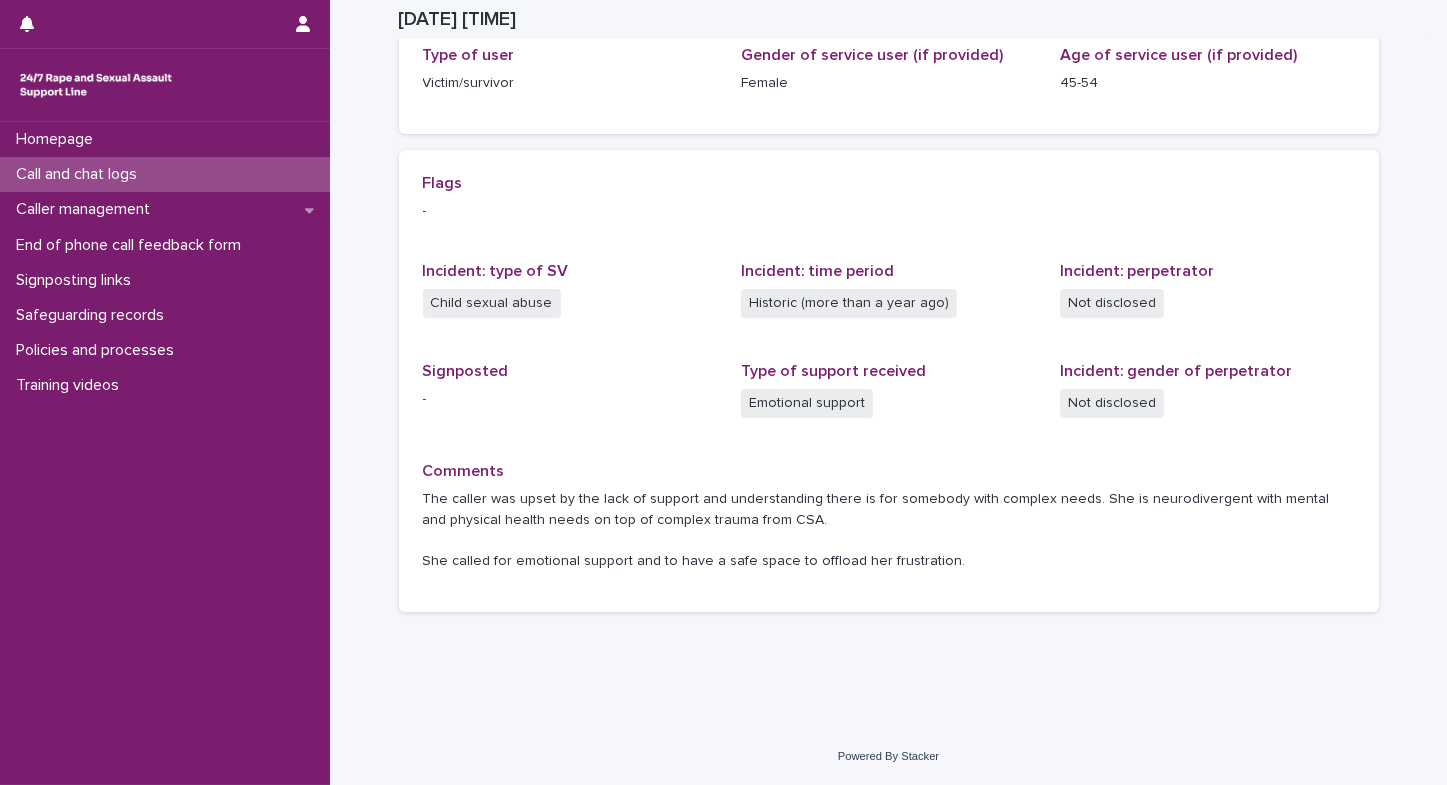 scroll, scrollTop: 340, scrollLeft: 0, axis: vertical 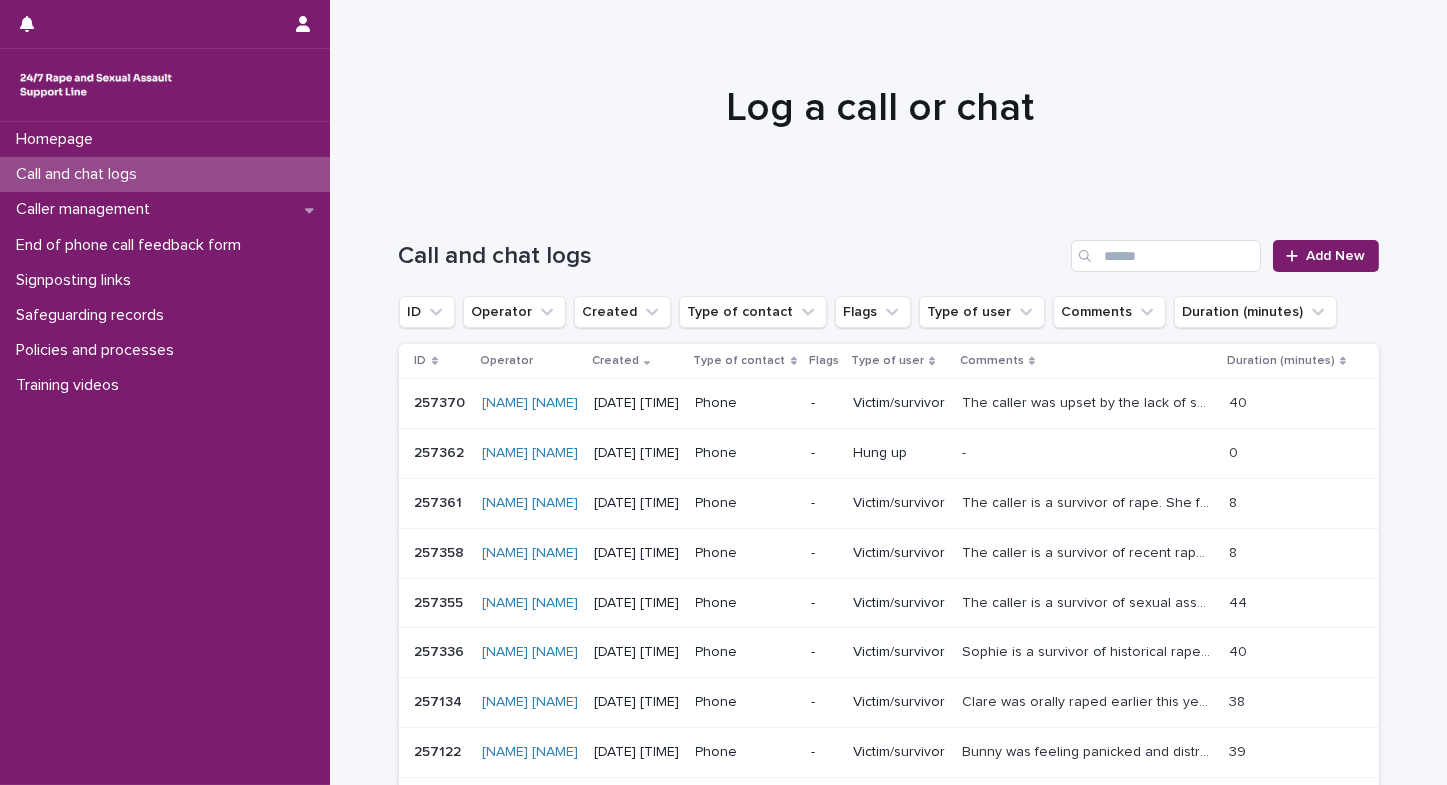click on "Homepage Call and chat logs Caller management End of phone call feedback form Signposting links Safeguarding records Policies and processes Training videos" at bounding box center (165, 453) 